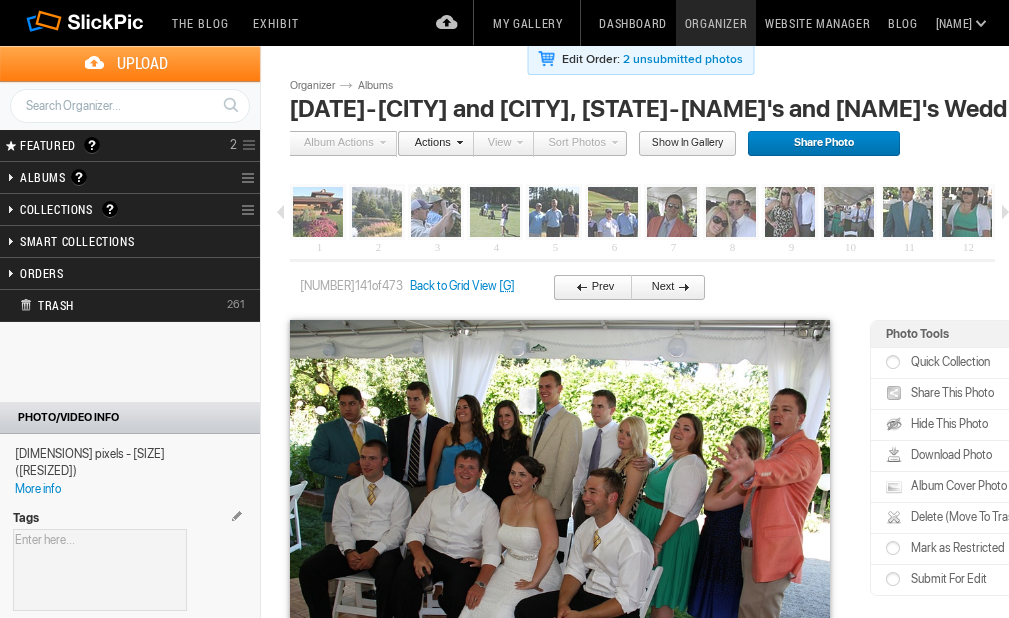 scroll, scrollTop: 0, scrollLeft: 0, axis: both 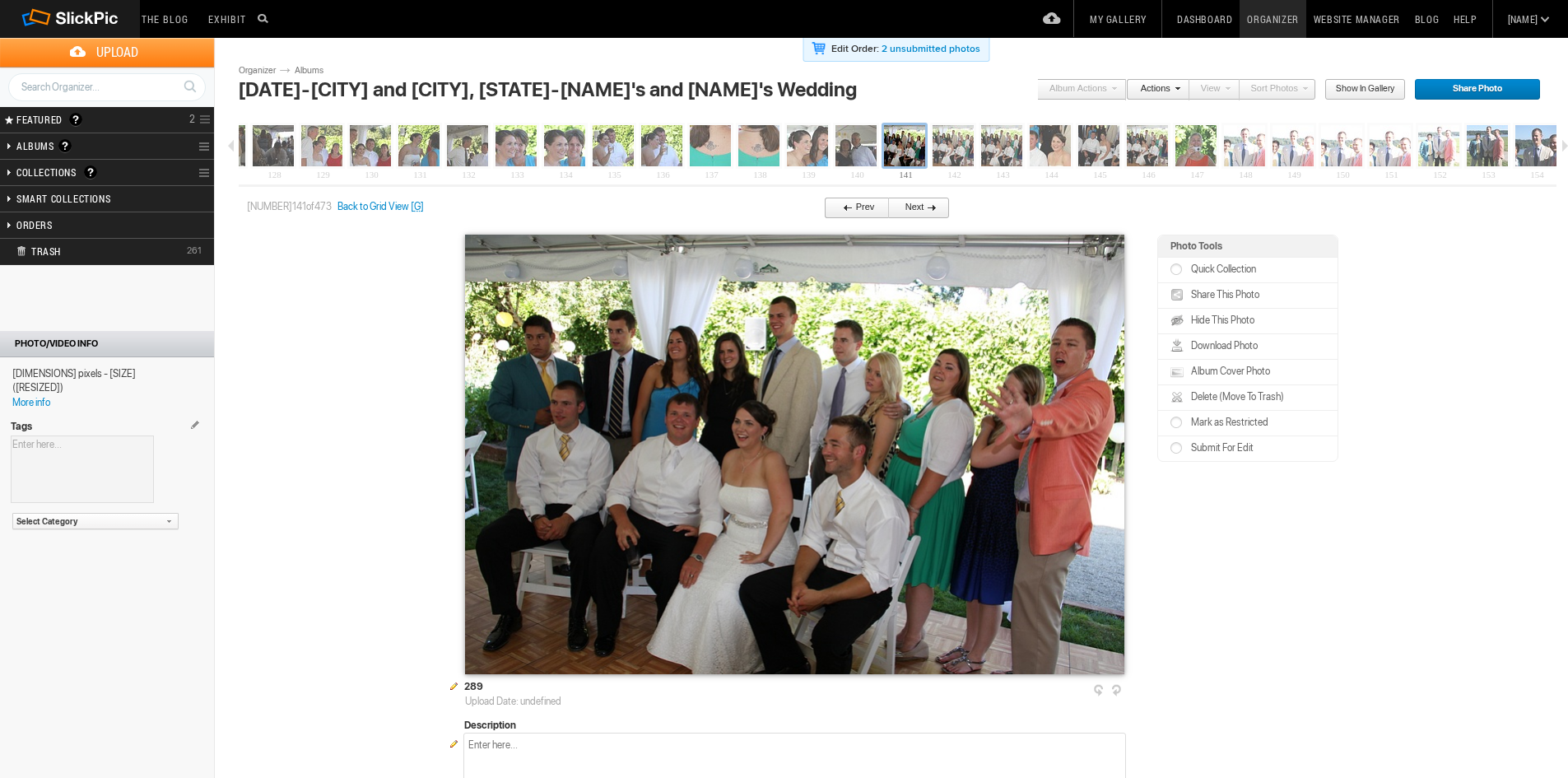 click on "Back to Grid View" at bounding box center (373, 207) 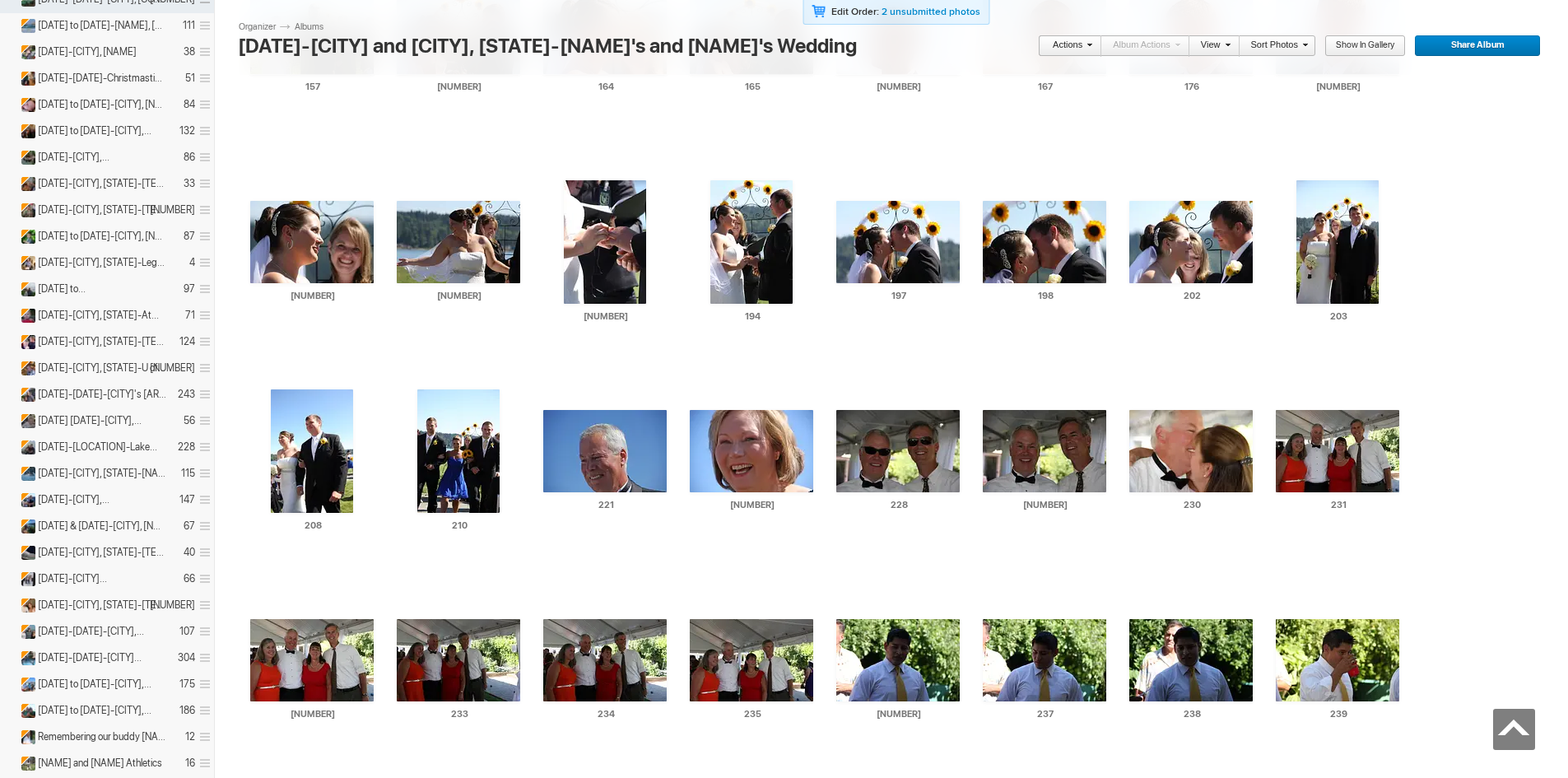 scroll, scrollTop: 1946, scrollLeft: 0, axis: vertical 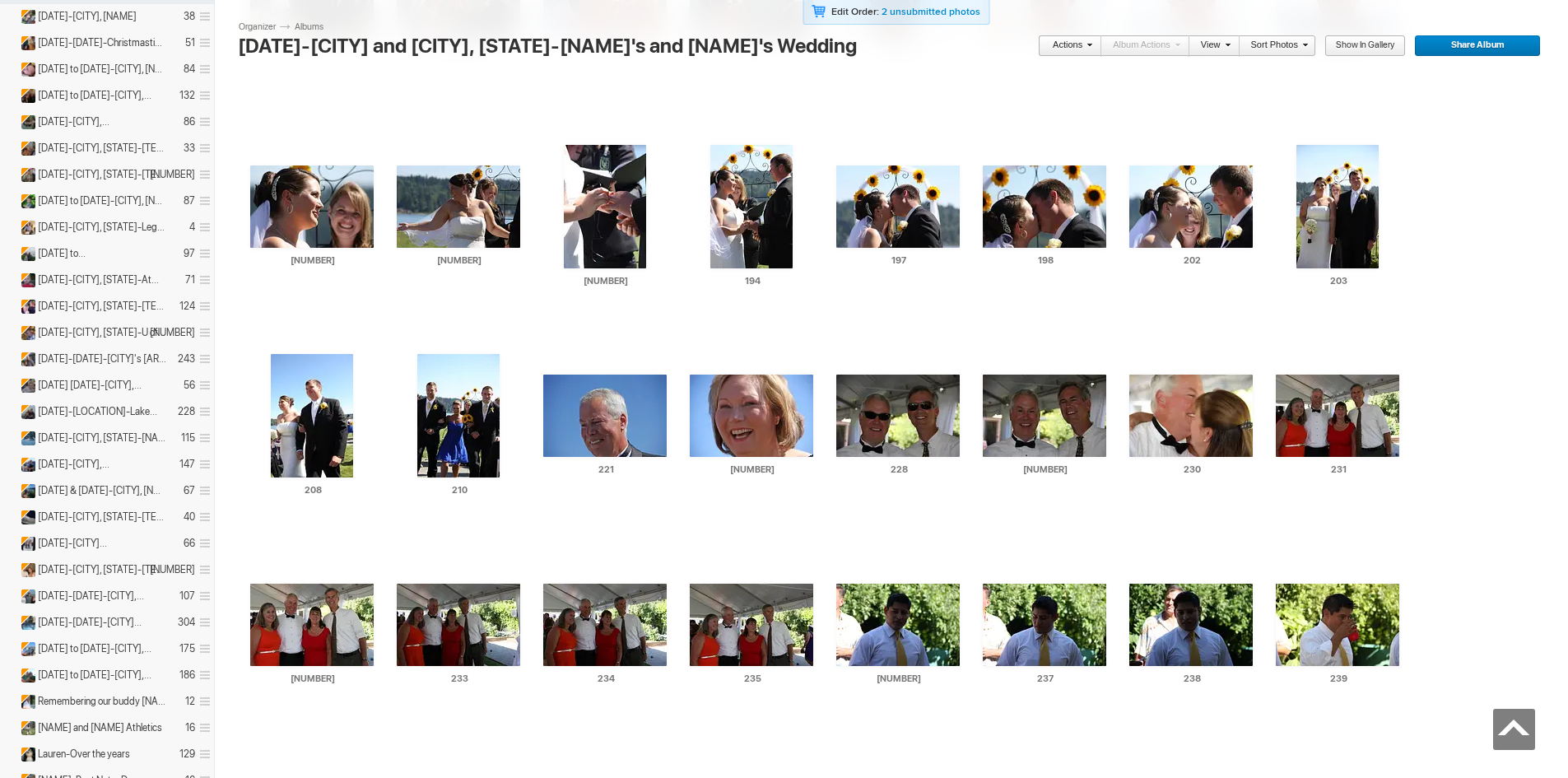 click at bounding box center (257, 992) 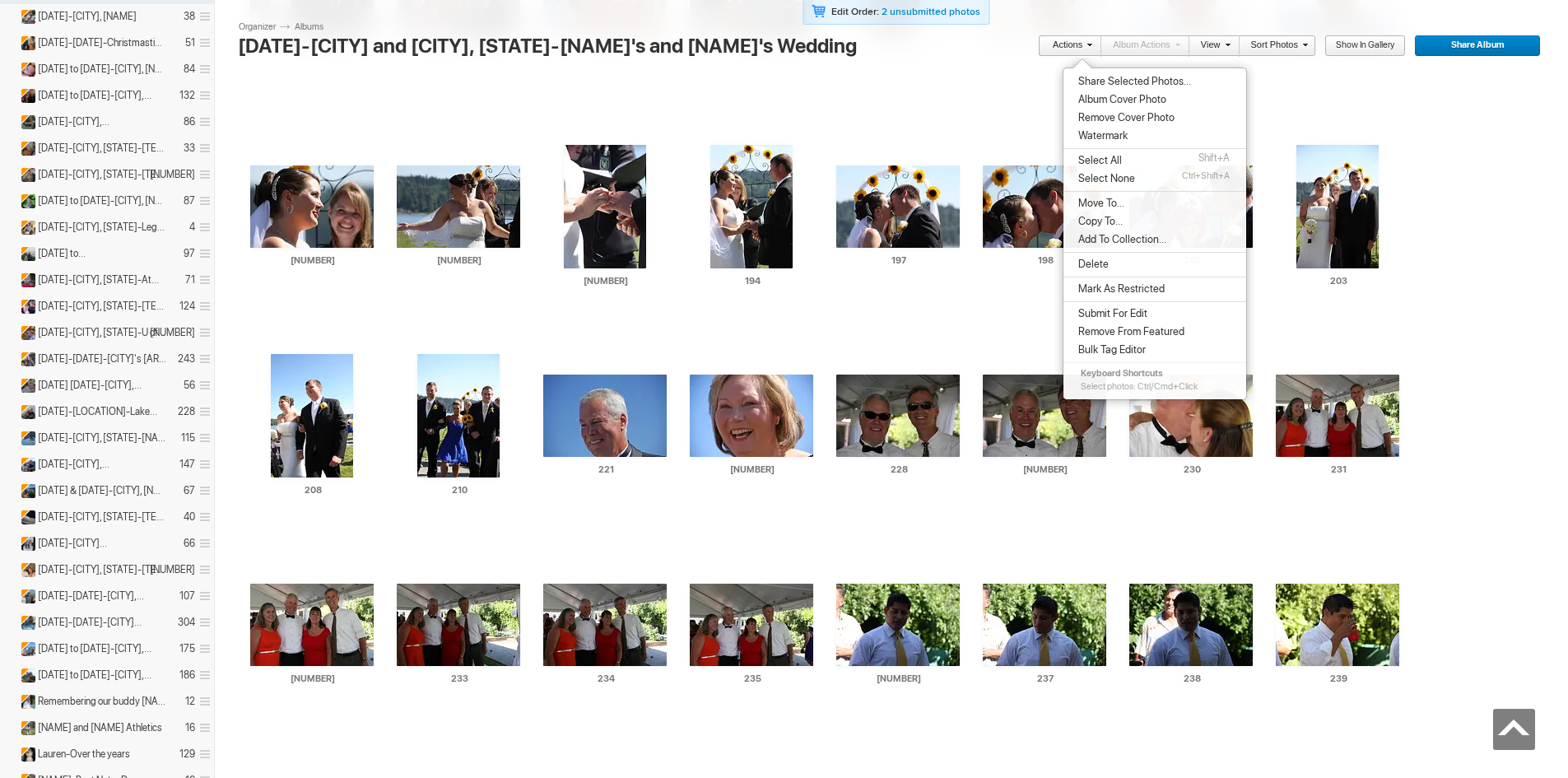 click on "Delete" at bounding box center (1091, 264) 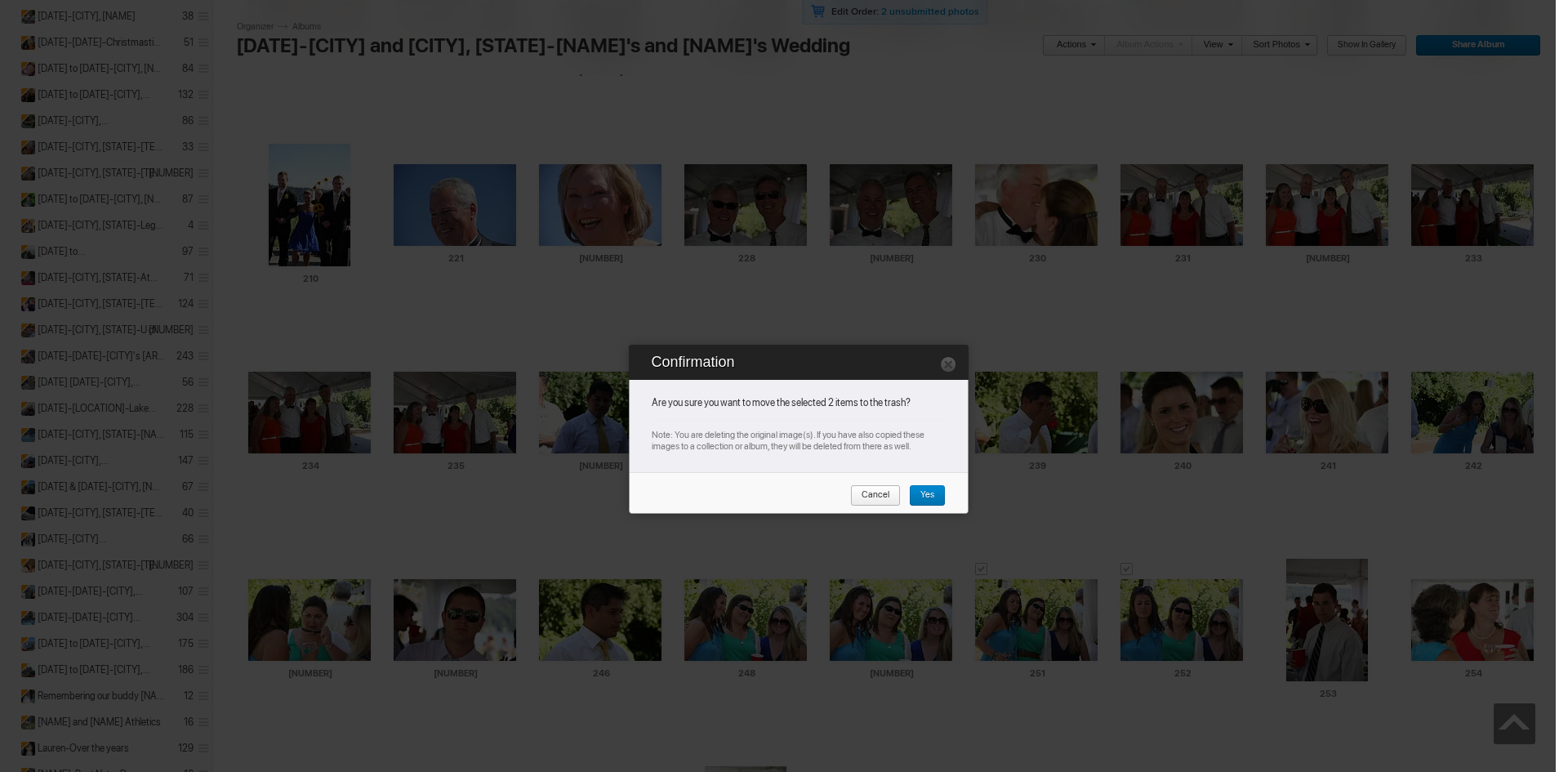 click on "Yes" at bounding box center [927, 496] 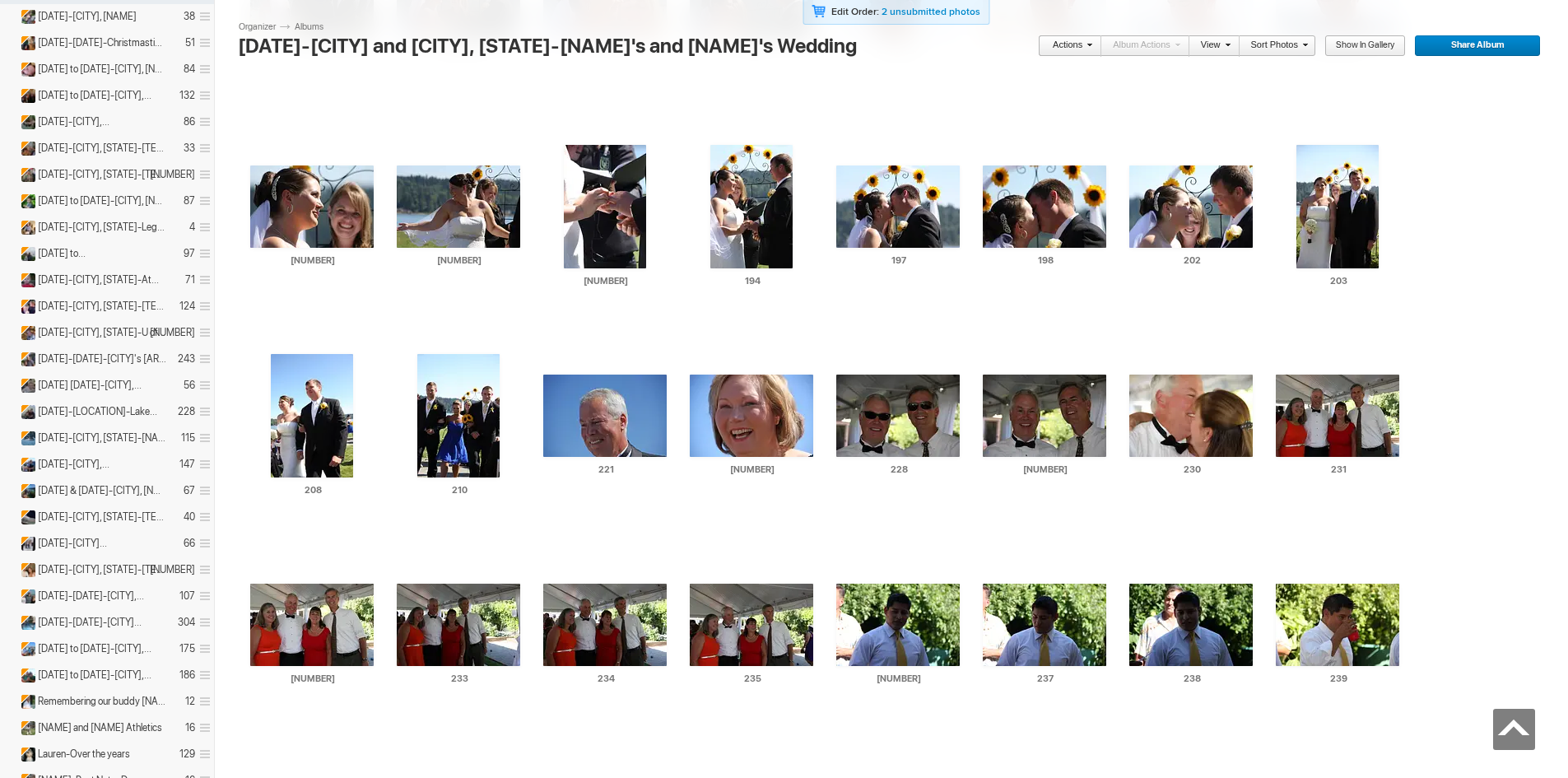 click at bounding box center (458, 1043) 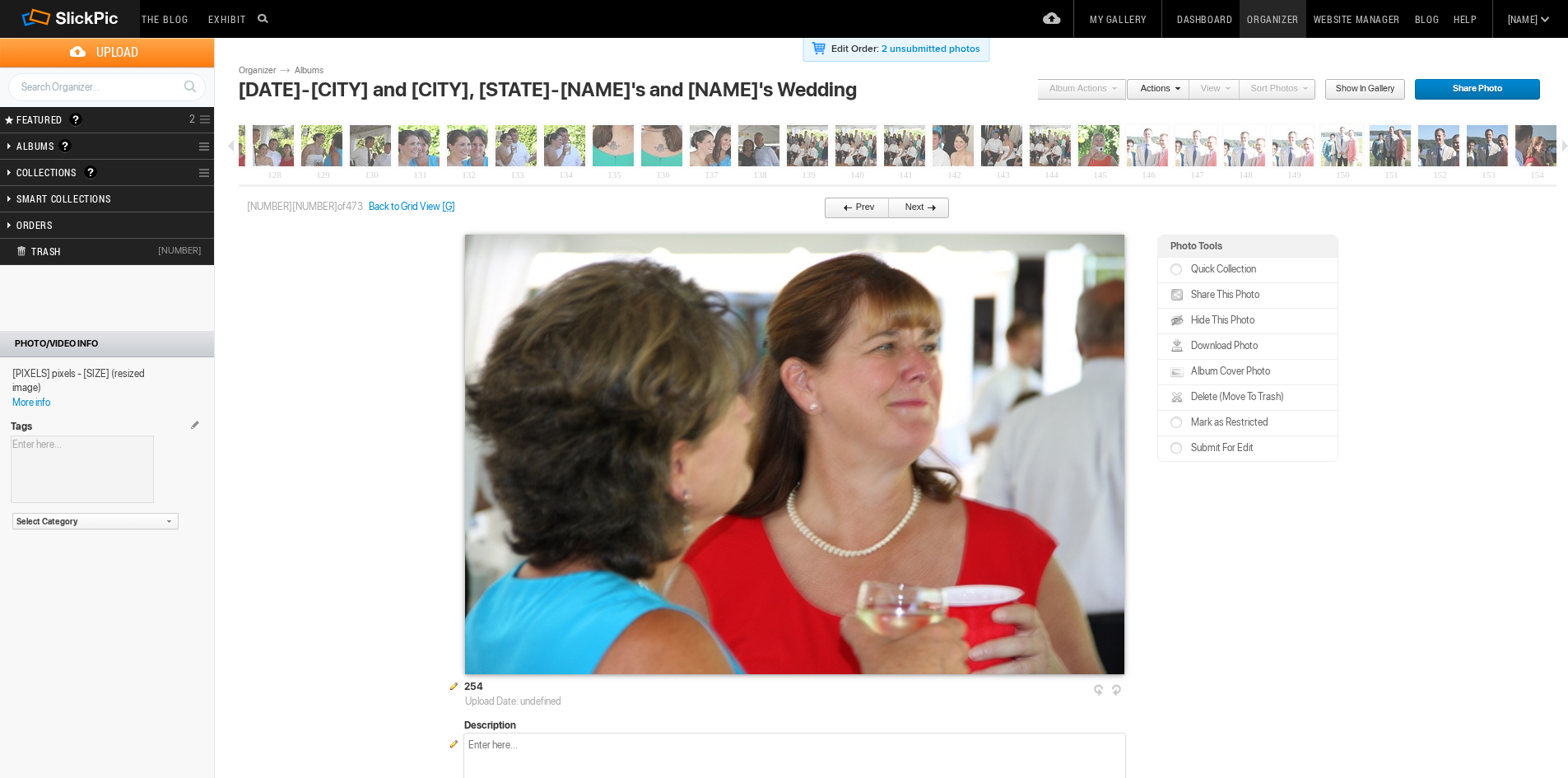 click on "Next" at bounding box center (915, 208) 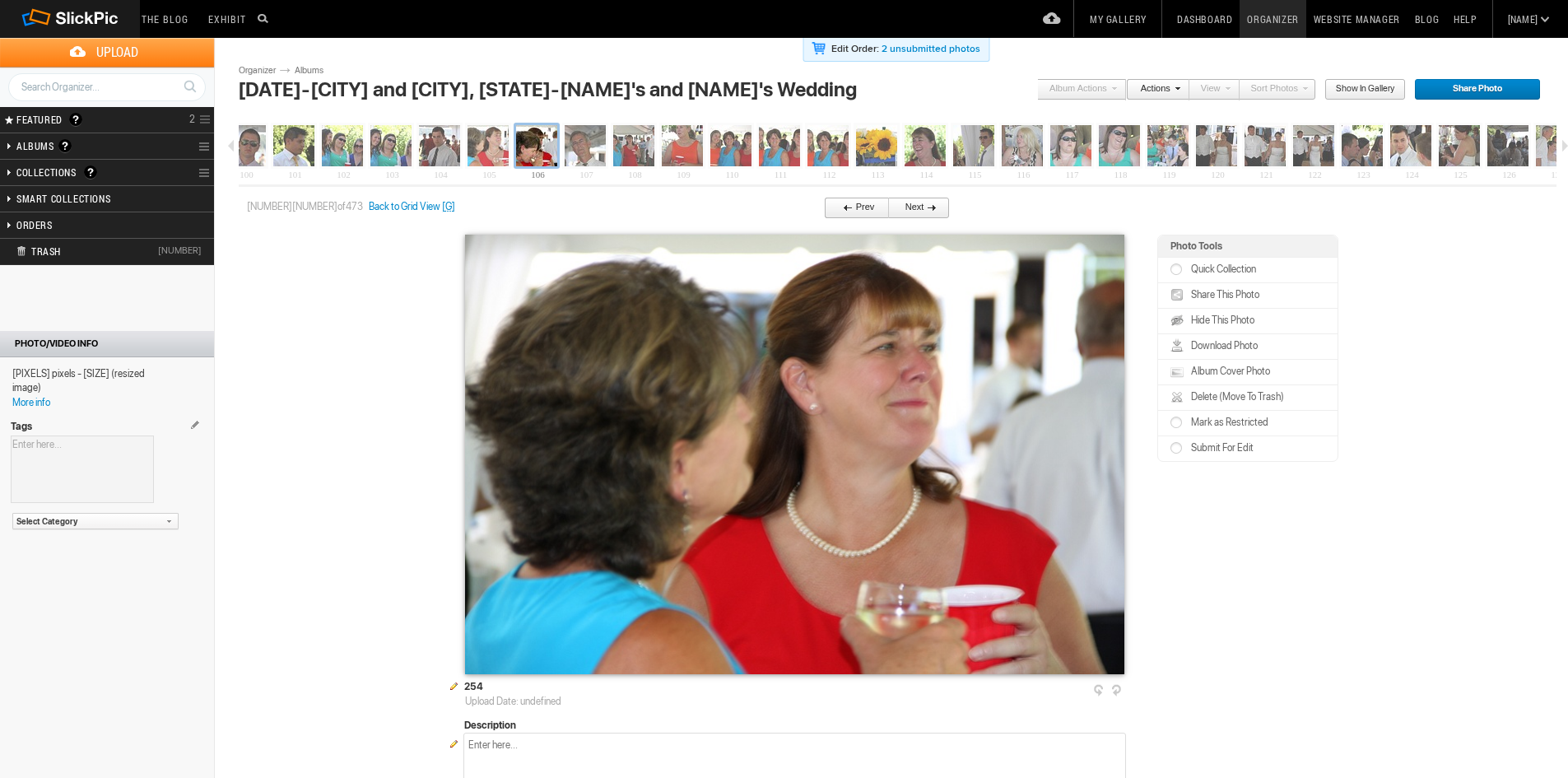 scroll, scrollTop: 0, scrollLeft: 4456, axis: horizontal 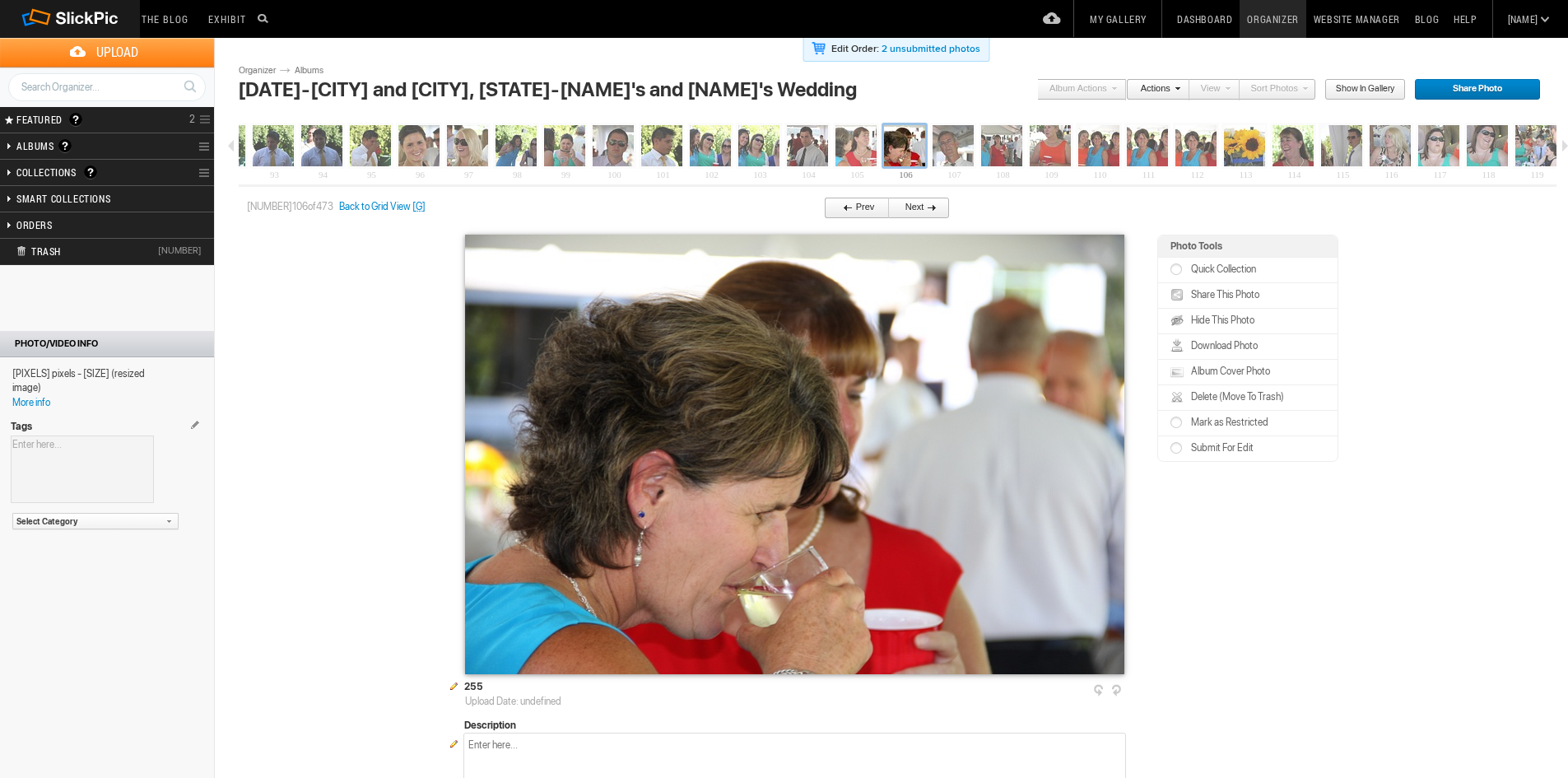 click on "Delete (Move To Trash)" at bounding box center (1235, 397) 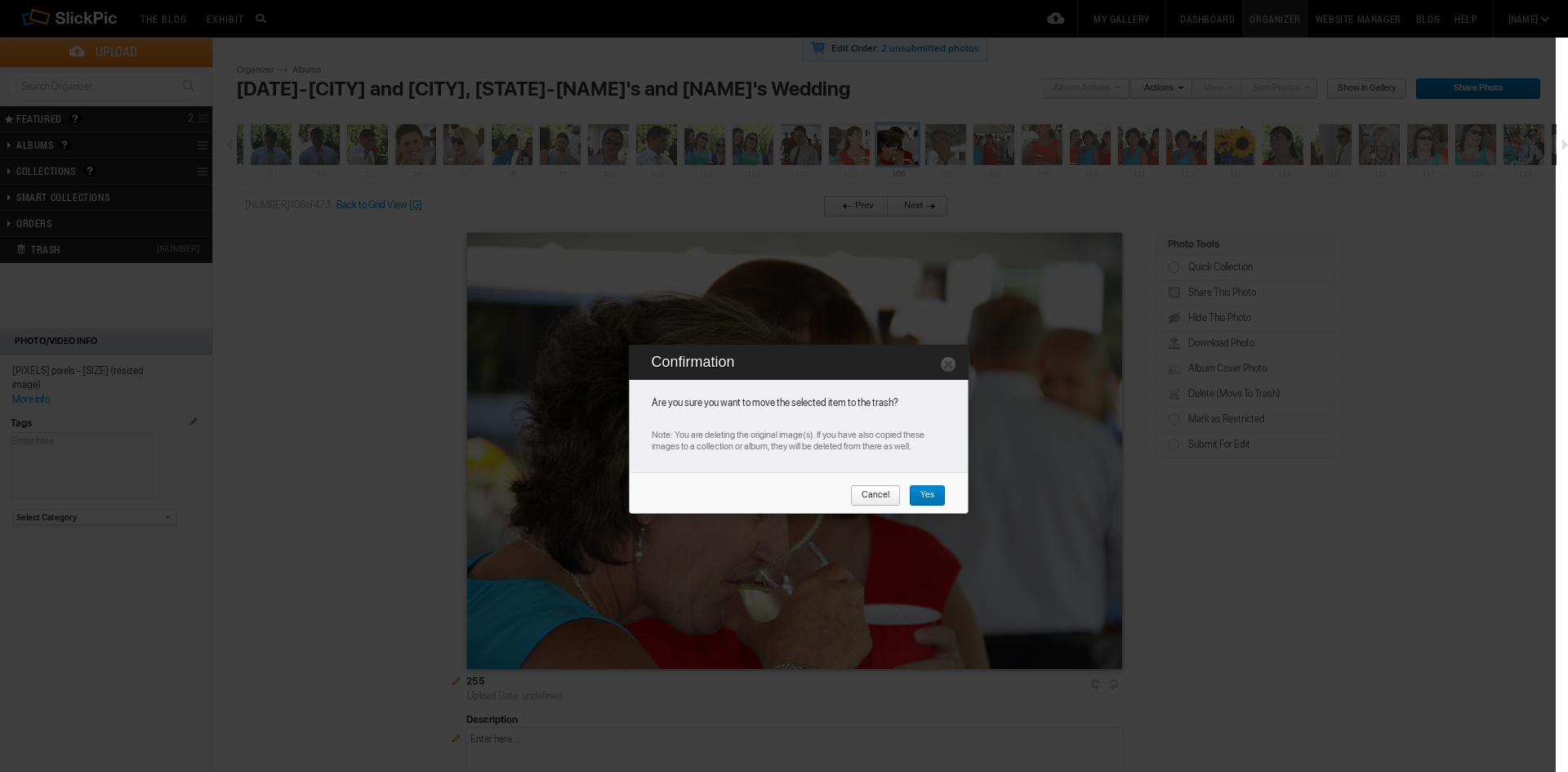 click on "Yes" at bounding box center (921, 496) 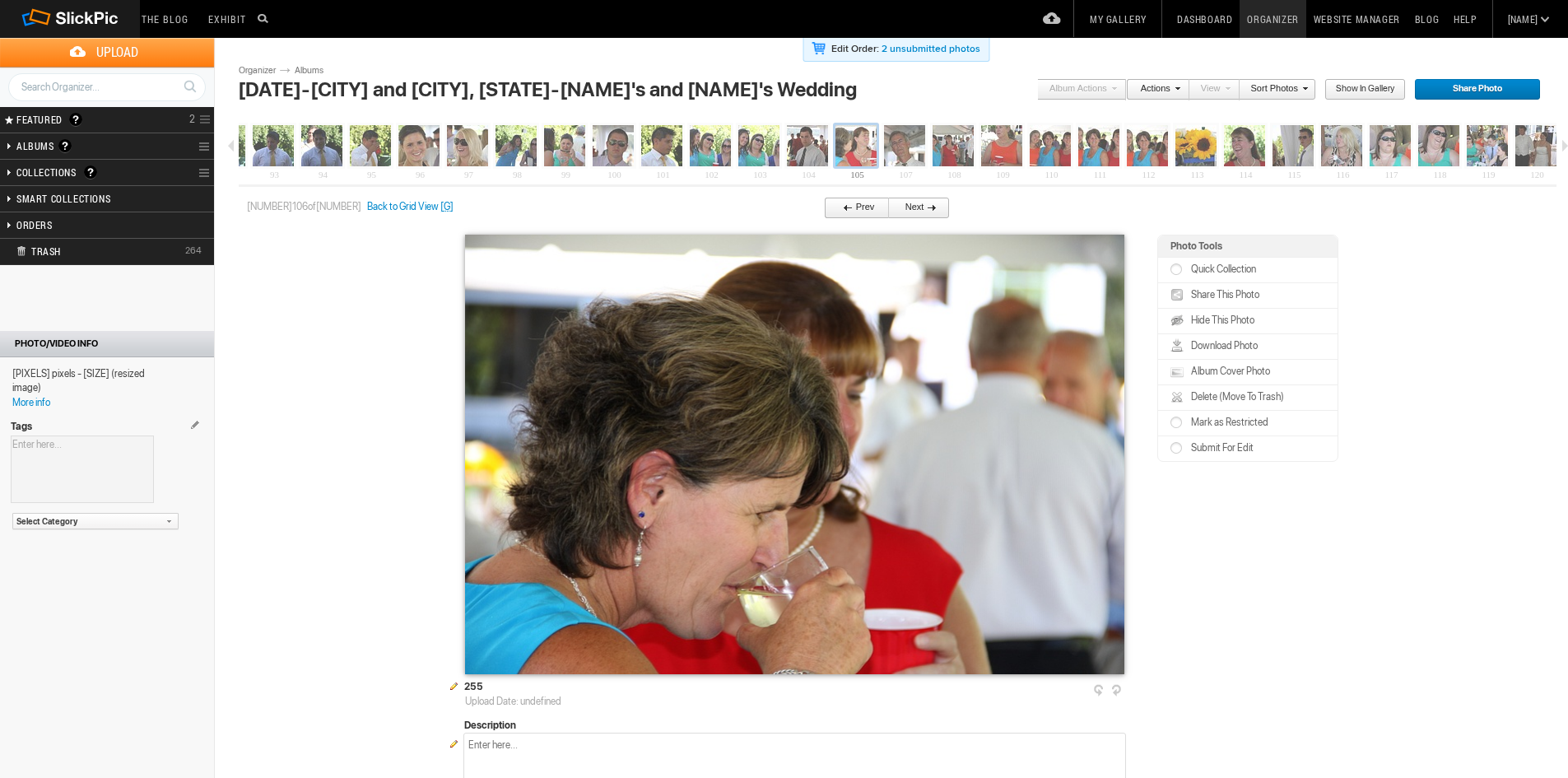 scroll, scrollTop: 0, scrollLeft: 4408, axis: horizontal 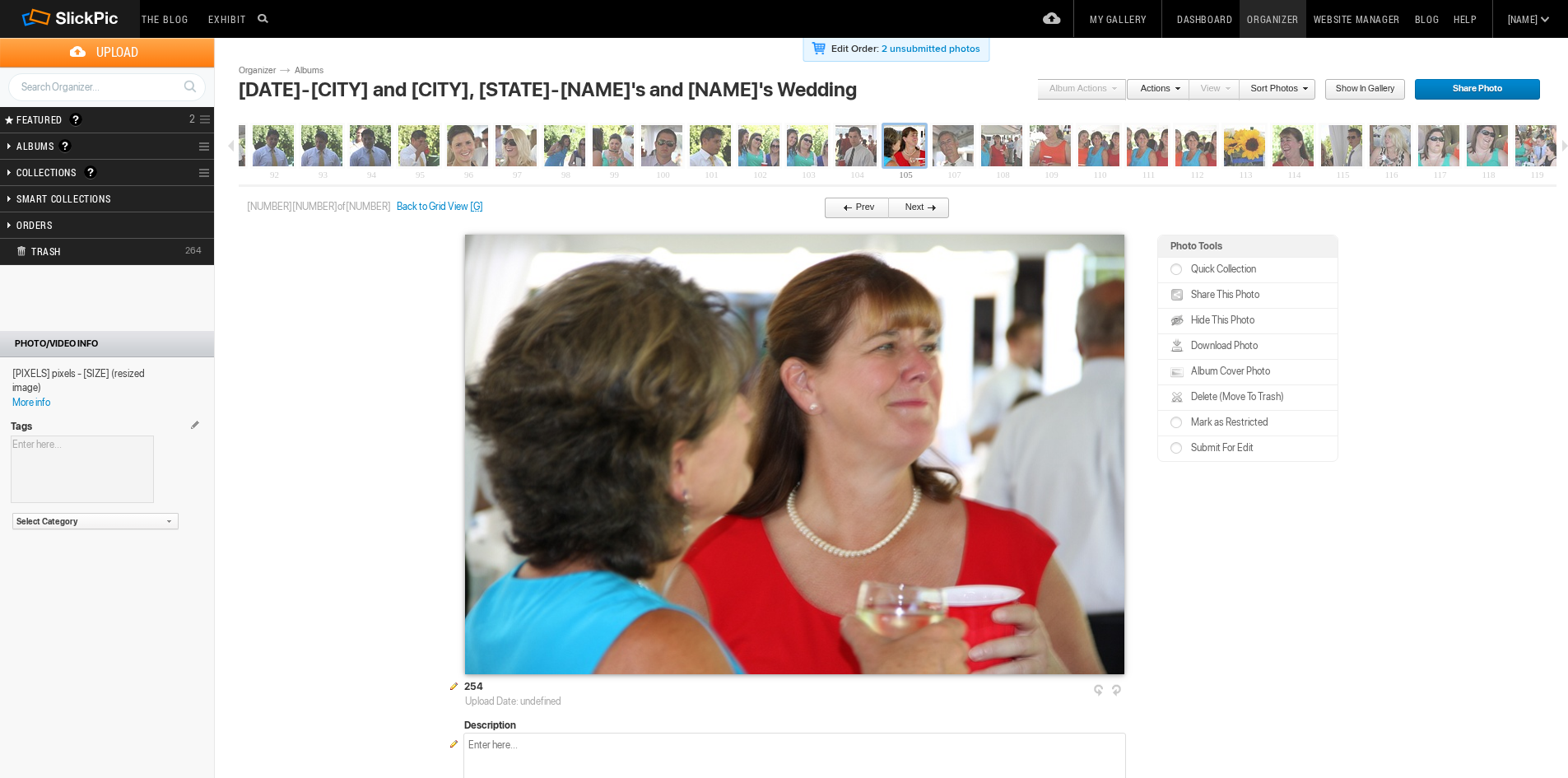 click on "Back to Grid View" at bounding box center [432, 207] 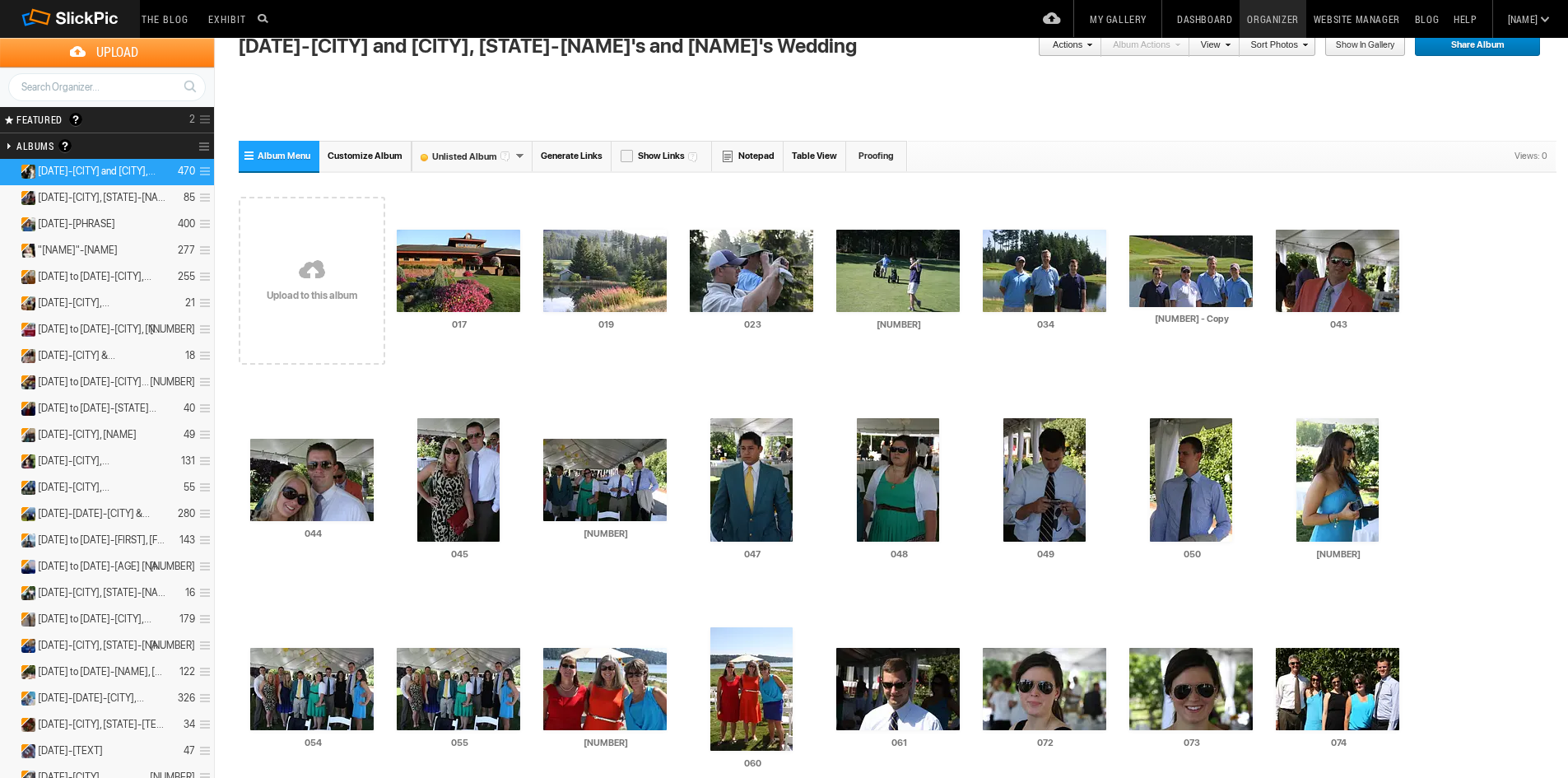 scroll, scrollTop: 2262, scrollLeft: 0, axis: vertical 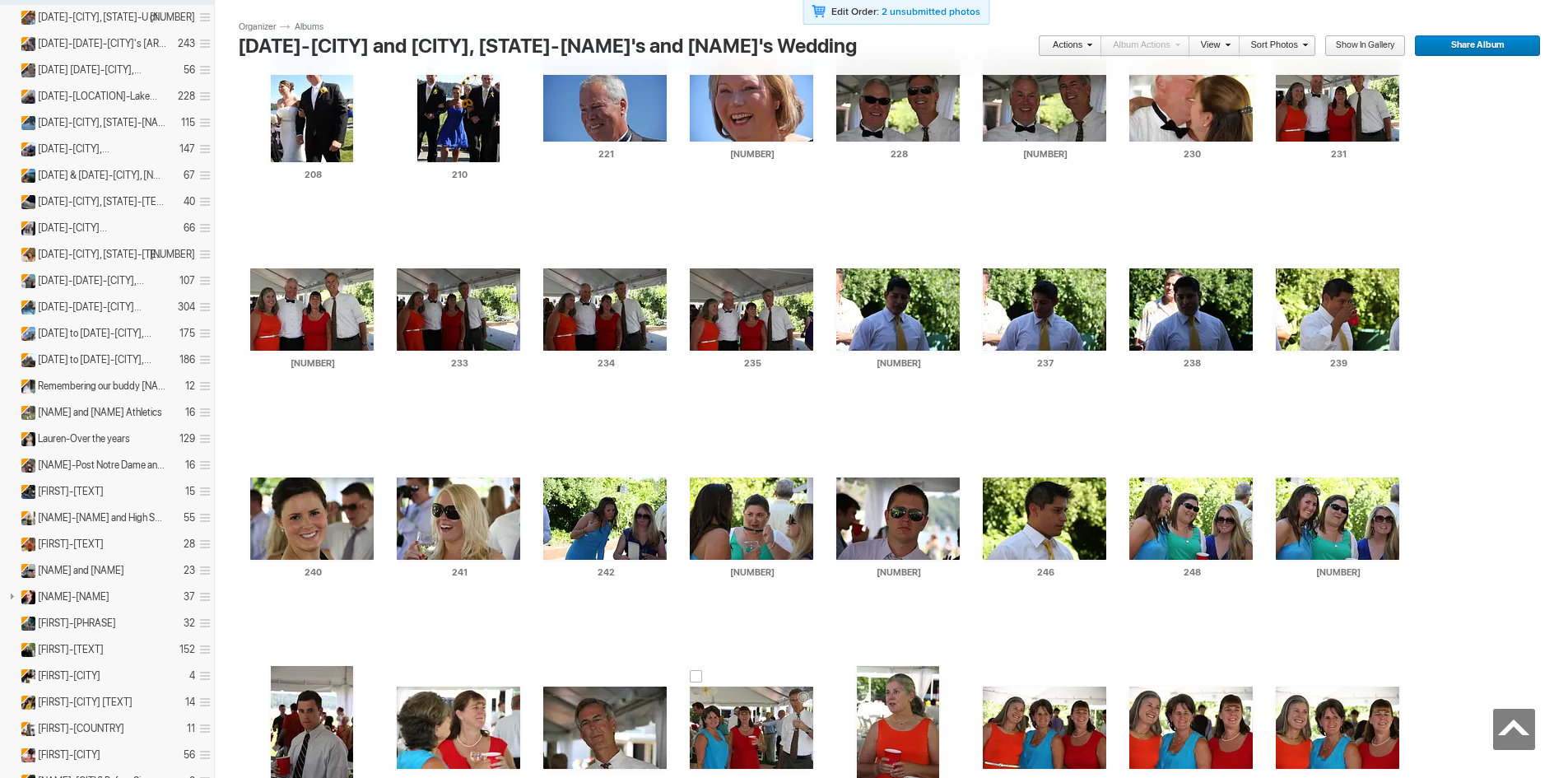 click at bounding box center [751, 728] 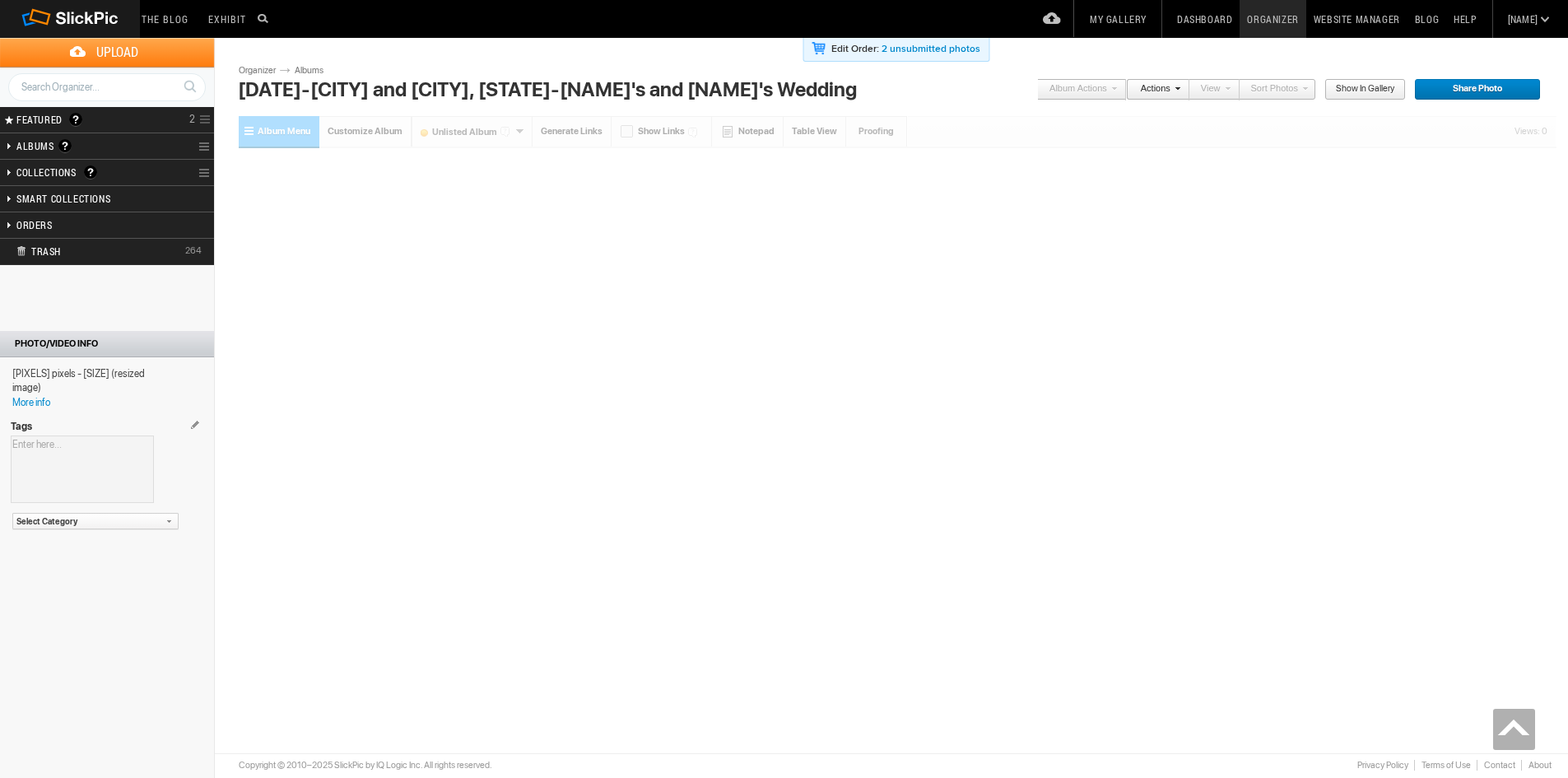 scroll, scrollTop: 0, scrollLeft: 0, axis: both 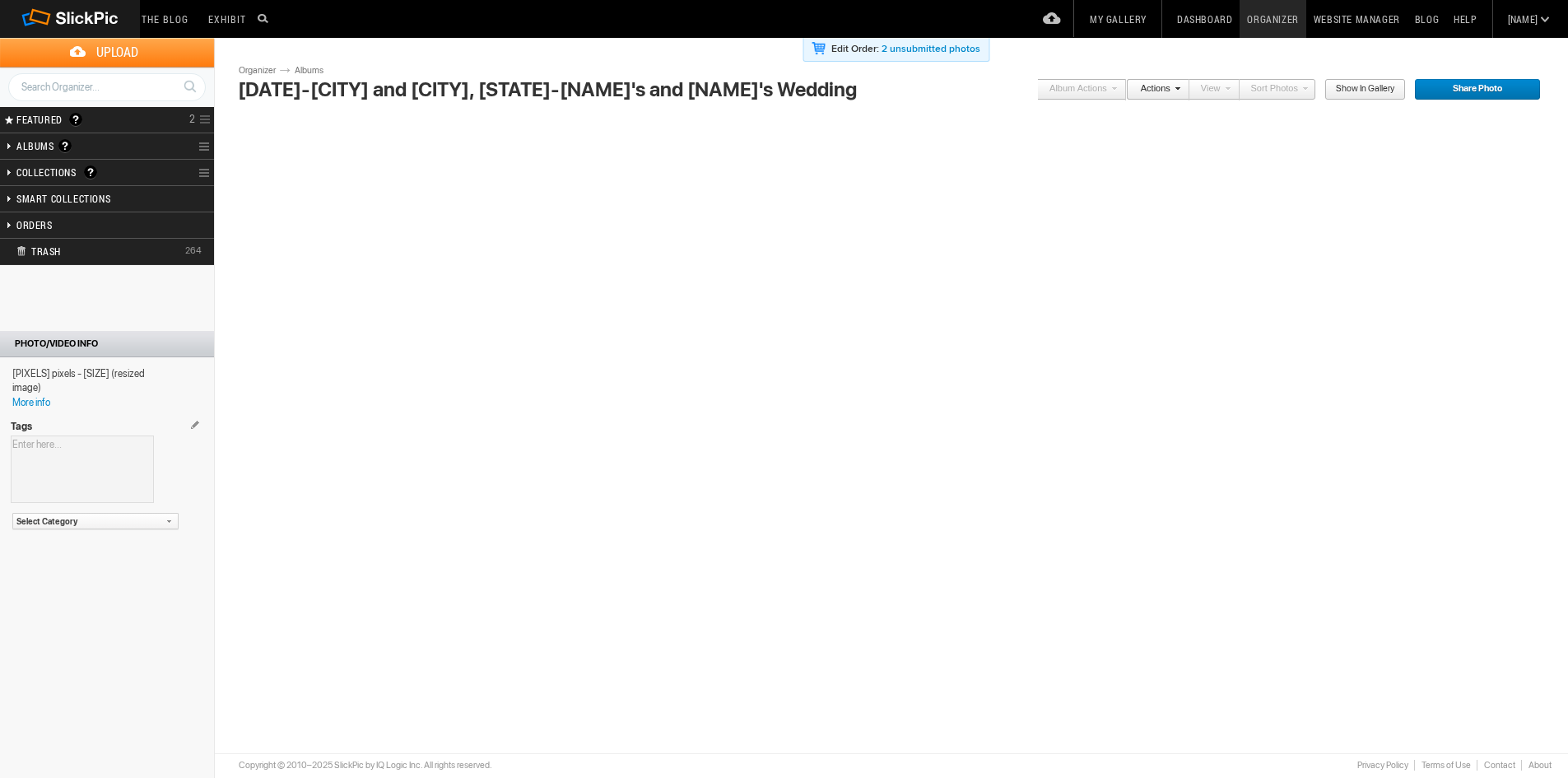 type on "257" 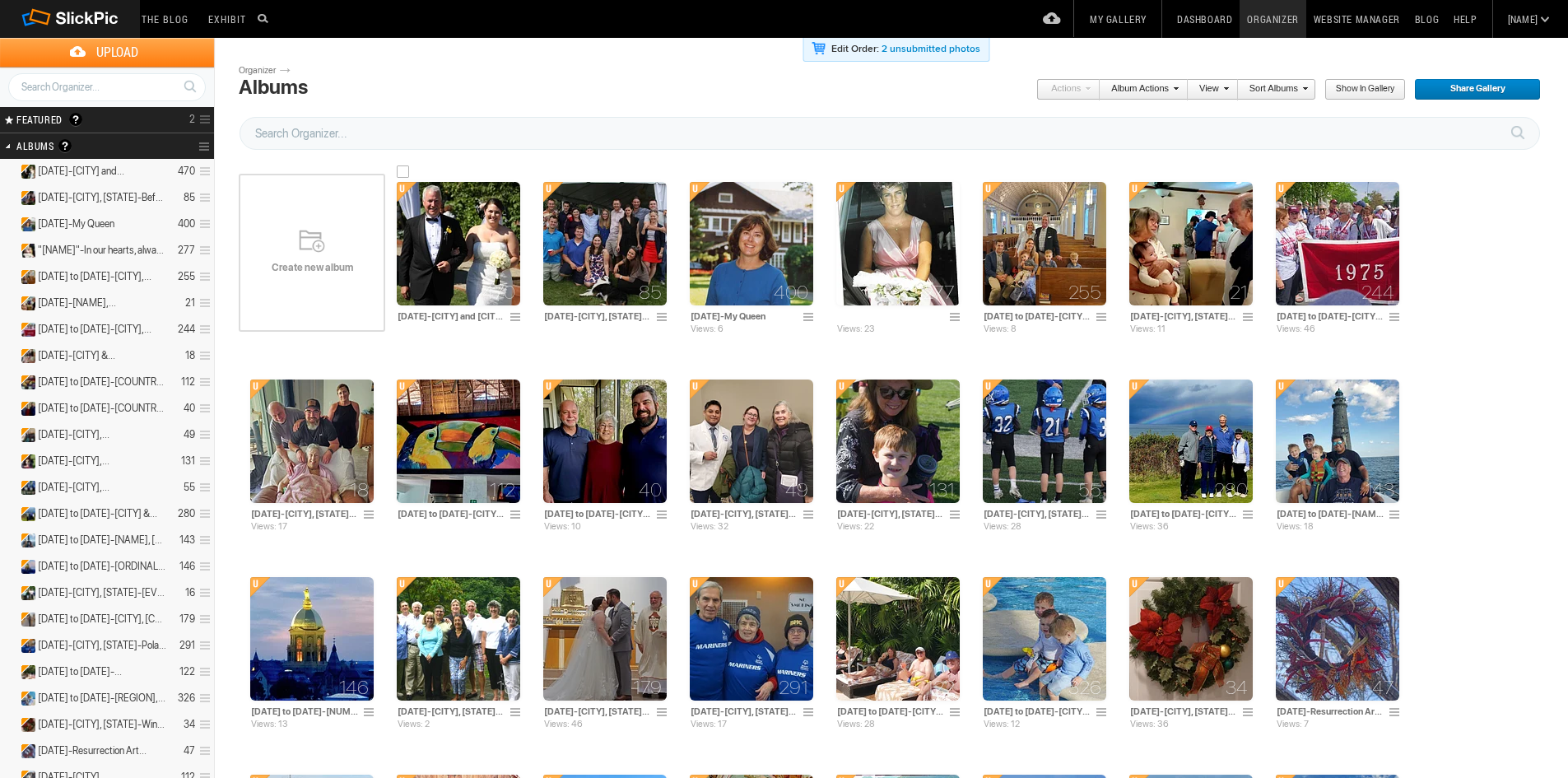 scroll, scrollTop: 0, scrollLeft: 0, axis: both 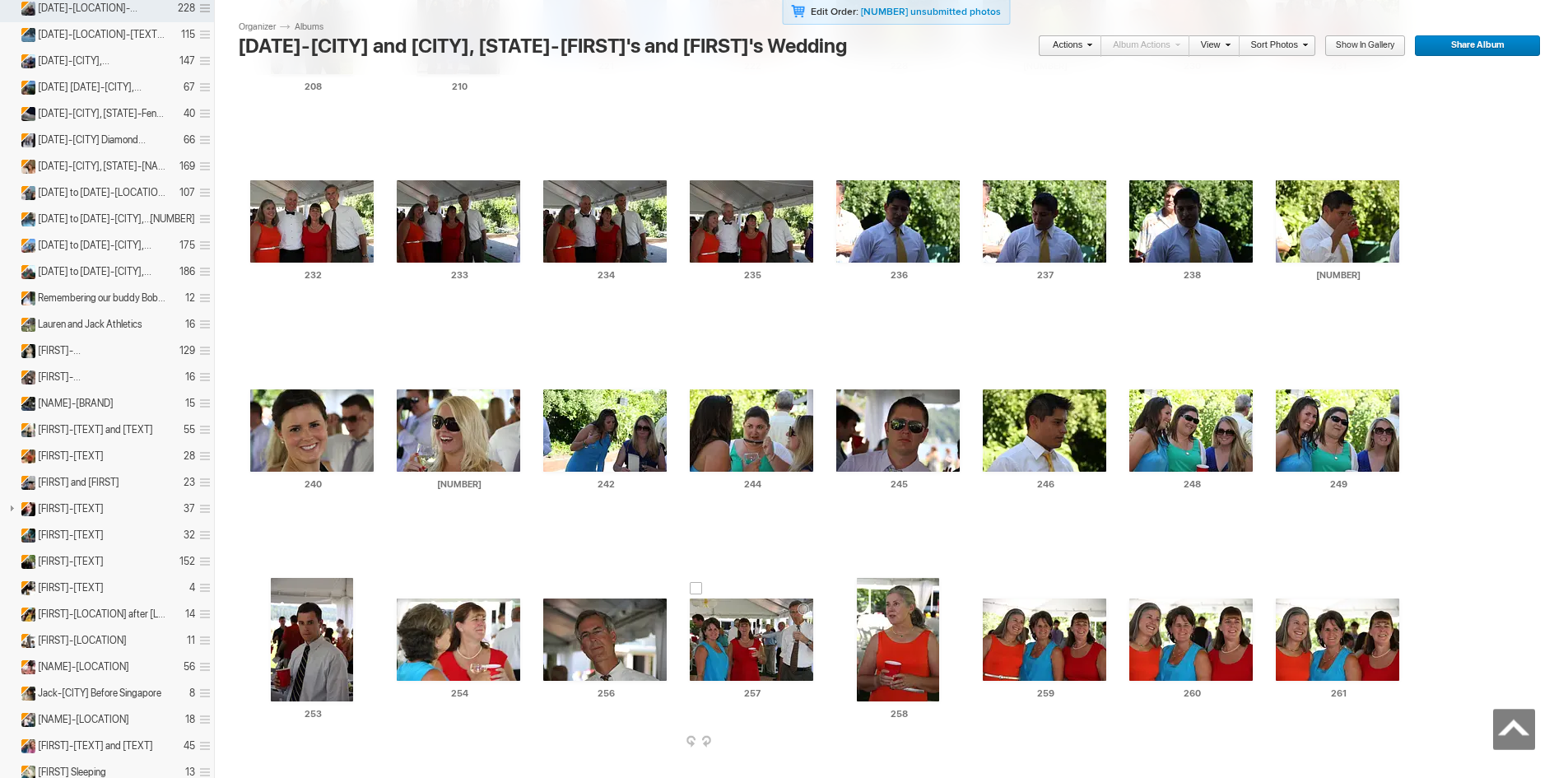 drag, startPoint x: 1572, startPoint y: 28, endPoint x: 1528, endPoint y: 138, distance: 118.47363 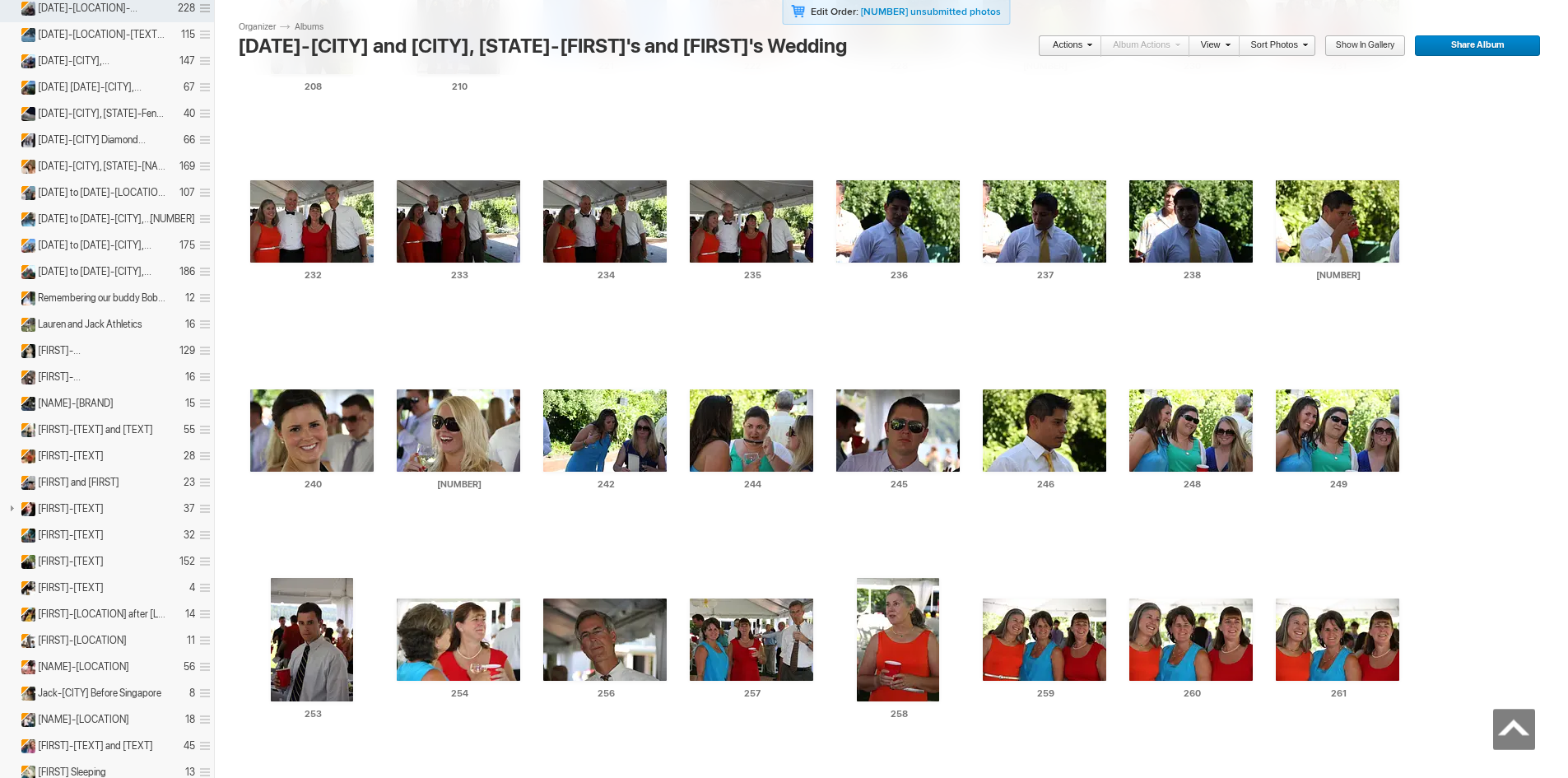 click at bounding box center (458, 849) 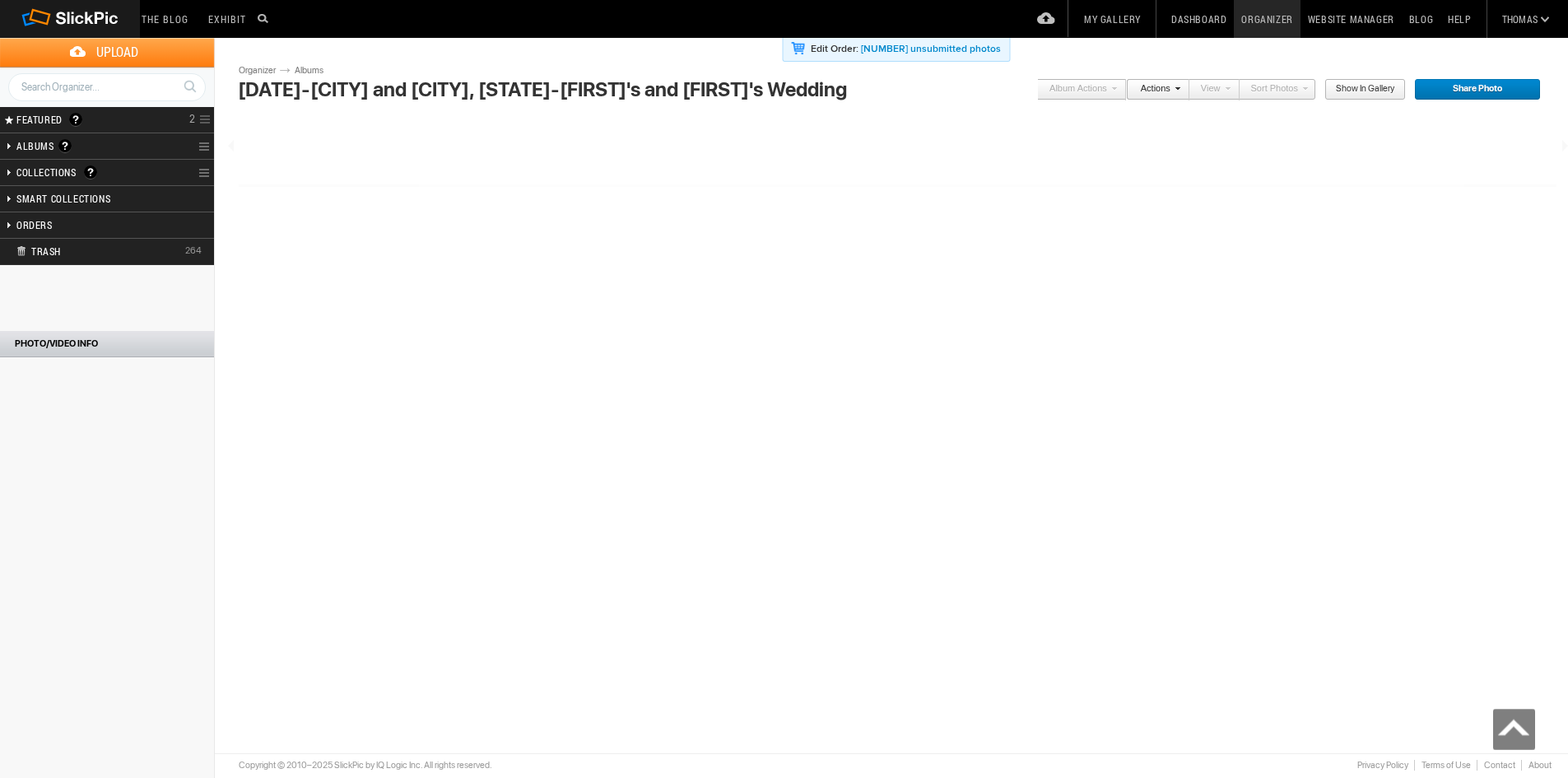 scroll, scrollTop: 0, scrollLeft: 0, axis: both 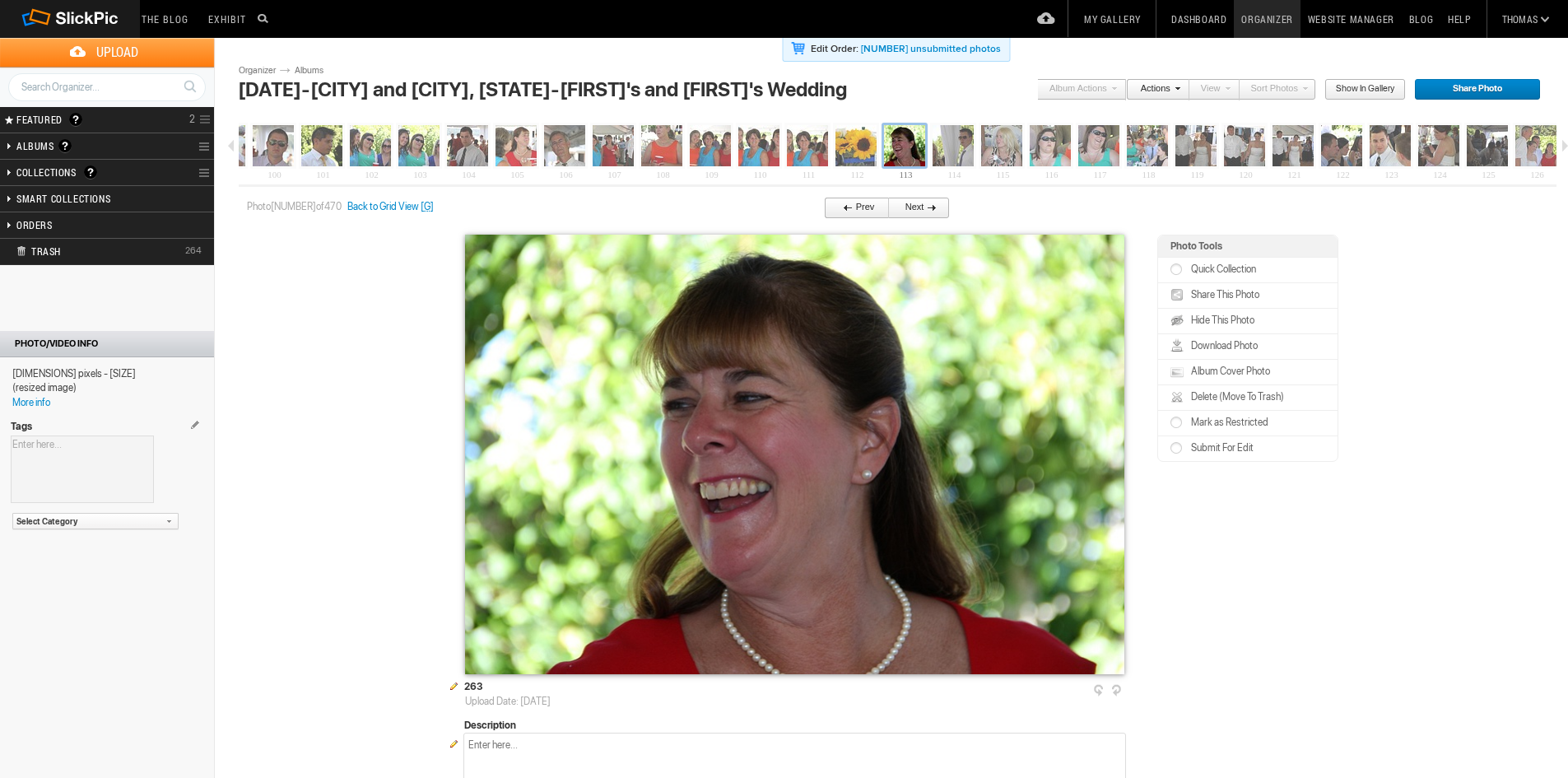 click on "Prev" at bounding box center [852, 208] 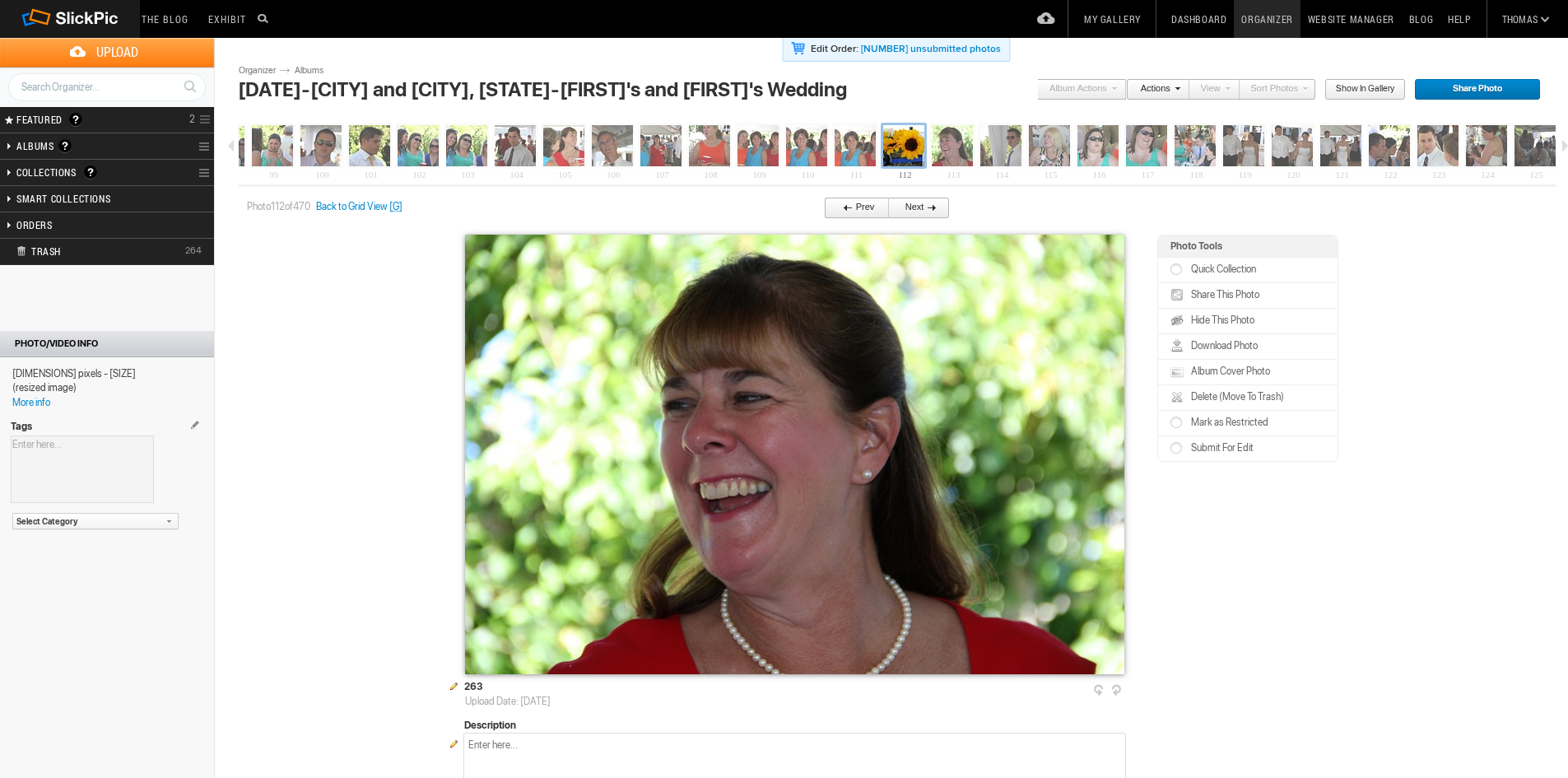scroll, scrollTop: 0, scrollLeft: 4748, axis: horizontal 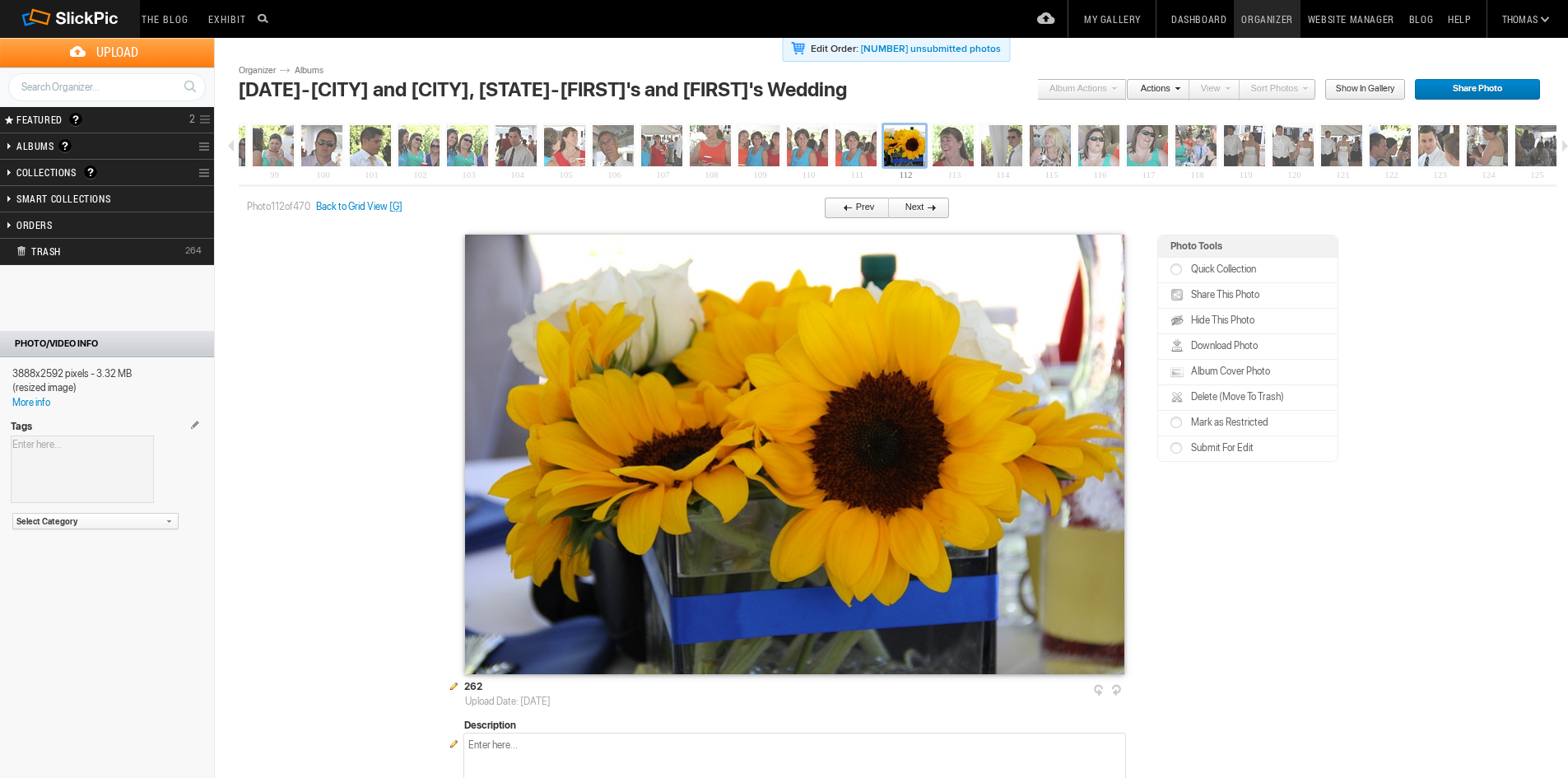 click on "Prev" at bounding box center (852, 208) 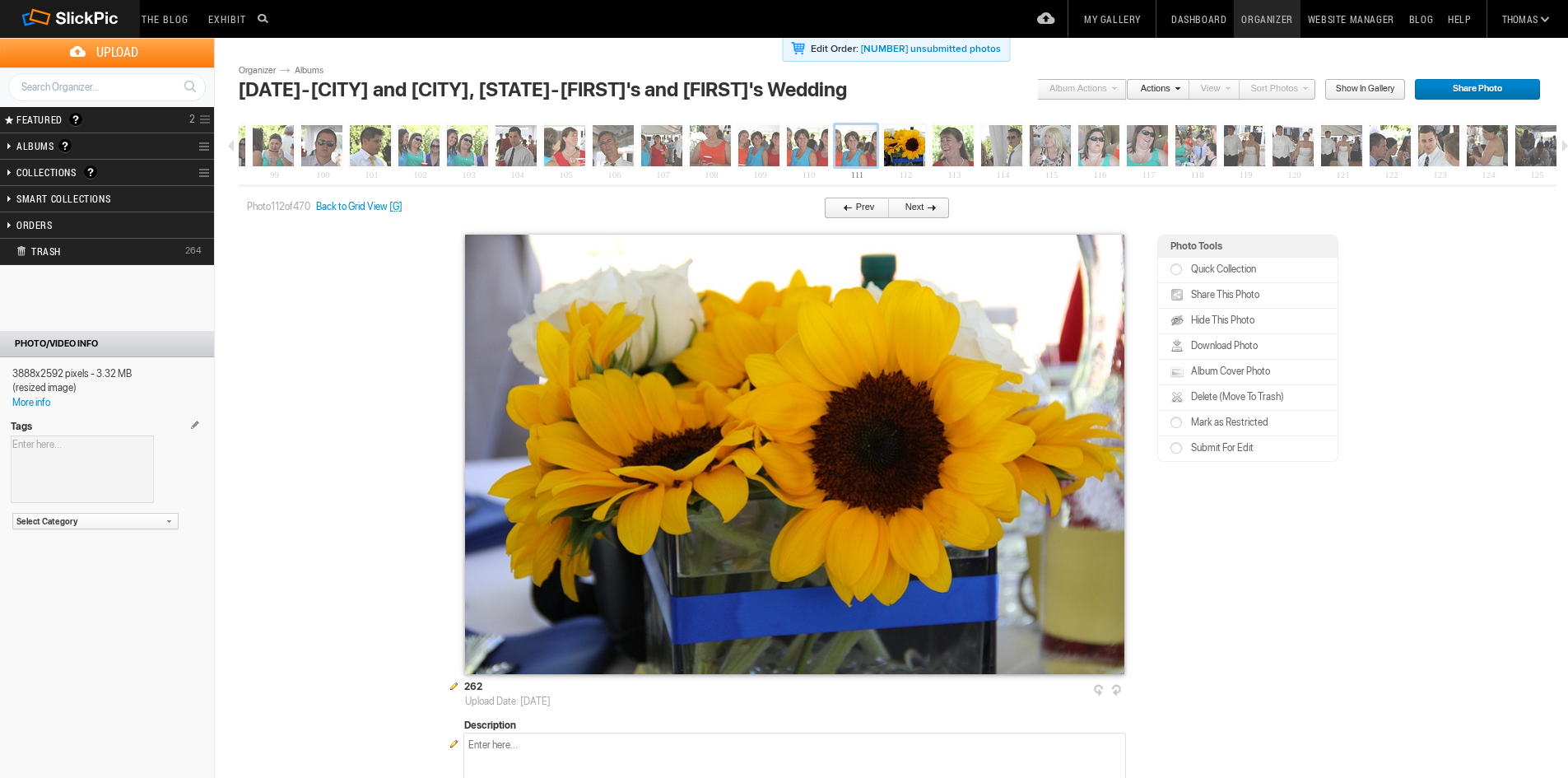 scroll, scrollTop: 0, scrollLeft: 4699, axis: horizontal 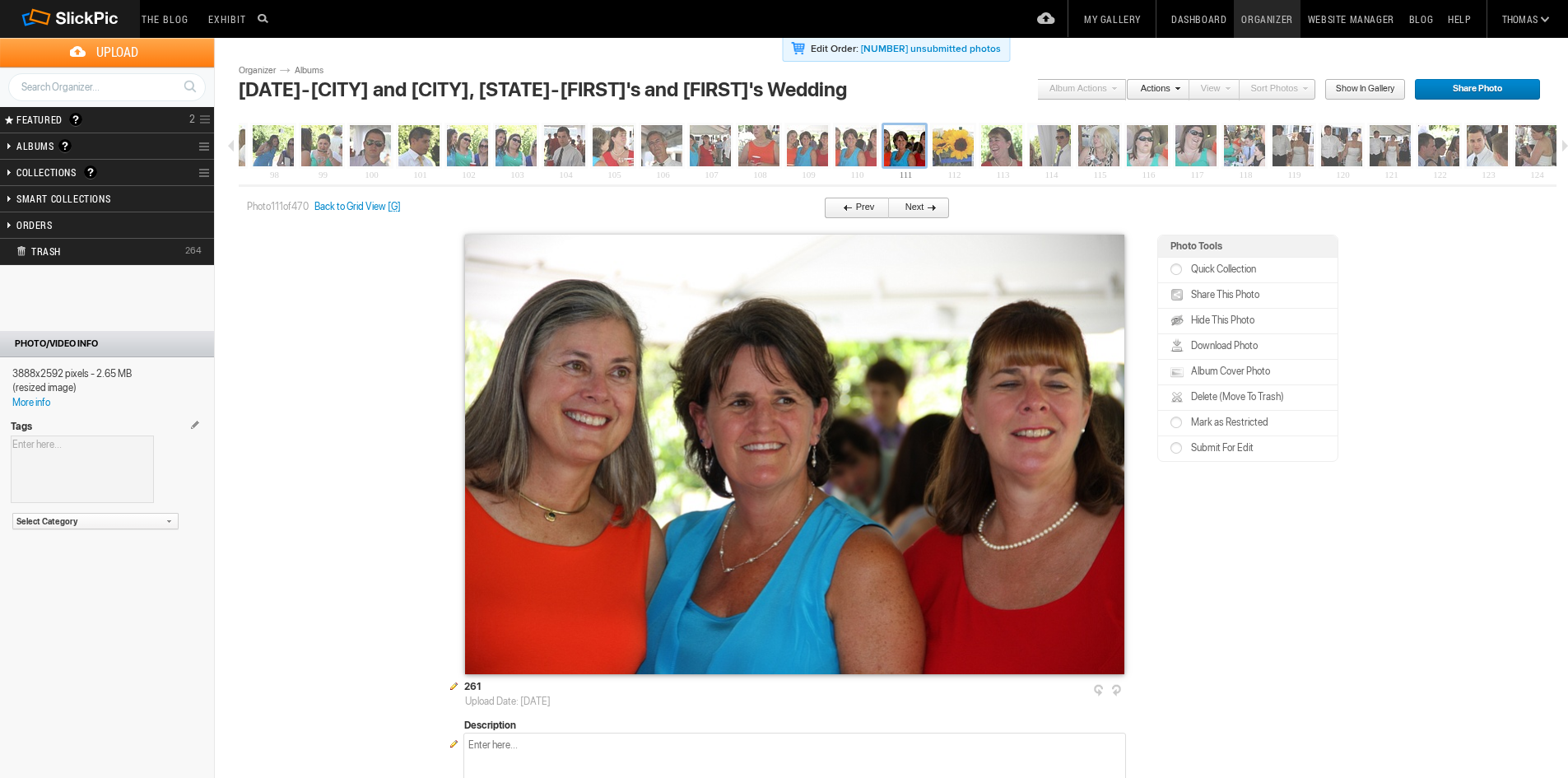 click on "Next" at bounding box center (915, 208) 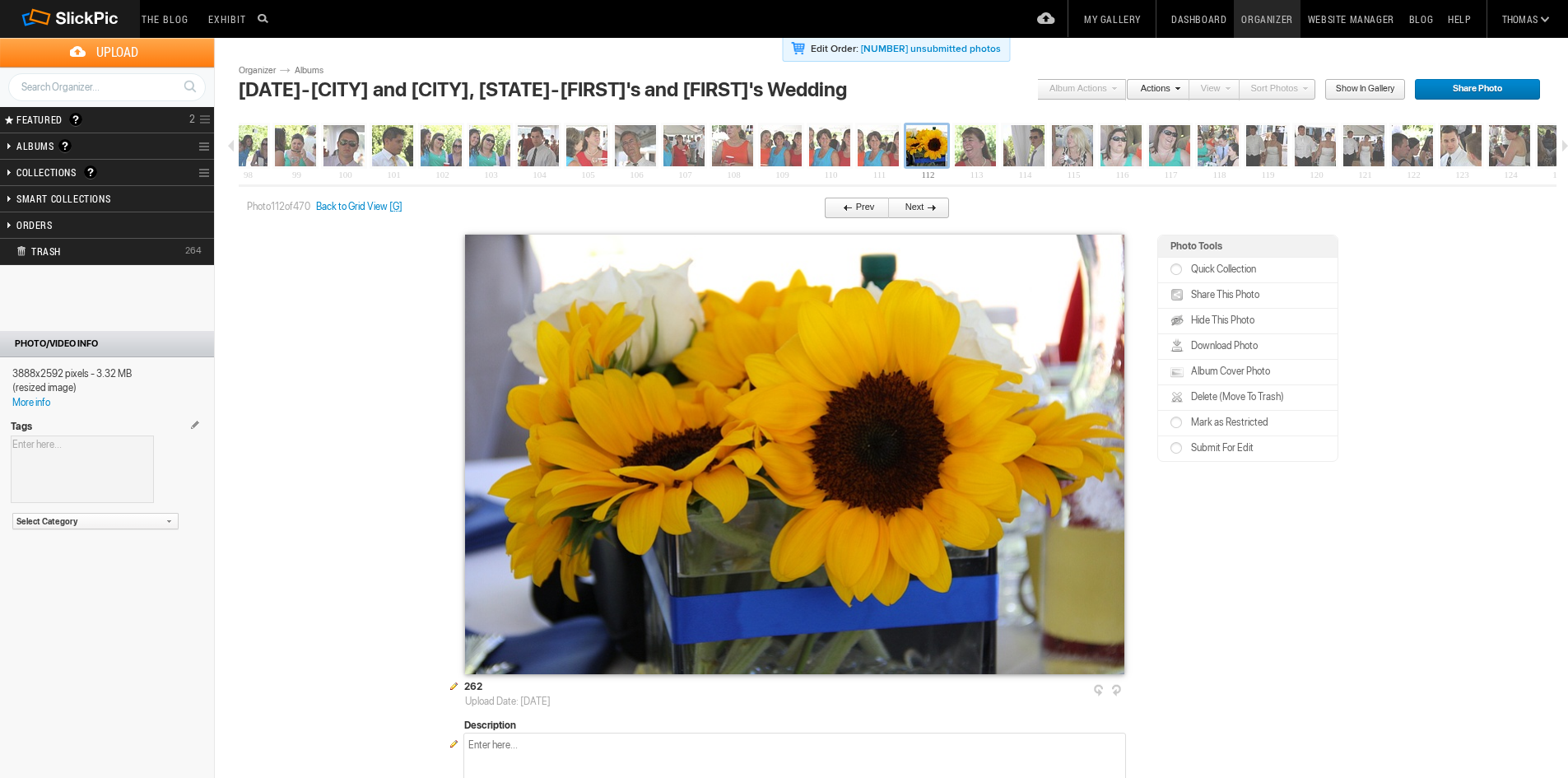 scroll, scrollTop: 0, scrollLeft: 4748, axis: horizontal 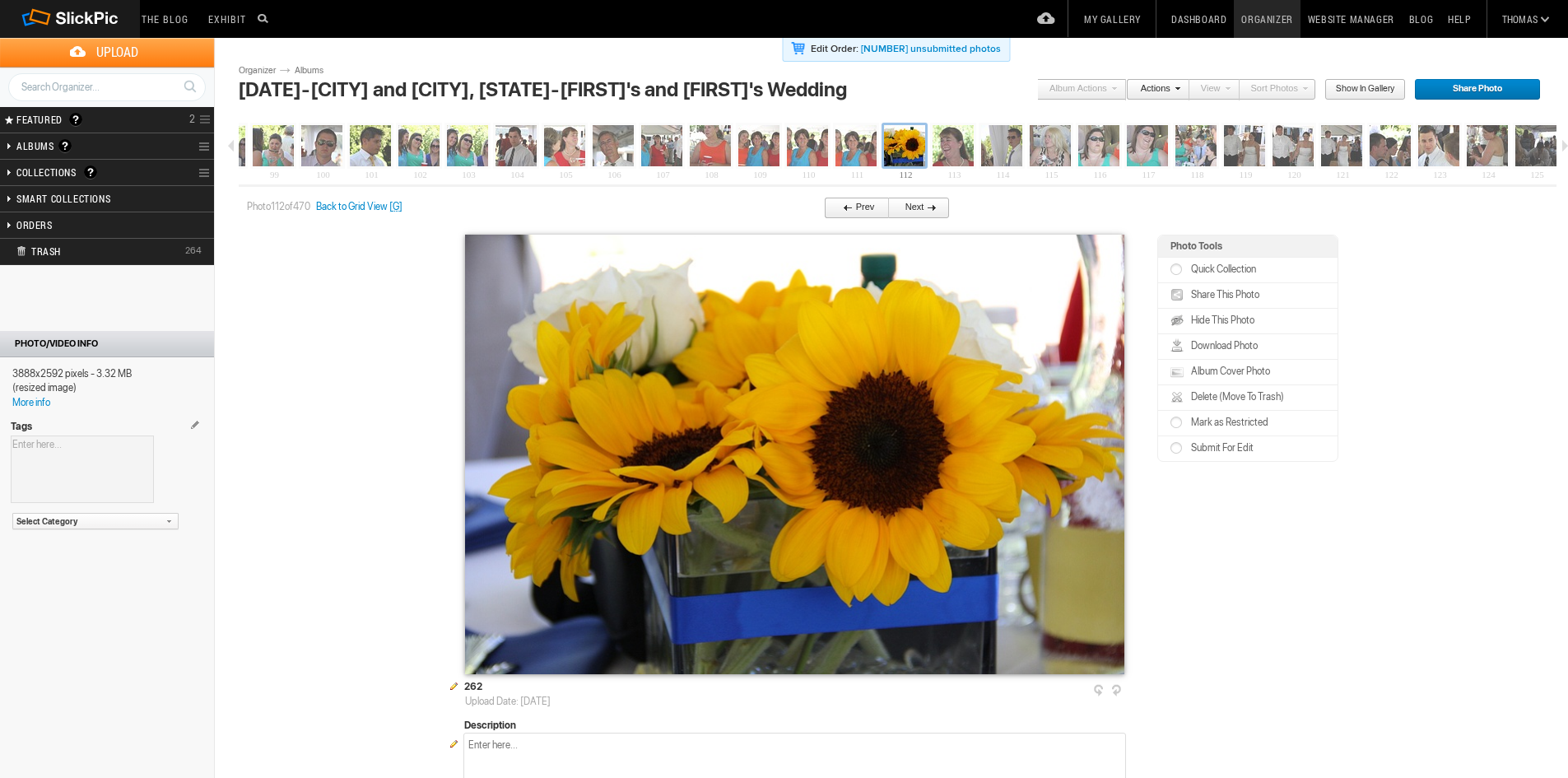 click on "Delete (Move To Trash)" at bounding box center (1235, 397) 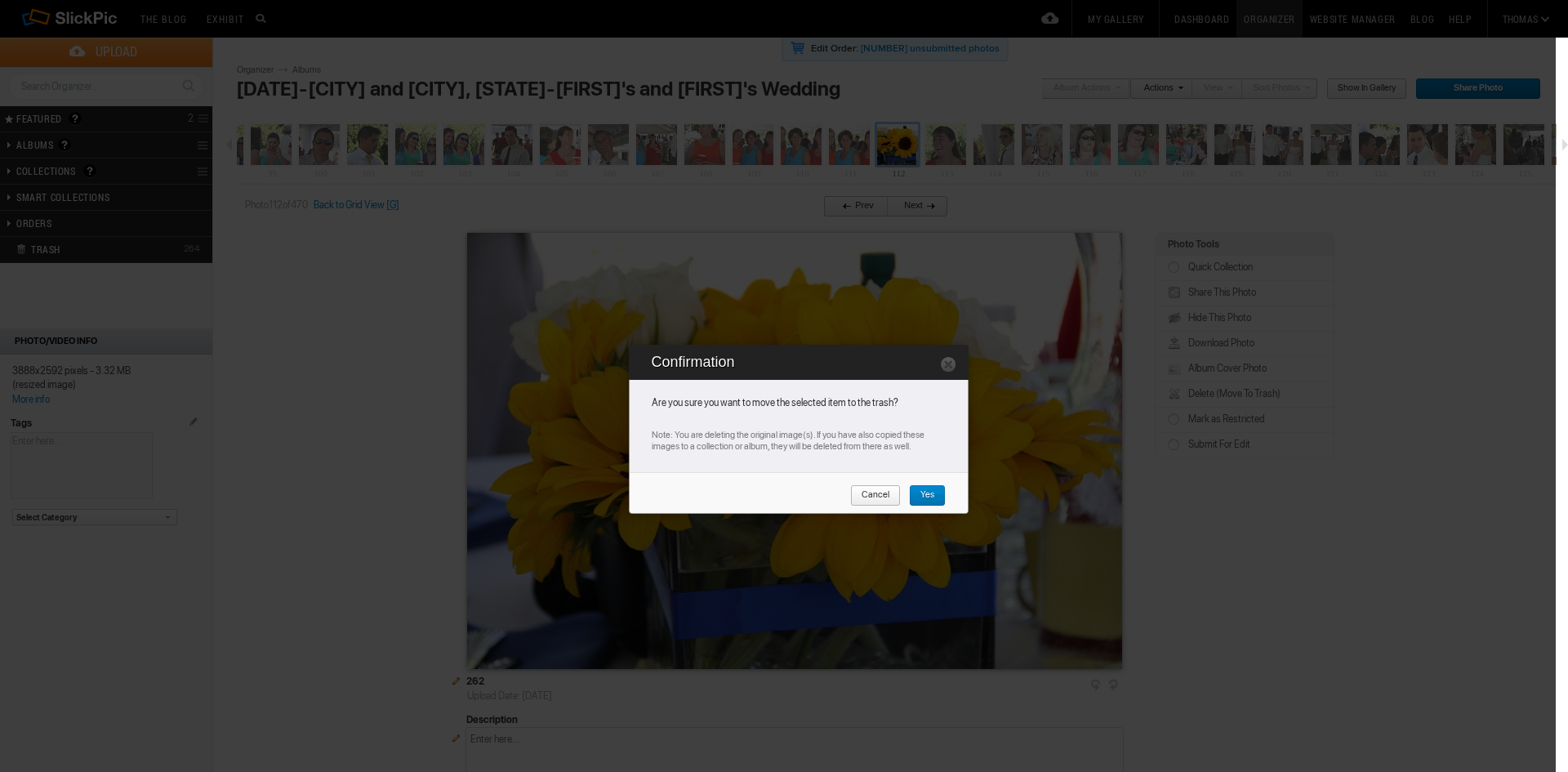 click on "Yes" at bounding box center [921, 496] 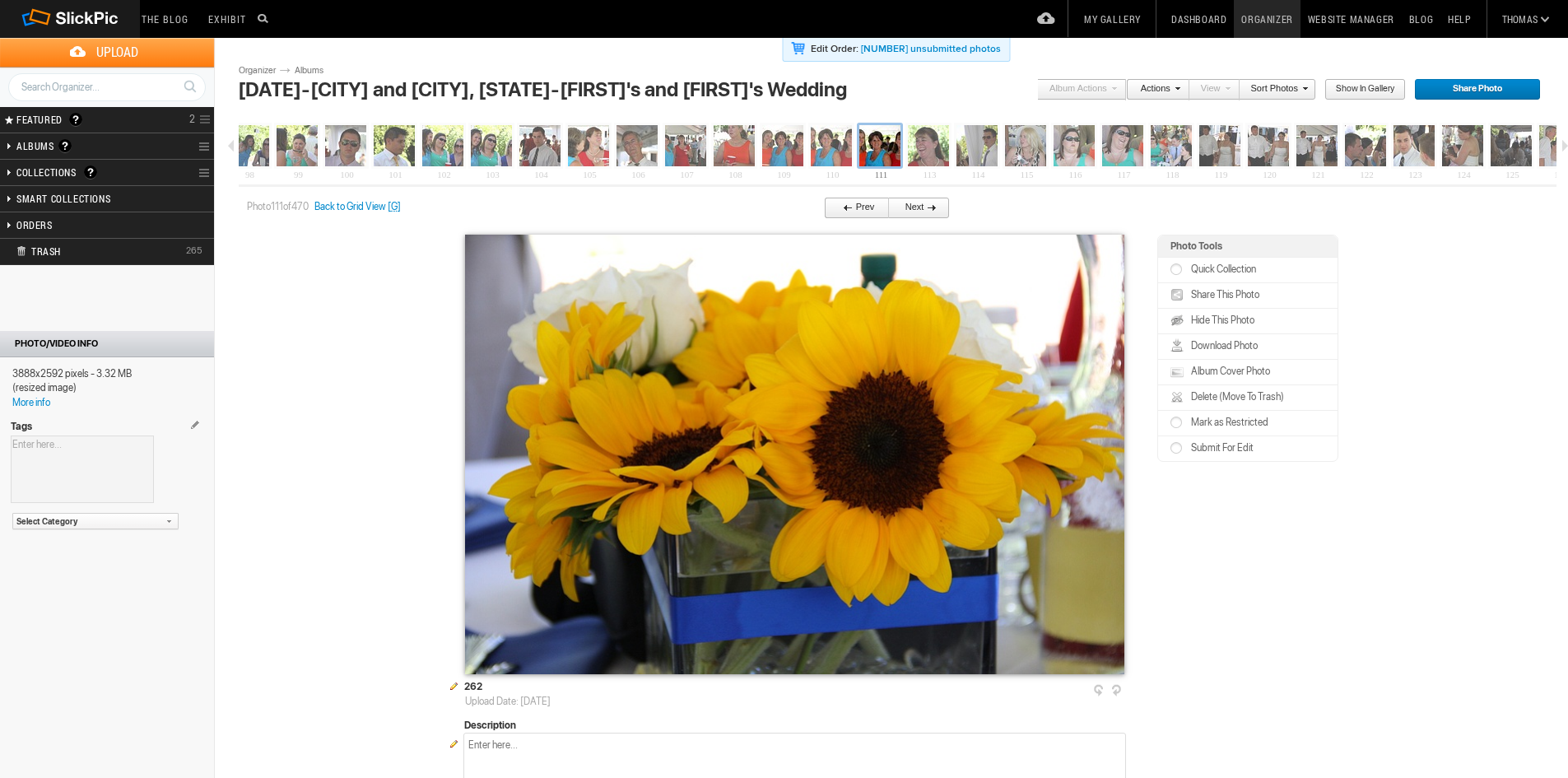scroll, scrollTop: 0, scrollLeft: 4699, axis: horizontal 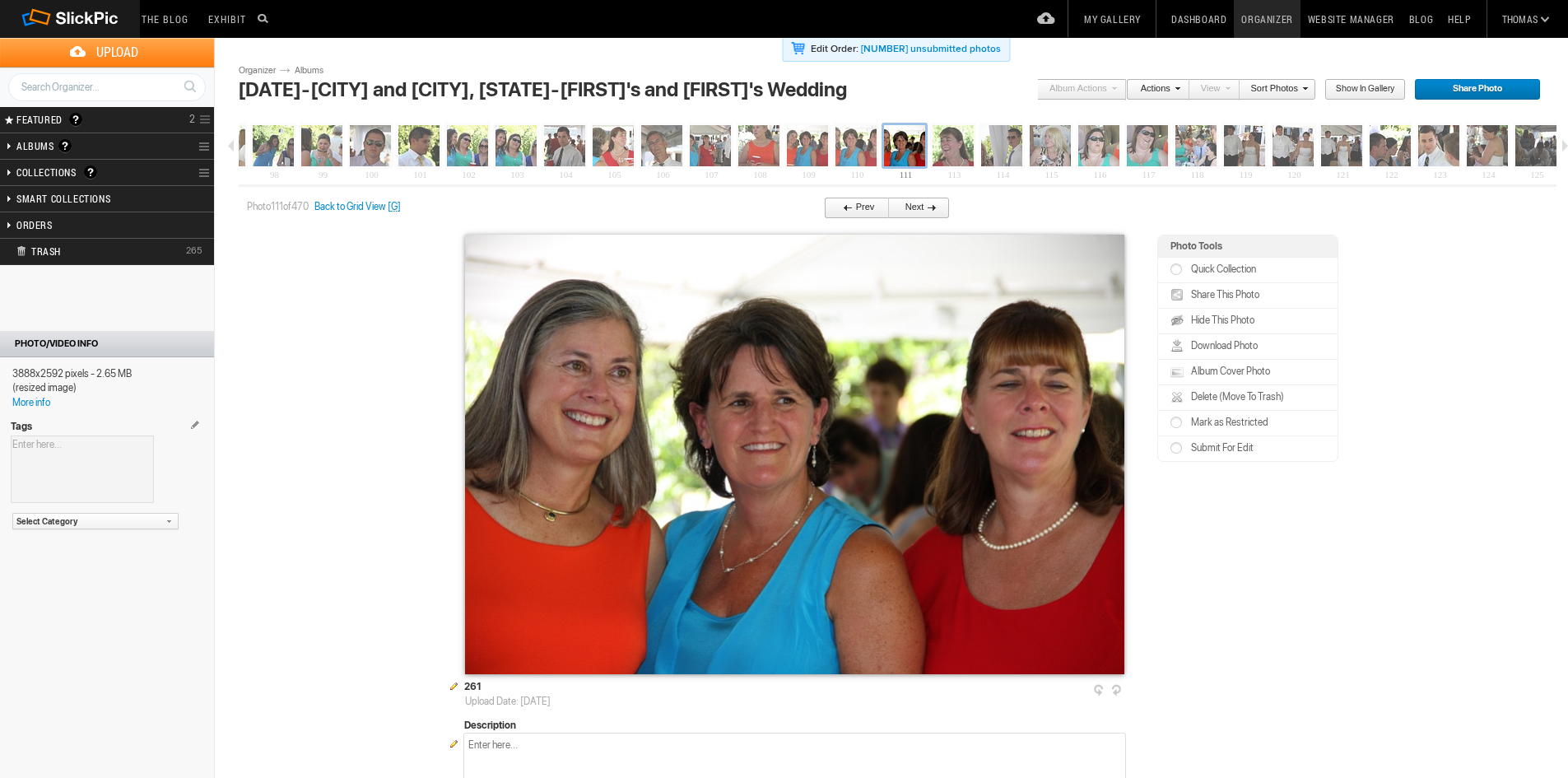 click on "Prev" at bounding box center (852, 208) 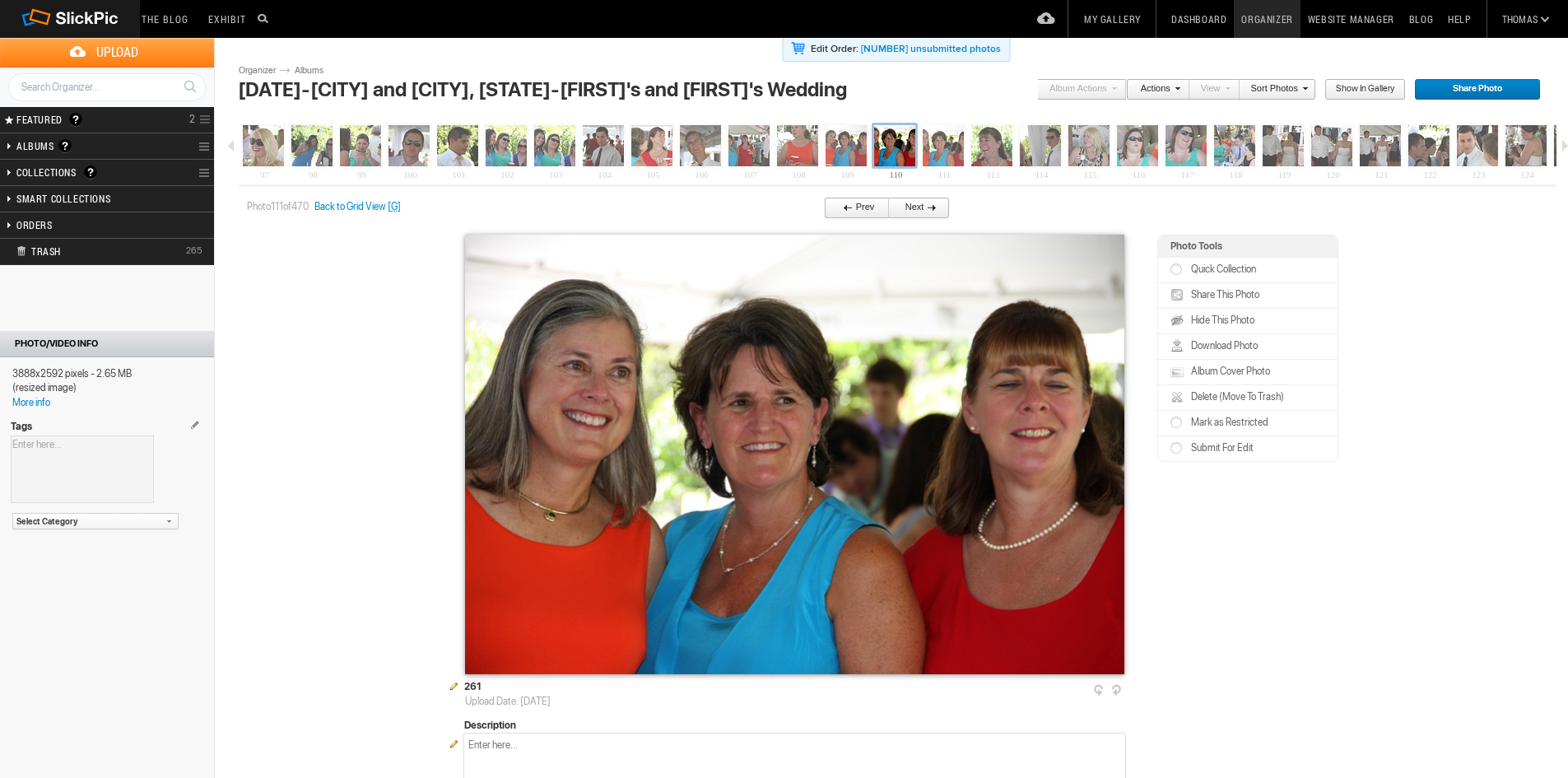 scroll, scrollTop: 0, scrollLeft: 4650, axis: horizontal 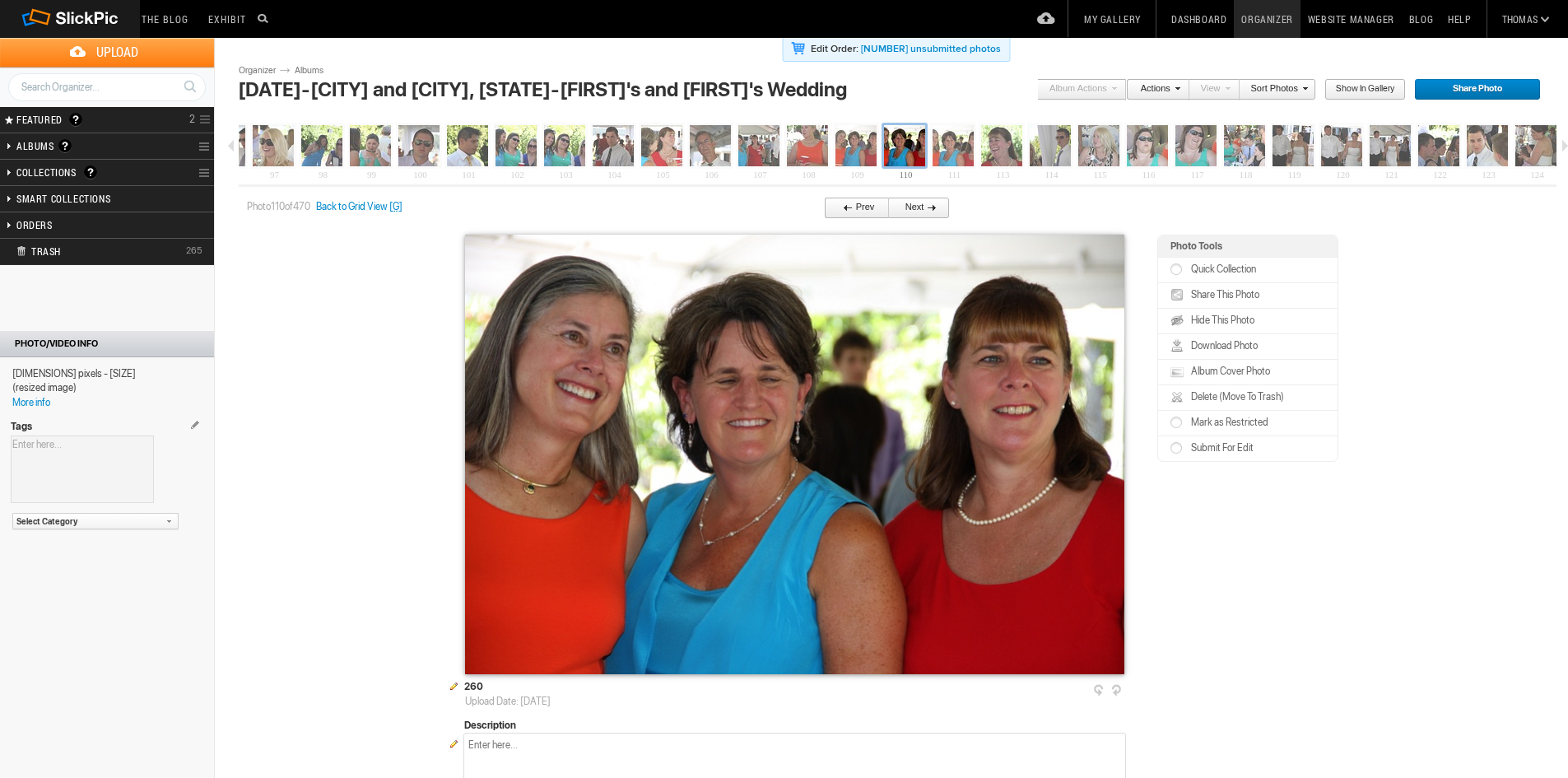 click on "Prev" at bounding box center [852, 208] 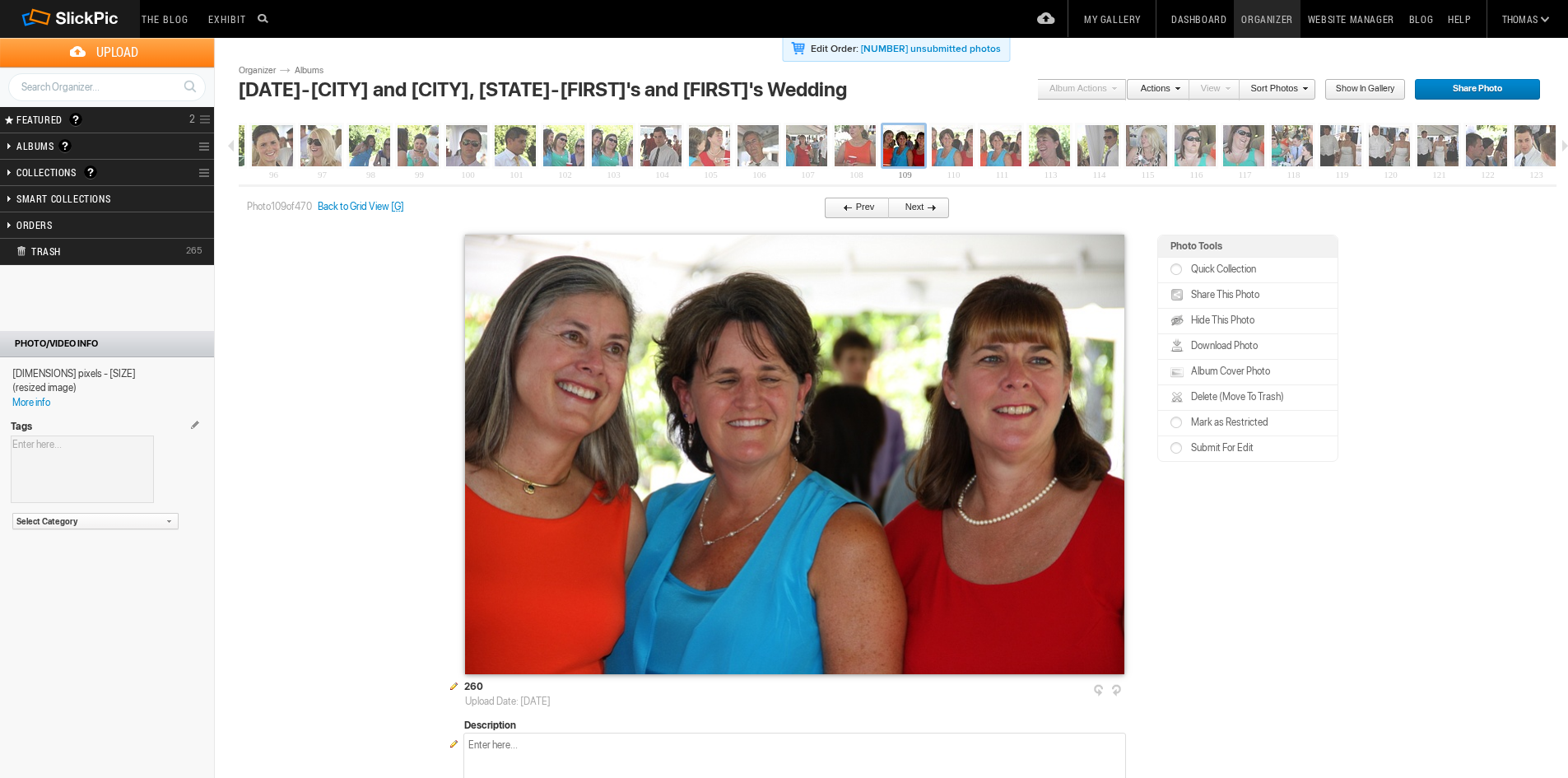 scroll, scrollTop: 0, scrollLeft: 4602, axis: horizontal 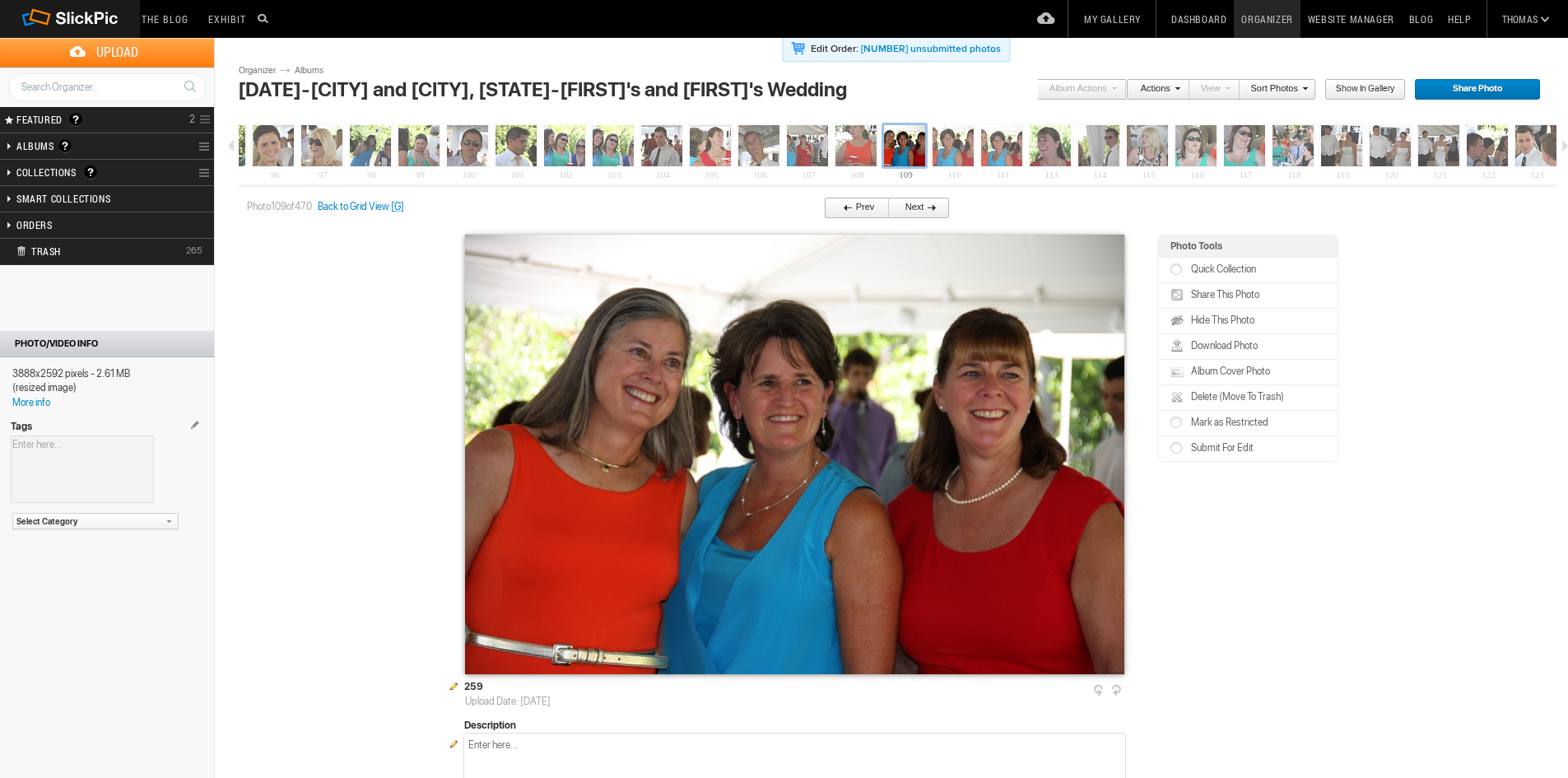 click on "Next" at bounding box center [915, 208] 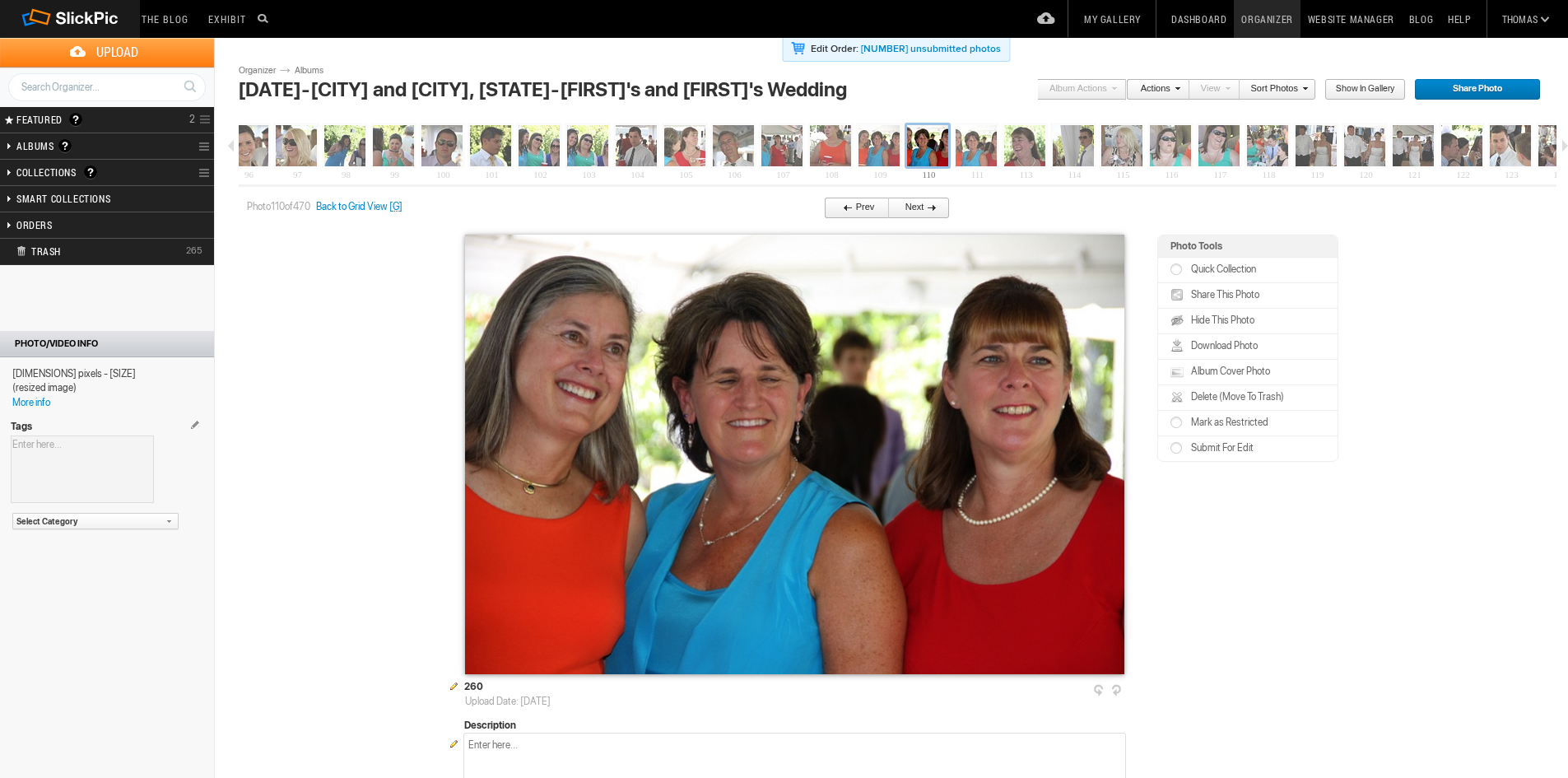 scroll, scrollTop: 0, scrollLeft: 4650, axis: horizontal 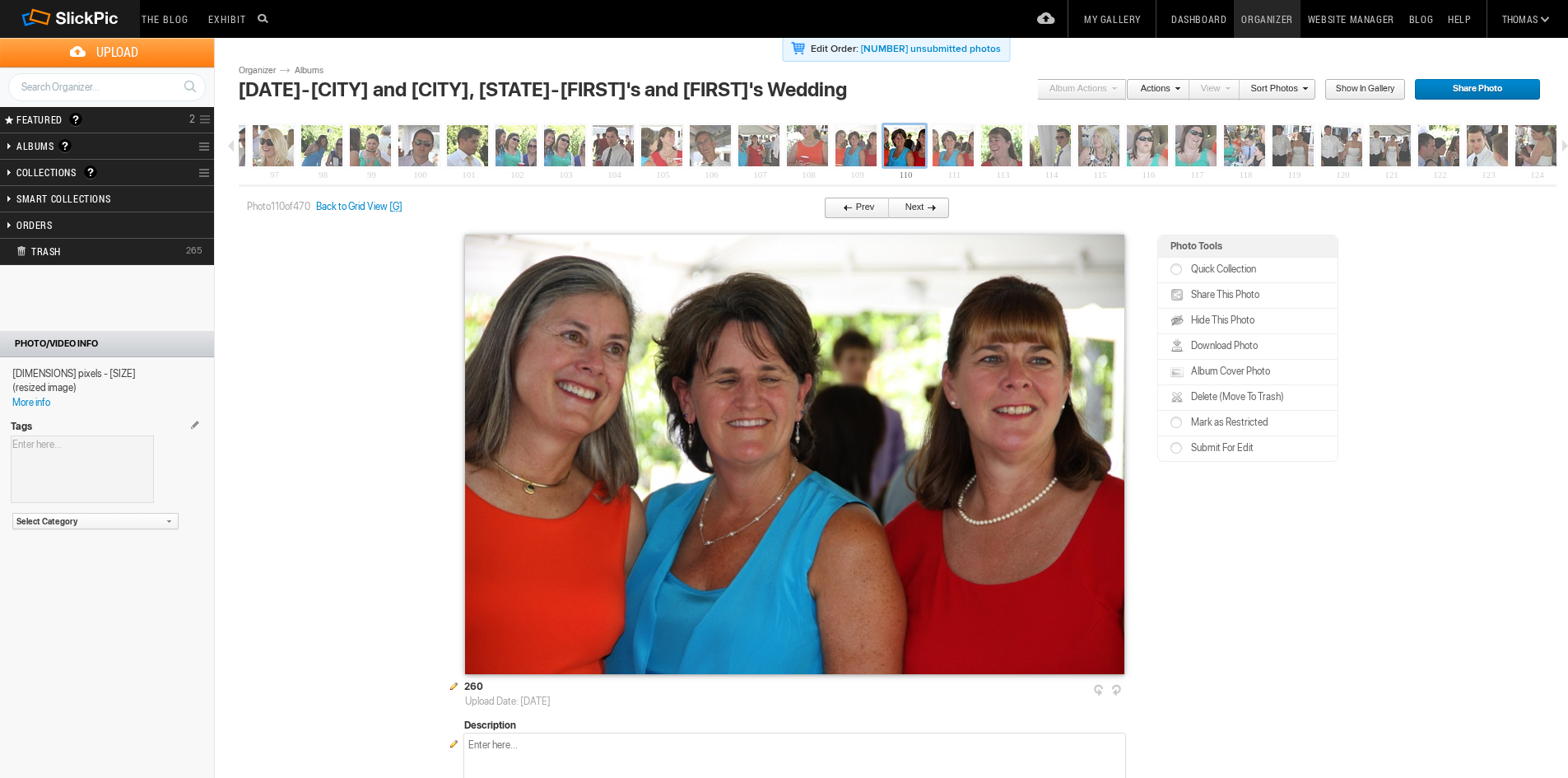 click on "Delete (Move To Trash)" at bounding box center (1235, 397) 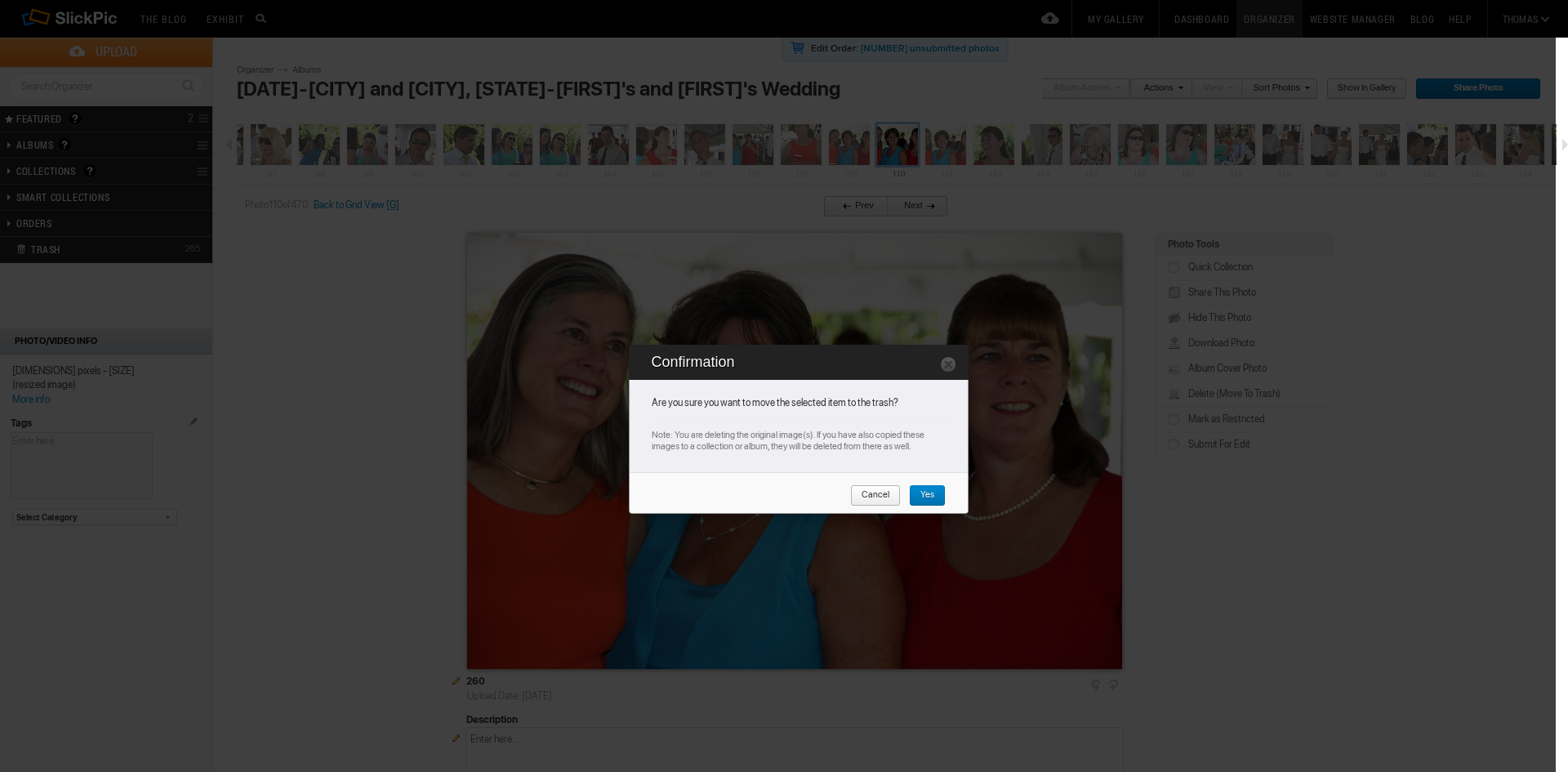 click on "Yes" at bounding box center (927, 496) 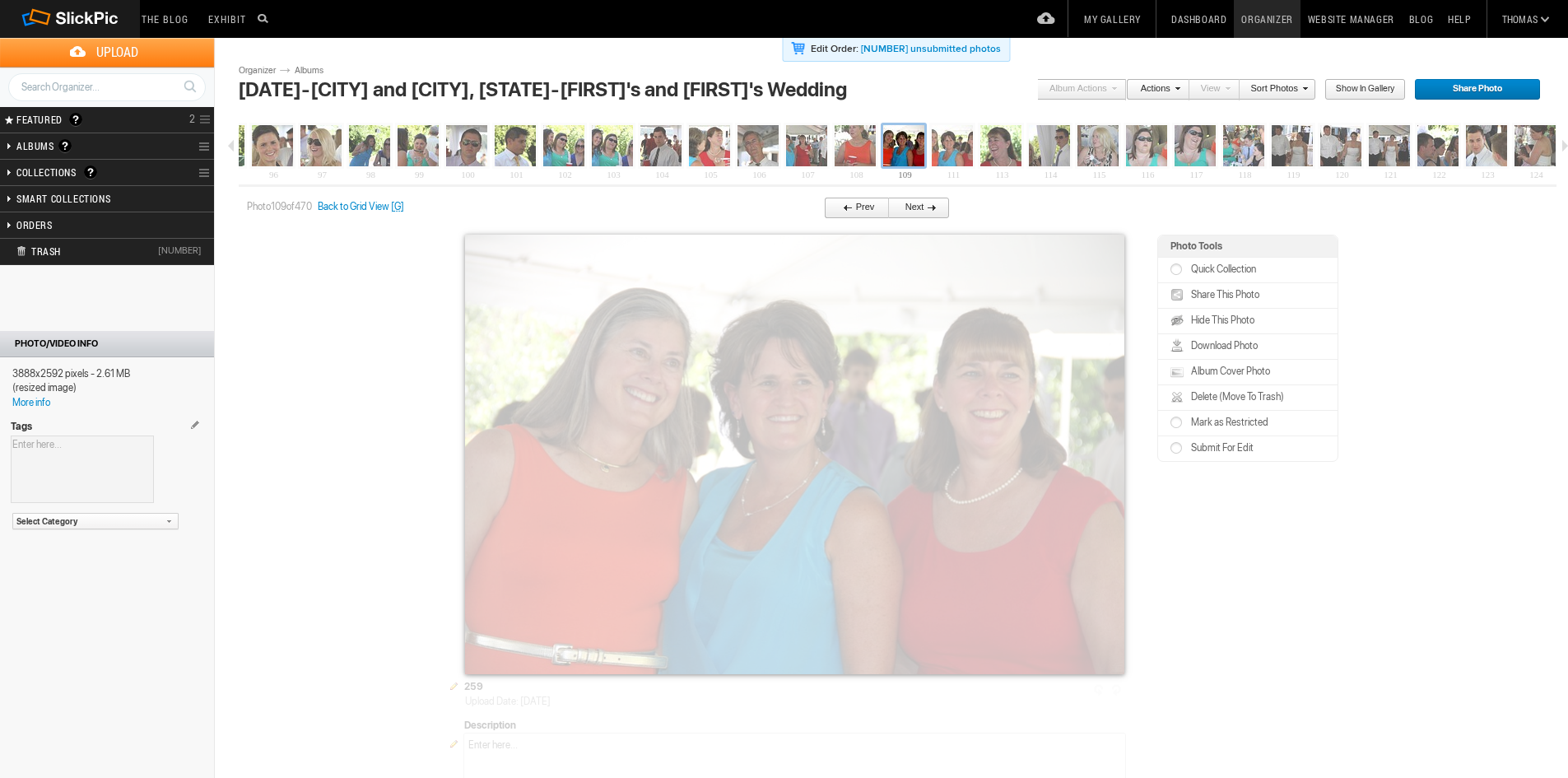 scroll, scrollTop: 0, scrollLeft: 4602, axis: horizontal 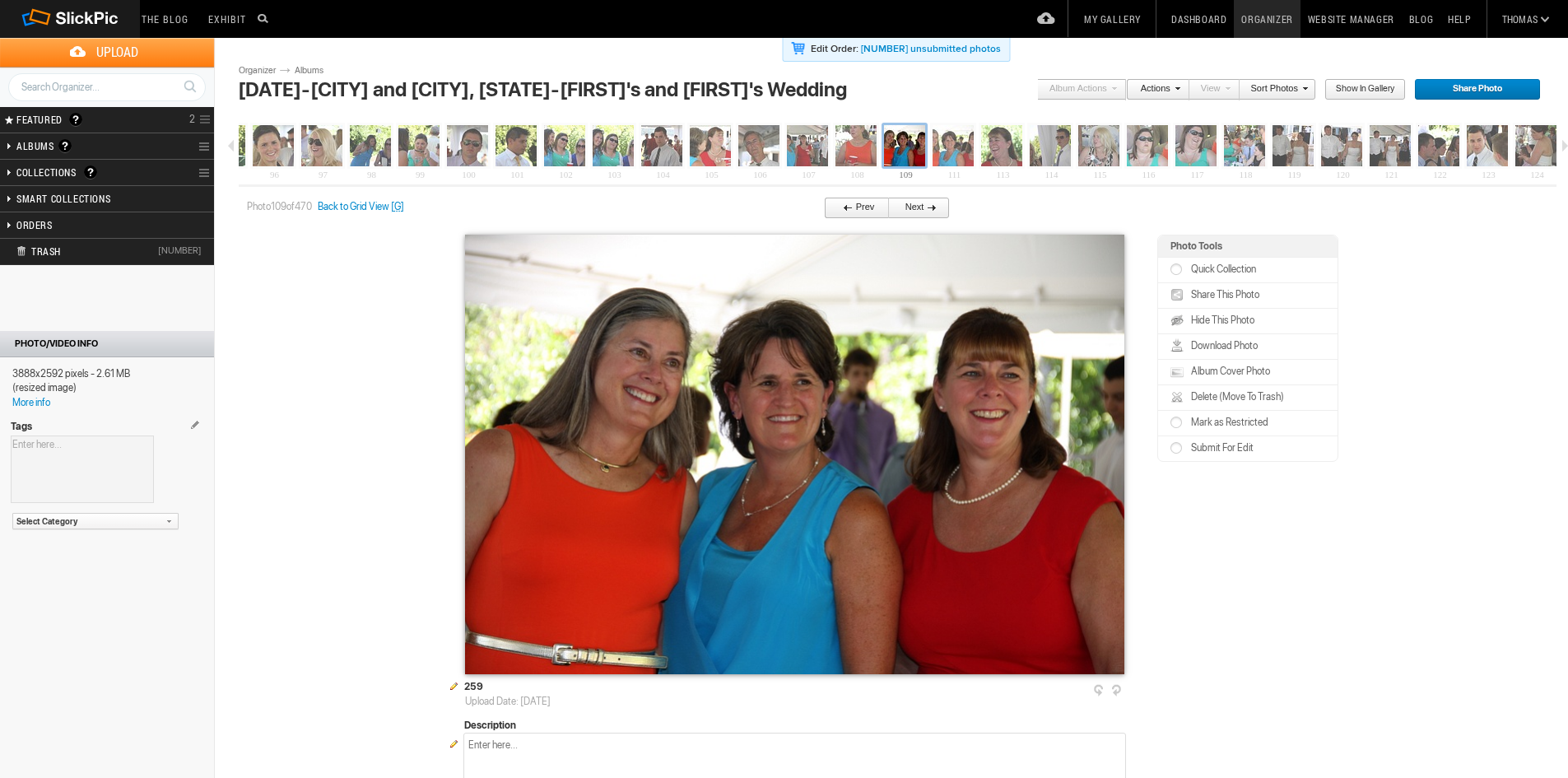click on "Next" at bounding box center (915, 208) 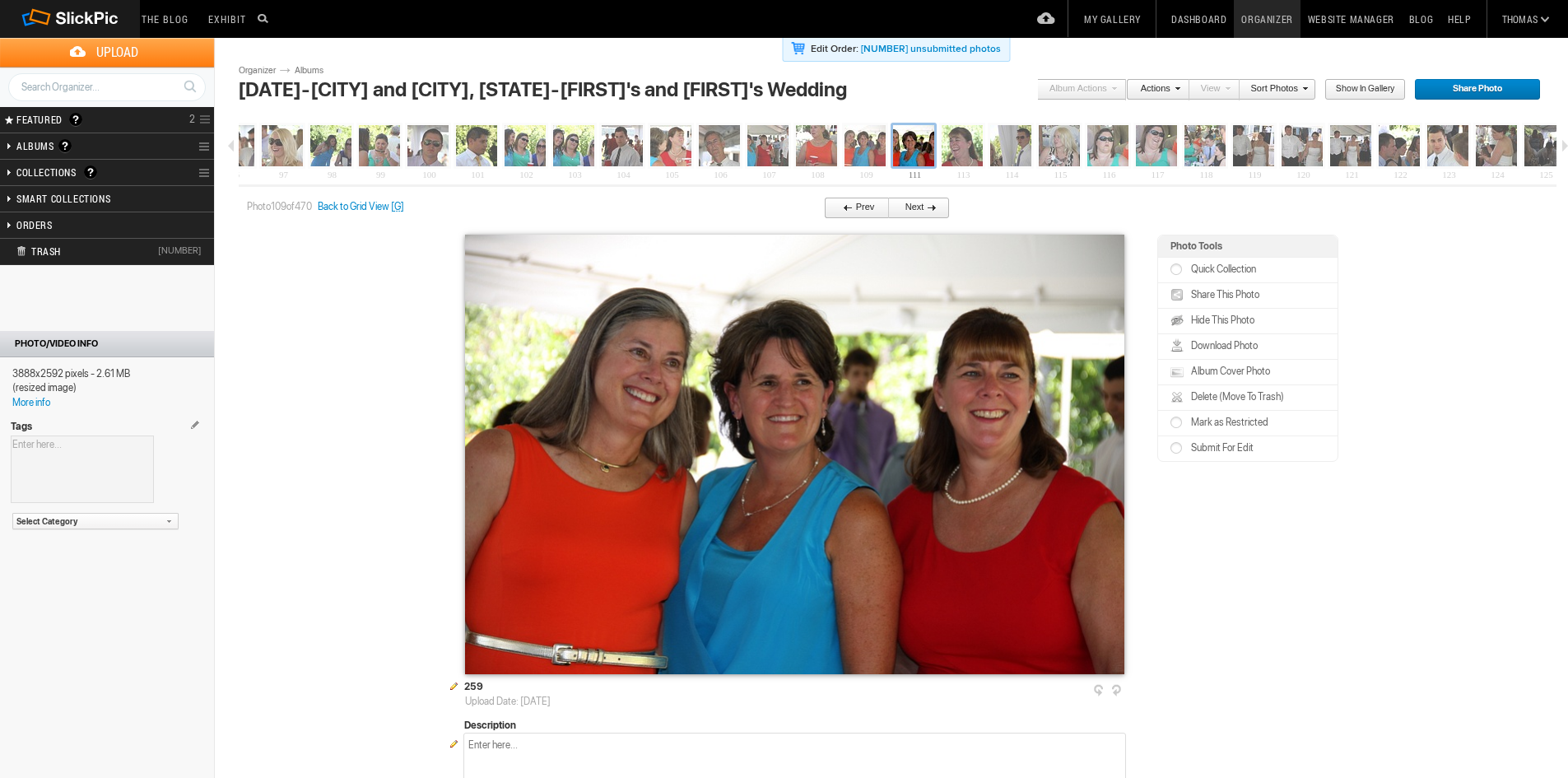 scroll, scrollTop: 0, scrollLeft: 4650, axis: horizontal 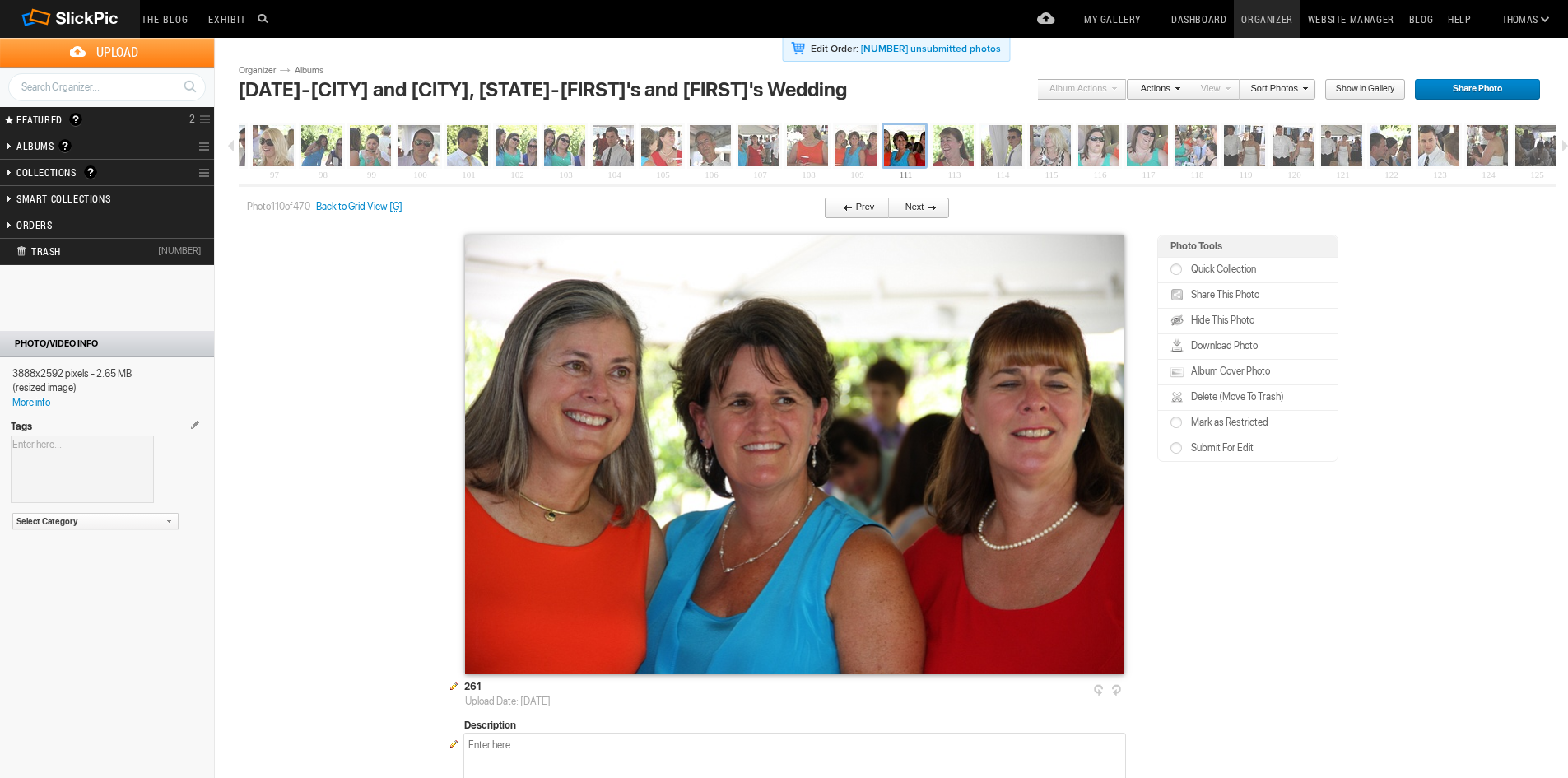 click on "Delete (Move To Trash)" at bounding box center [1235, 397] 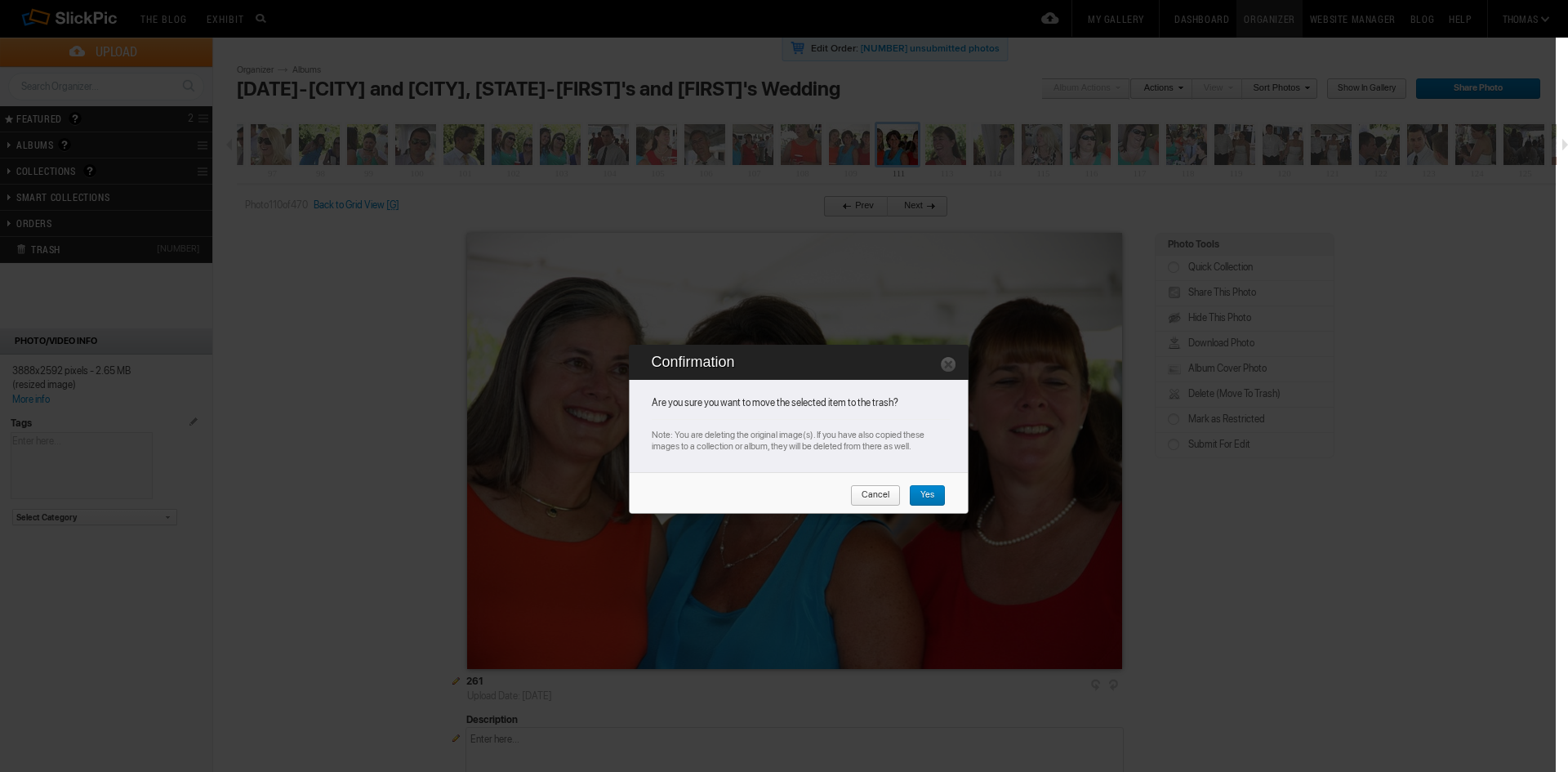 click on "Yes" at bounding box center [927, 496] 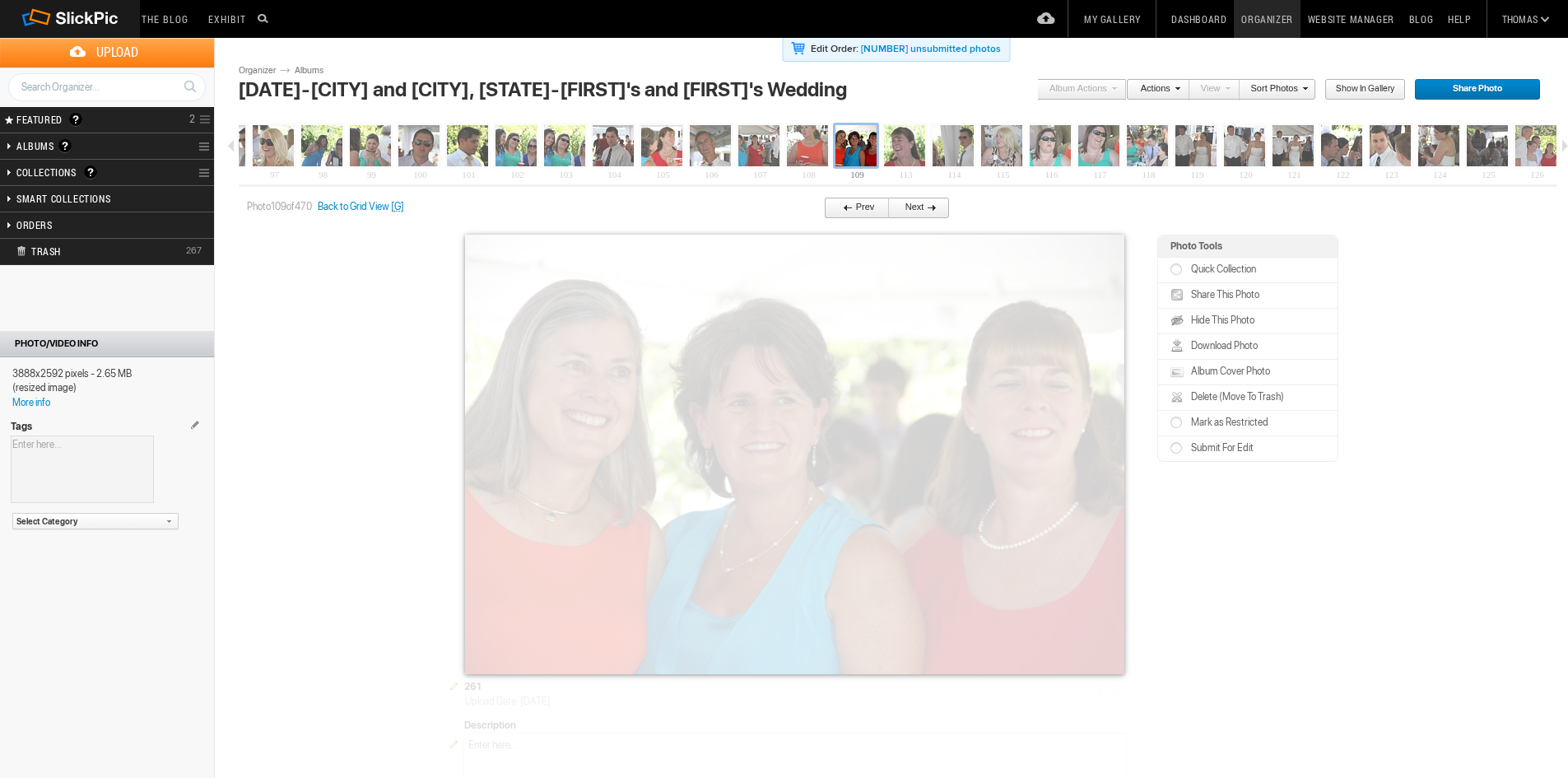 scroll, scrollTop: 0, scrollLeft: 4602, axis: horizontal 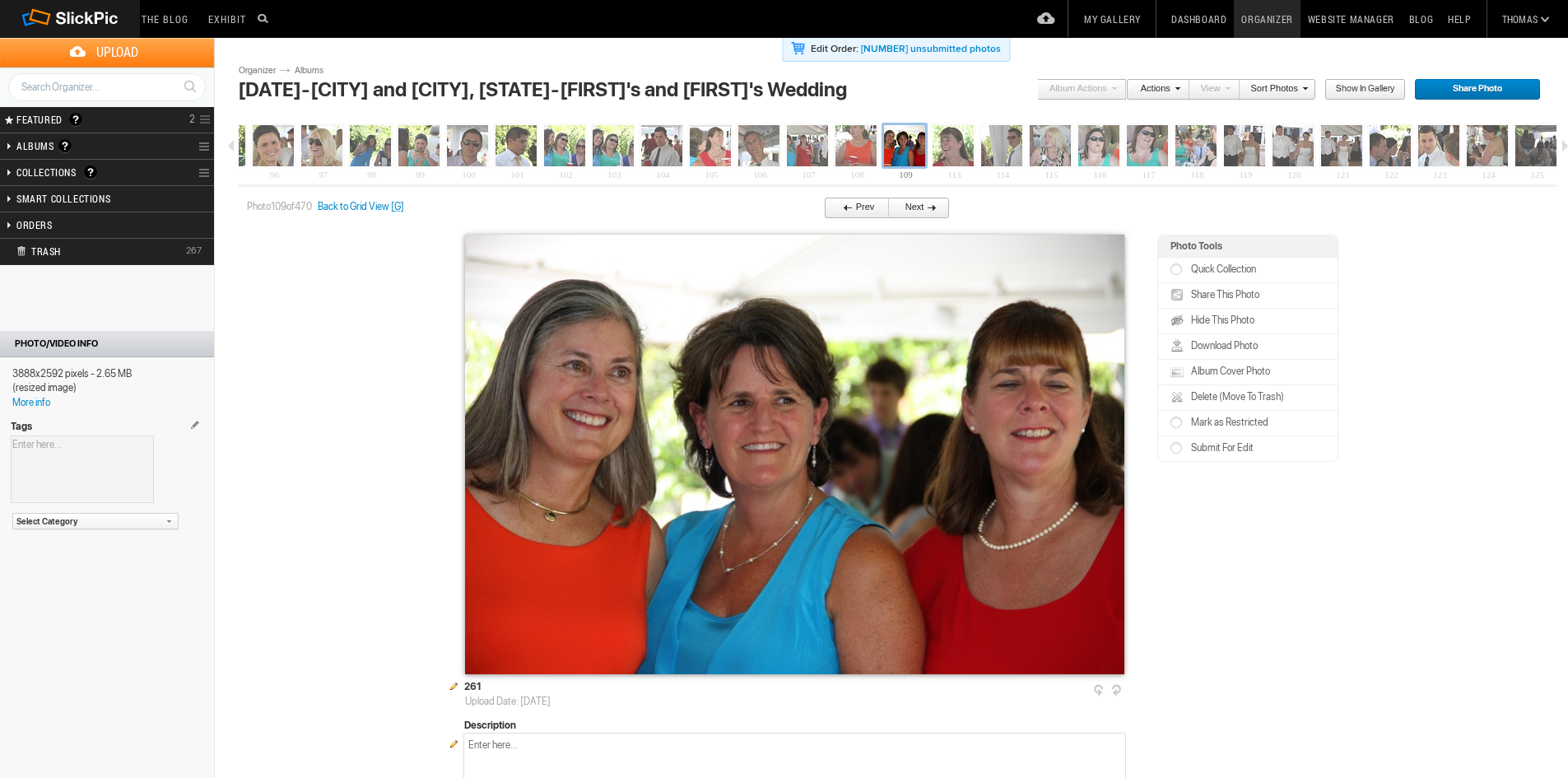 click on "Back to Grid View" at bounding box center (353, 207) 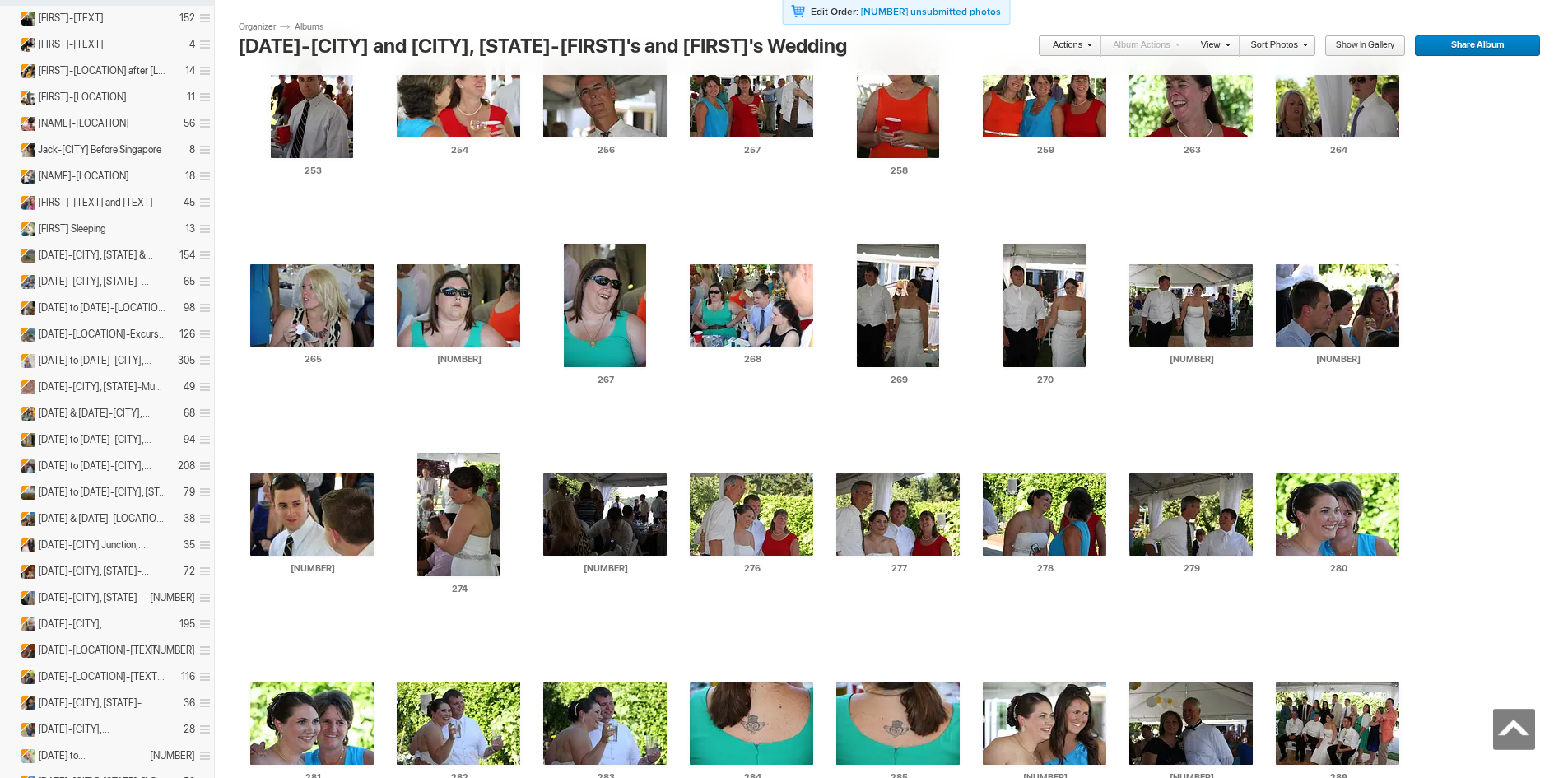 scroll, scrollTop: 3174, scrollLeft: 0, axis: vertical 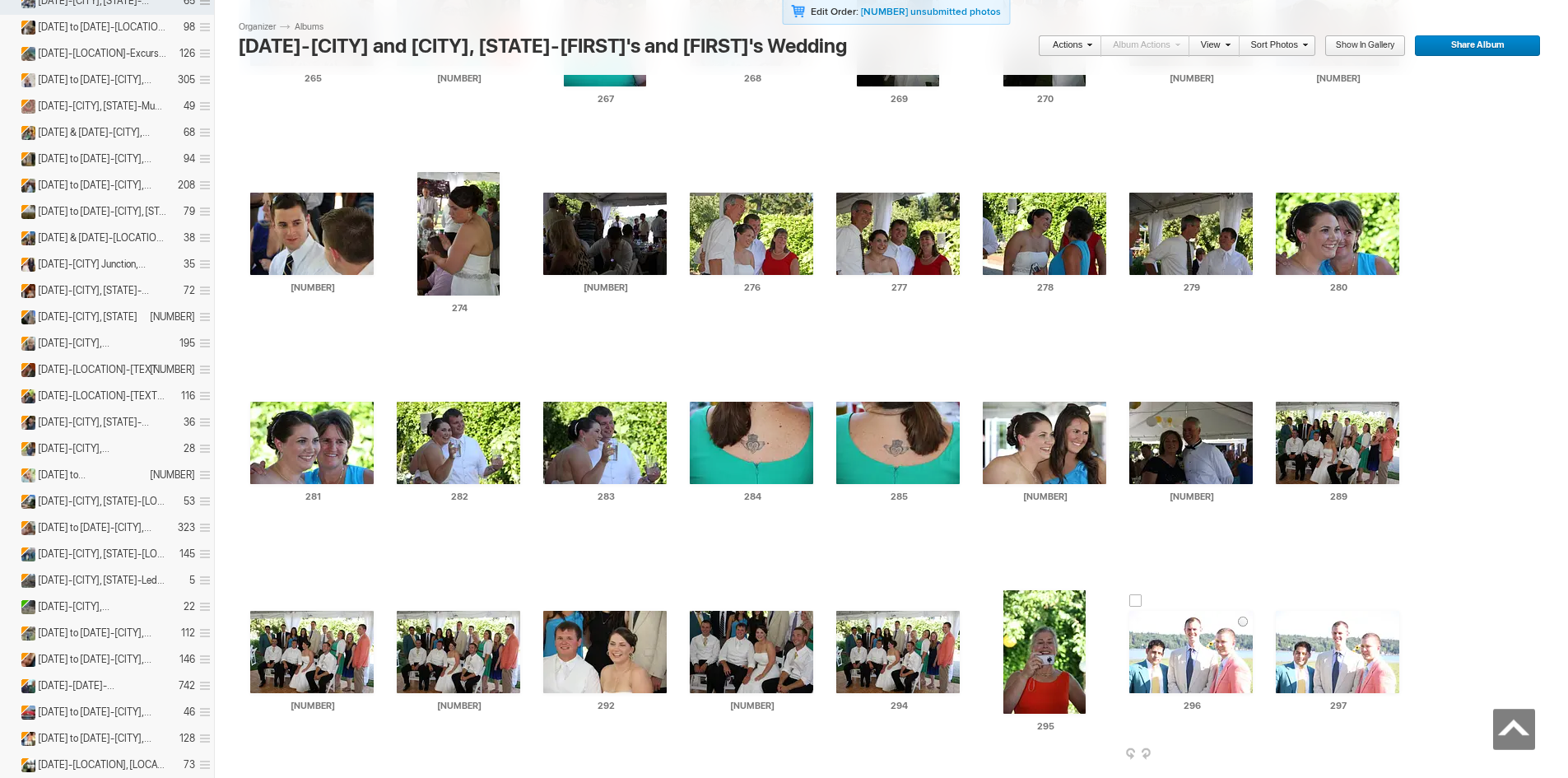 click at bounding box center (1136, 601) 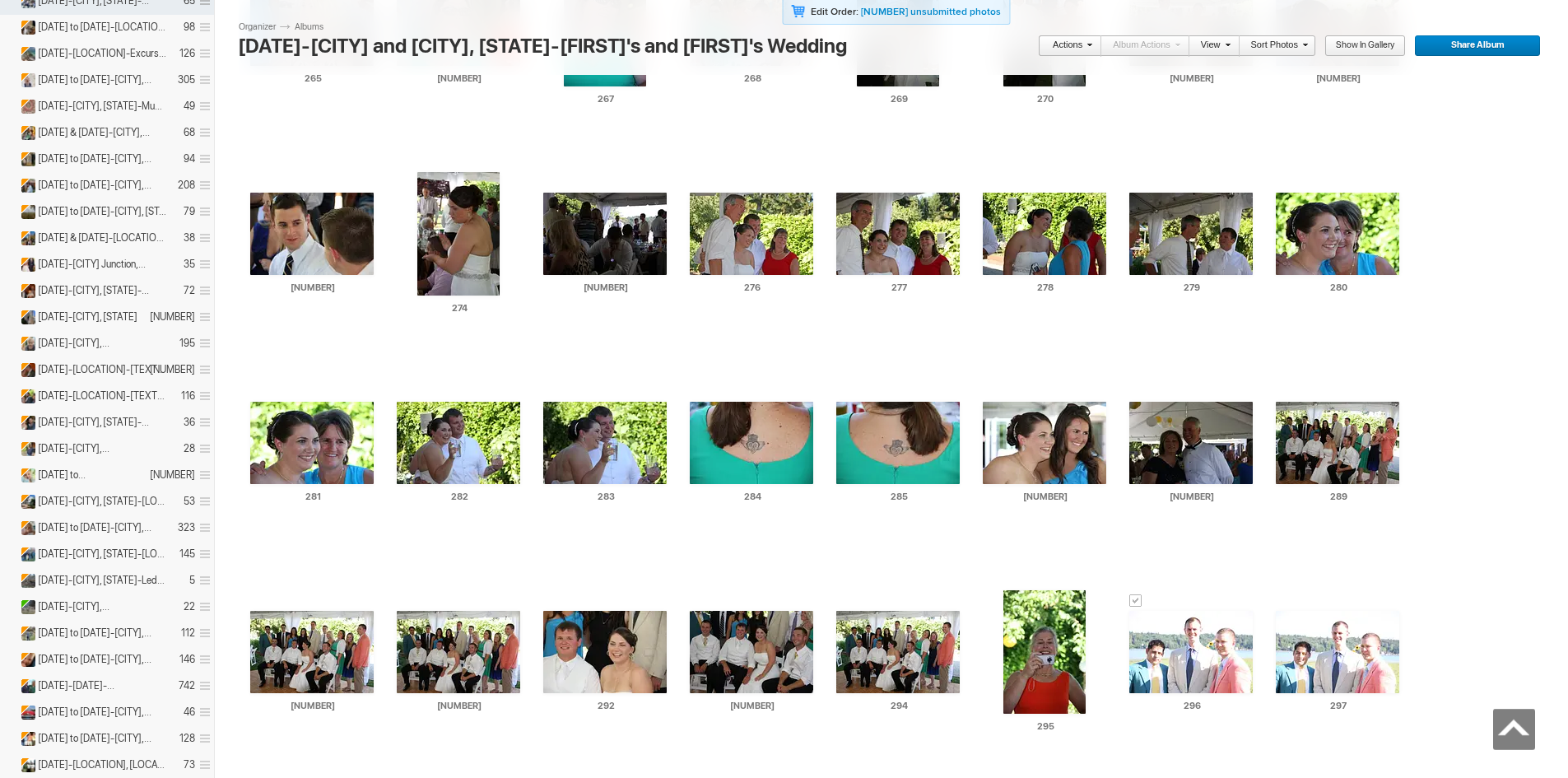 click at bounding box center [257, 810] 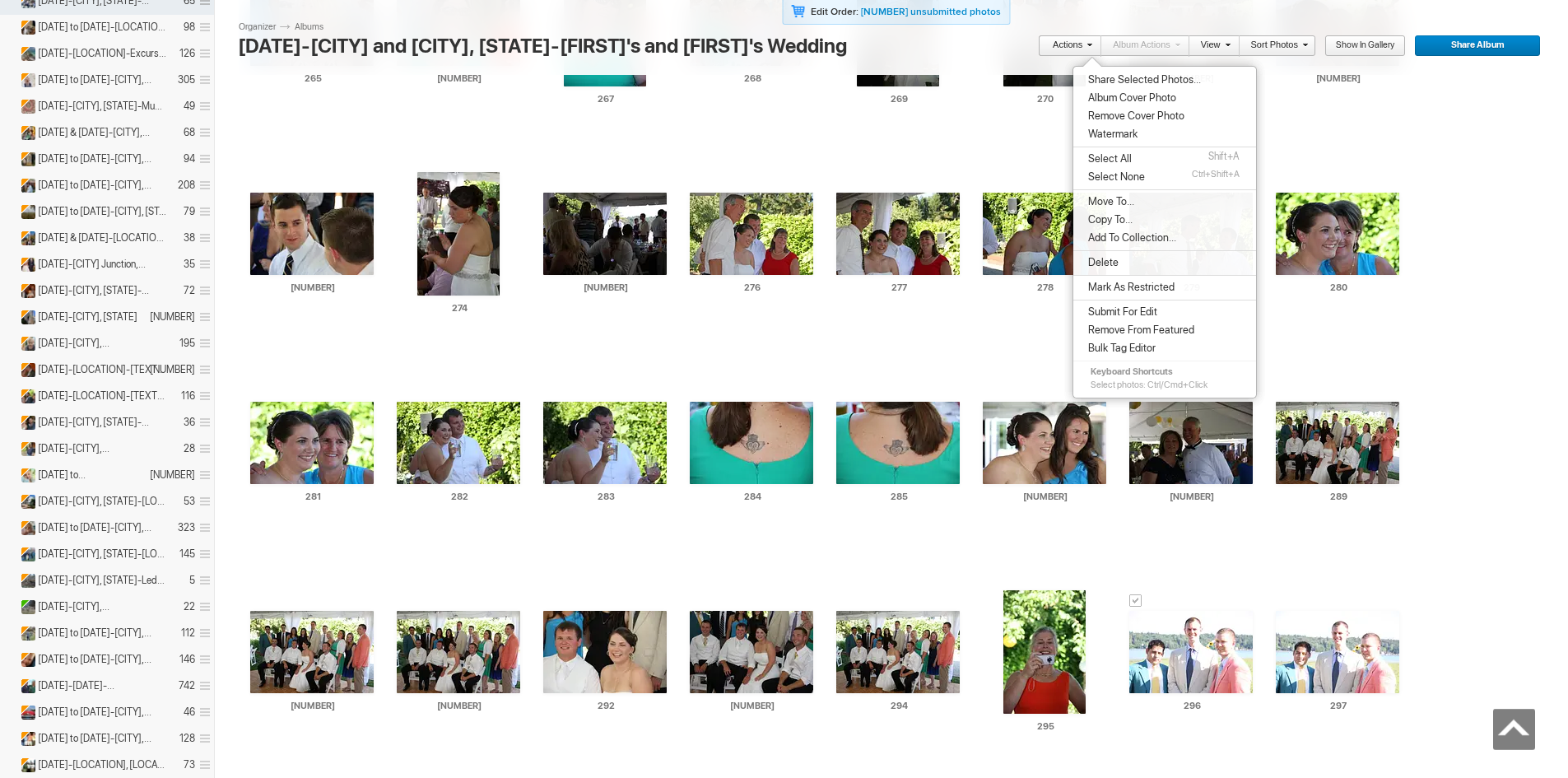 click on "Delete" at bounding box center (1100, 263) 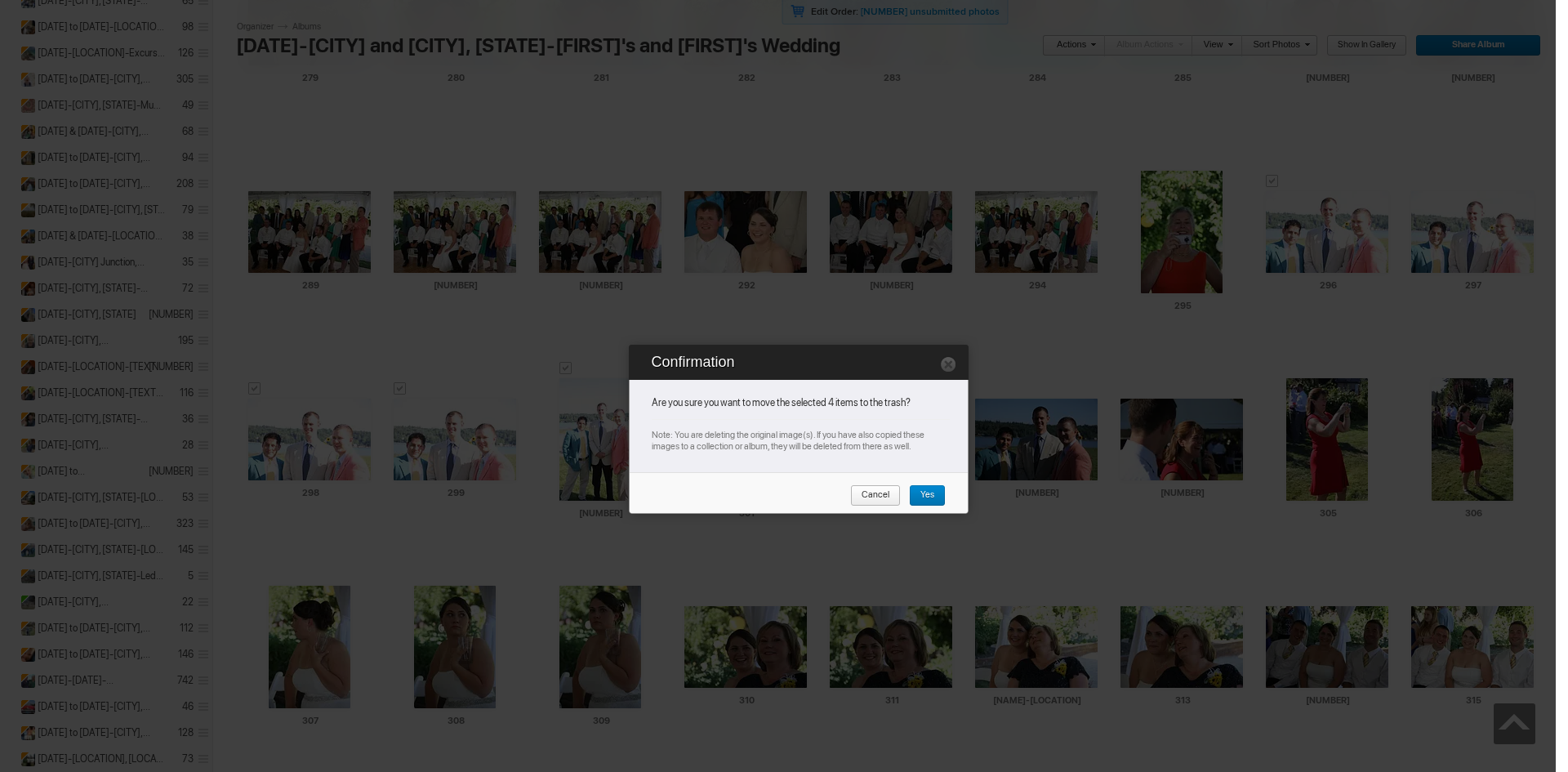 click on "Yes" at bounding box center (921, 496) 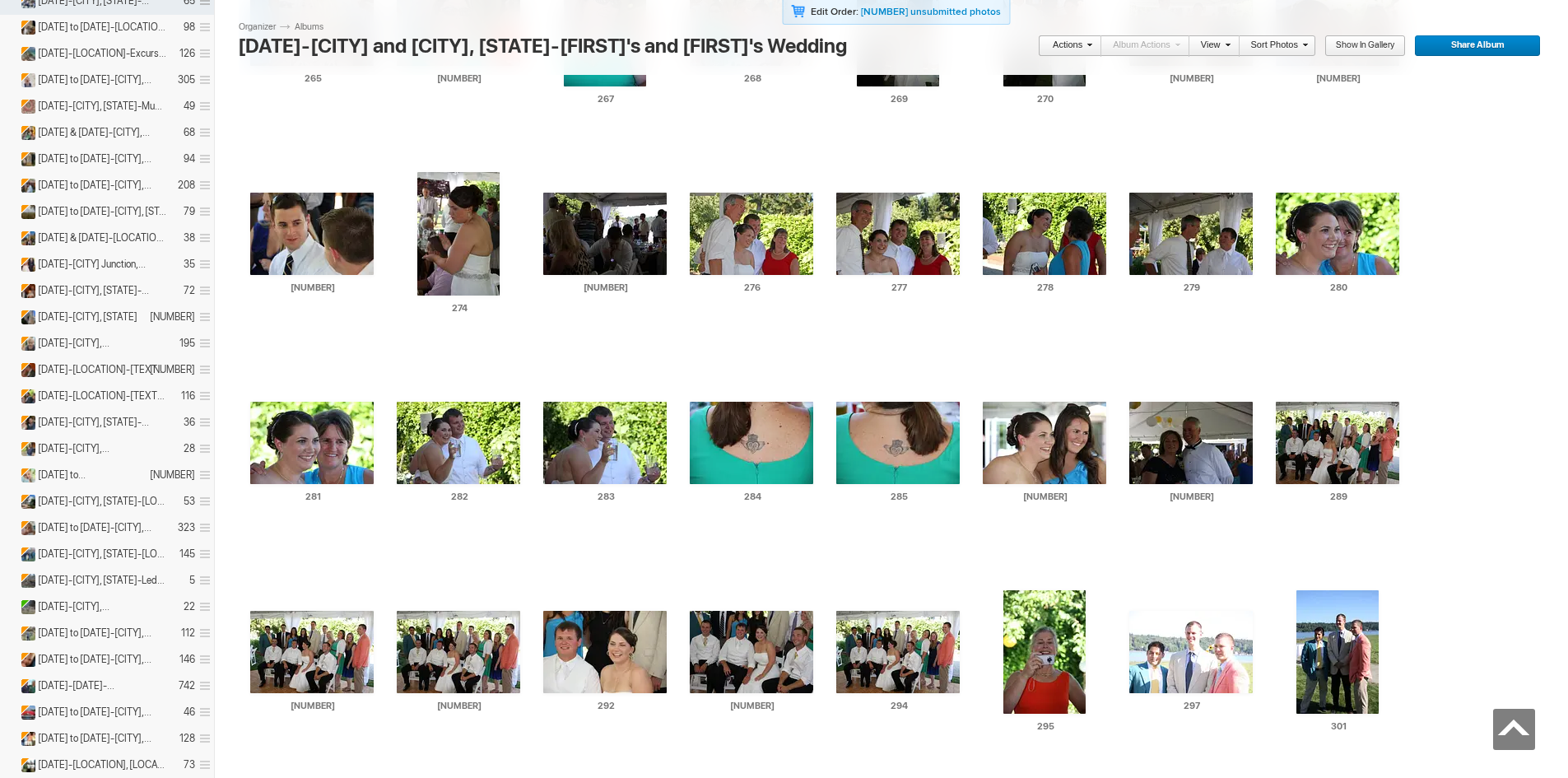 click at bounding box center (458, 861) 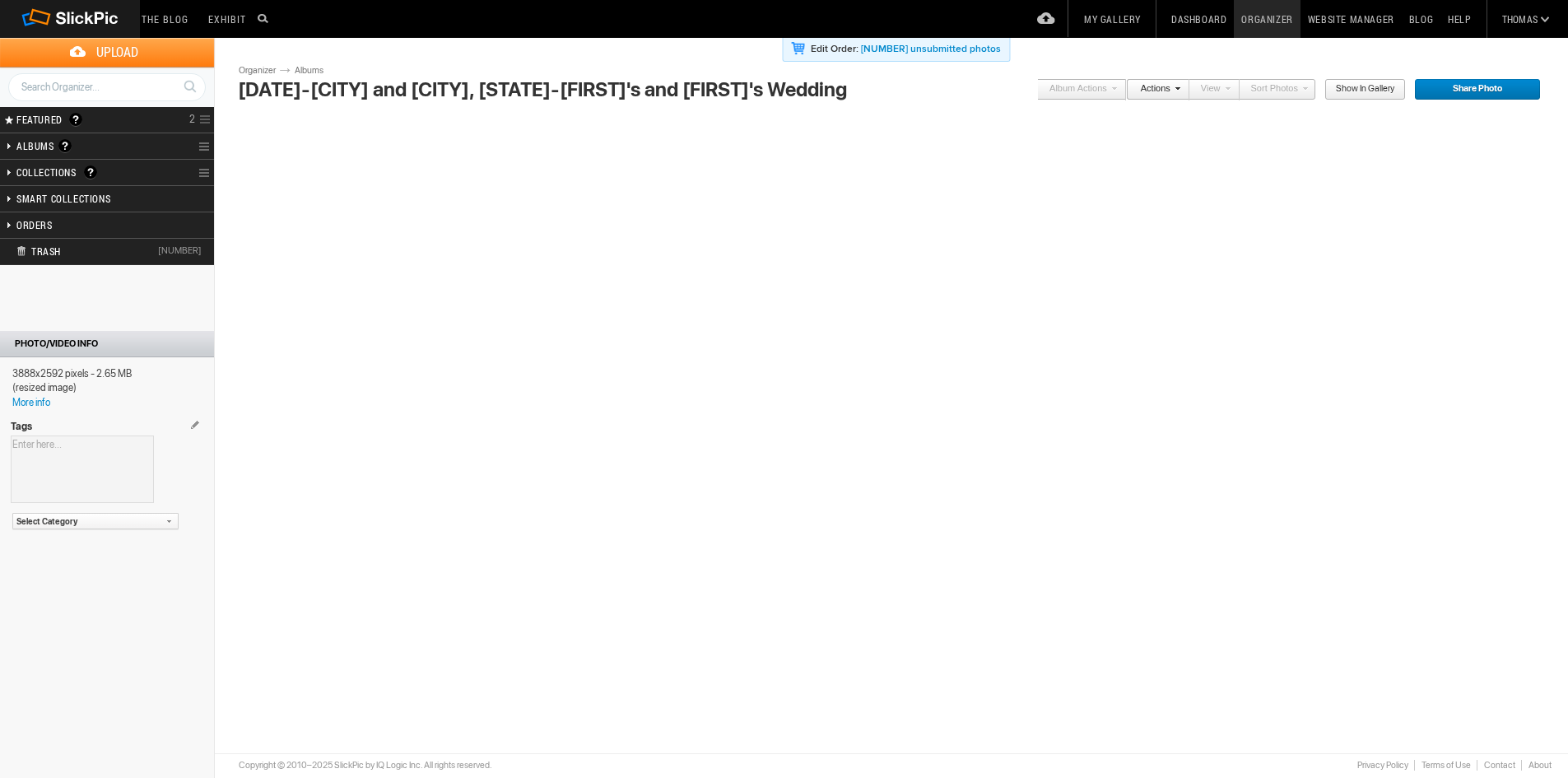 scroll, scrollTop: 0, scrollLeft: 0, axis: both 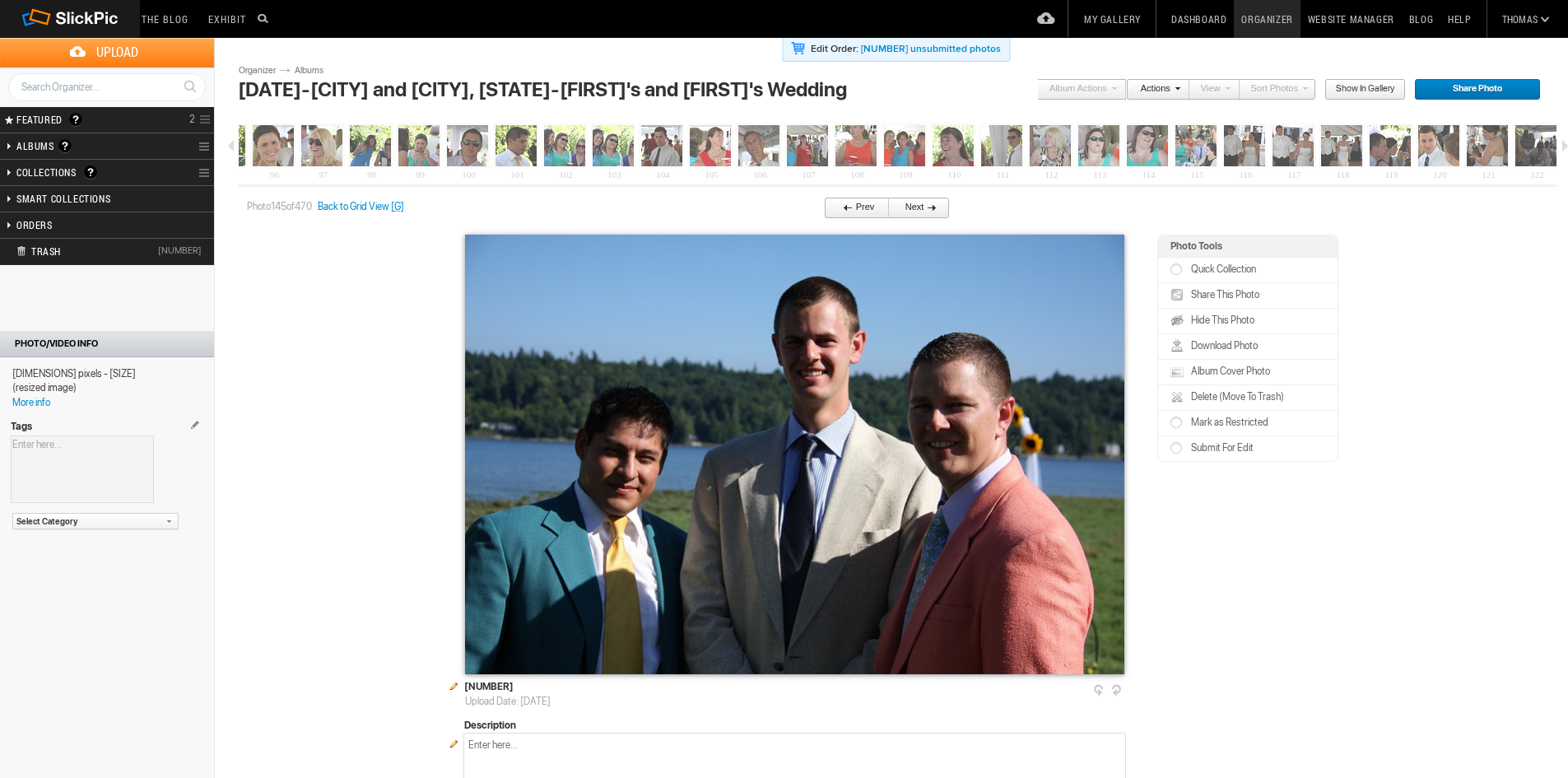 click on "Prev" at bounding box center [852, 208] 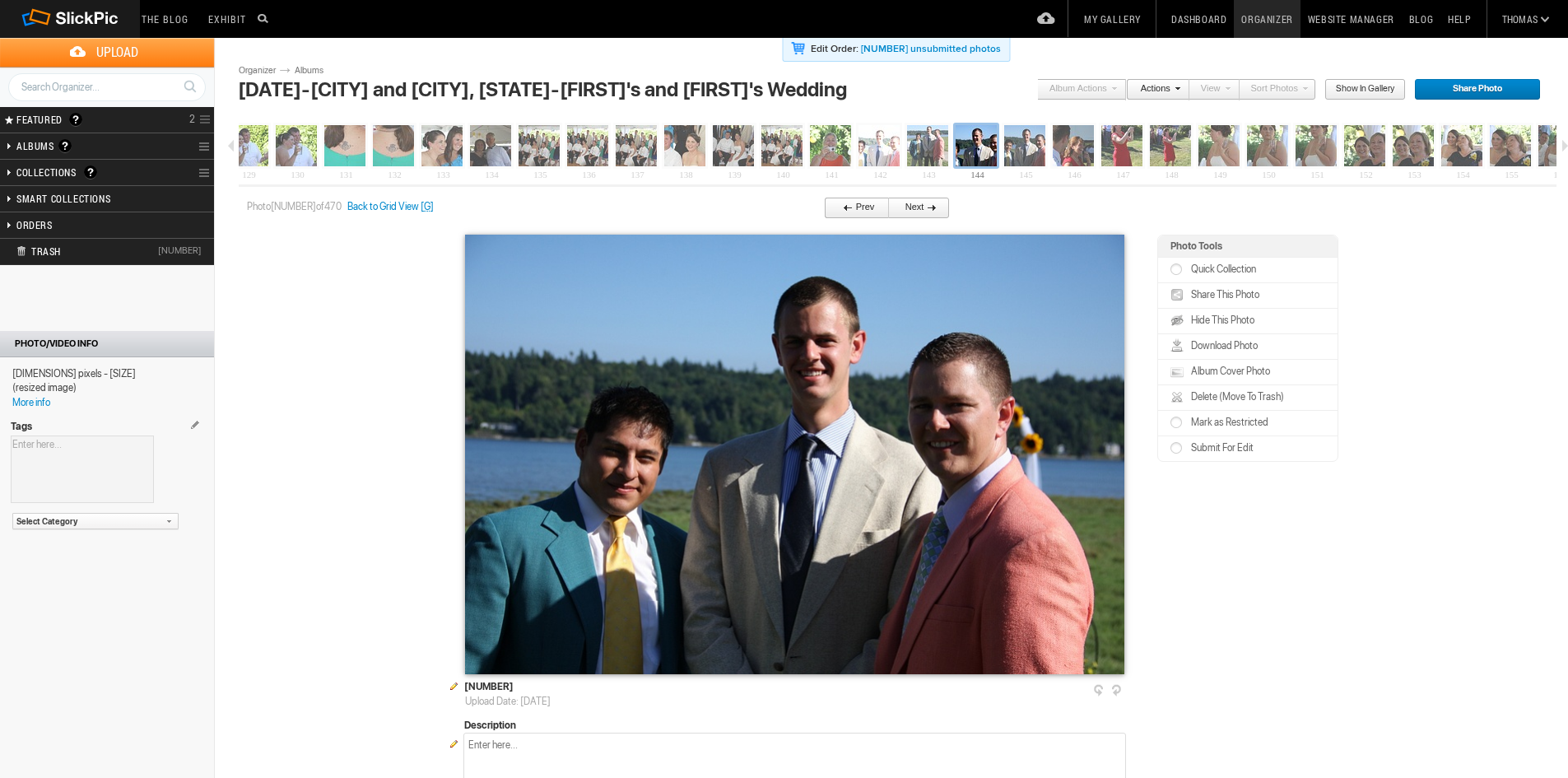 scroll, scrollTop: 0, scrollLeft: 6302, axis: horizontal 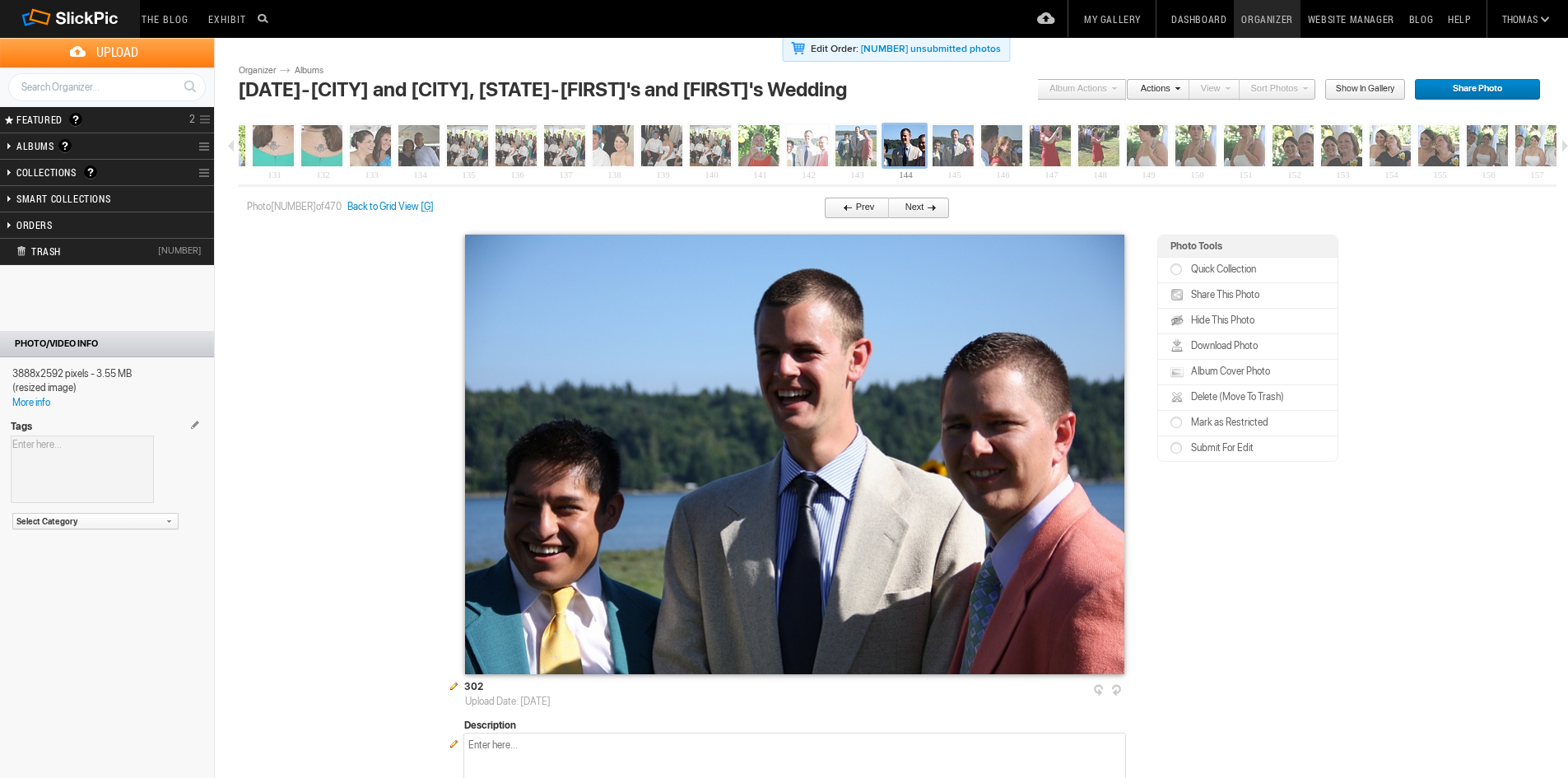 click on "Next" at bounding box center [915, 208] 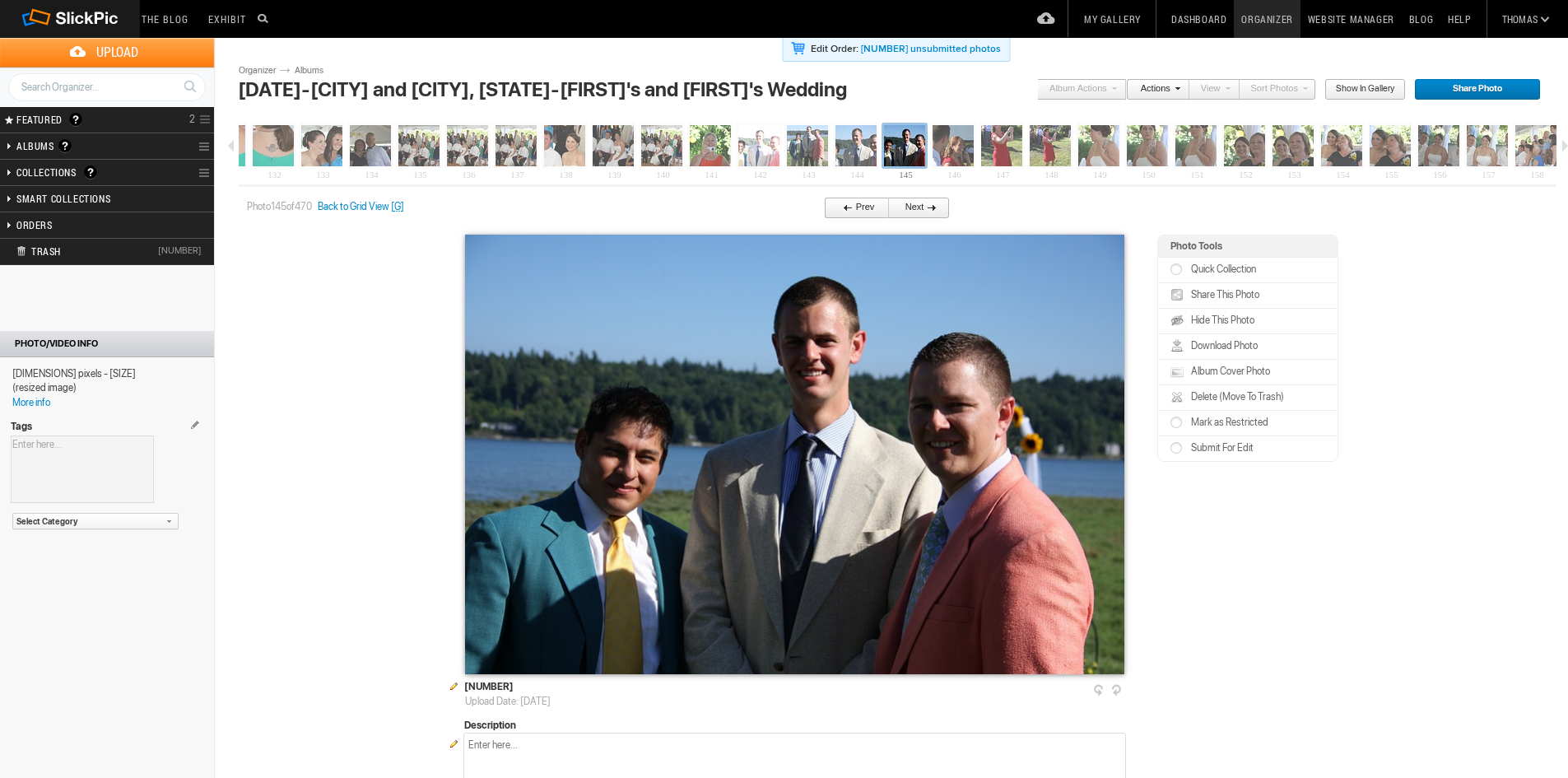 click on "Next" at bounding box center (915, 208) 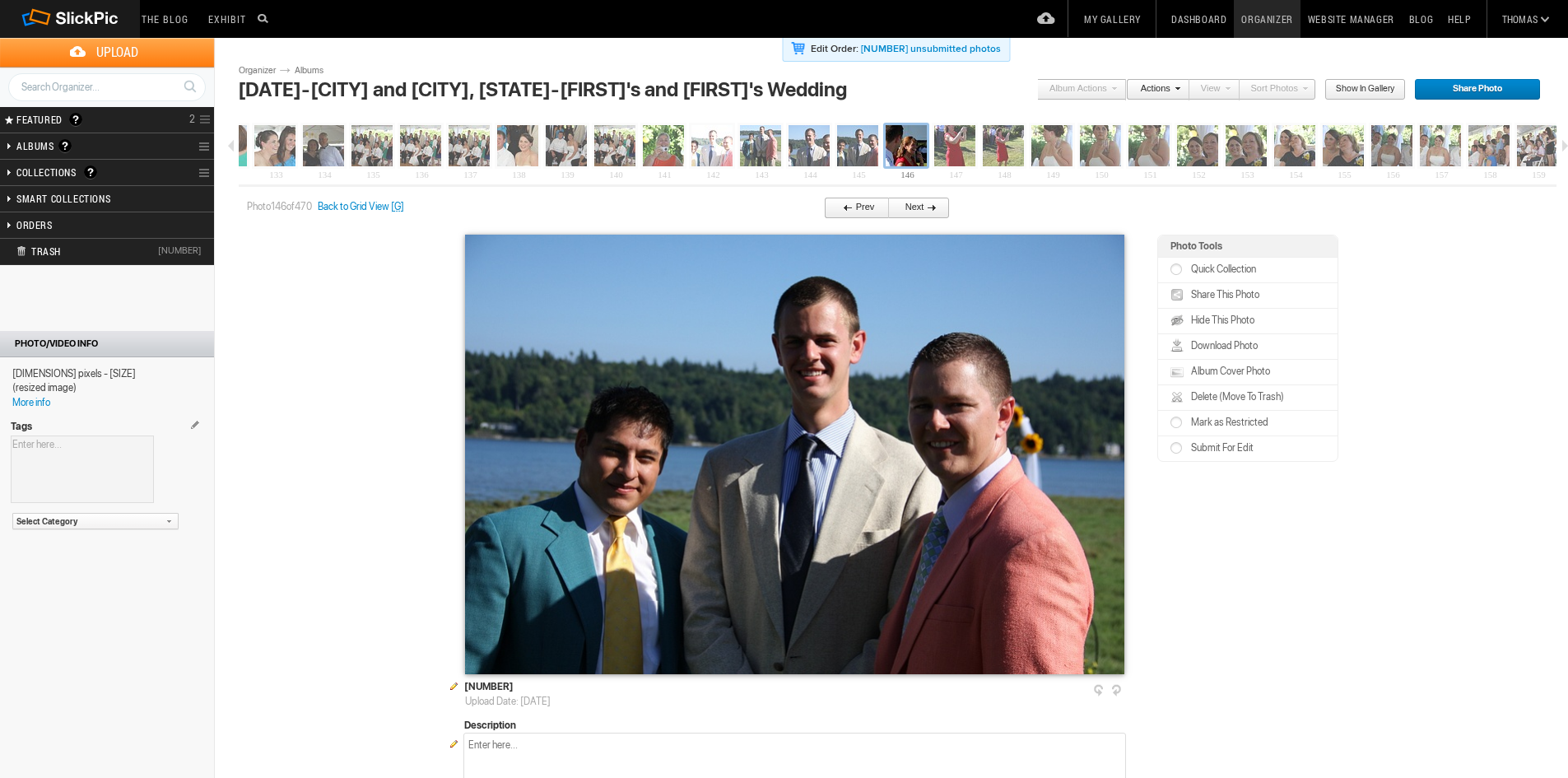 scroll, scrollTop: 0, scrollLeft: 6399, axis: horizontal 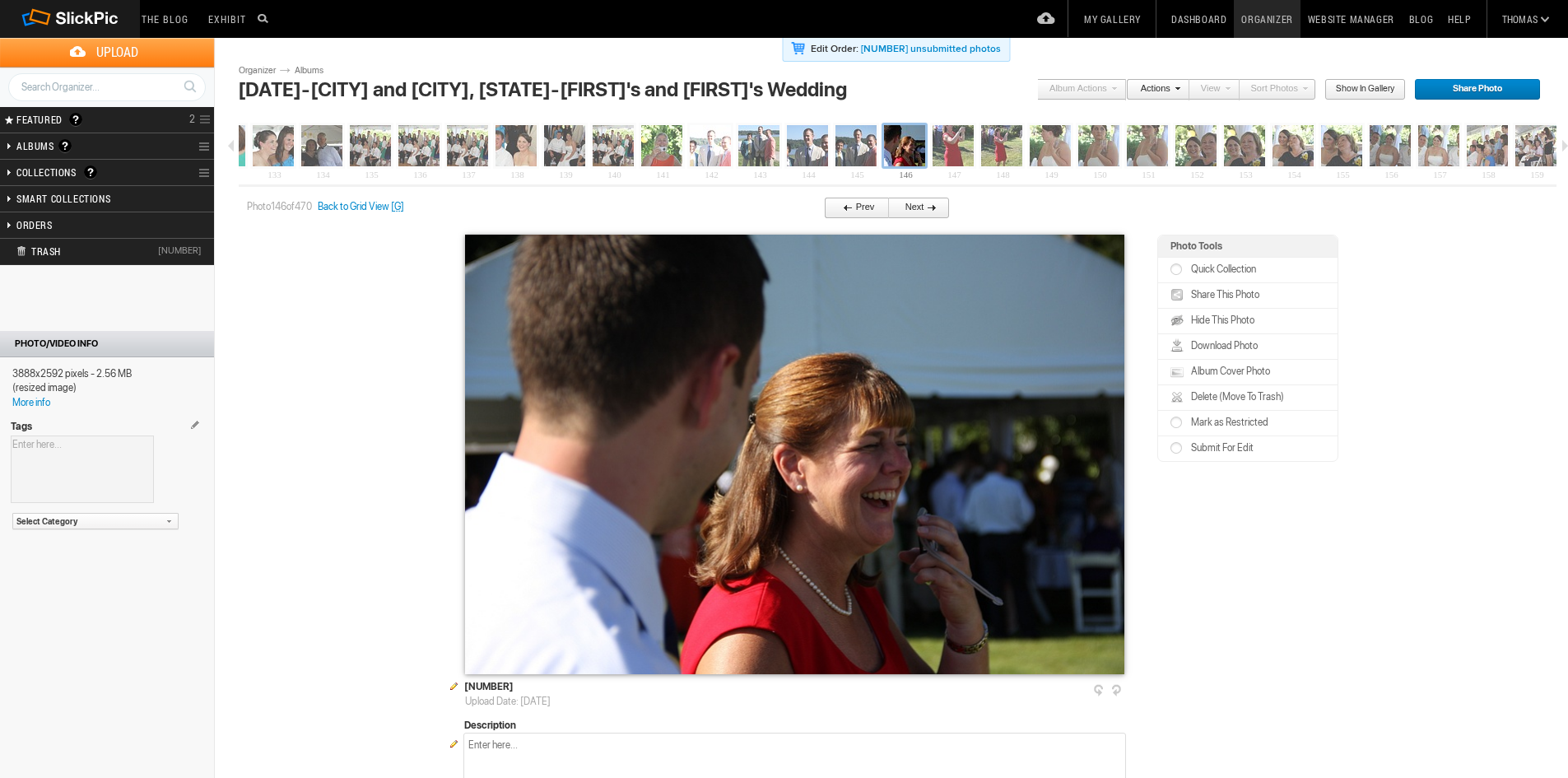 click on "Next" at bounding box center (915, 208) 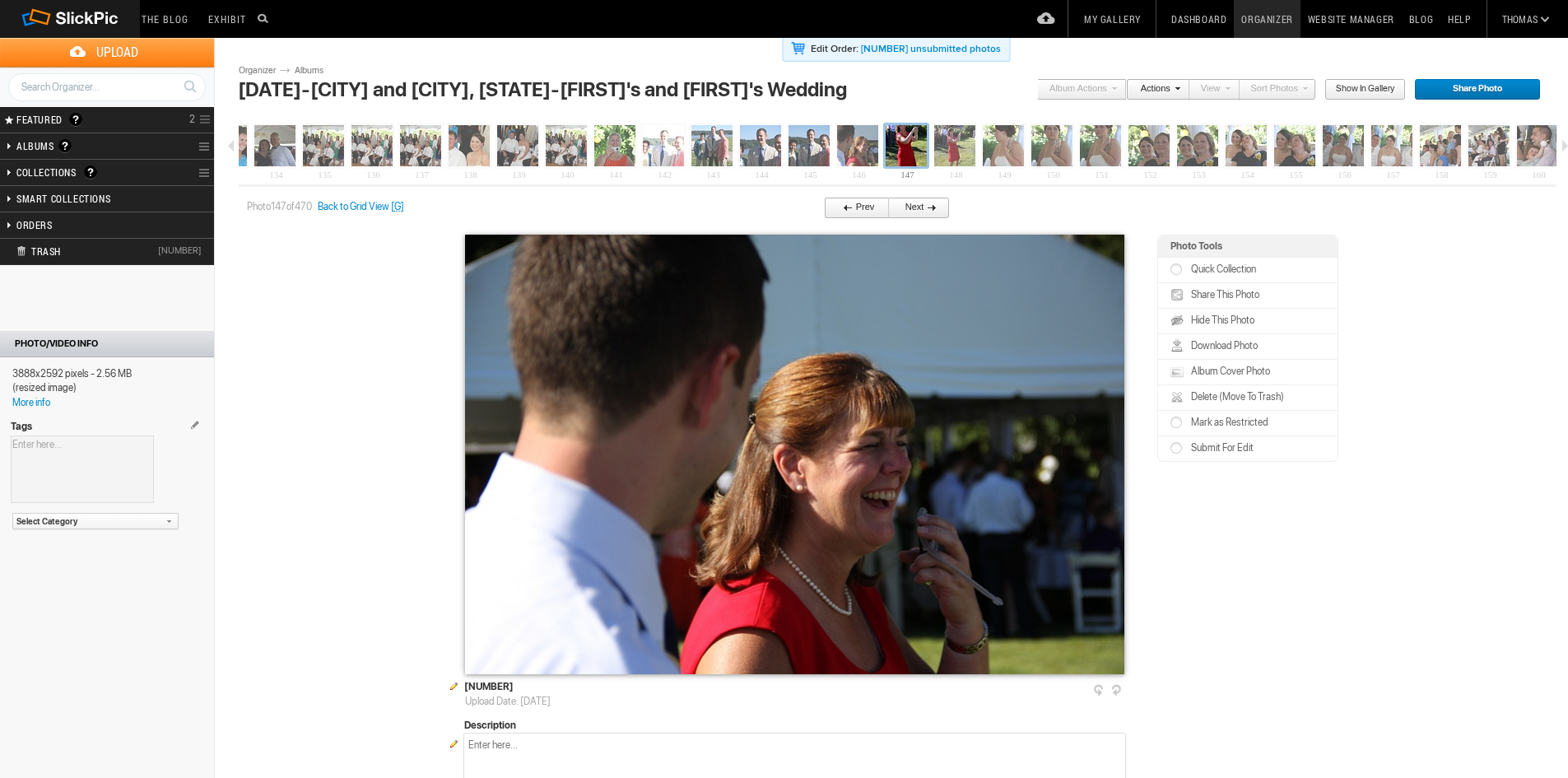 scroll, scrollTop: 0, scrollLeft: 6447, axis: horizontal 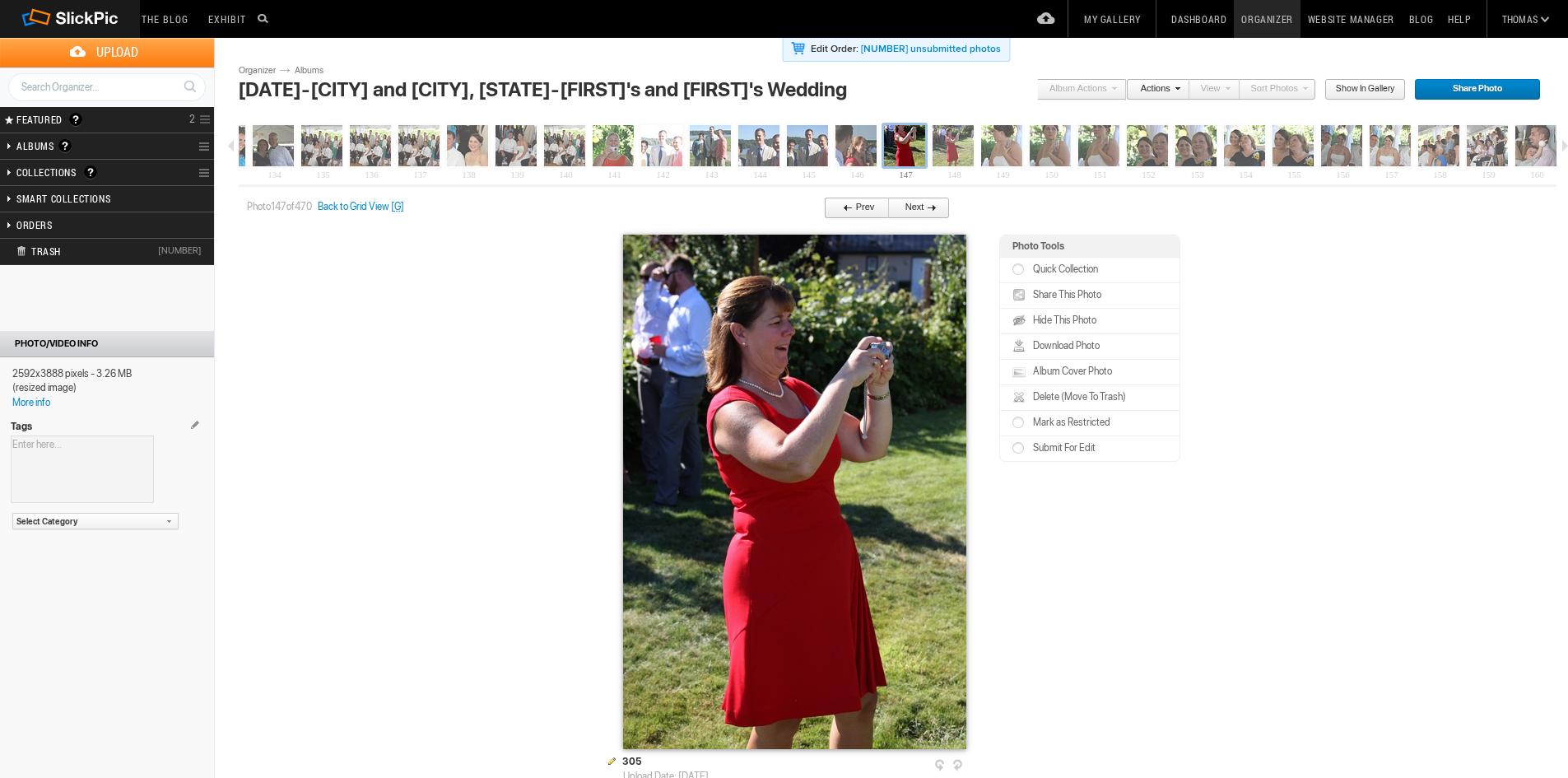 click on "Next" at bounding box center [915, 208] 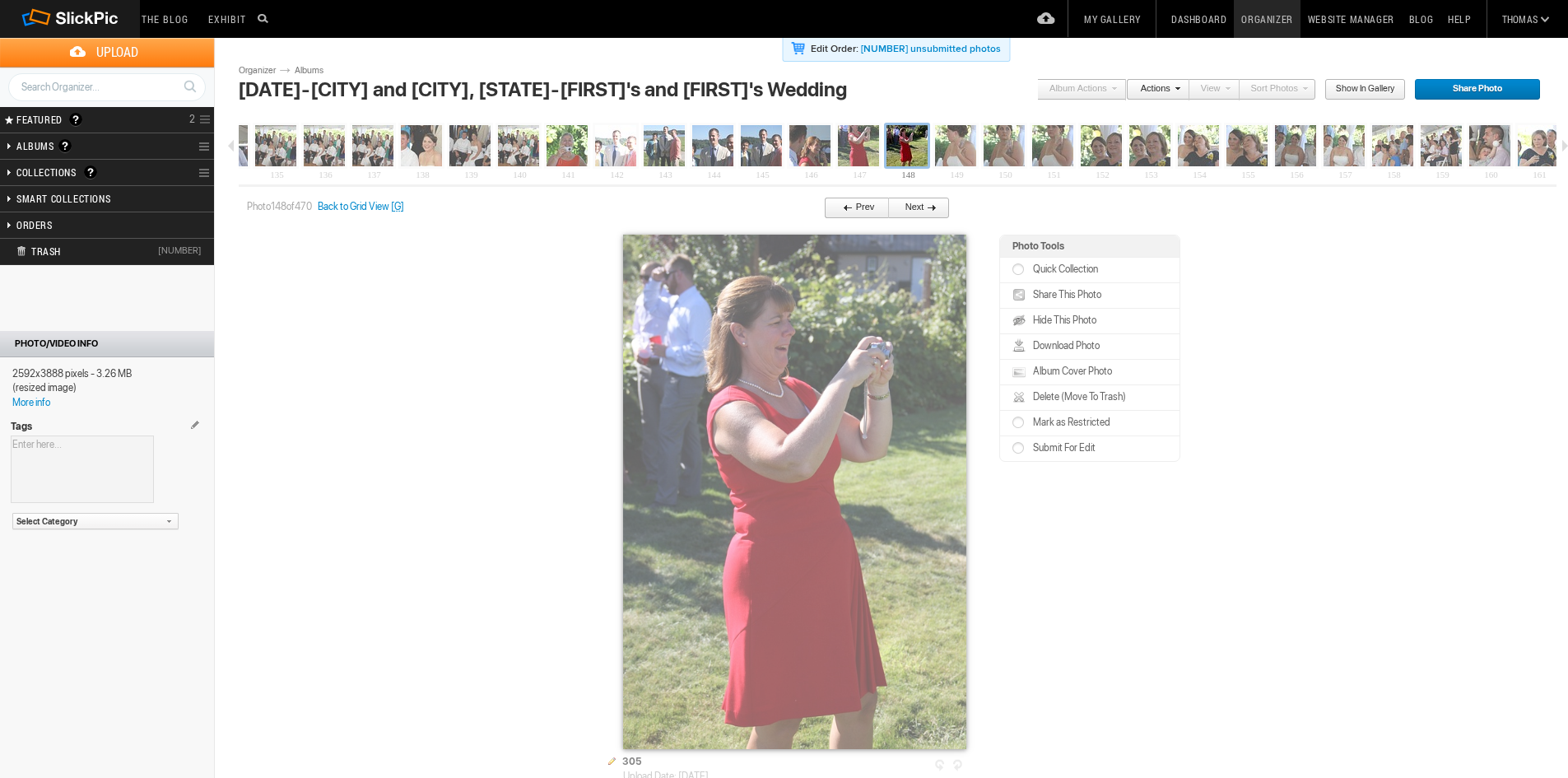 scroll, scrollTop: 0, scrollLeft: 6496, axis: horizontal 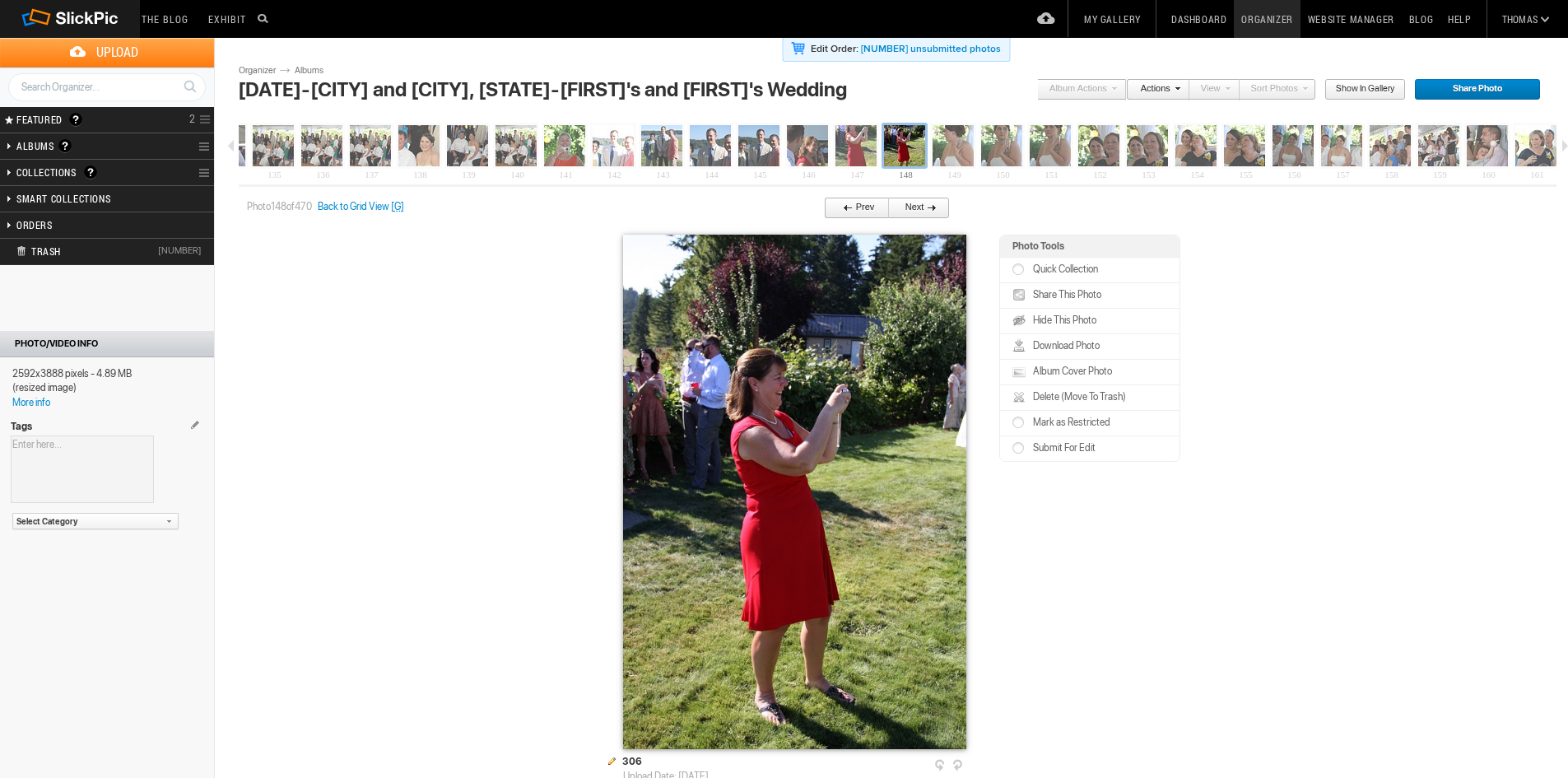 click on "Next" at bounding box center (915, 208) 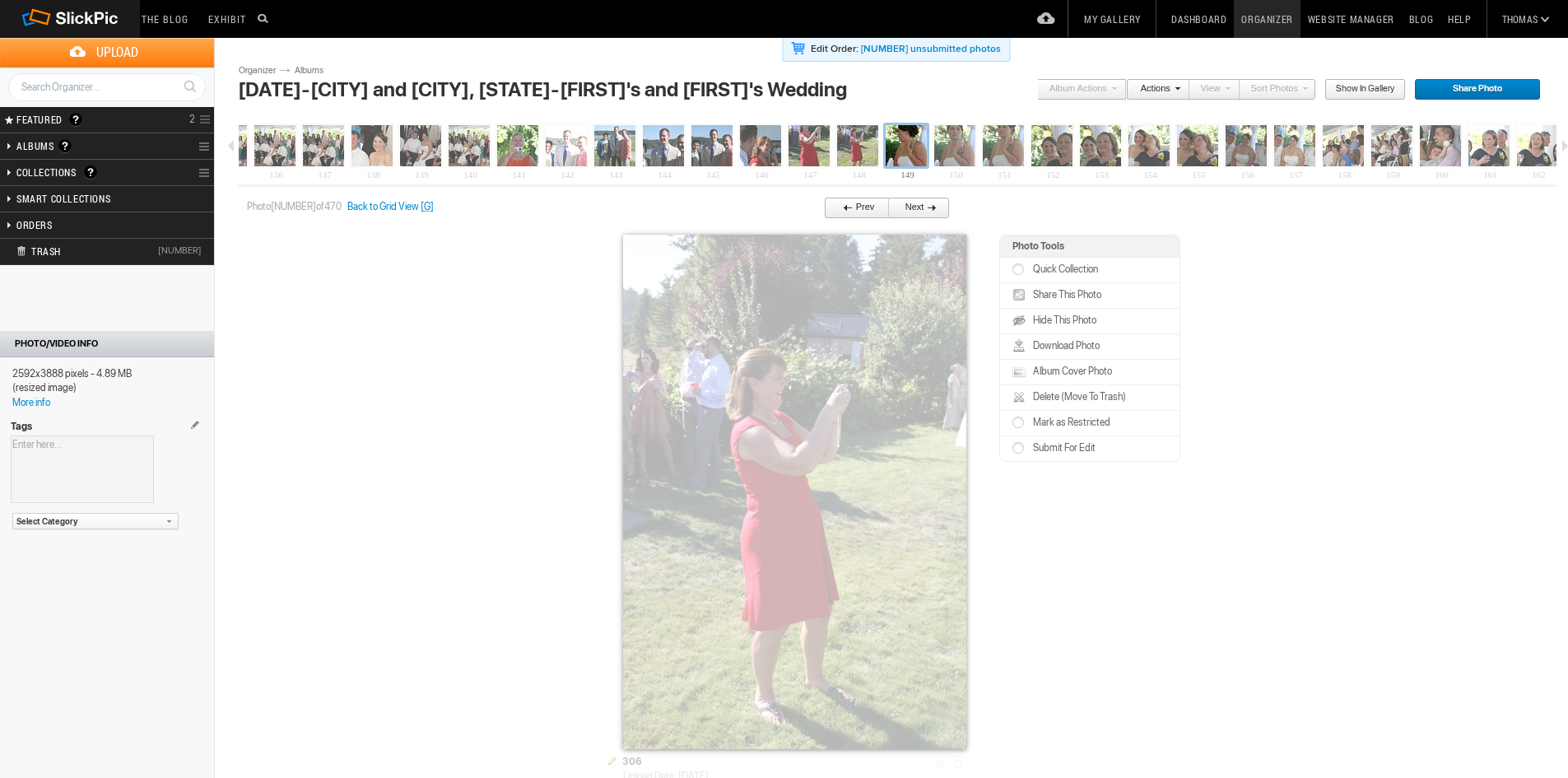 scroll, scrollTop: 0, scrollLeft: 6544, axis: horizontal 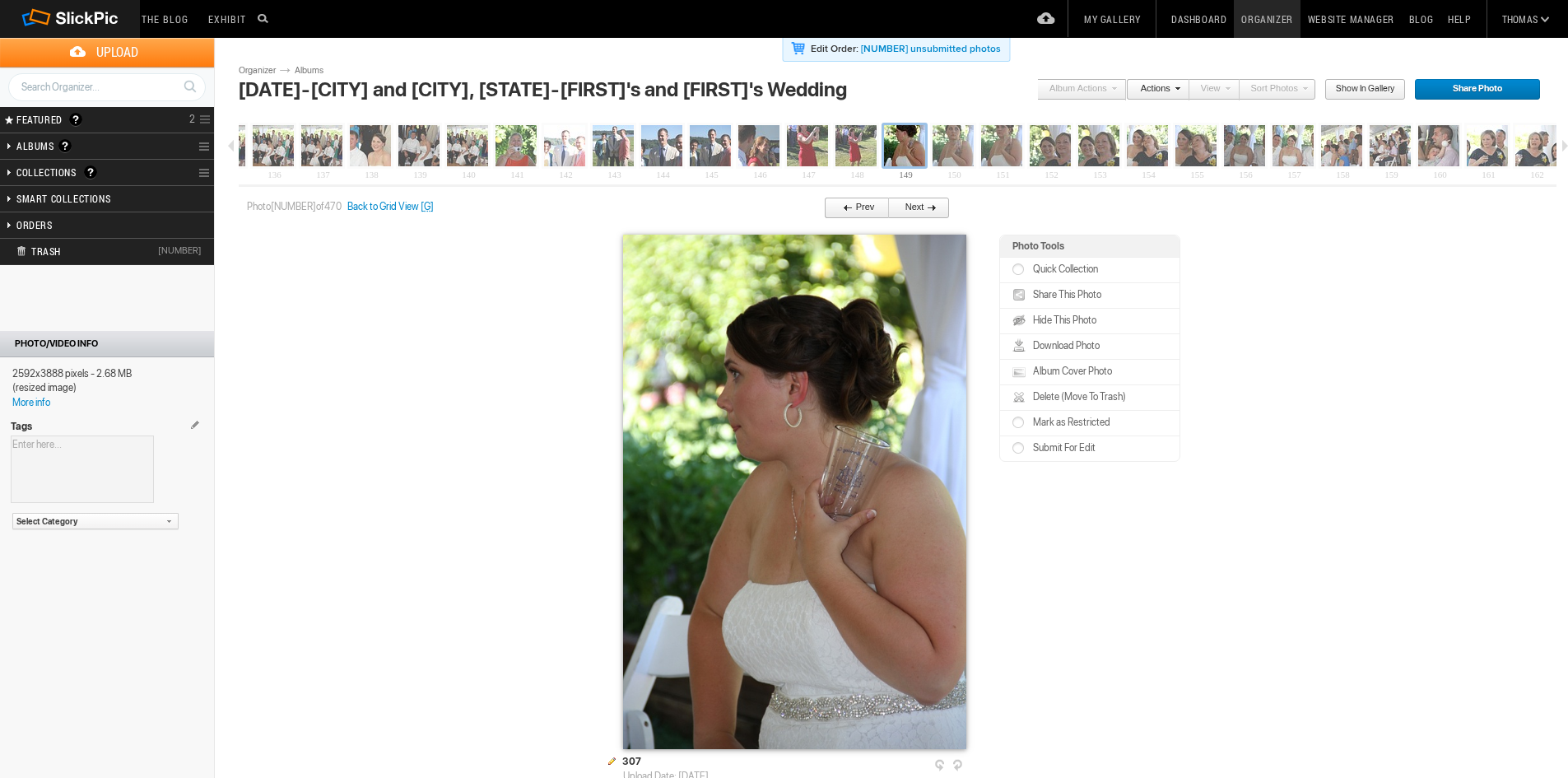 click on "Next" at bounding box center [915, 208] 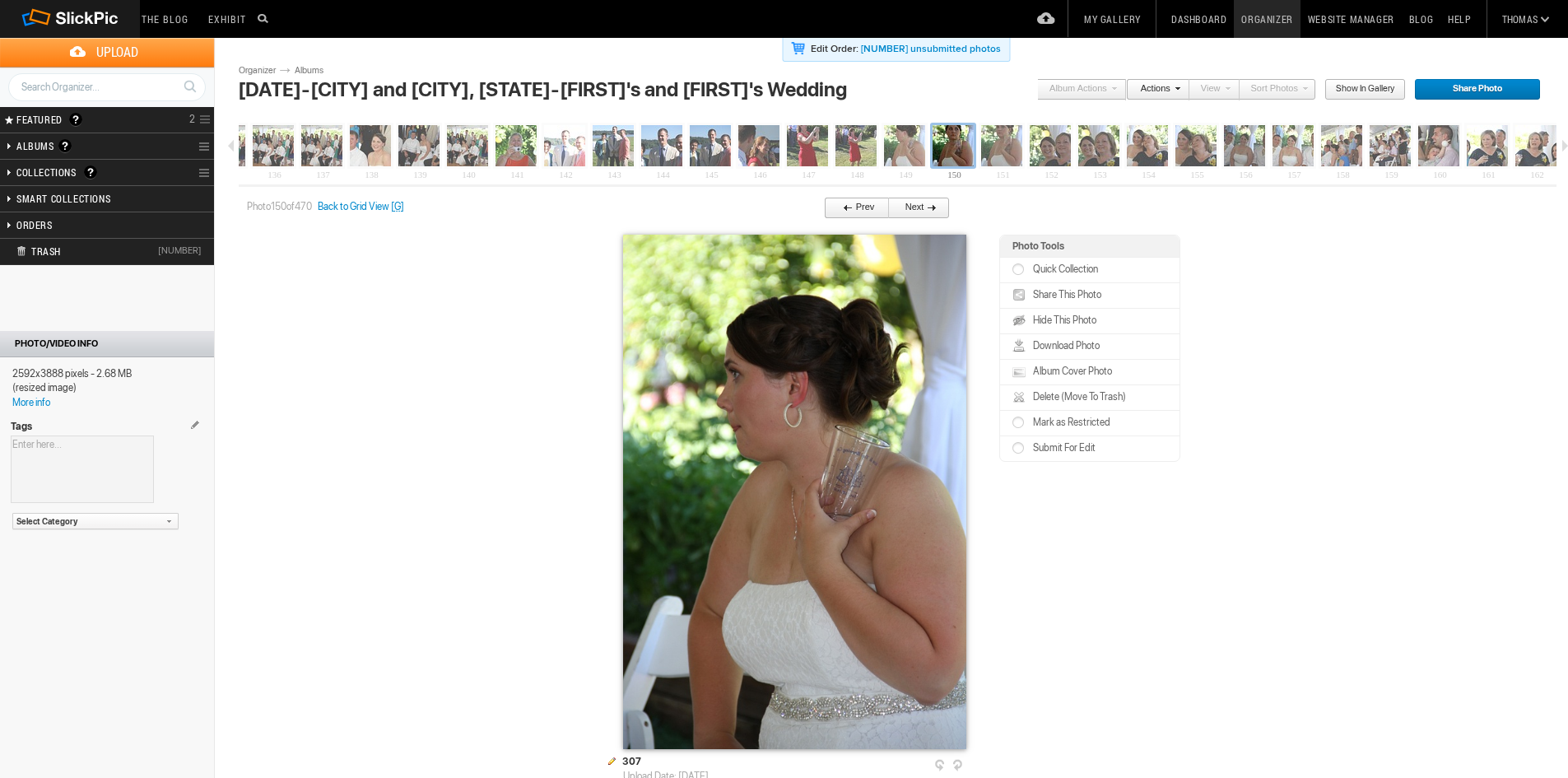 scroll, scrollTop: 0, scrollLeft: 6593, axis: horizontal 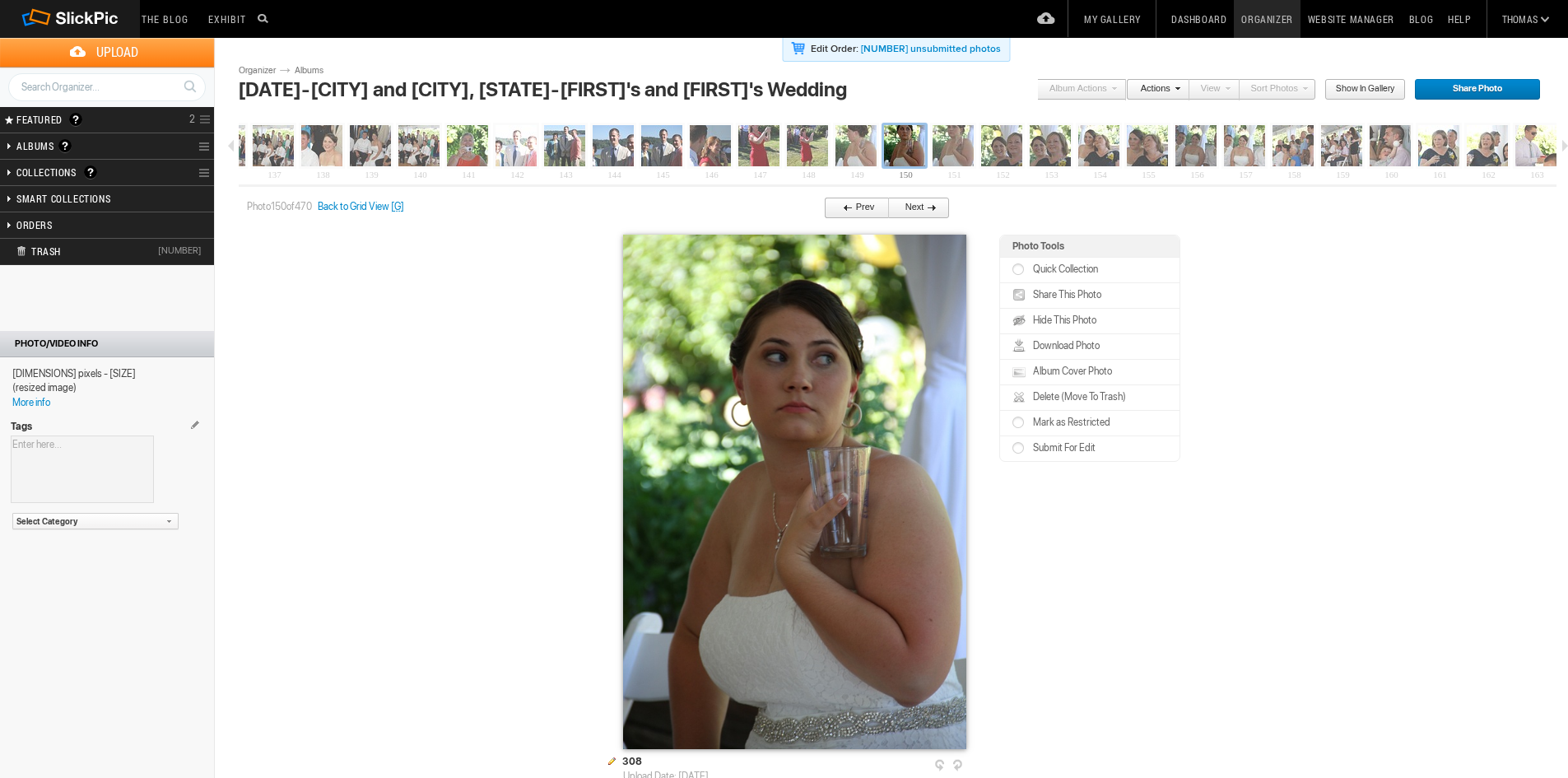 click on "Next" at bounding box center [915, 208] 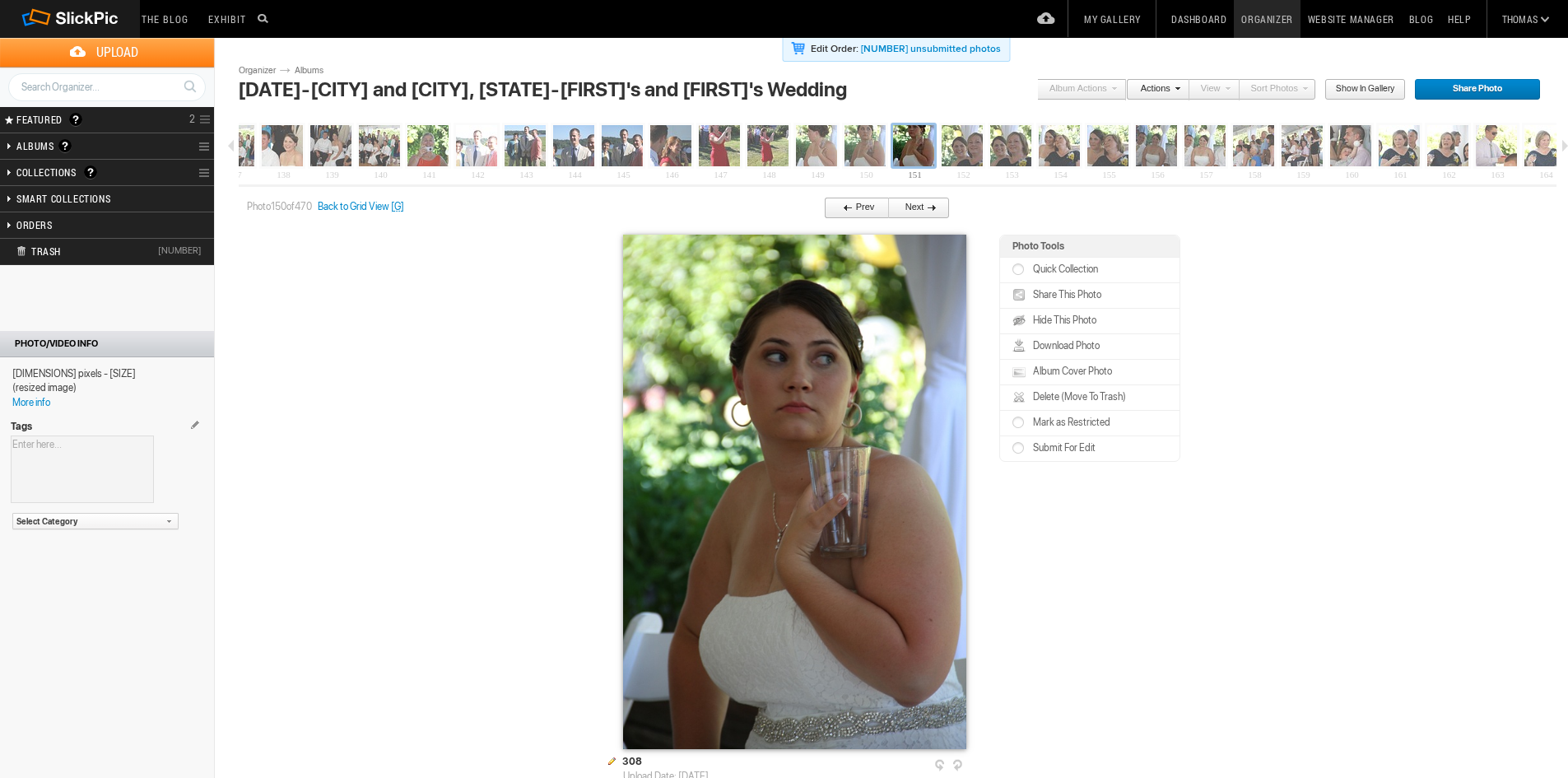 scroll, scrollTop: 0, scrollLeft: 6642, axis: horizontal 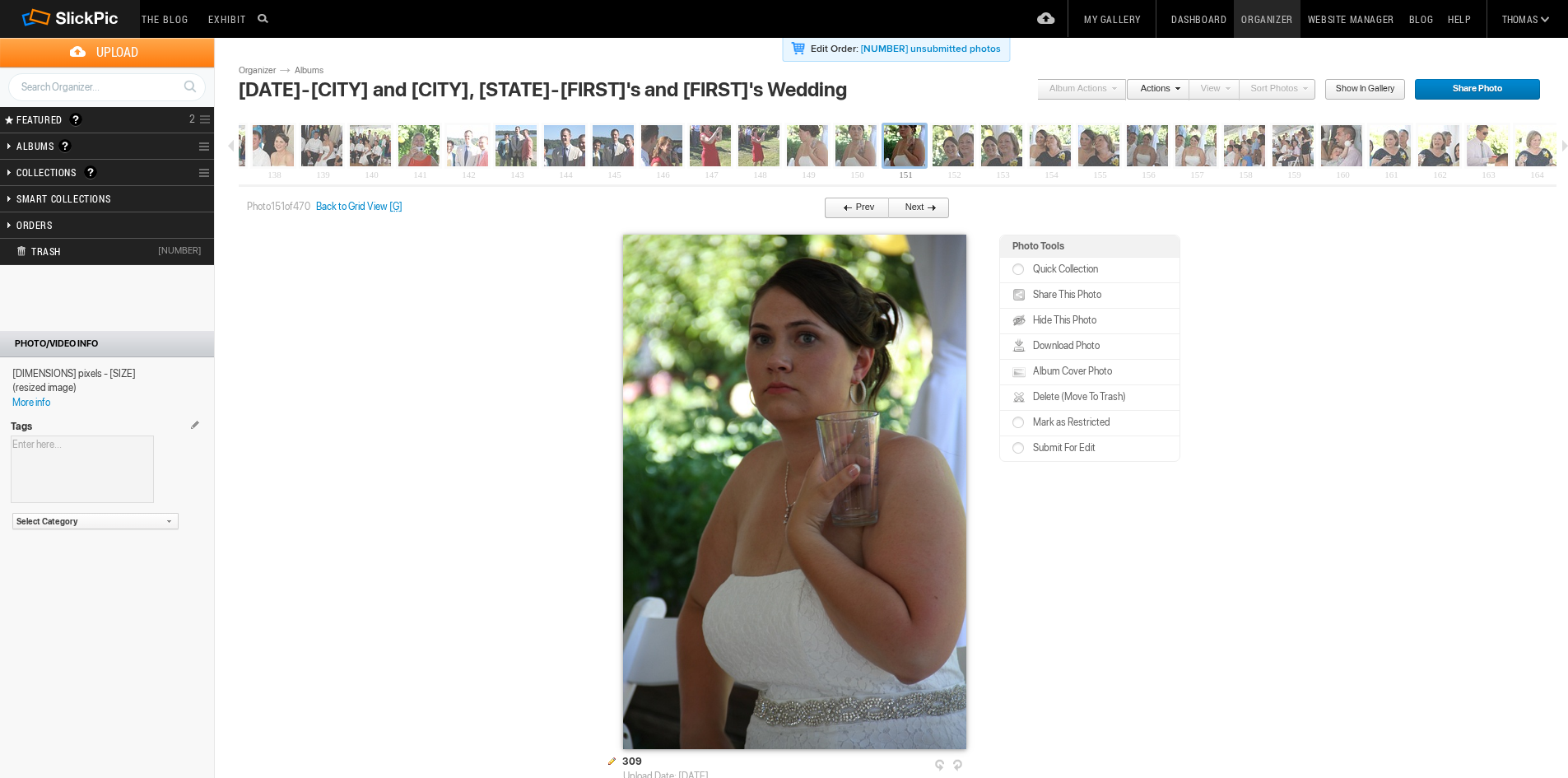 click on "Next" at bounding box center [915, 208] 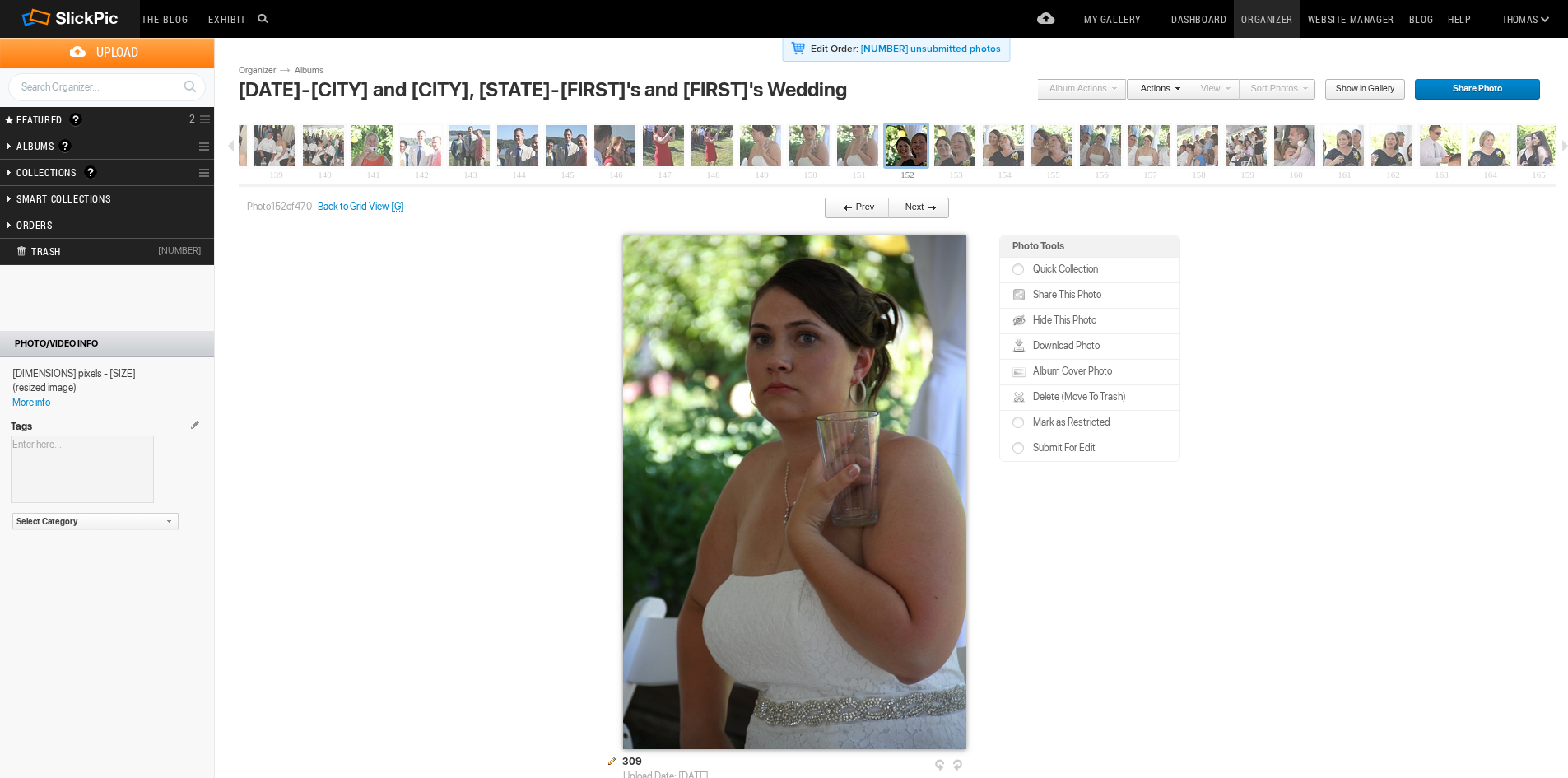 scroll, scrollTop: 0, scrollLeft: 6690, axis: horizontal 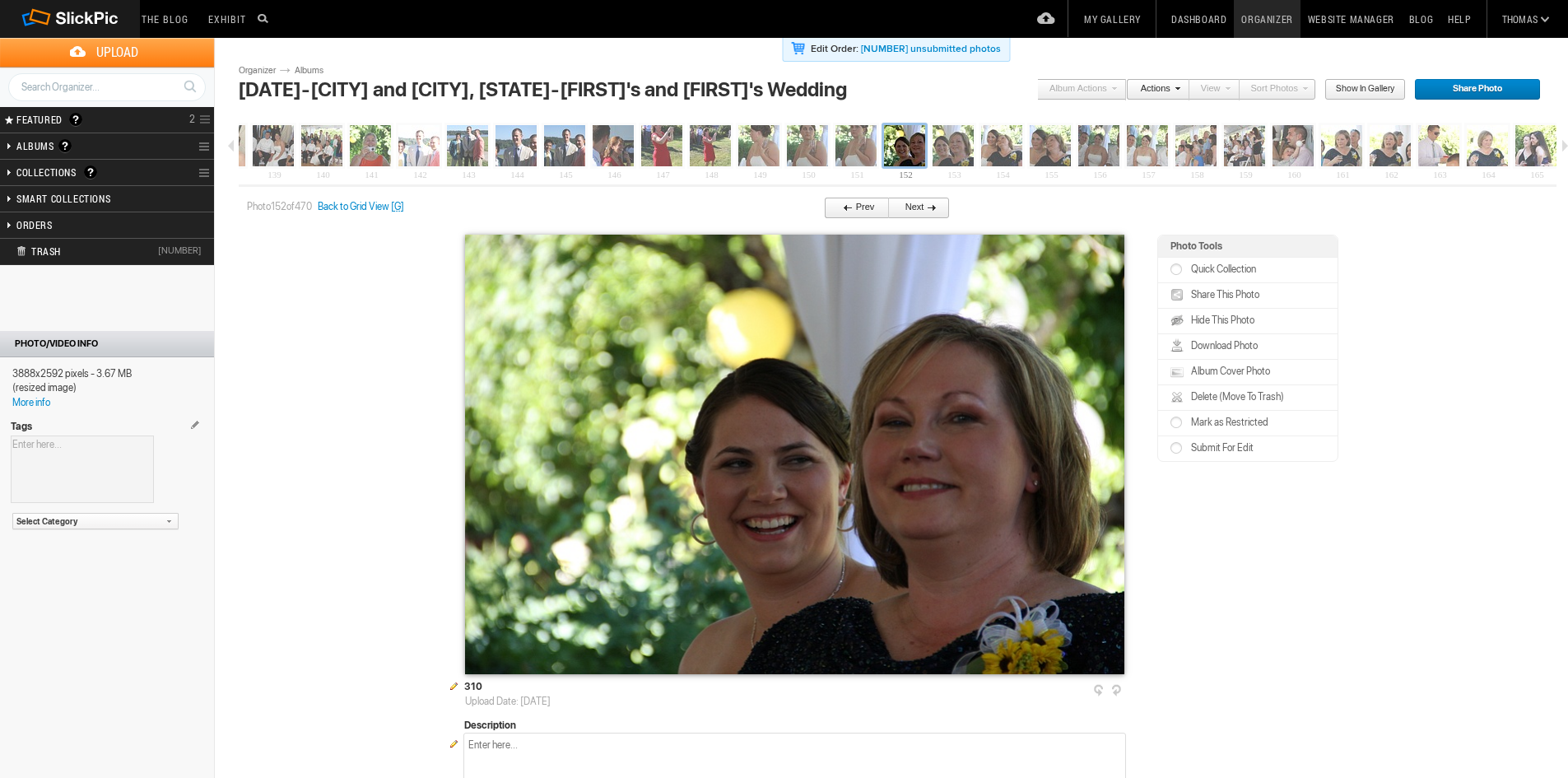 click on "Next" at bounding box center [915, 208] 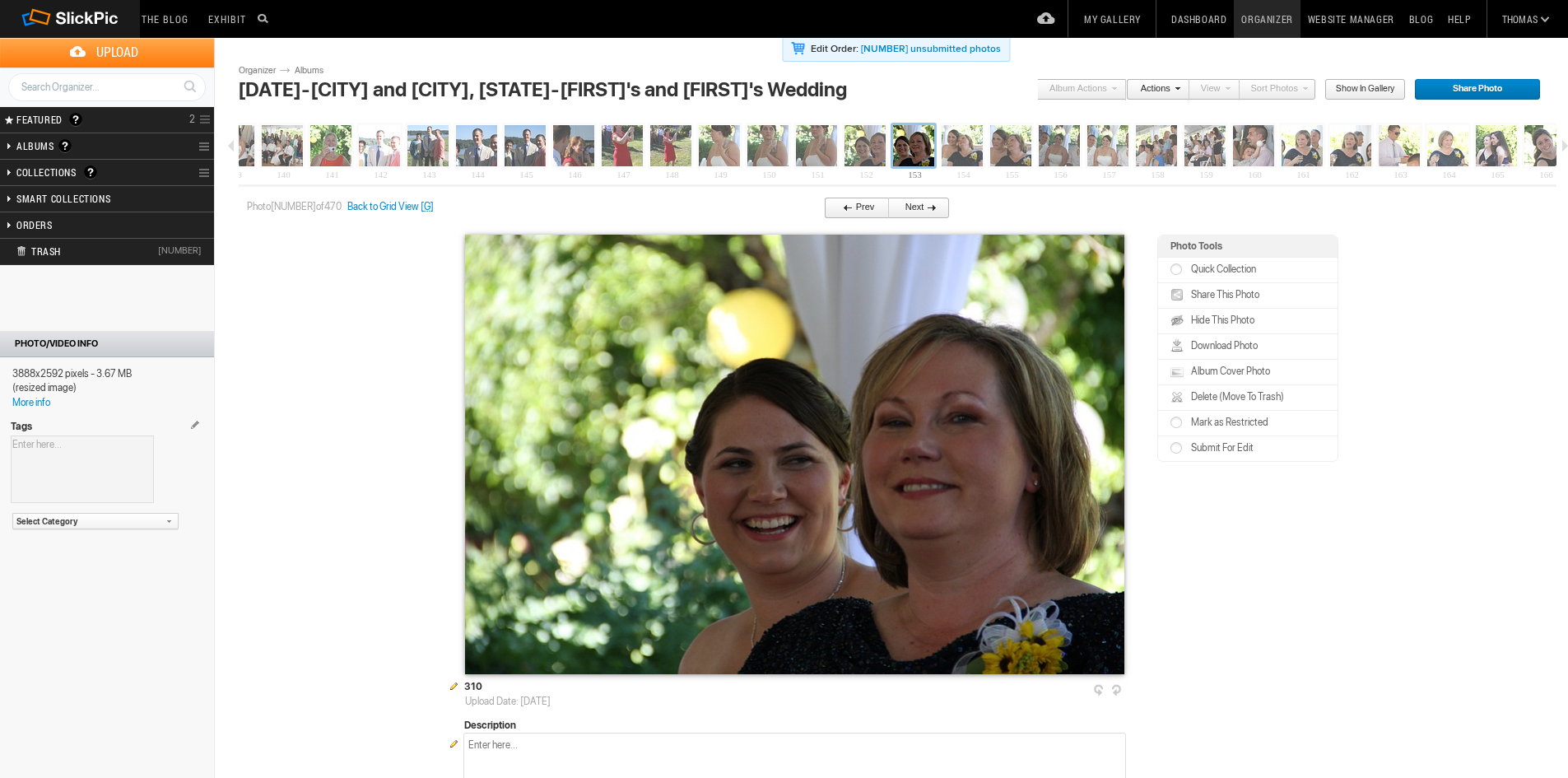 scroll, scrollTop: 0, scrollLeft: 6739, axis: horizontal 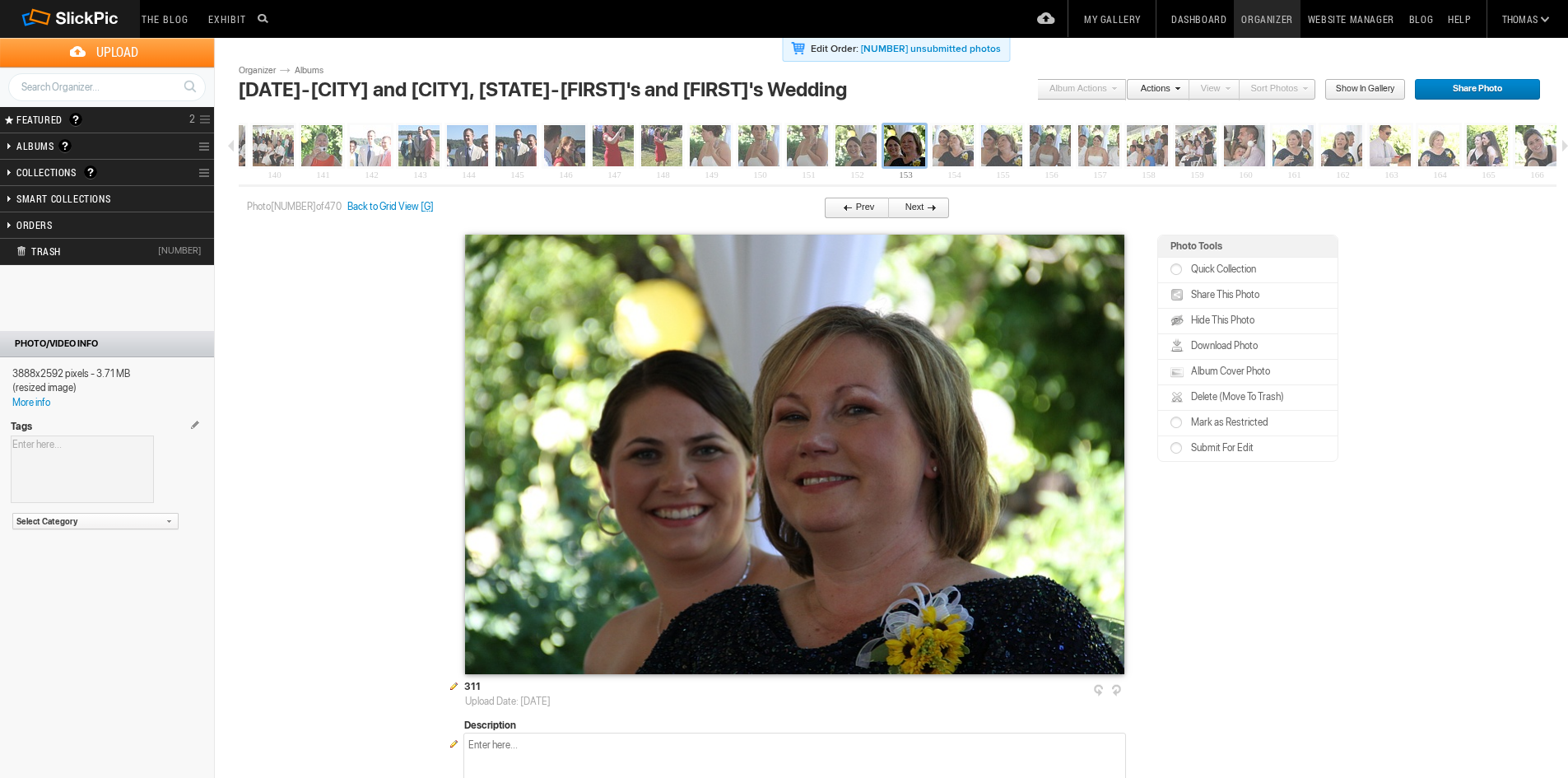 click on "Next" at bounding box center (915, 208) 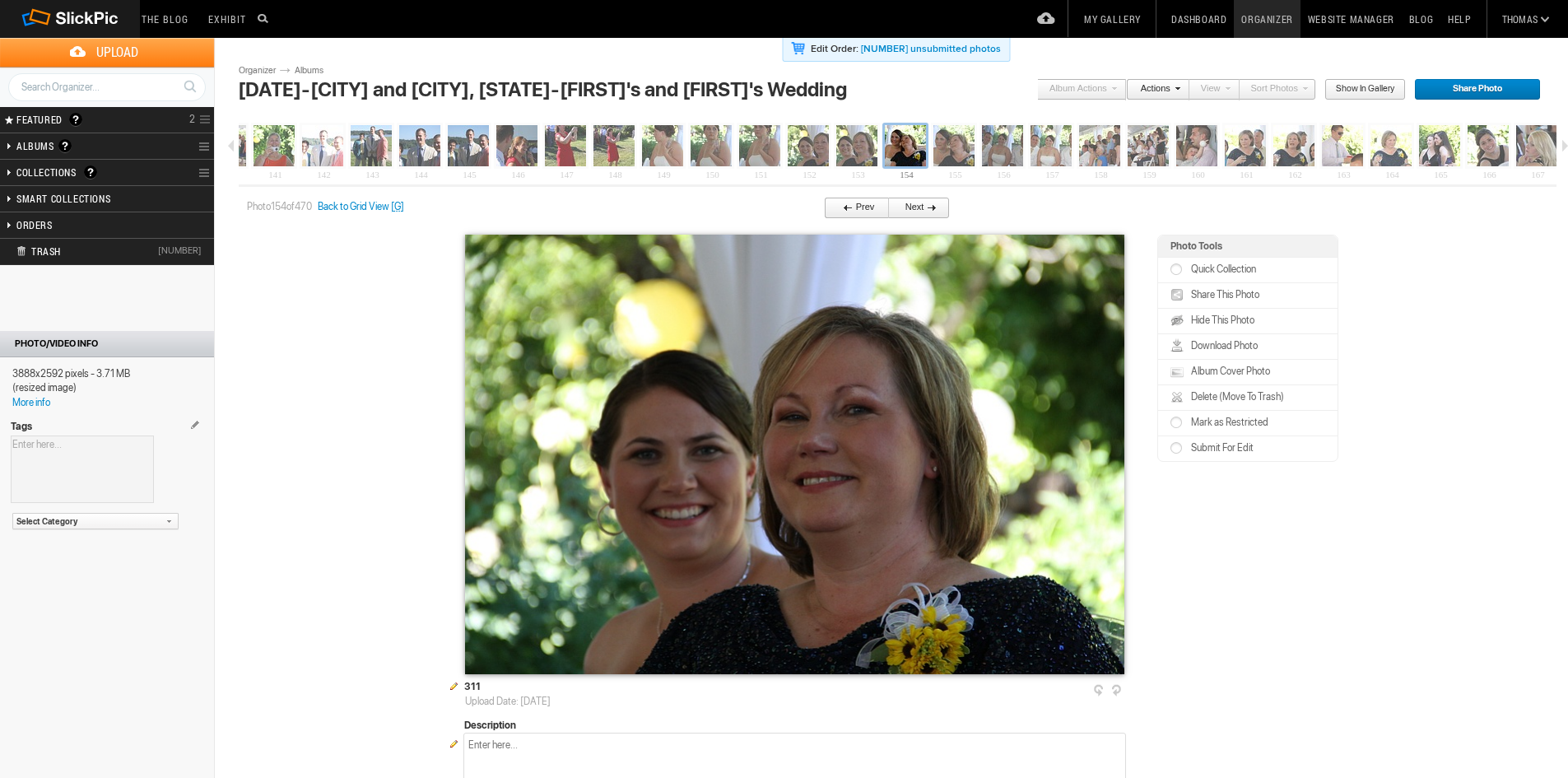 scroll, scrollTop: 0, scrollLeft: 6787, axis: horizontal 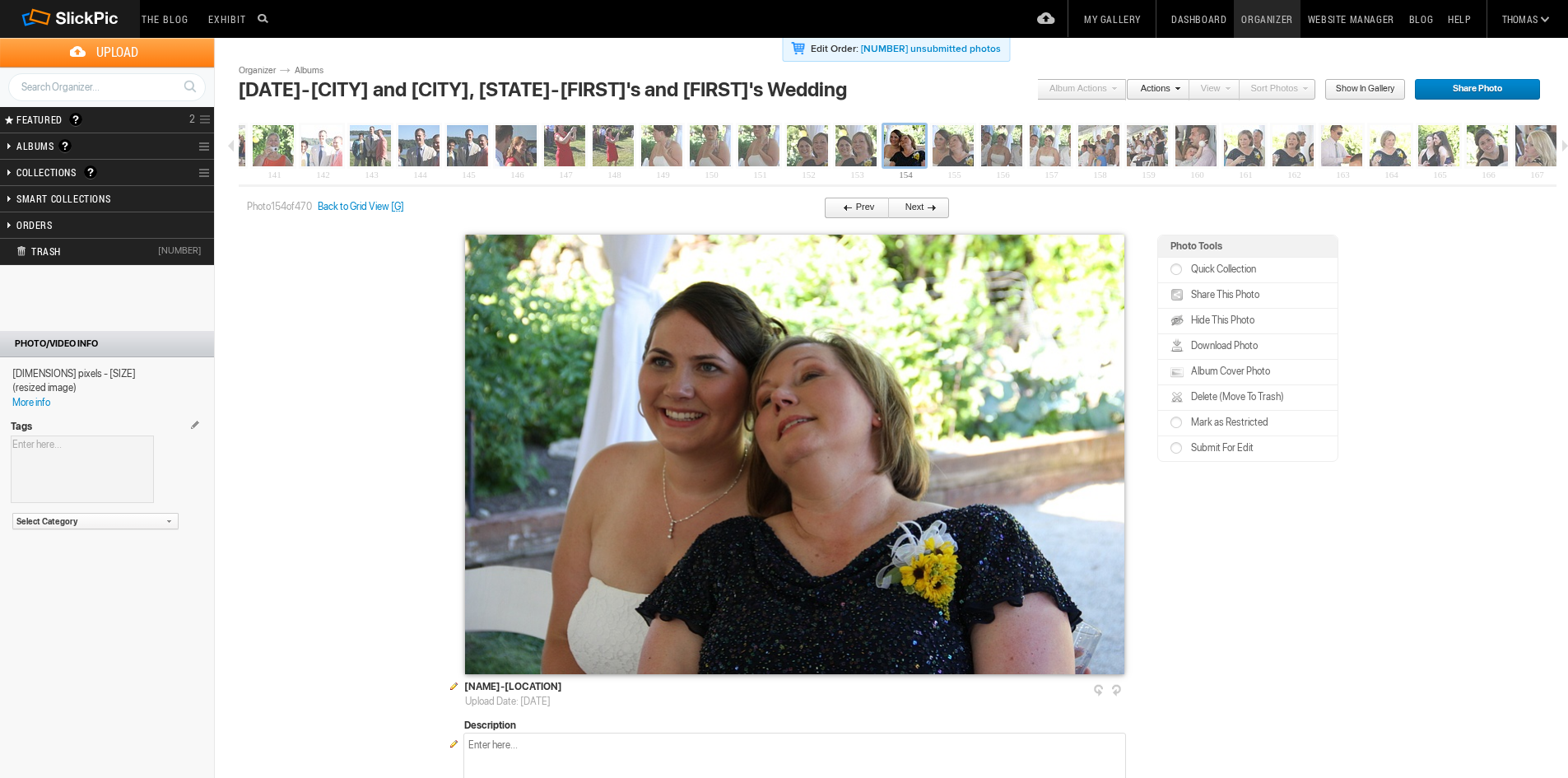 click on "Next" at bounding box center (915, 208) 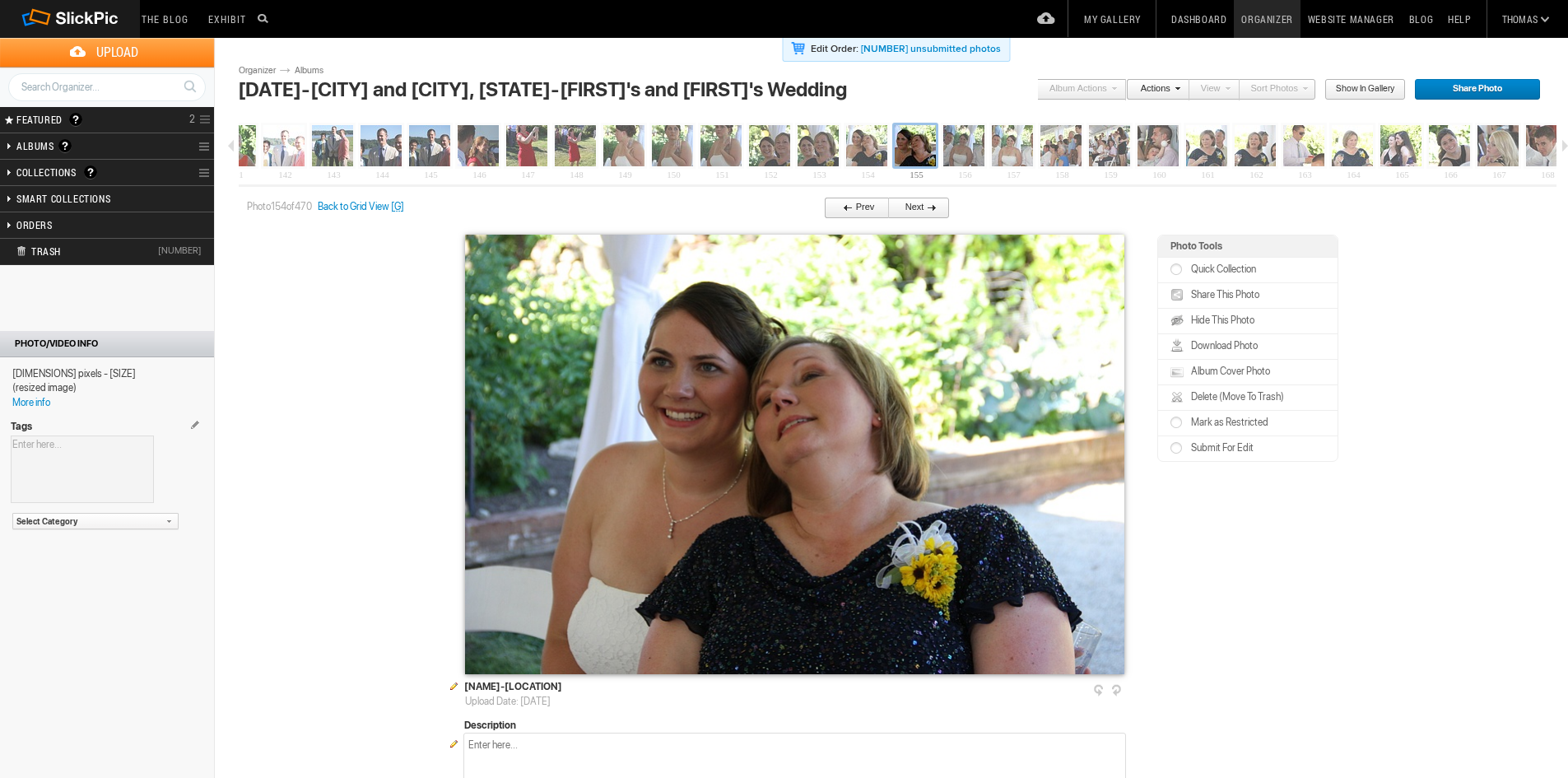 scroll, scrollTop: 0, scrollLeft: 6836, axis: horizontal 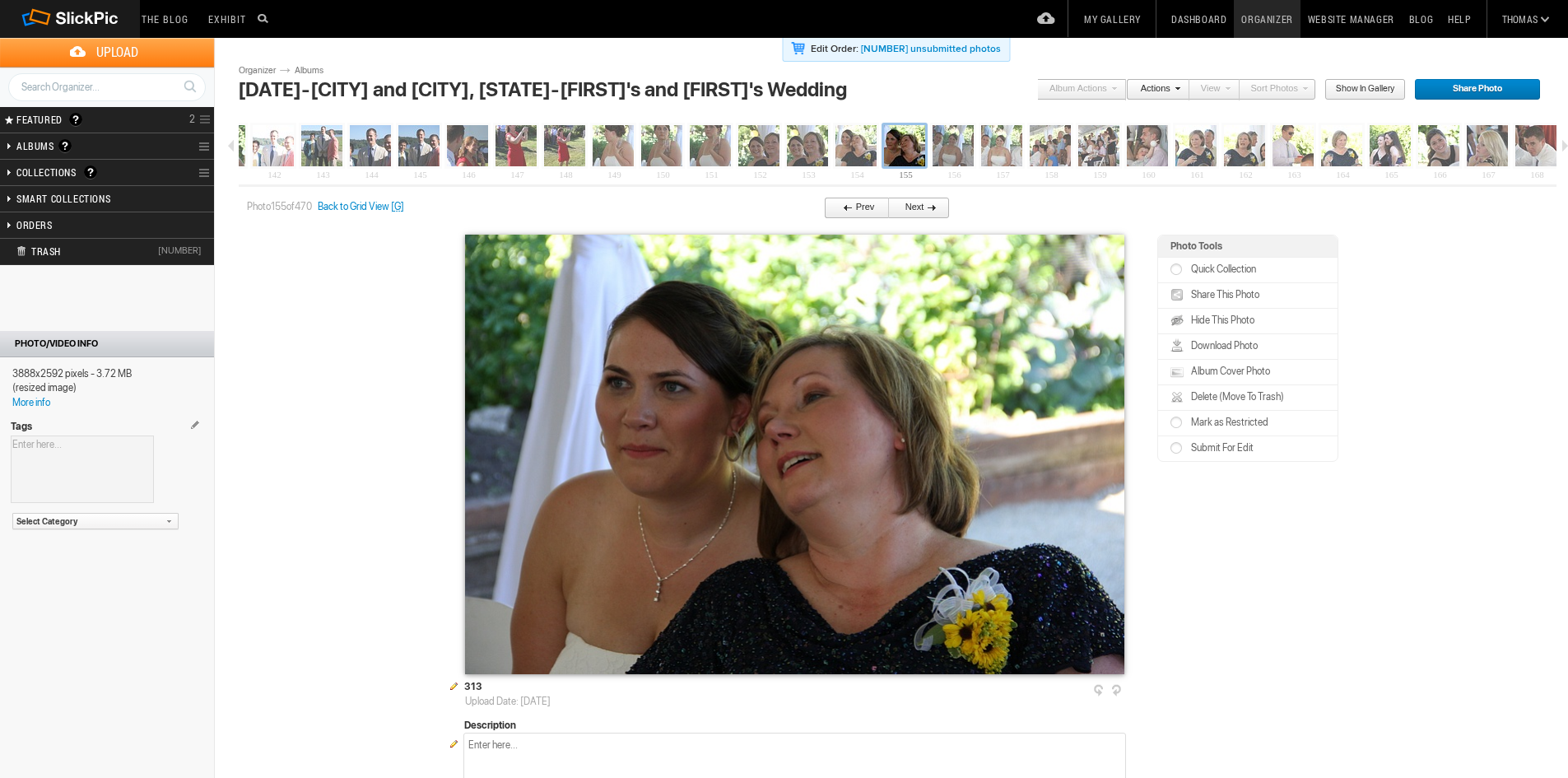 click on "Next" at bounding box center (915, 208) 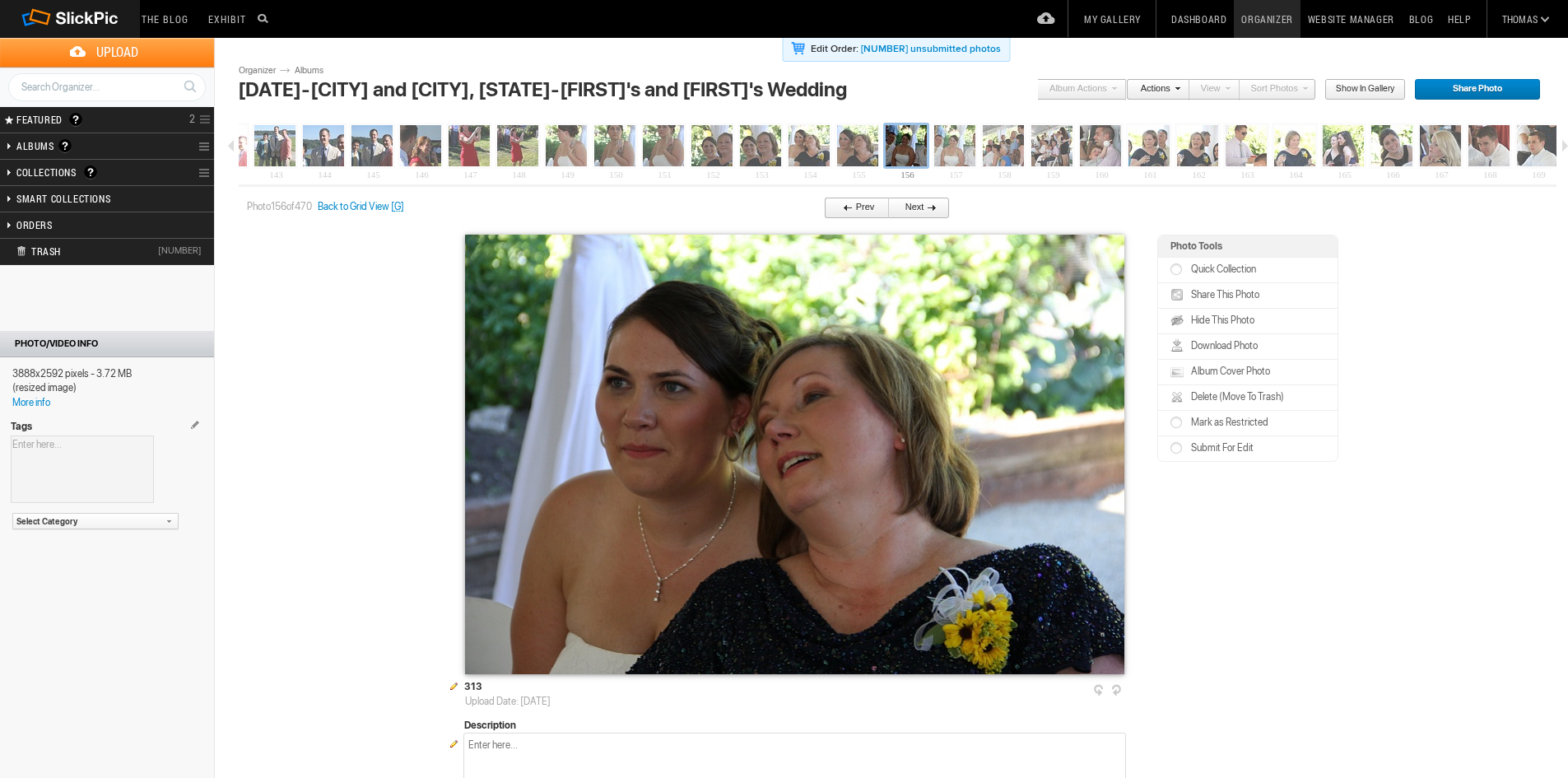 scroll, scrollTop: 0, scrollLeft: 6884, axis: horizontal 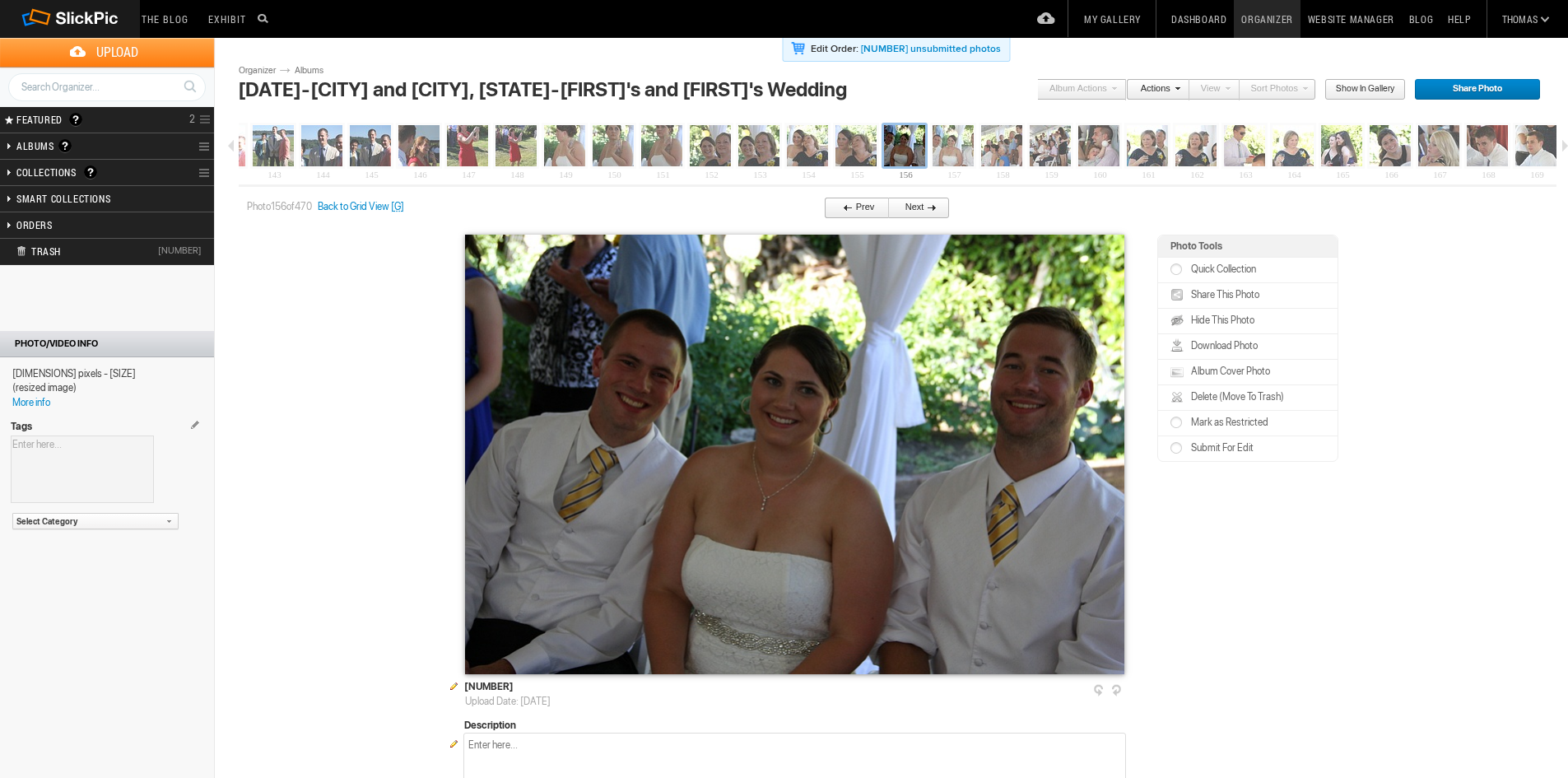 click on "Next" at bounding box center [915, 208] 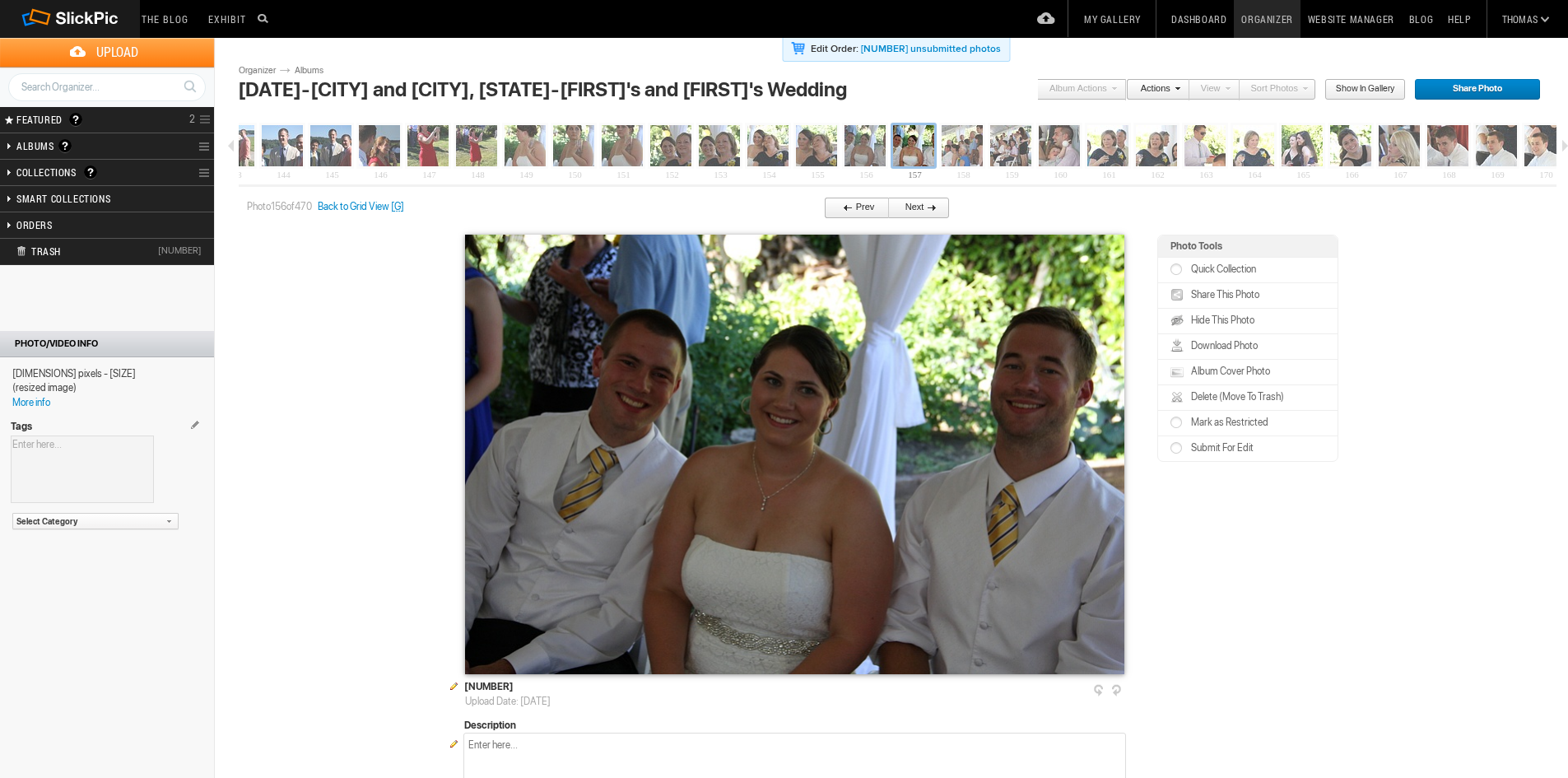scroll, scrollTop: 0, scrollLeft: 6933, axis: horizontal 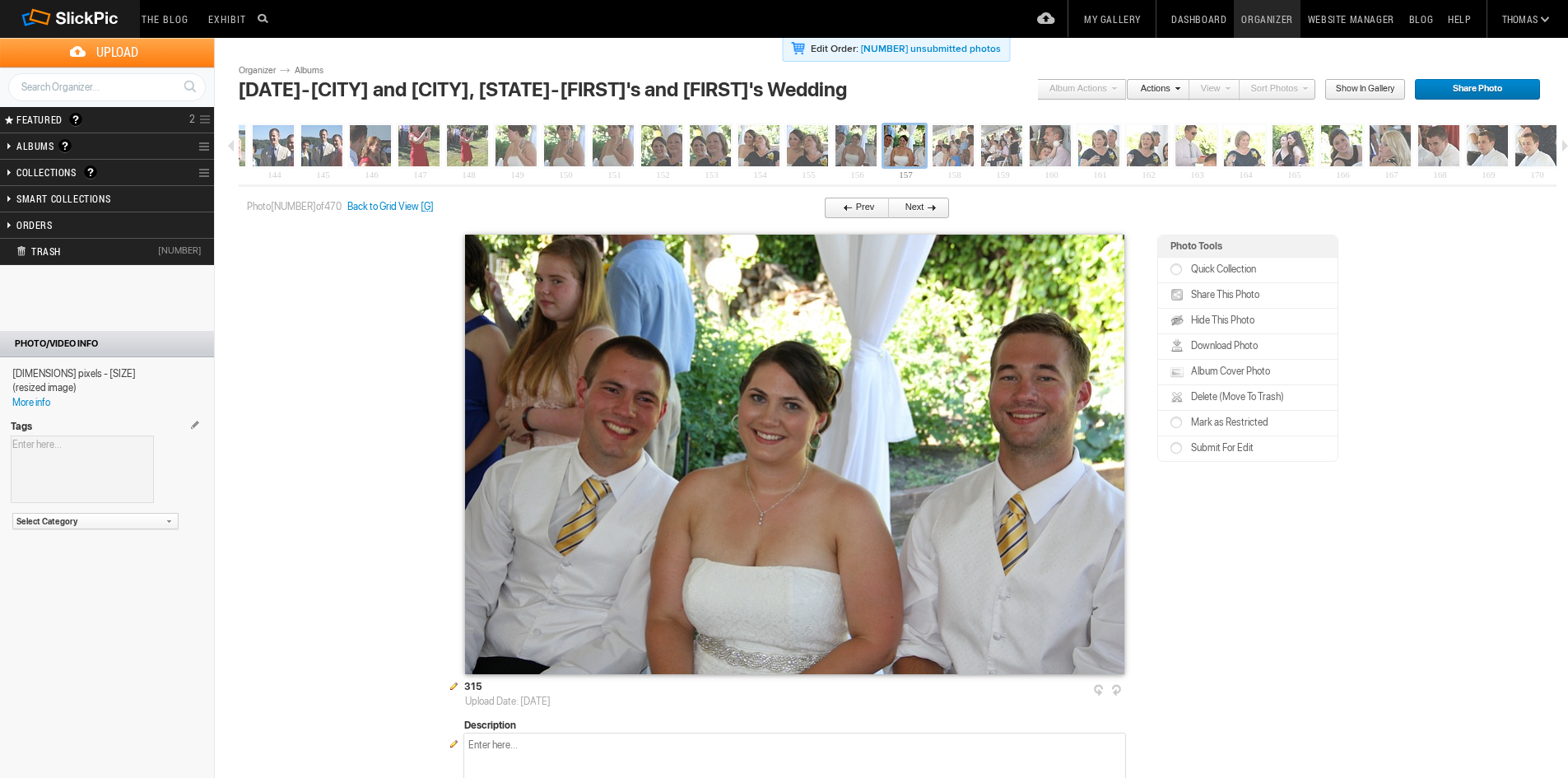 click on "Prev" at bounding box center (852, 208) 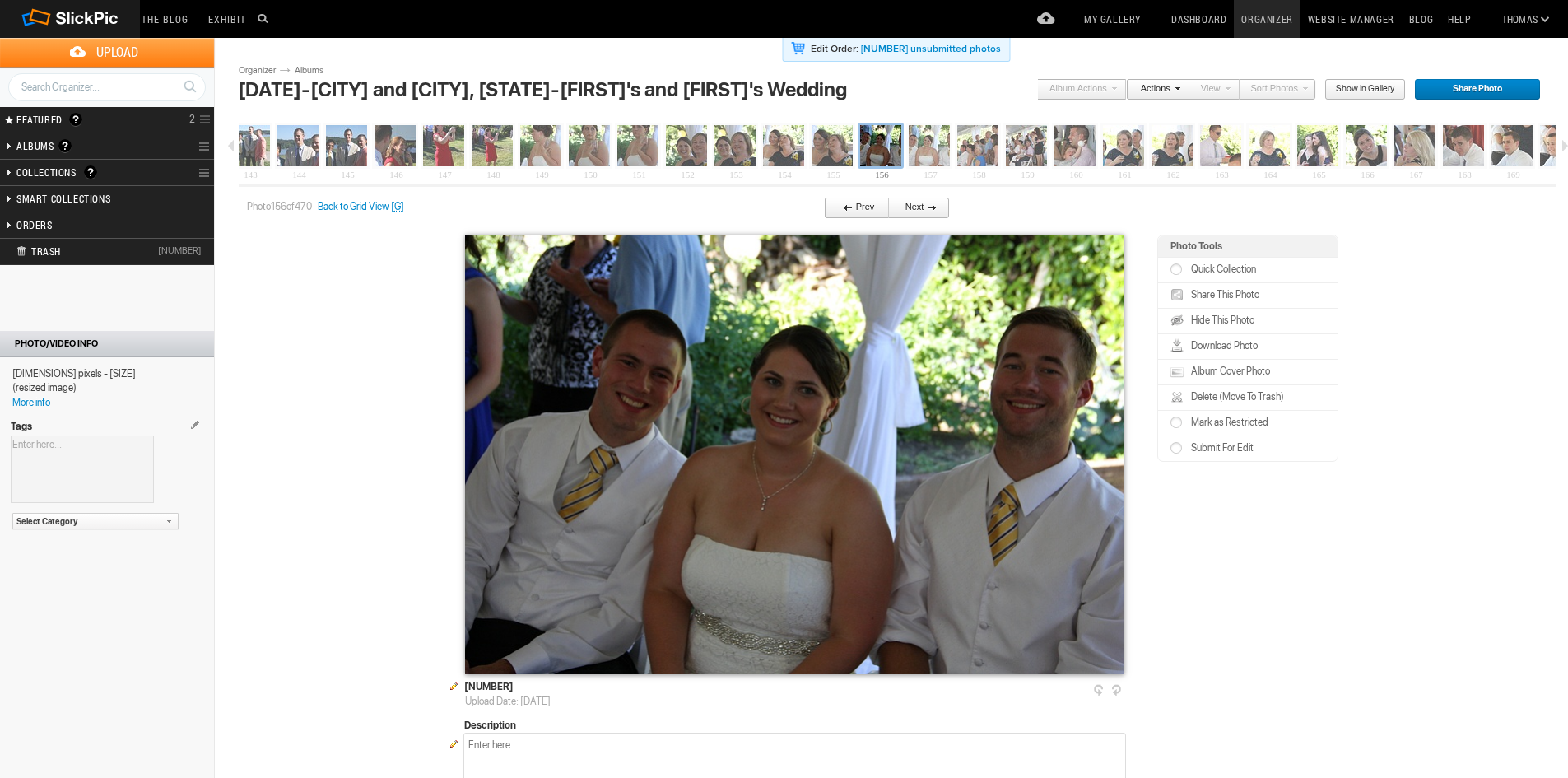 scroll, scrollTop: 0, scrollLeft: 6884, axis: horizontal 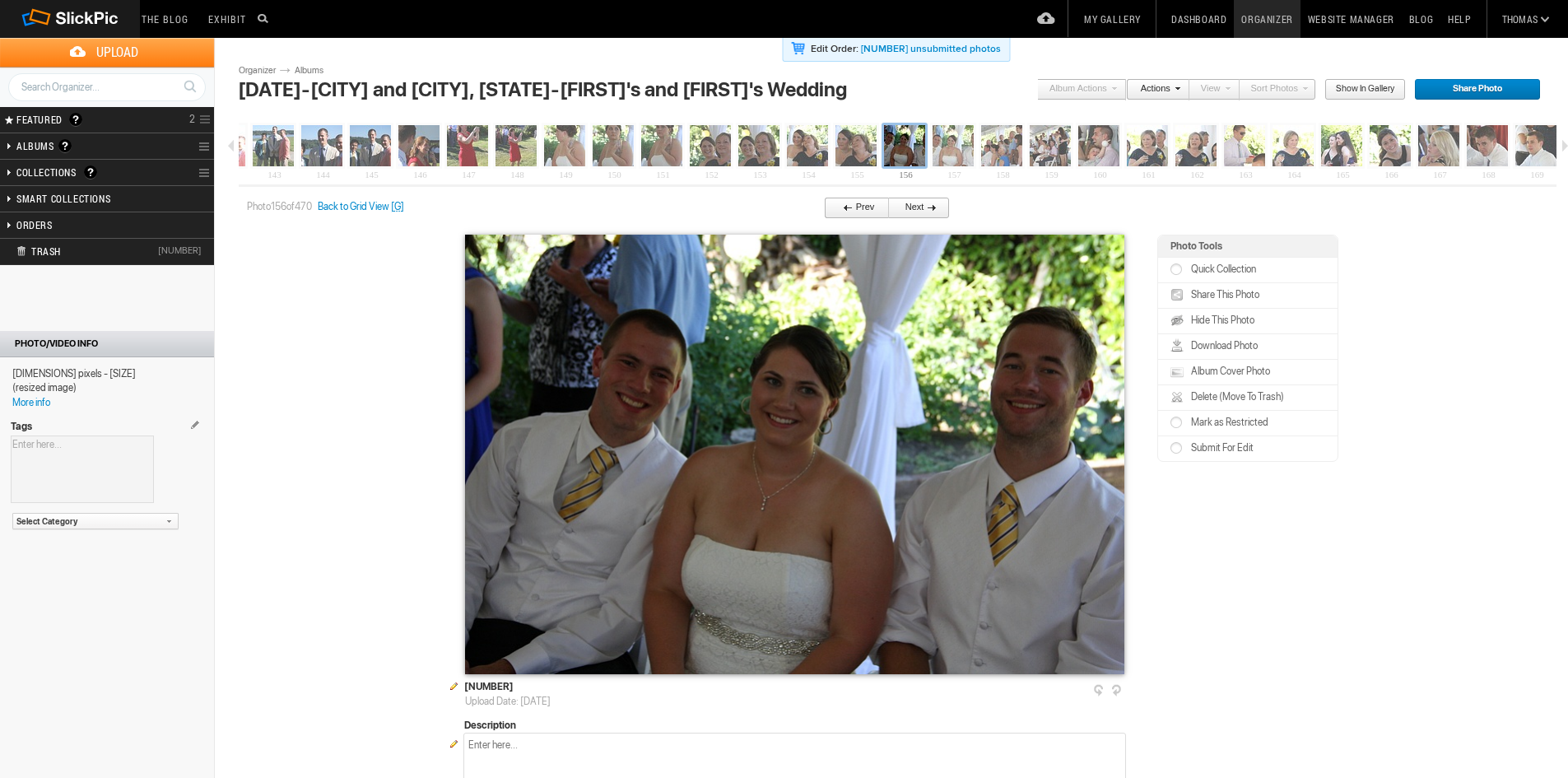 click on "Delete (Move To Trash)" at bounding box center (1248, 398) 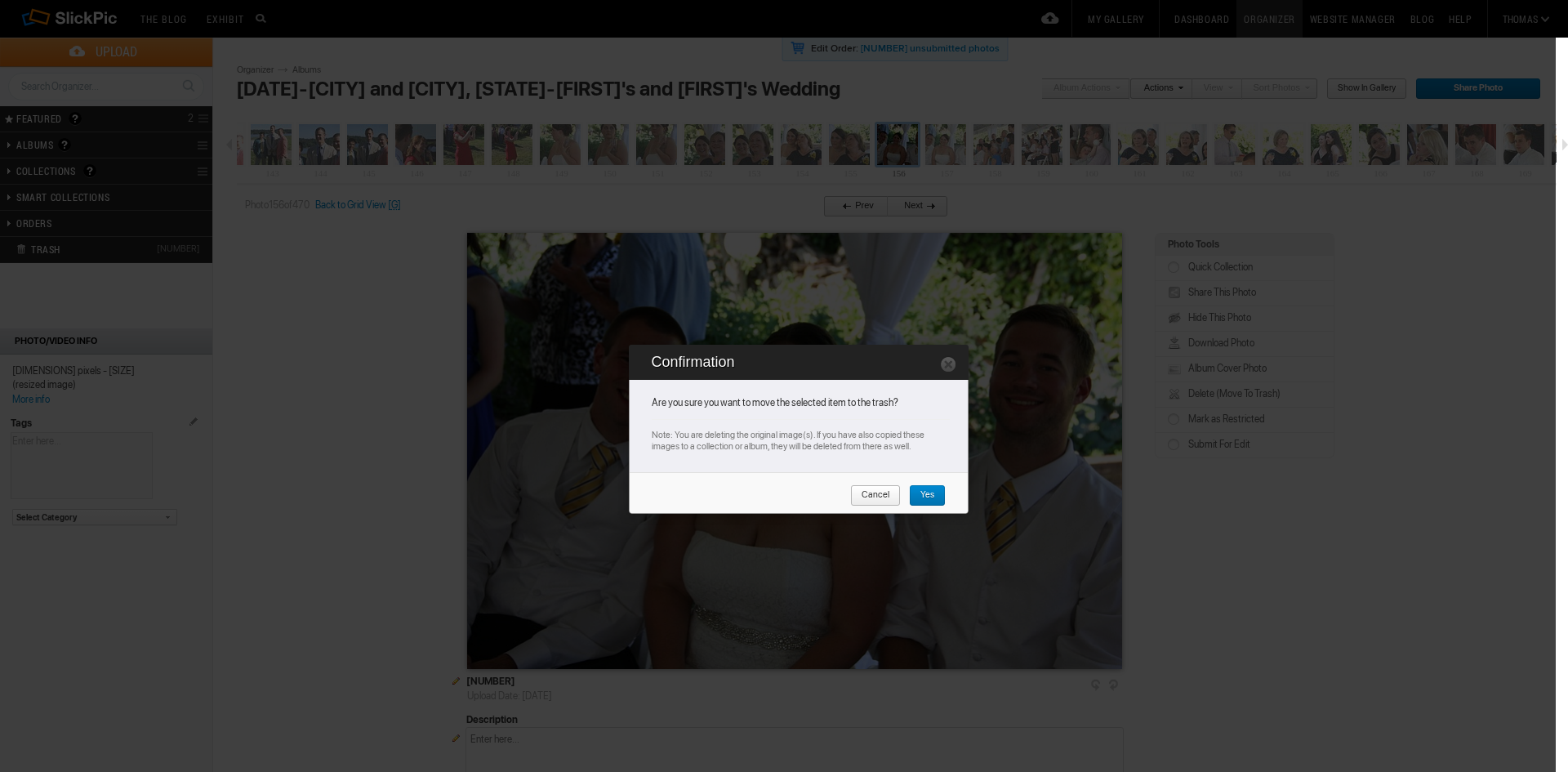 click on "Yes" at bounding box center (921, 496) 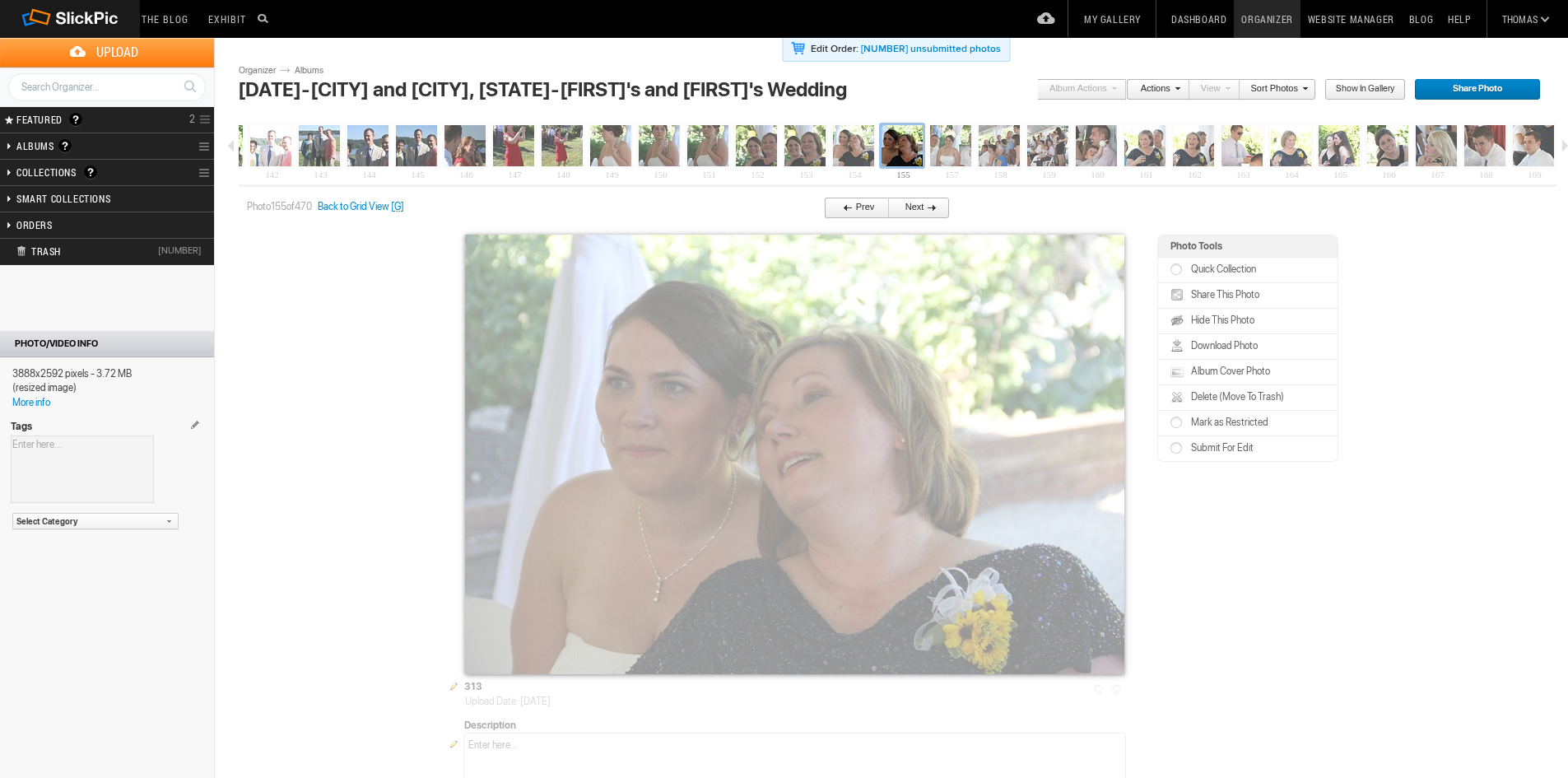 scroll, scrollTop: 0, scrollLeft: 6836, axis: horizontal 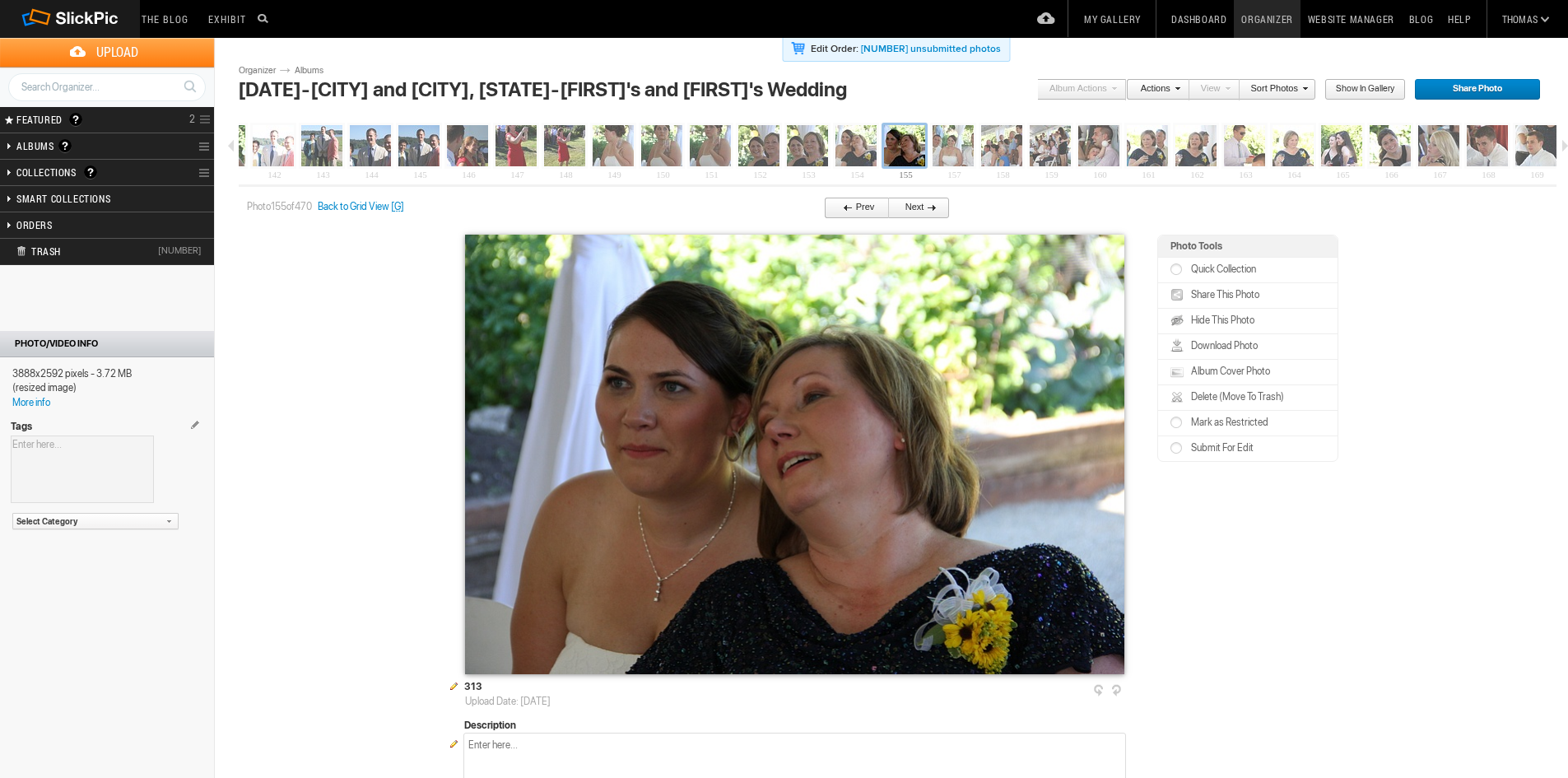 click at bounding box center [929, 207] 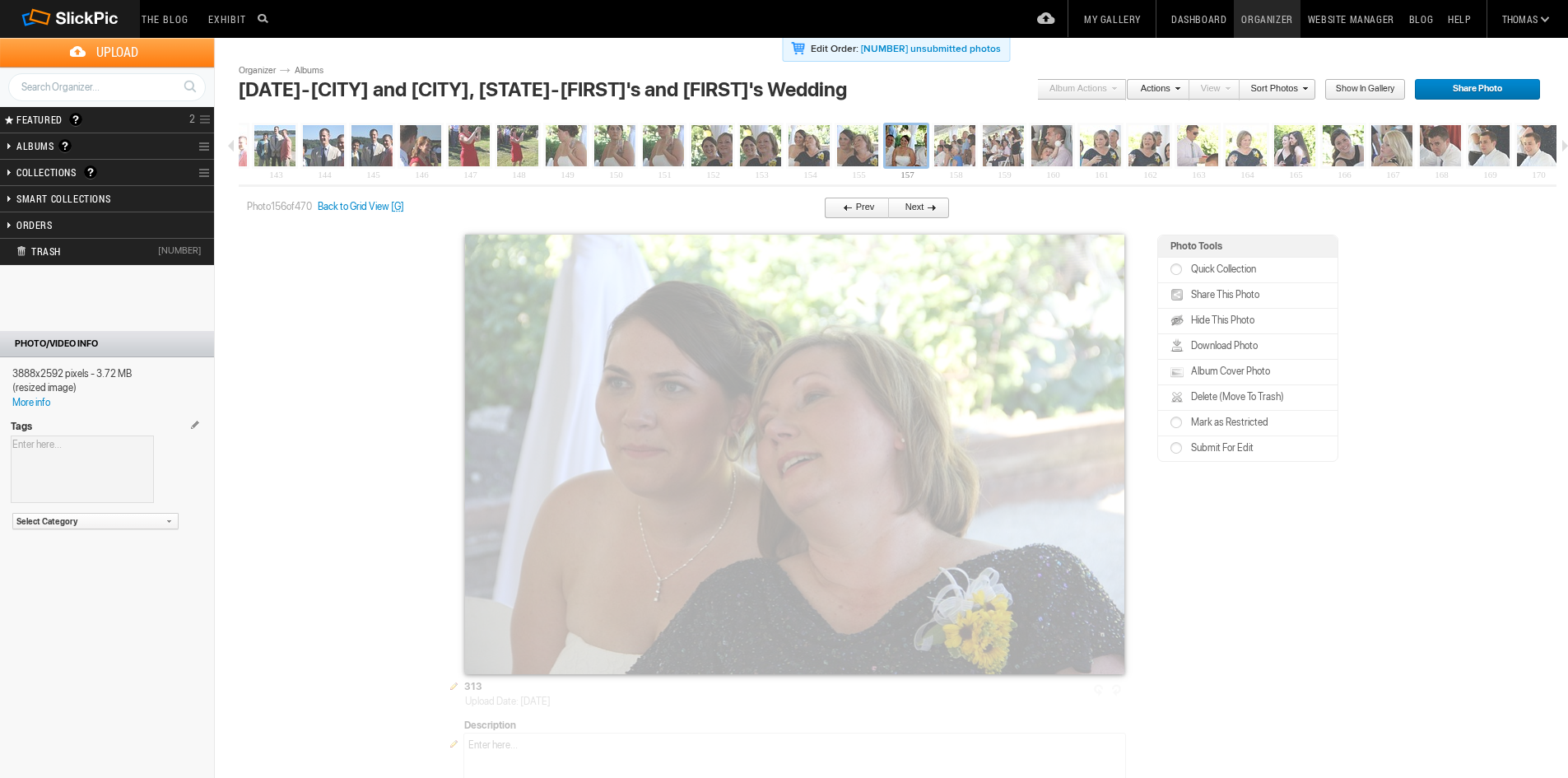 scroll, scrollTop: 0, scrollLeft: 6884, axis: horizontal 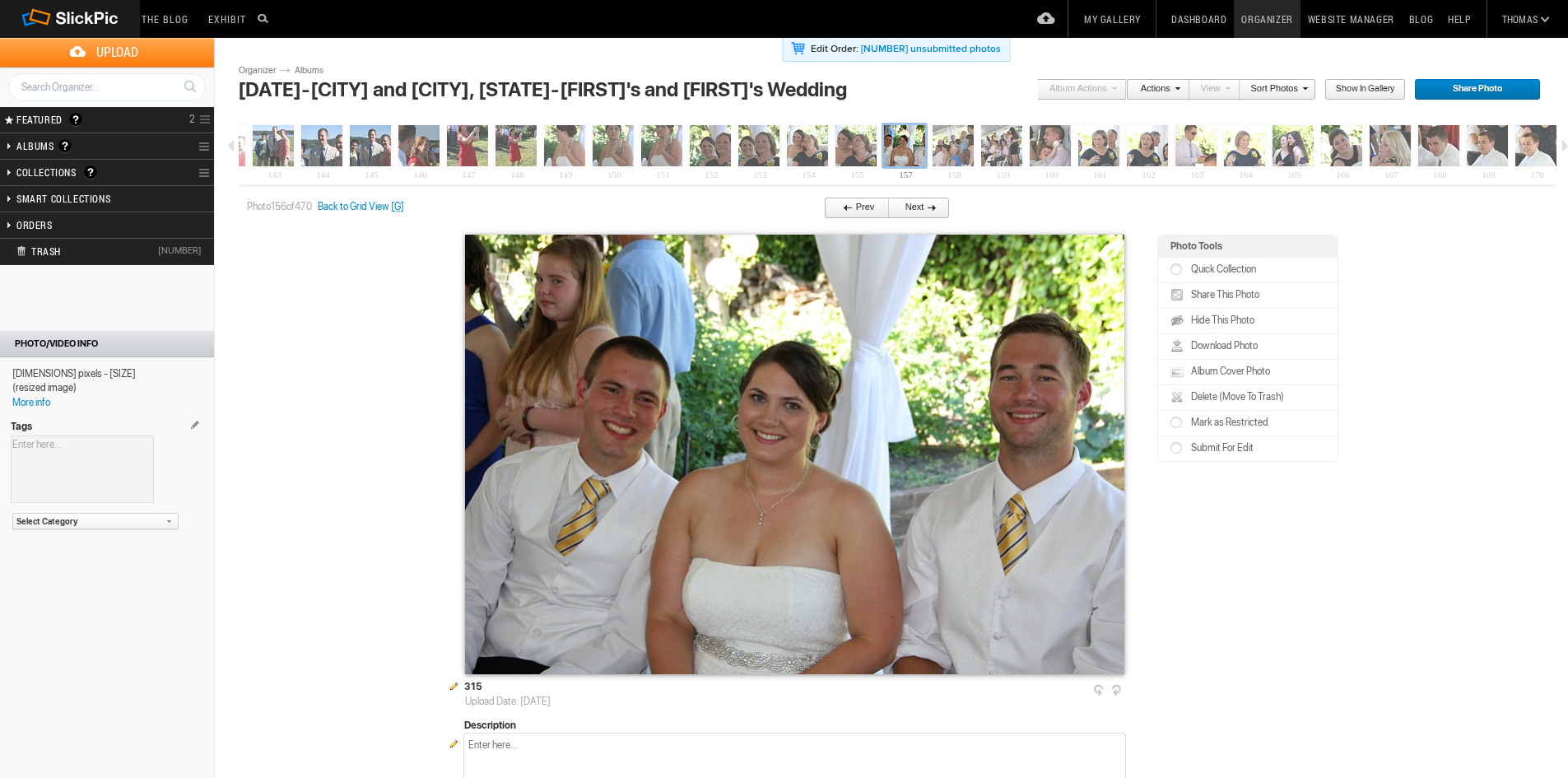 click at bounding box center [929, 207] 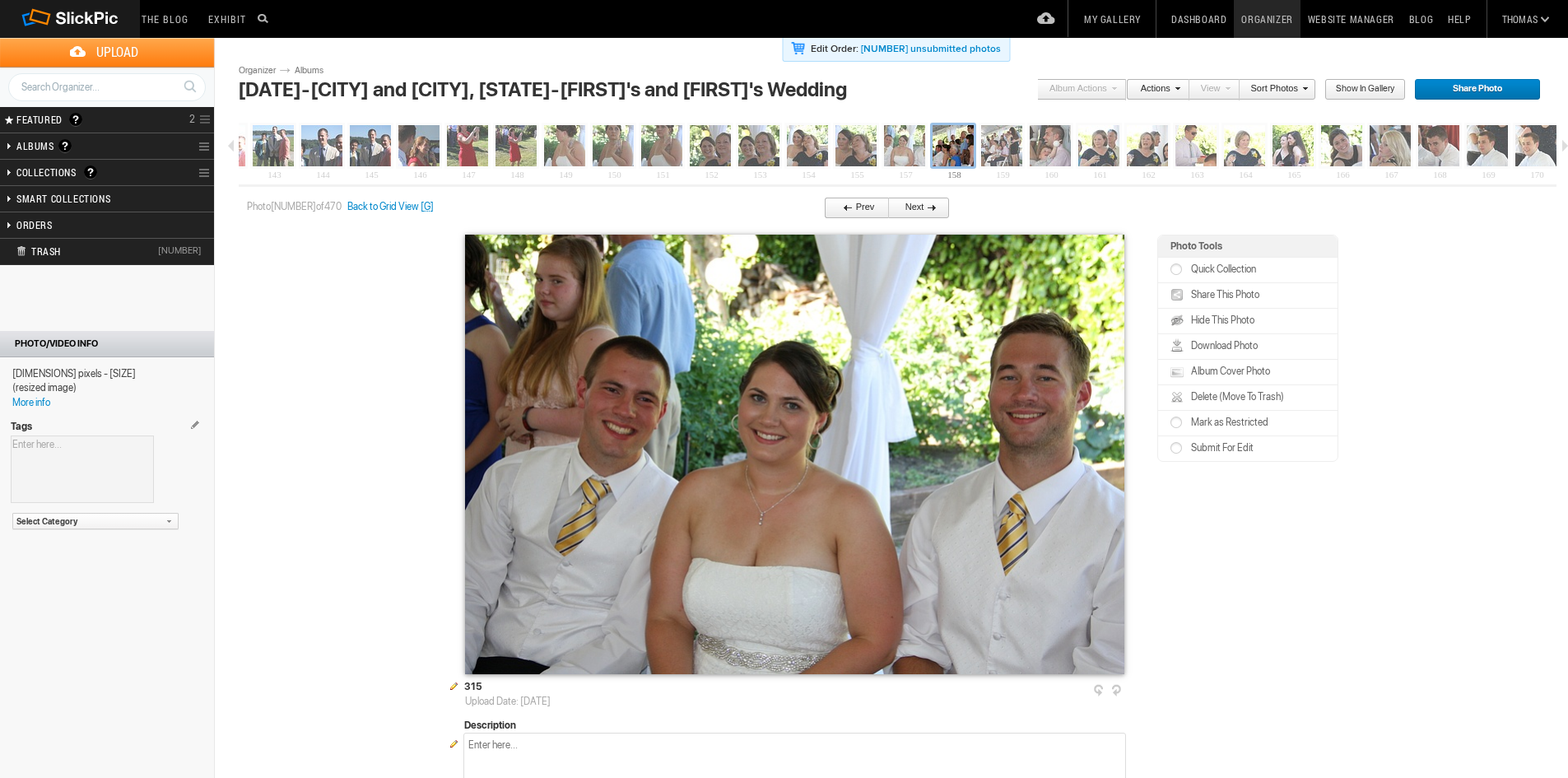 scroll, scrollTop: 0, scrollLeft: 6933, axis: horizontal 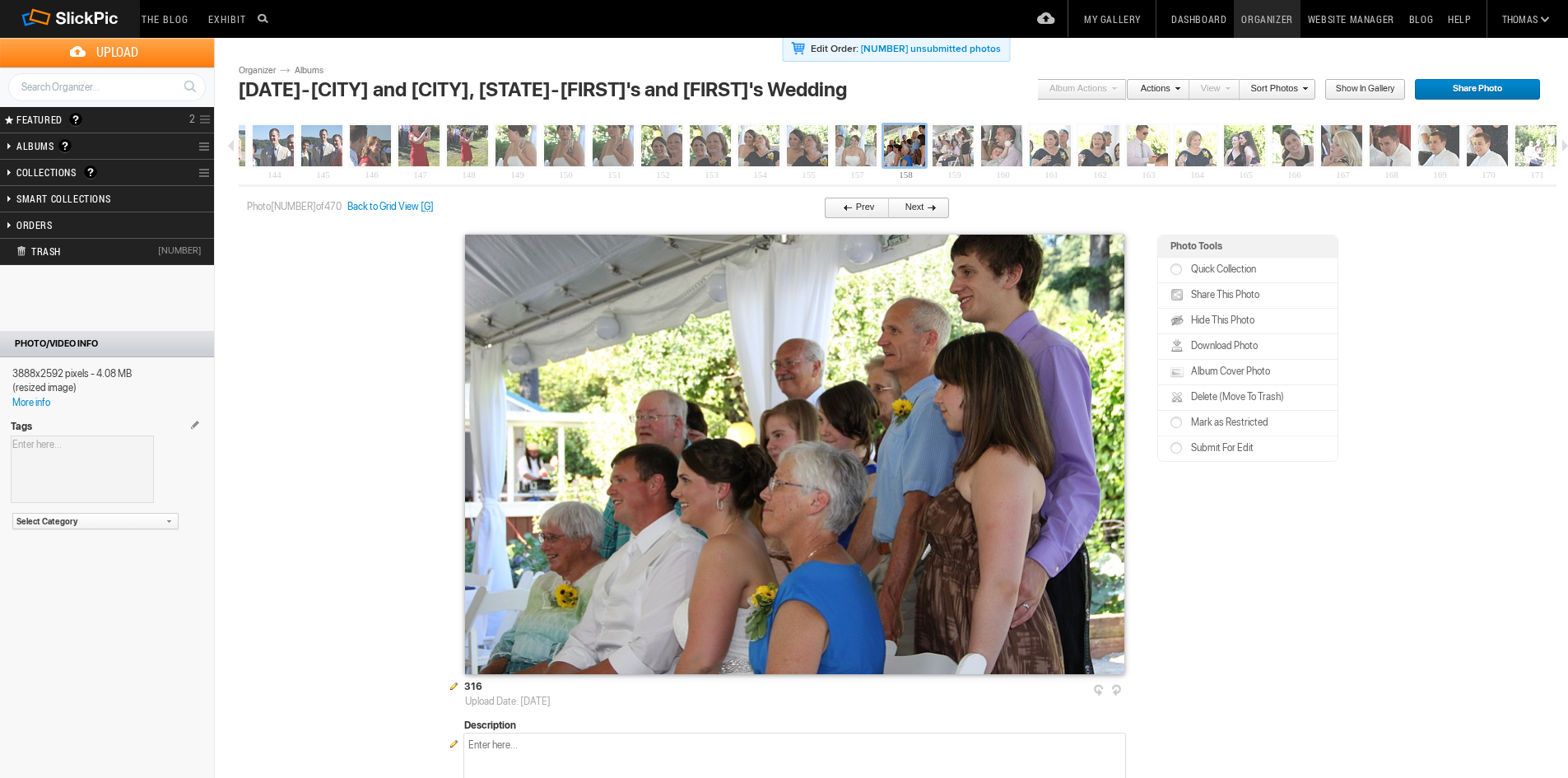 click at bounding box center [1179, 398] 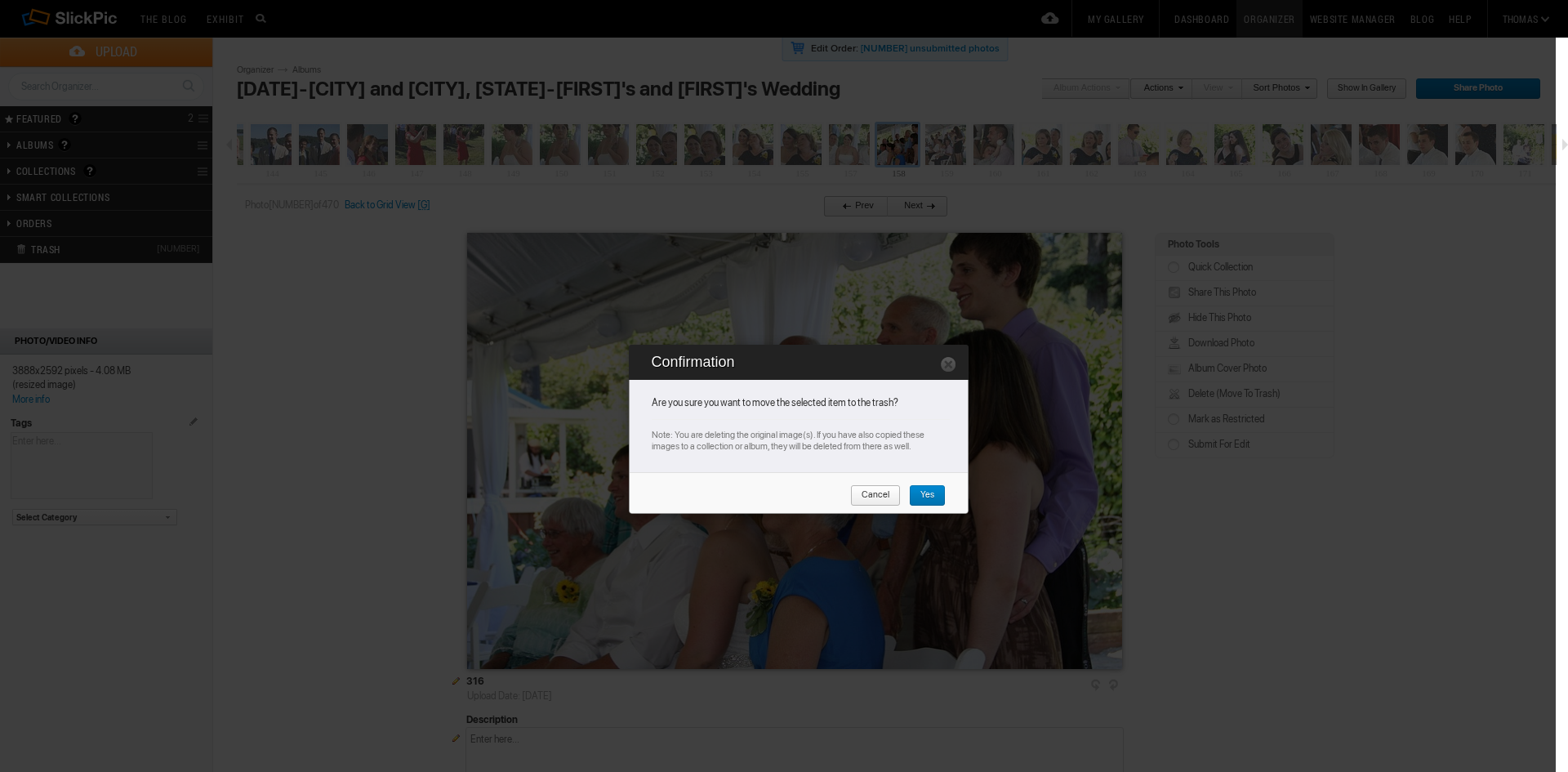 click on "Yes" at bounding box center (927, 496) 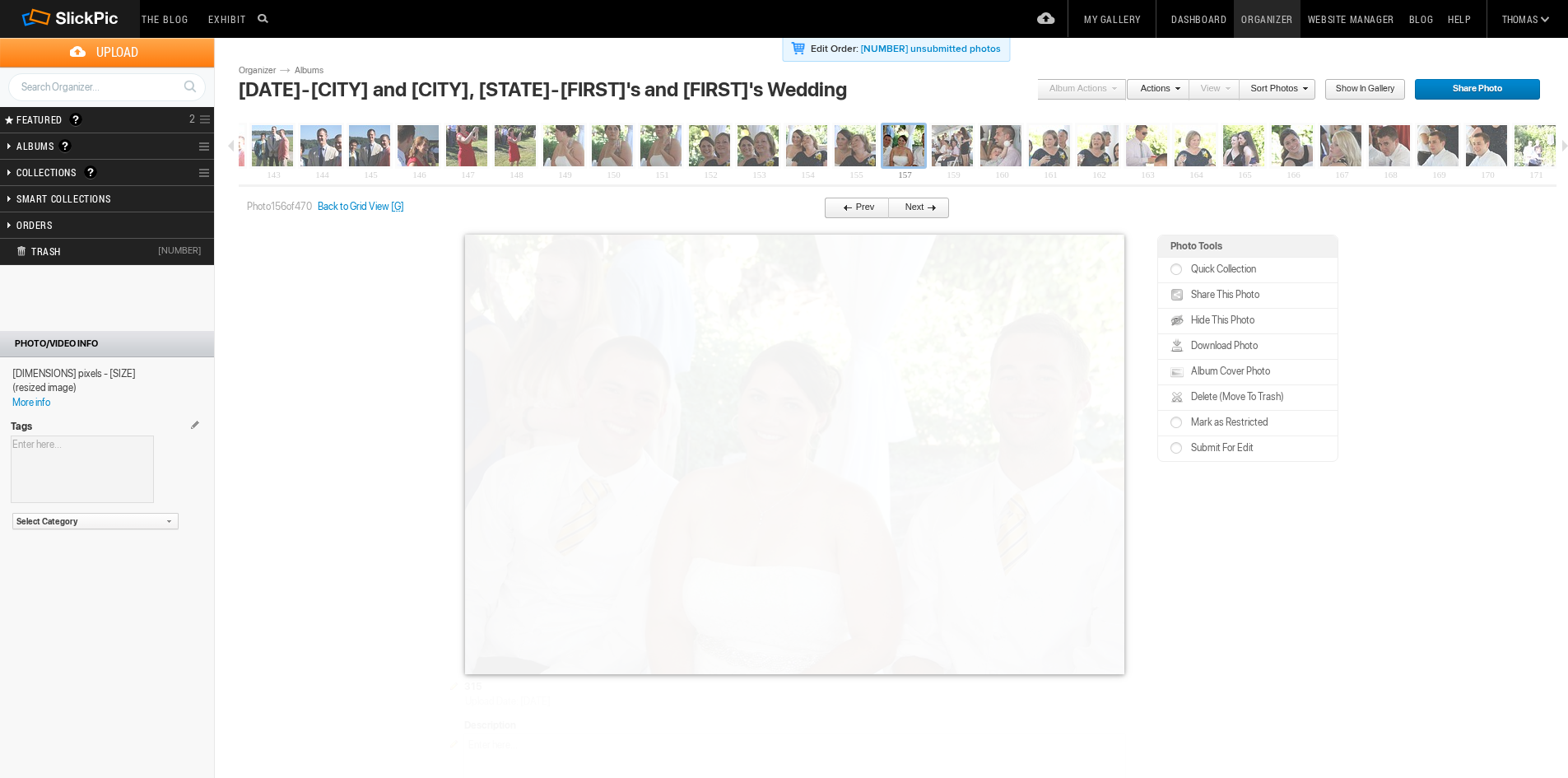 scroll, scrollTop: 0, scrollLeft: 6884, axis: horizontal 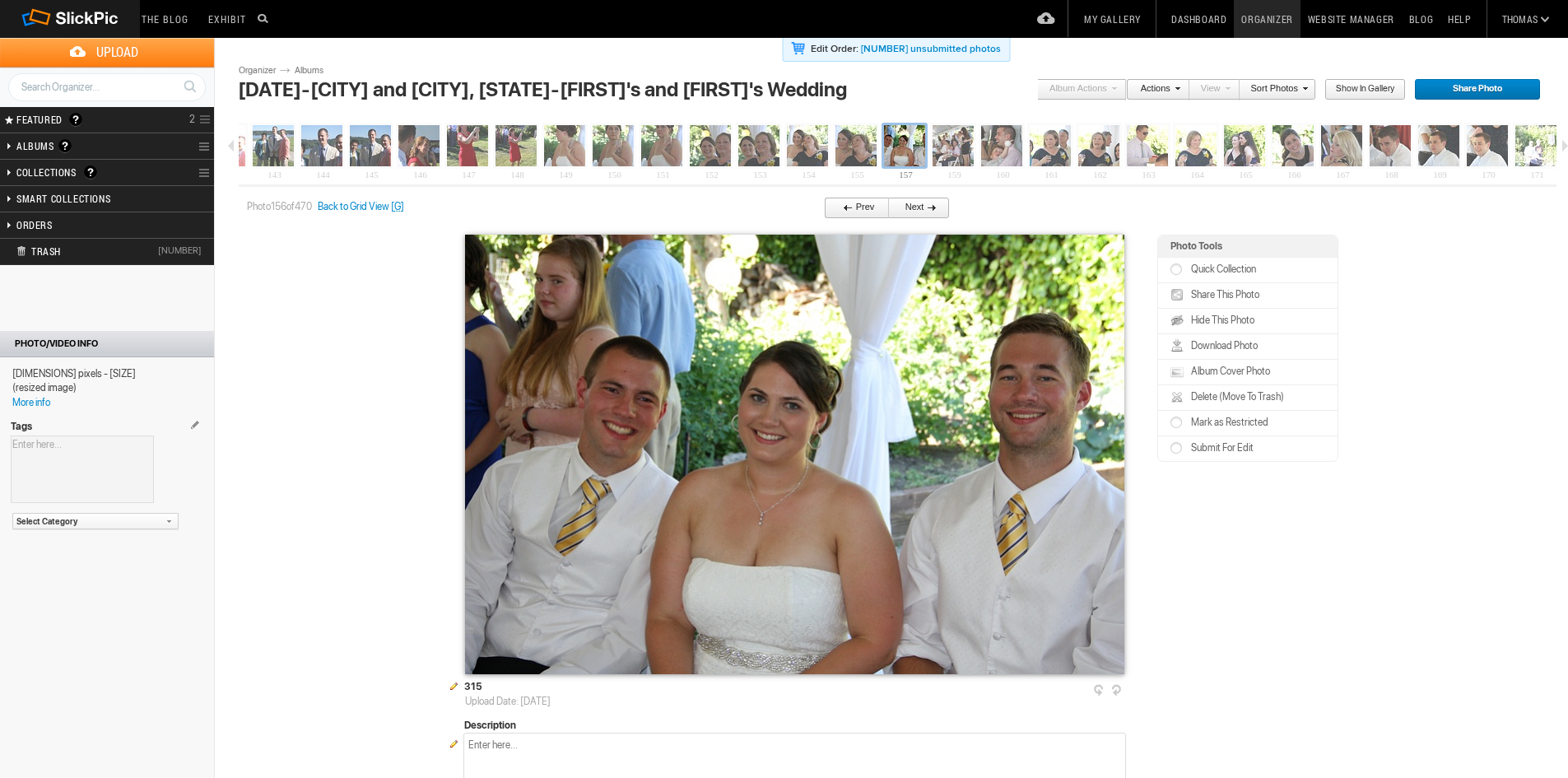 click at bounding box center [929, 207] 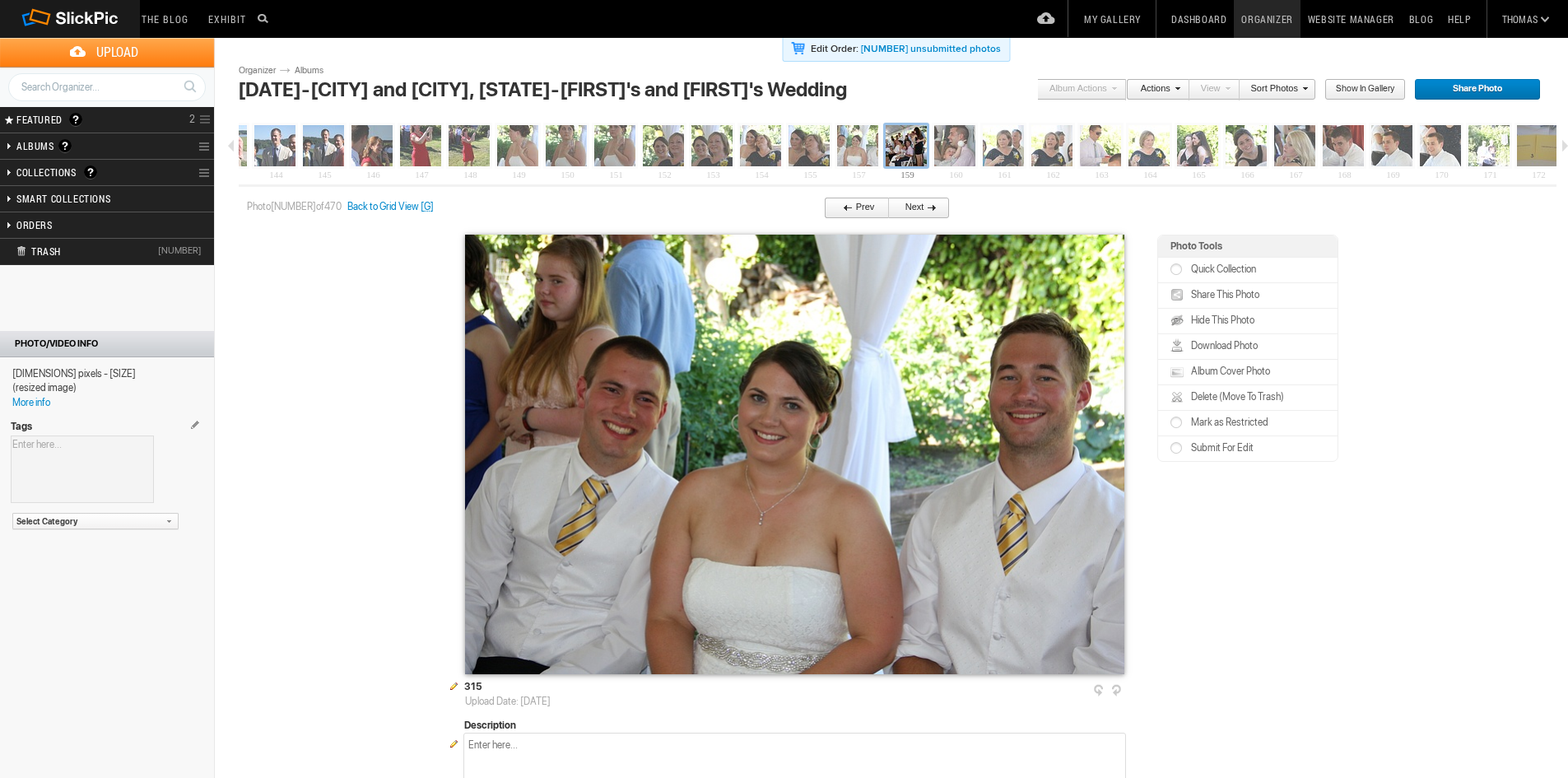 scroll, scrollTop: 0, scrollLeft: 6933, axis: horizontal 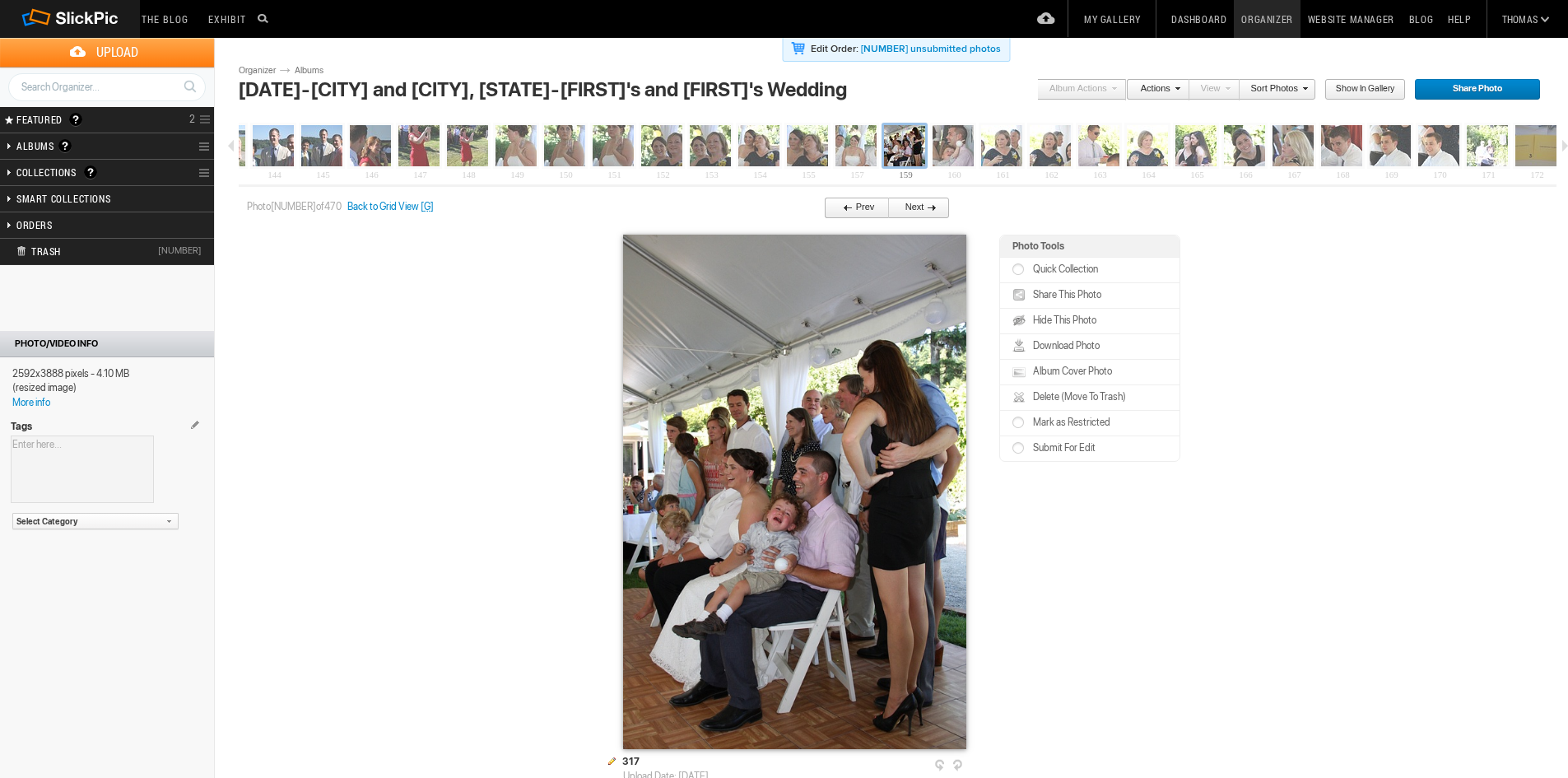 click on "Delete (Move To Trash)" at bounding box center (1077, 397) 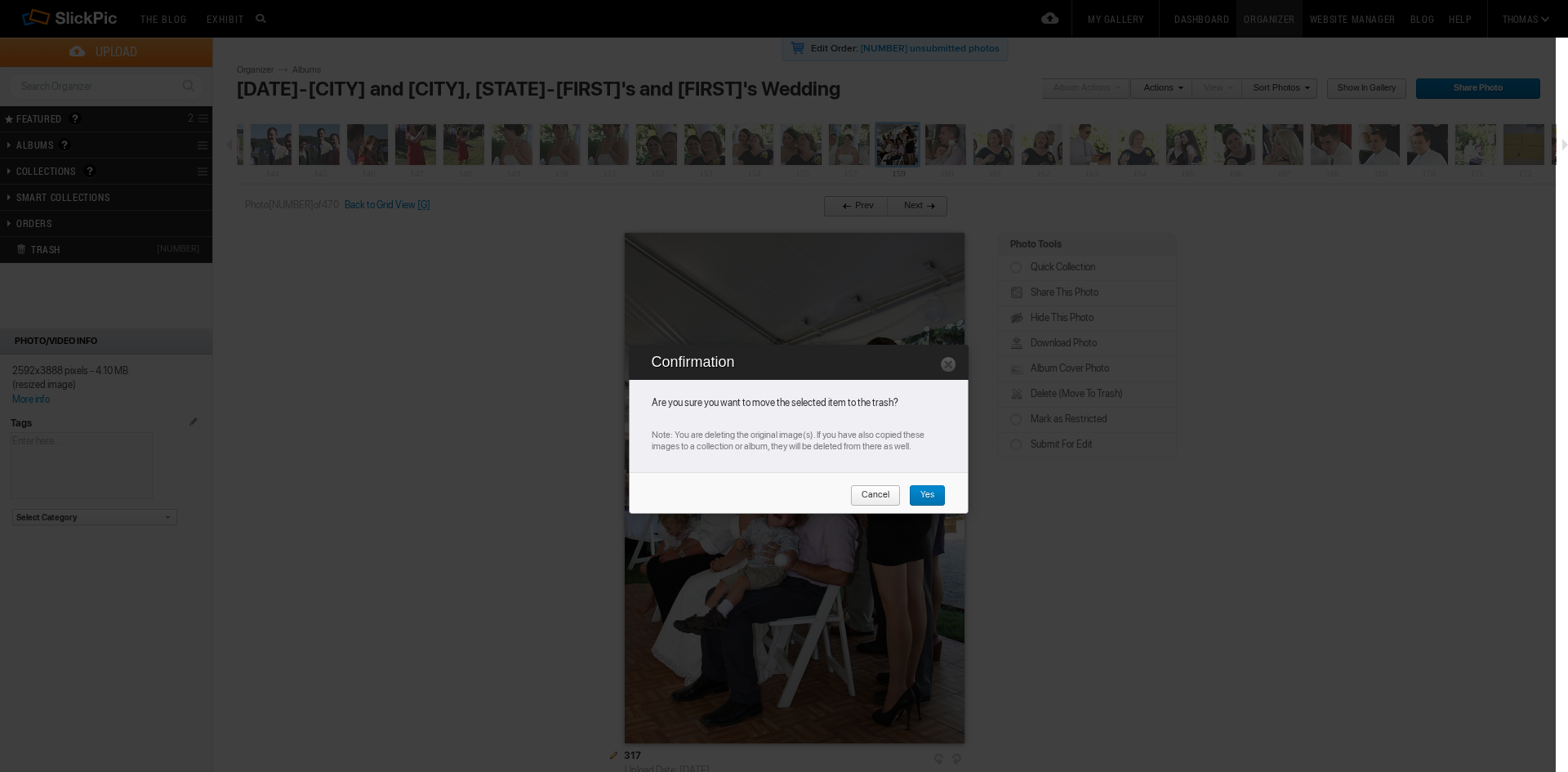 click on "Yes" at bounding box center [921, 496] 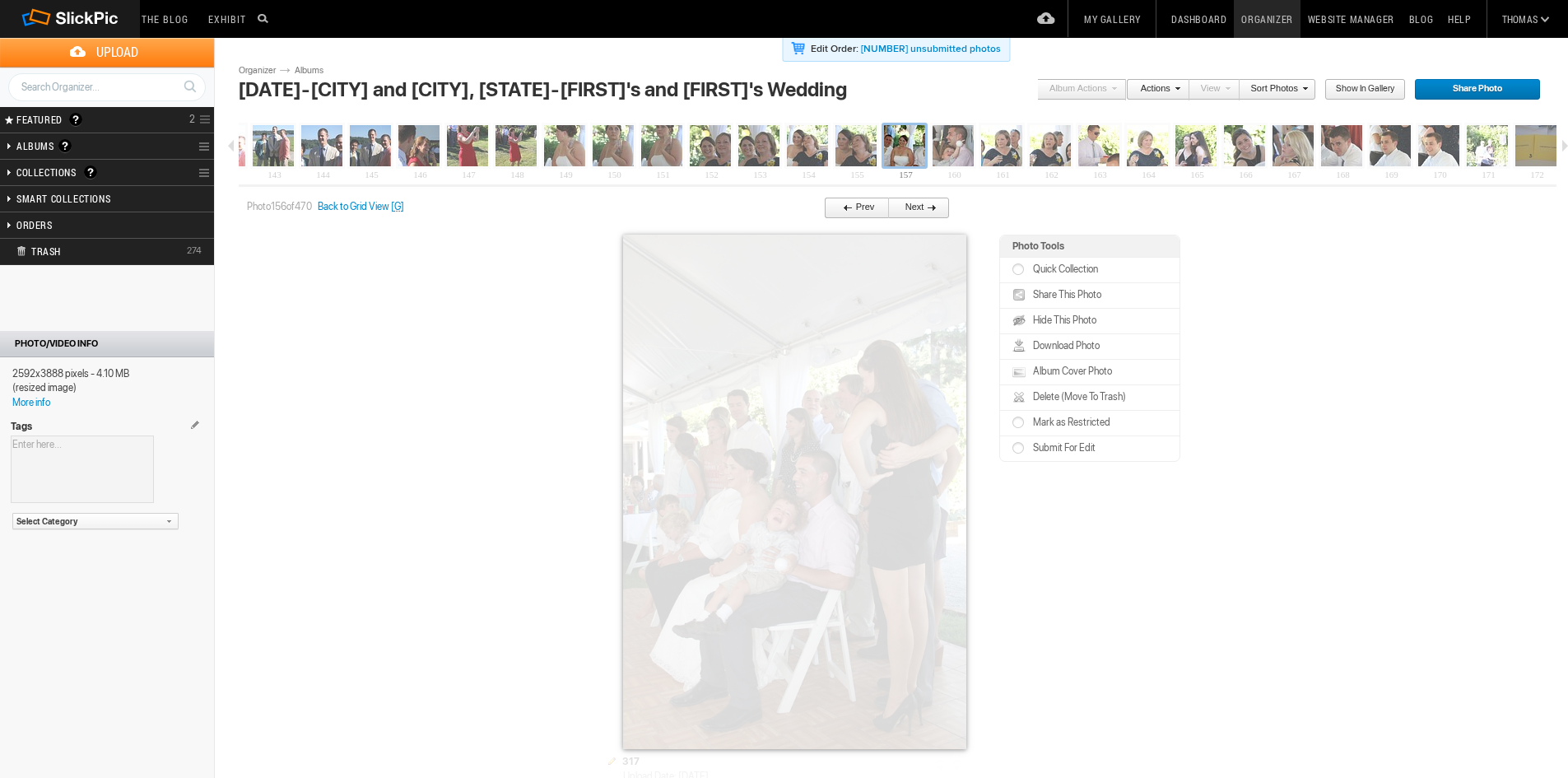 scroll, scrollTop: 0, scrollLeft: 6884, axis: horizontal 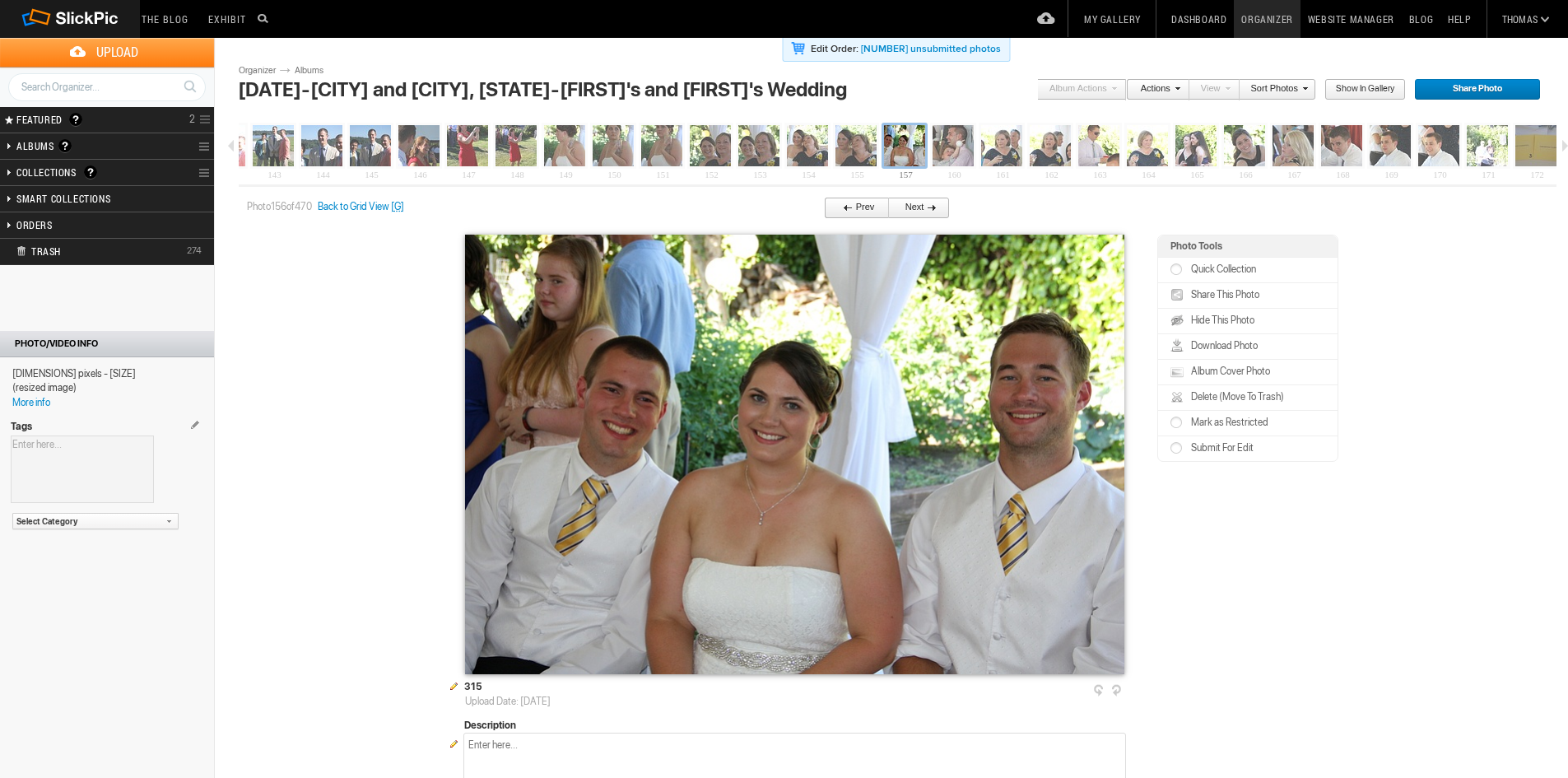 click on "Next" at bounding box center (915, 208) 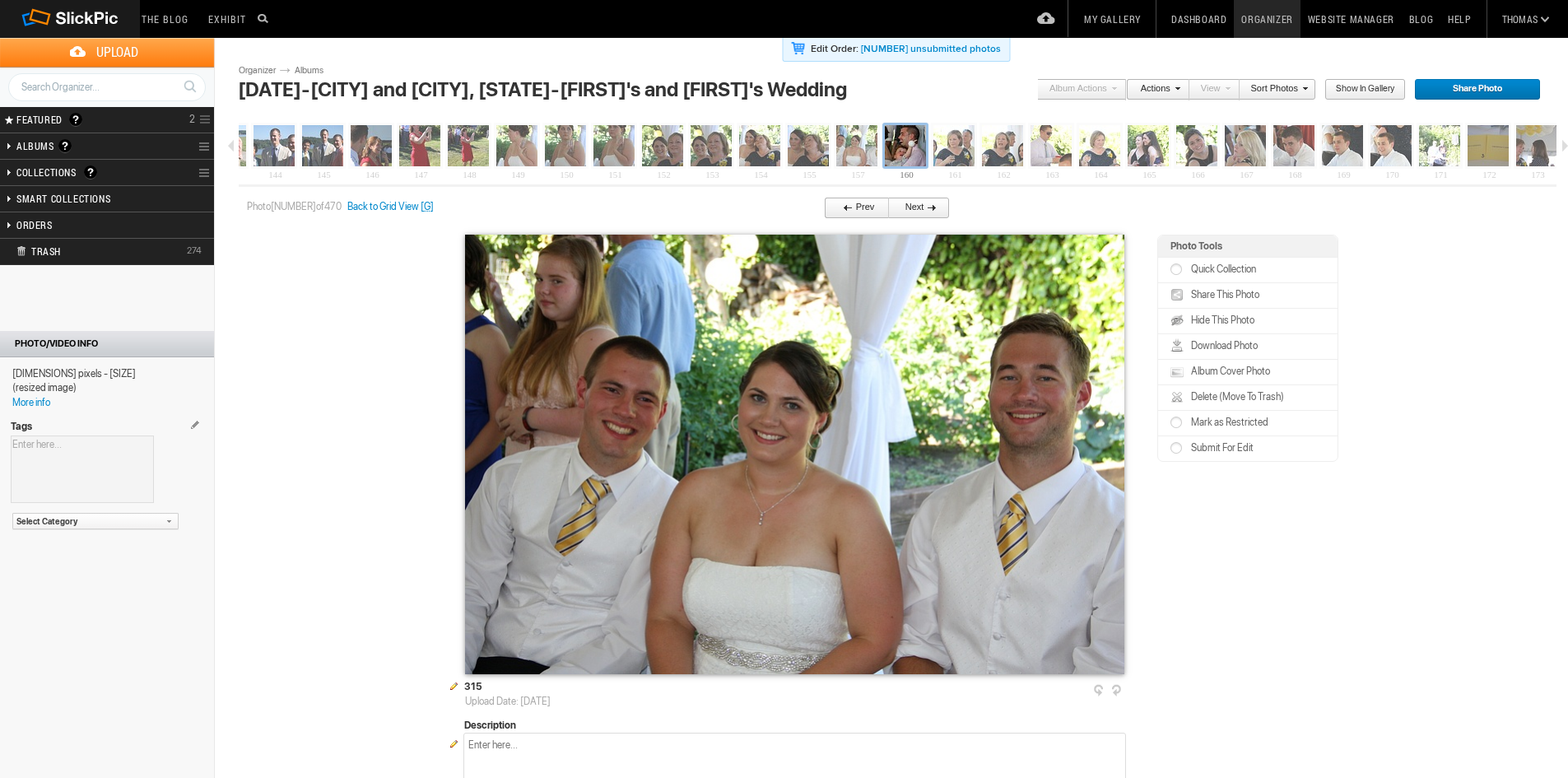 scroll, scrollTop: 0, scrollLeft: 6933, axis: horizontal 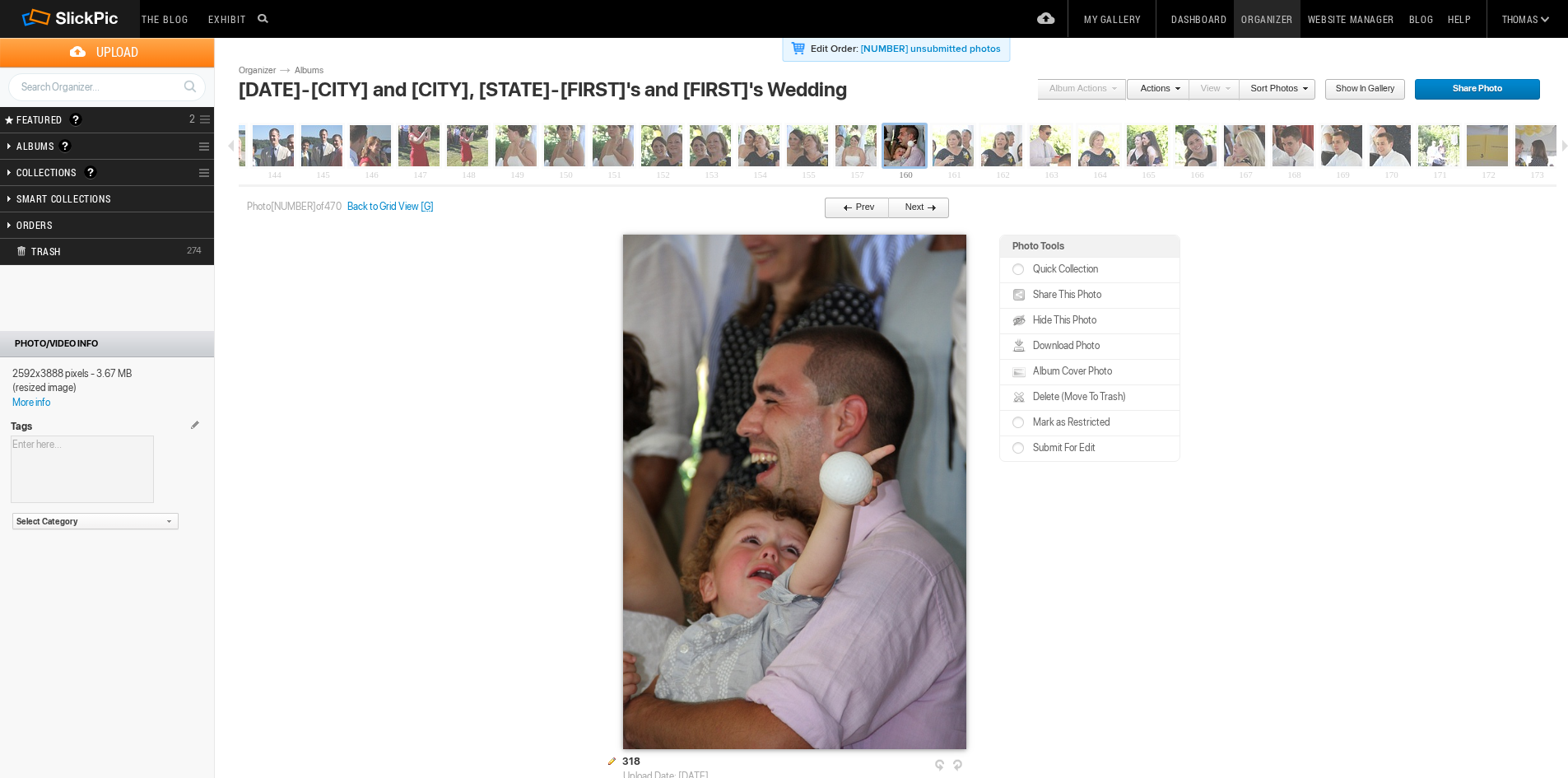 click on "Delete (Move To Trash)" at bounding box center [1077, 397] 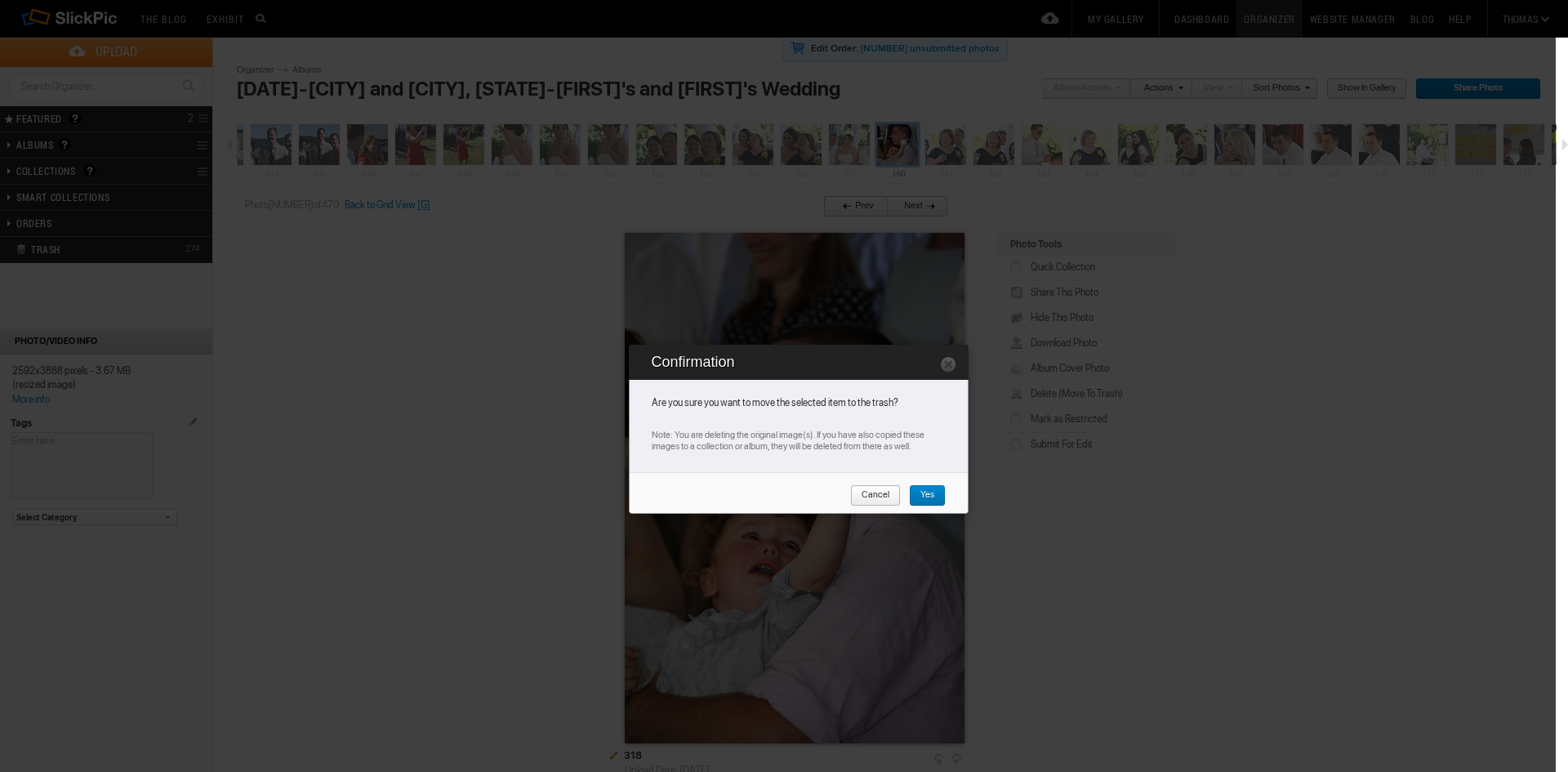 click on "Yes" at bounding box center (927, 496) 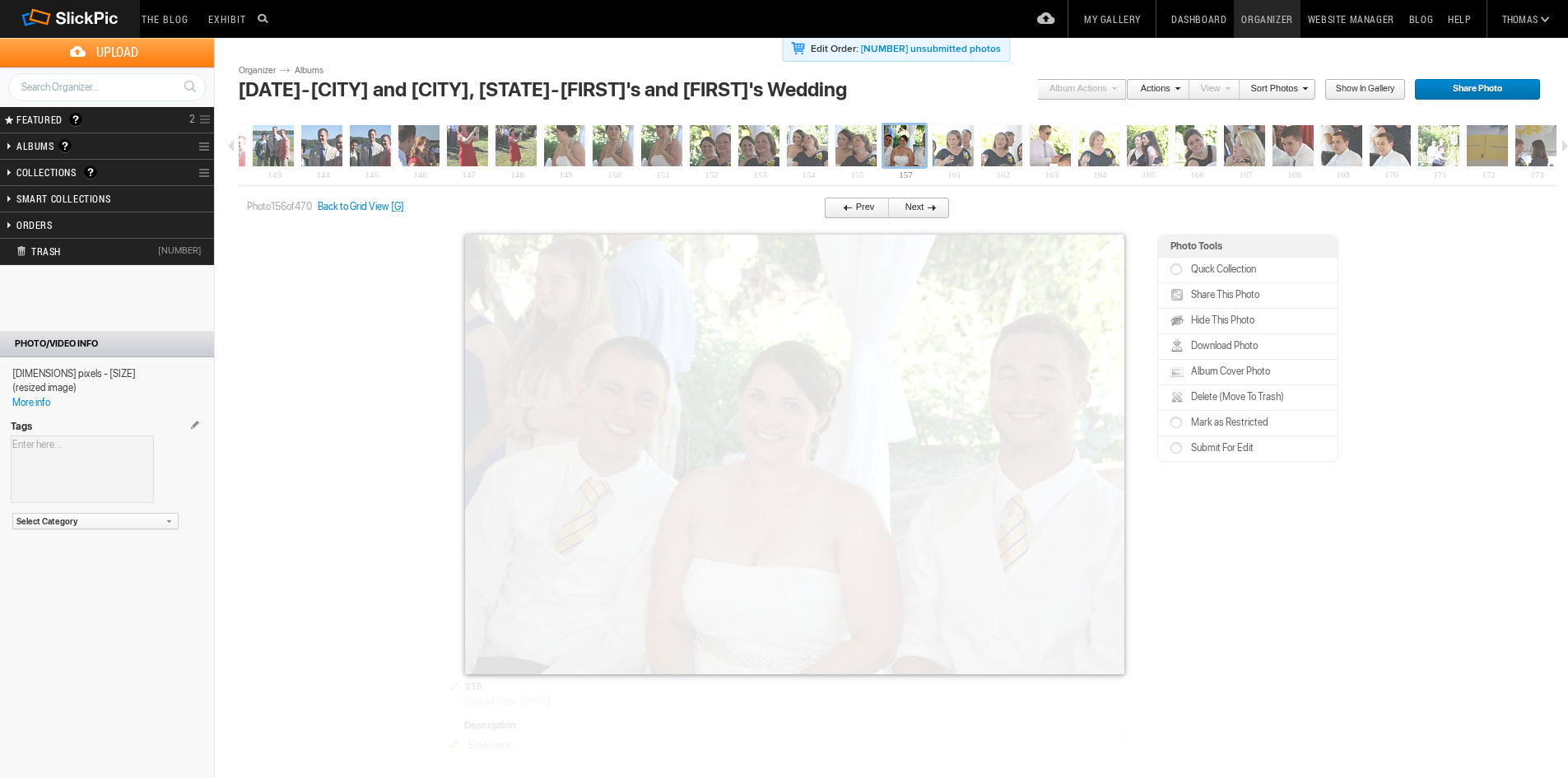 click on "Next" at bounding box center [915, 208] 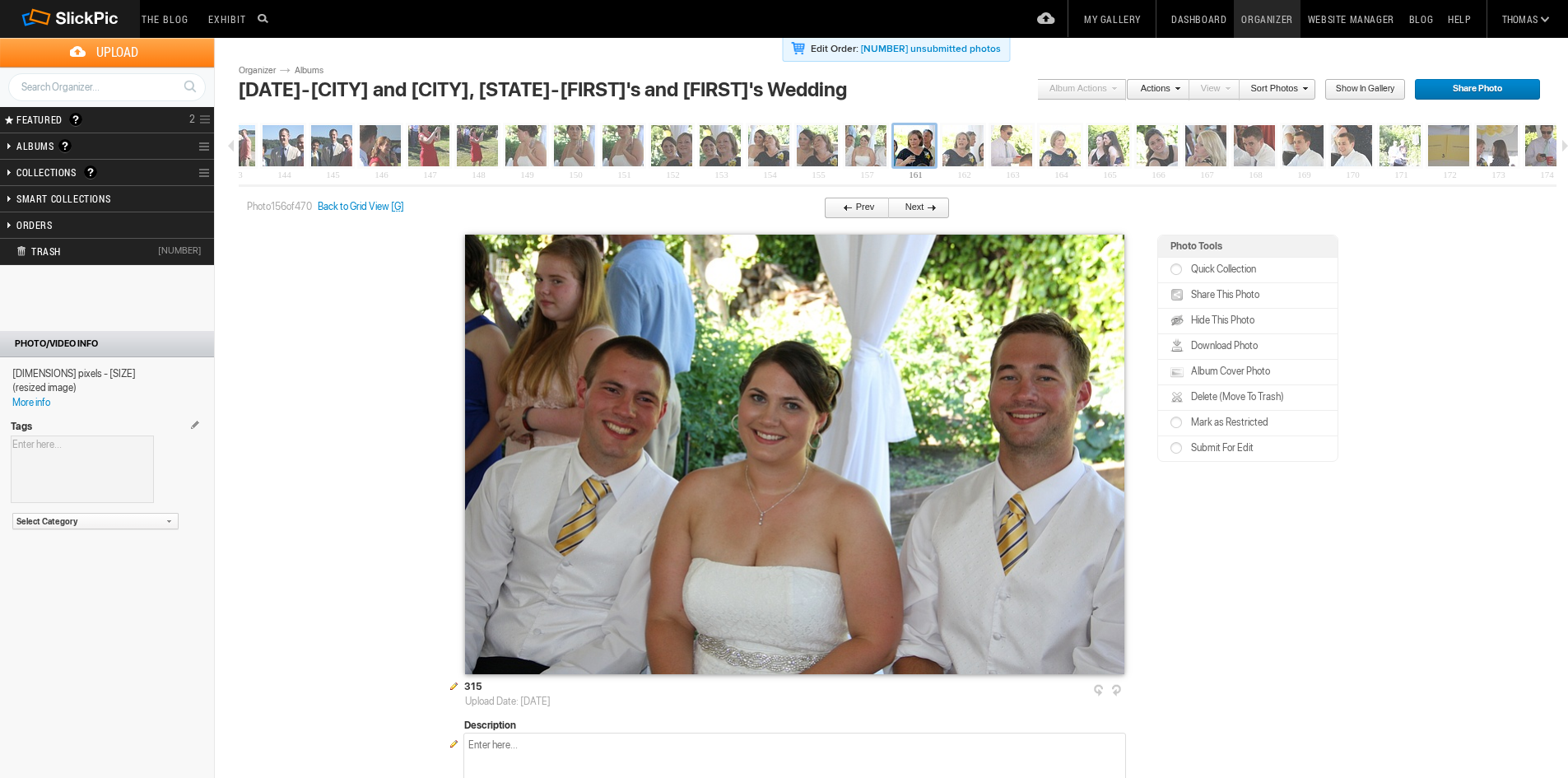 scroll, scrollTop: 0, scrollLeft: 6933, axis: horizontal 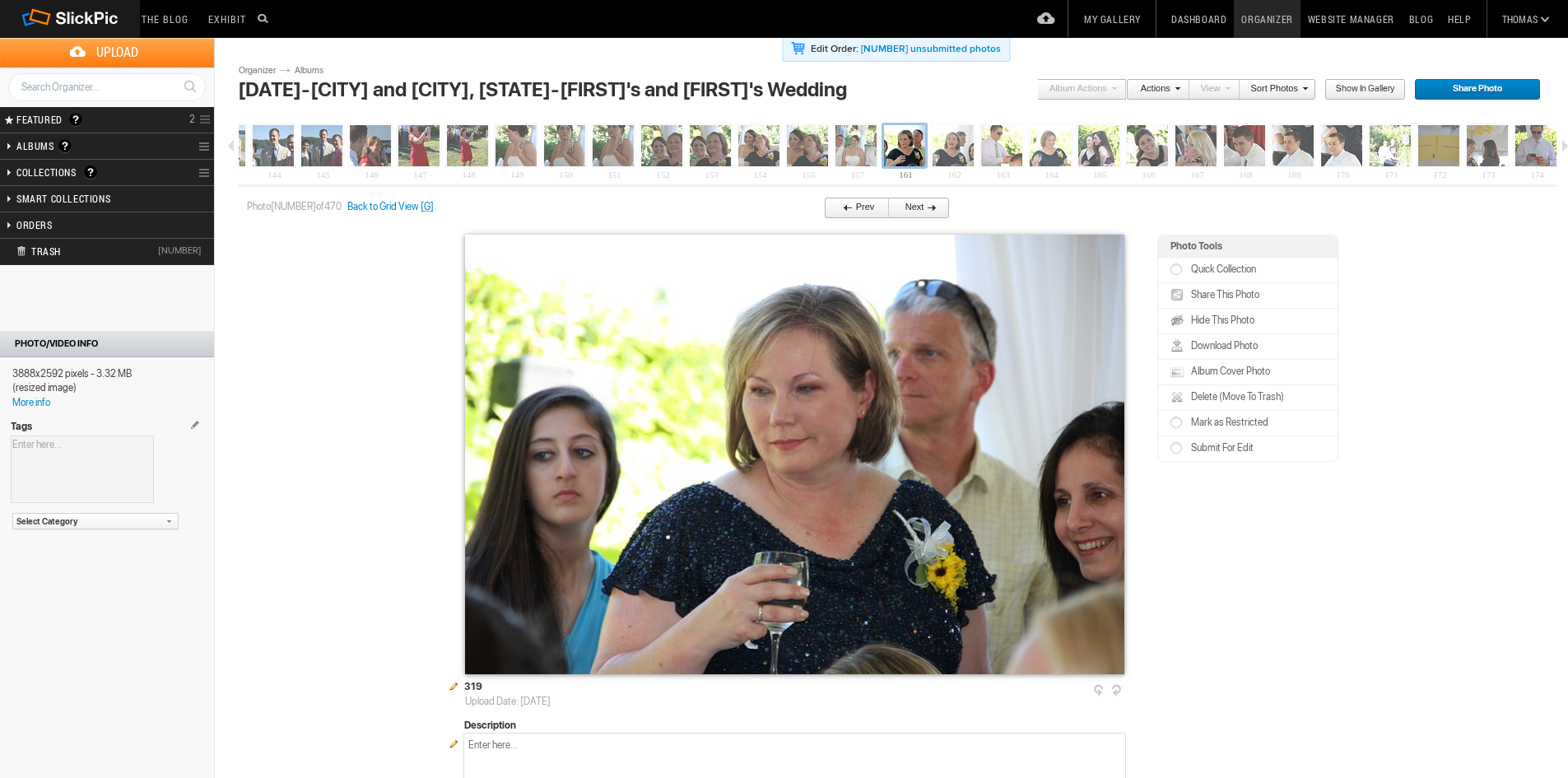 click on "Next" at bounding box center [915, 208] 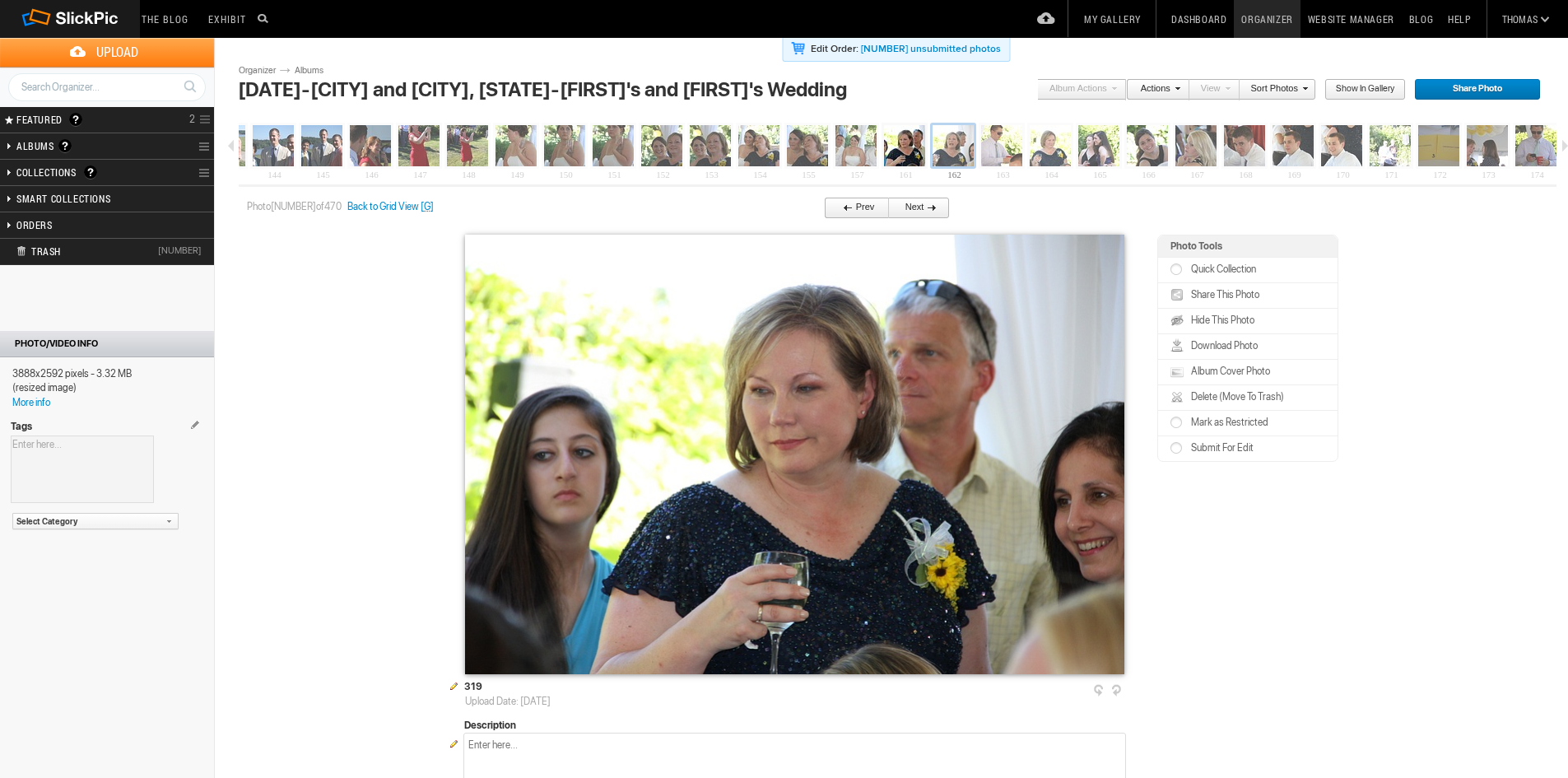 scroll, scrollTop: 0, scrollLeft: 6982, axis: horizontal 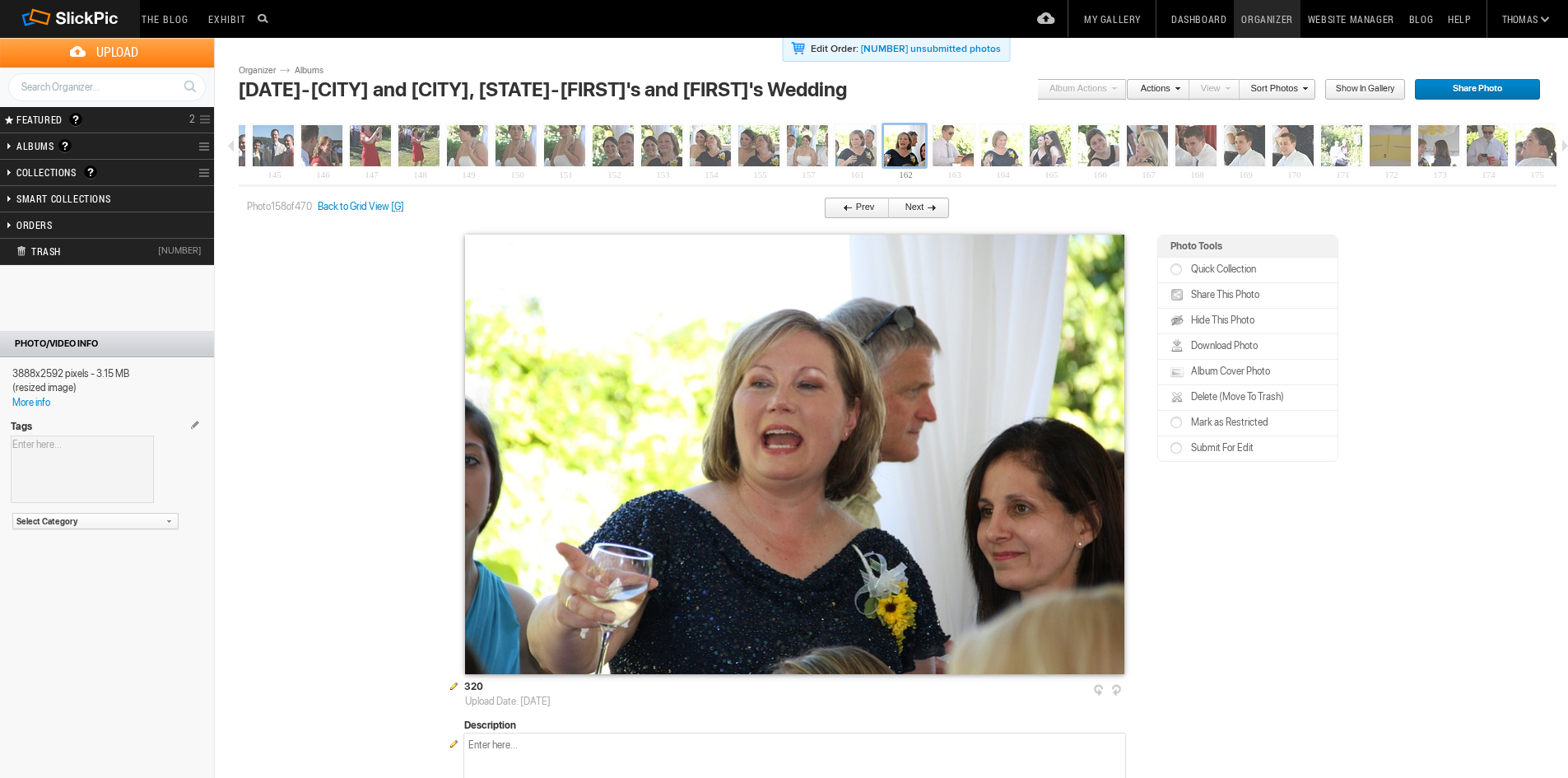 click on "Next" at bounding box center [915, 208] 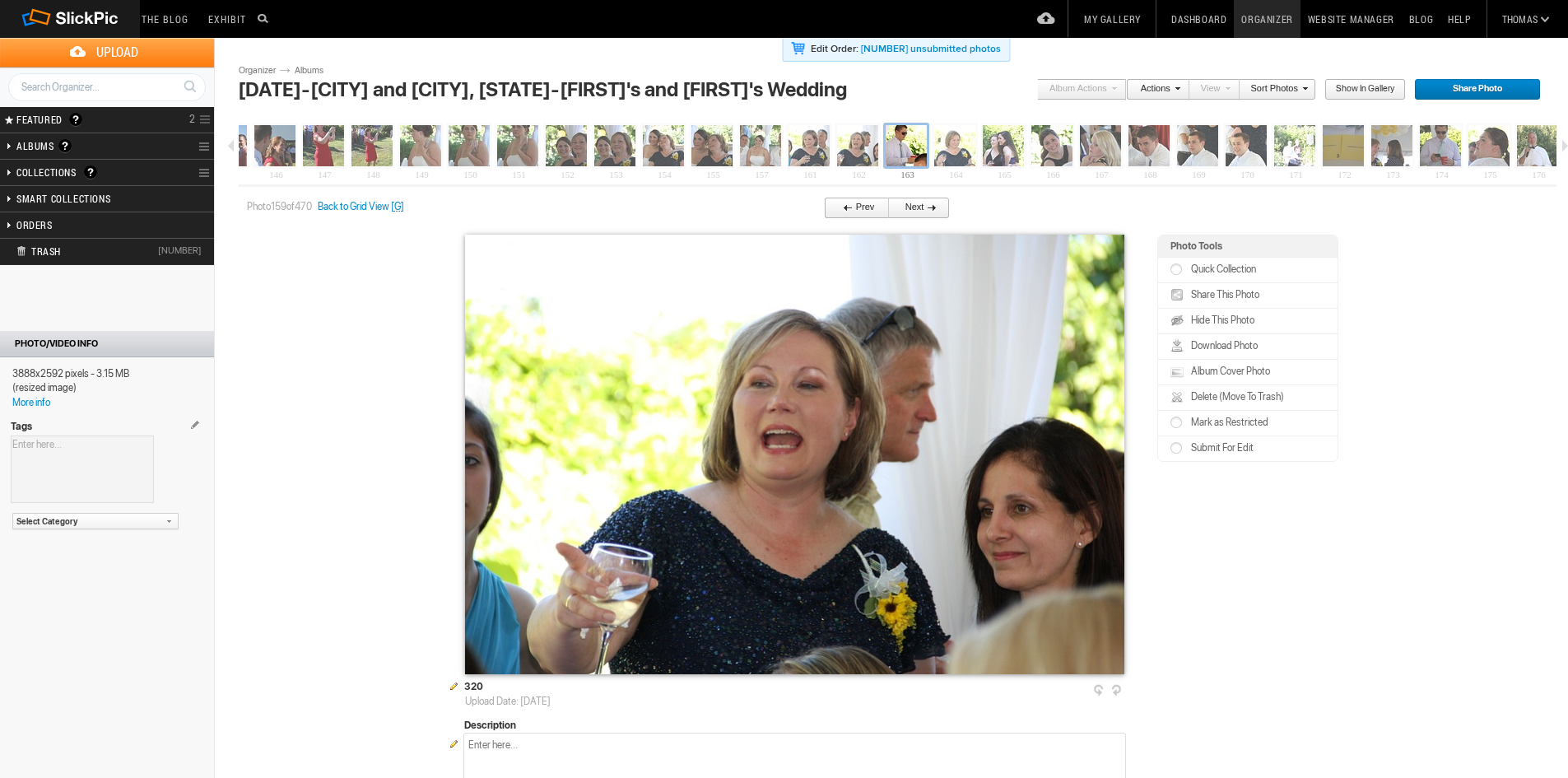 scroll, scrollTop: 0, scrollLeft: 7030, axis: horizontal 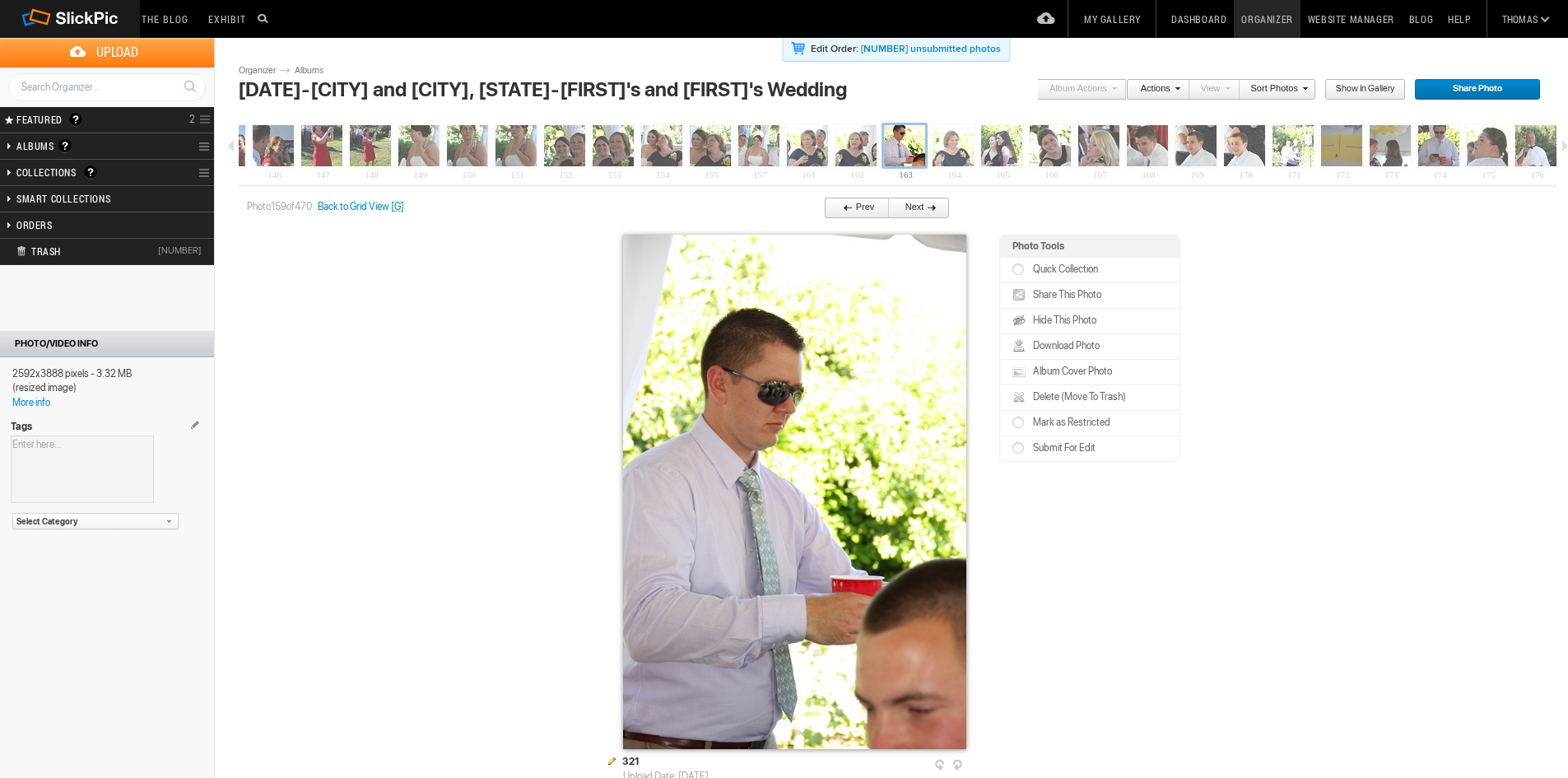 click on "Next" at bounding box center [915, 208] 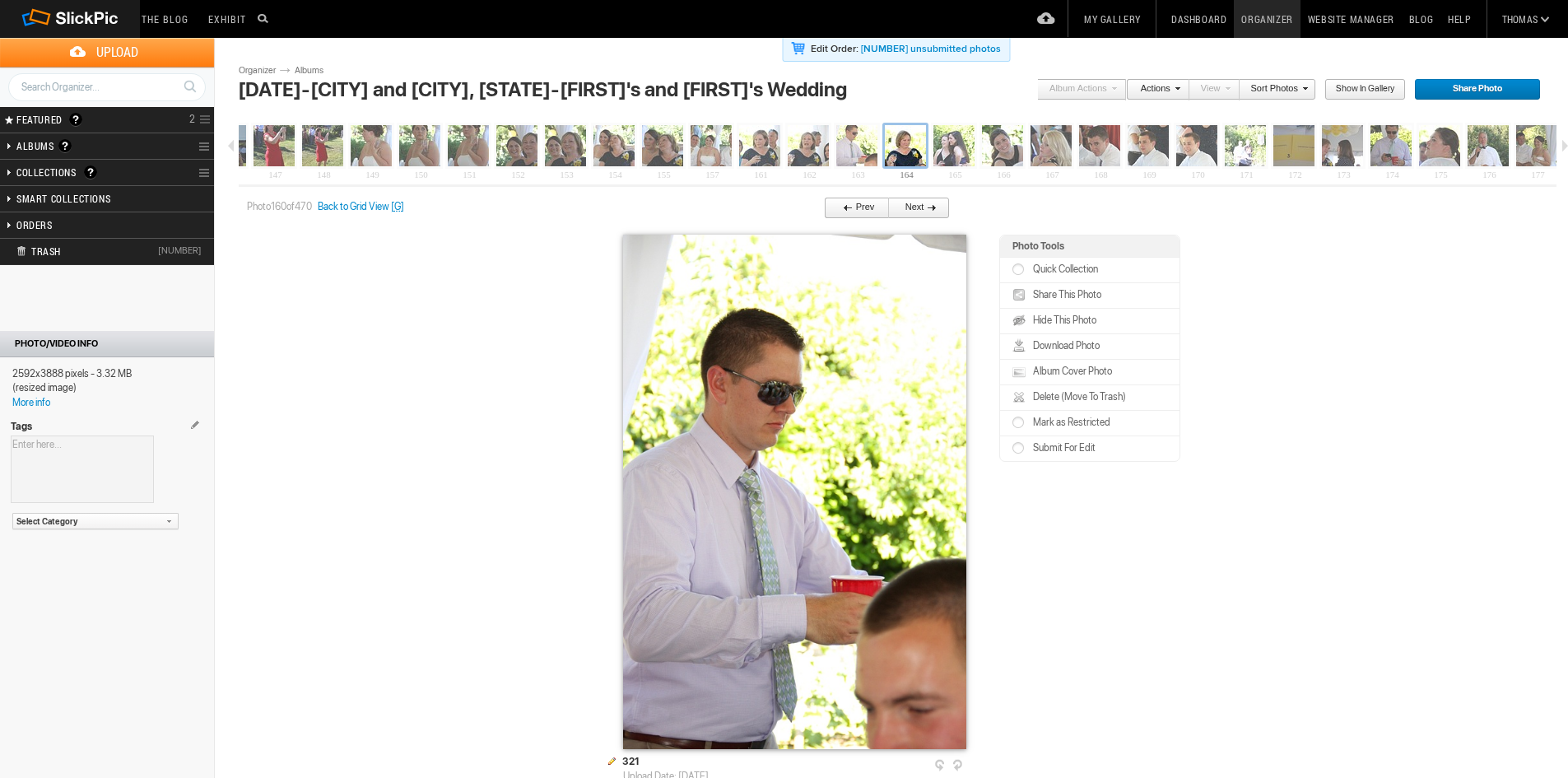 scroll, scrollTop: 0, scrollLeft: 7079, axis: horizontal 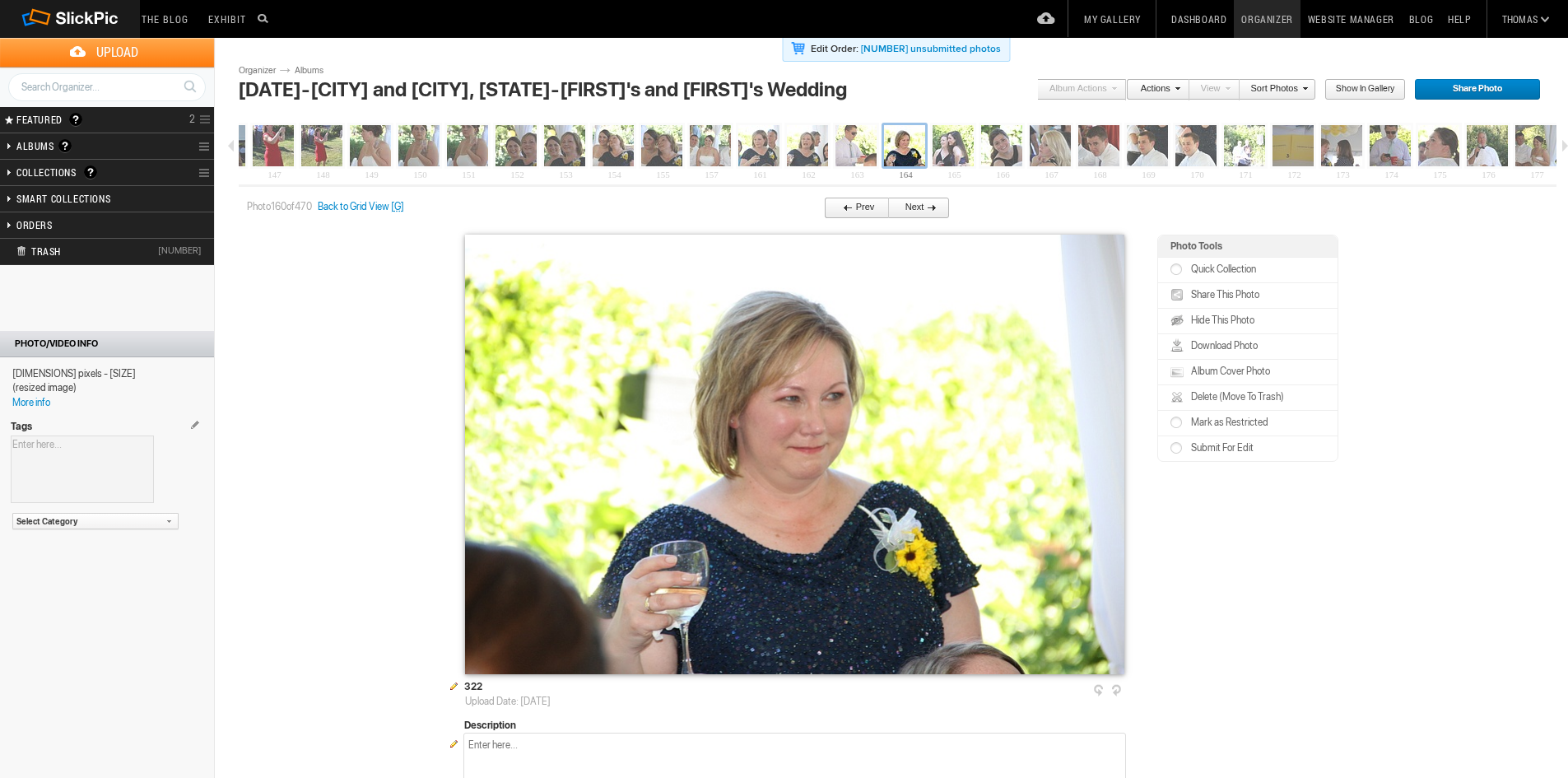 click on "Next" at bounding box center (915, 208) 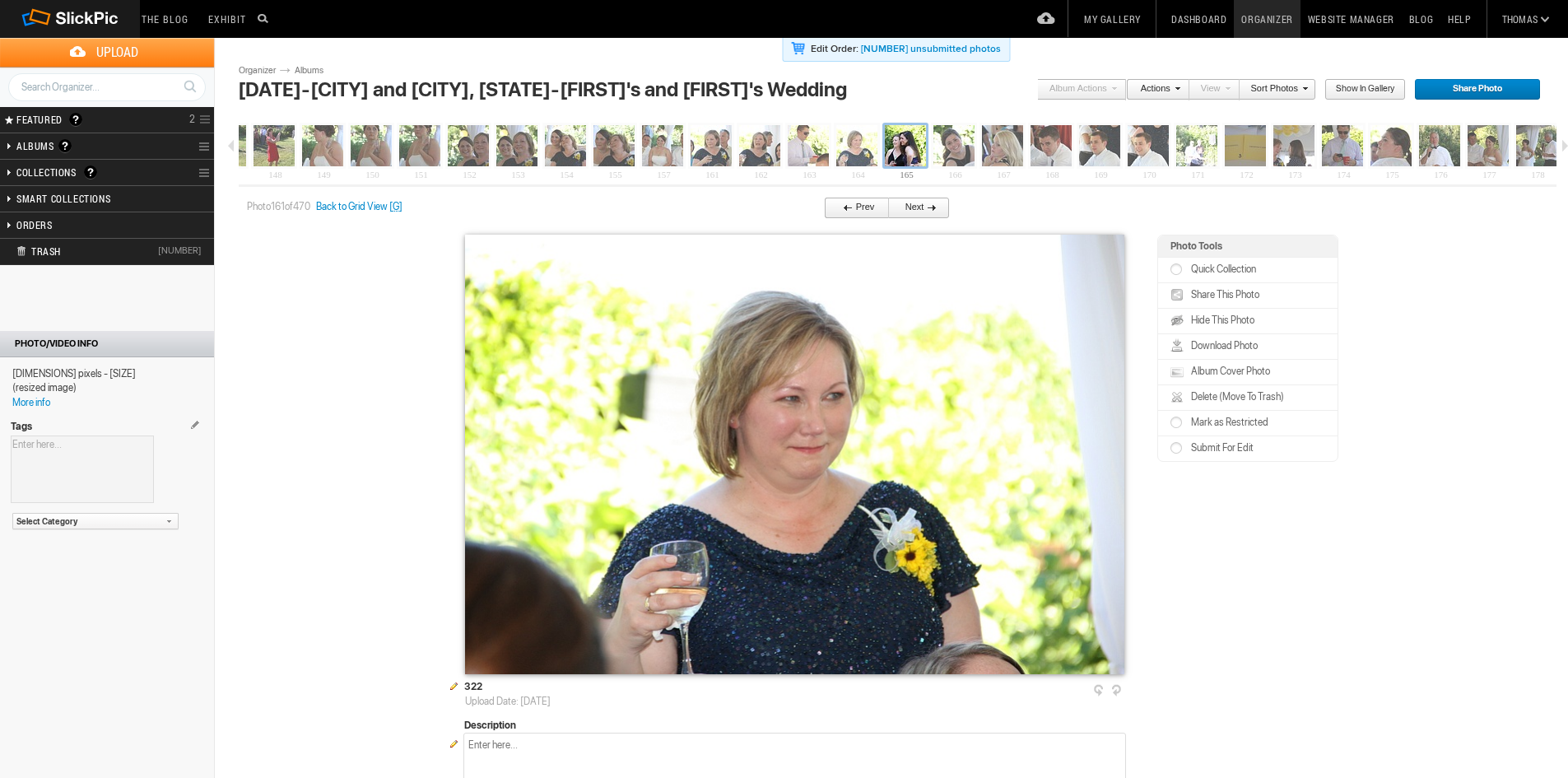 scroll, scrollTop: 0, scrollLeft: 7127, axis: horizontal 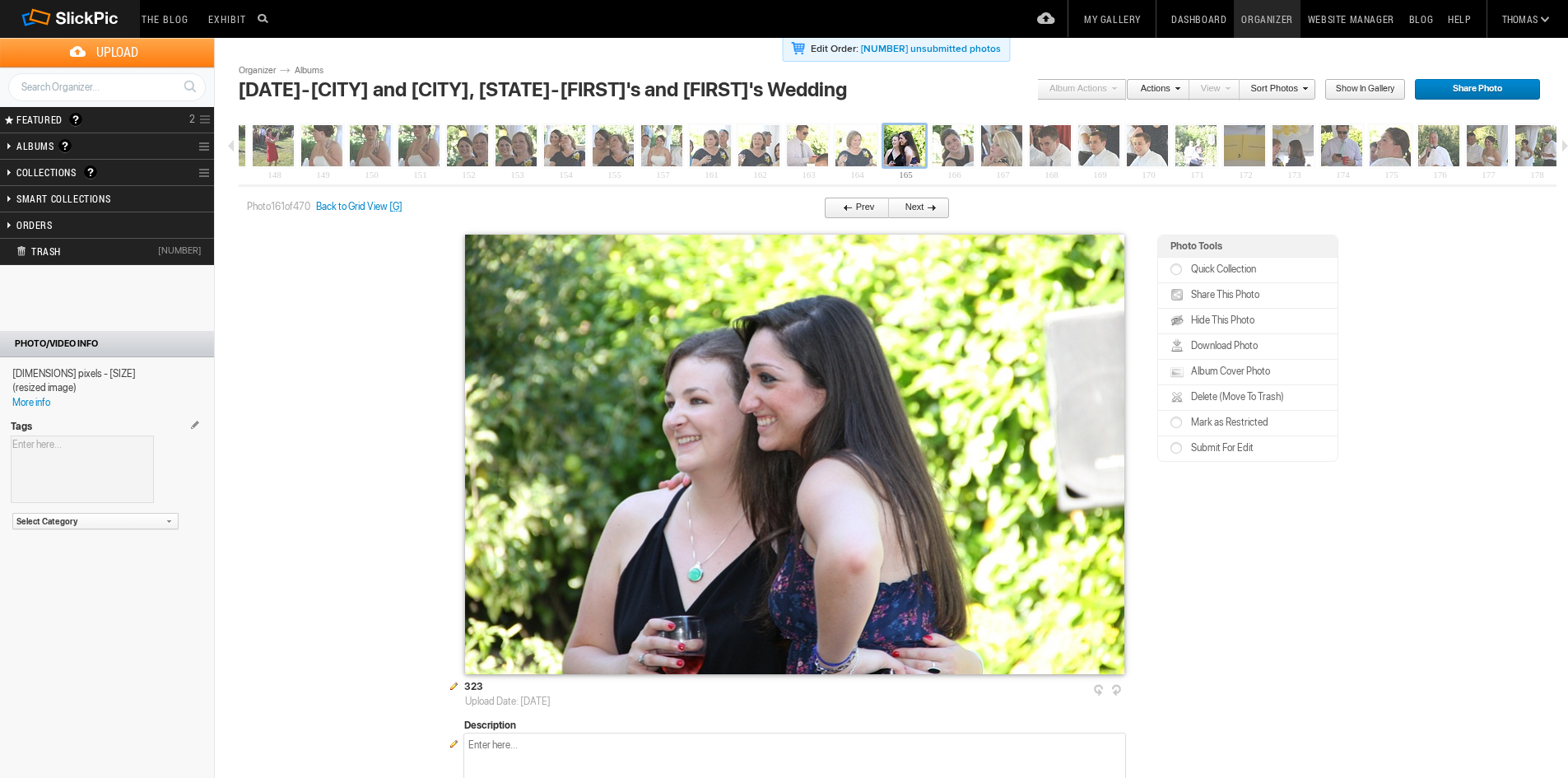 click on "Delete (Move To Trash)" at bounding box center (1235, 397) 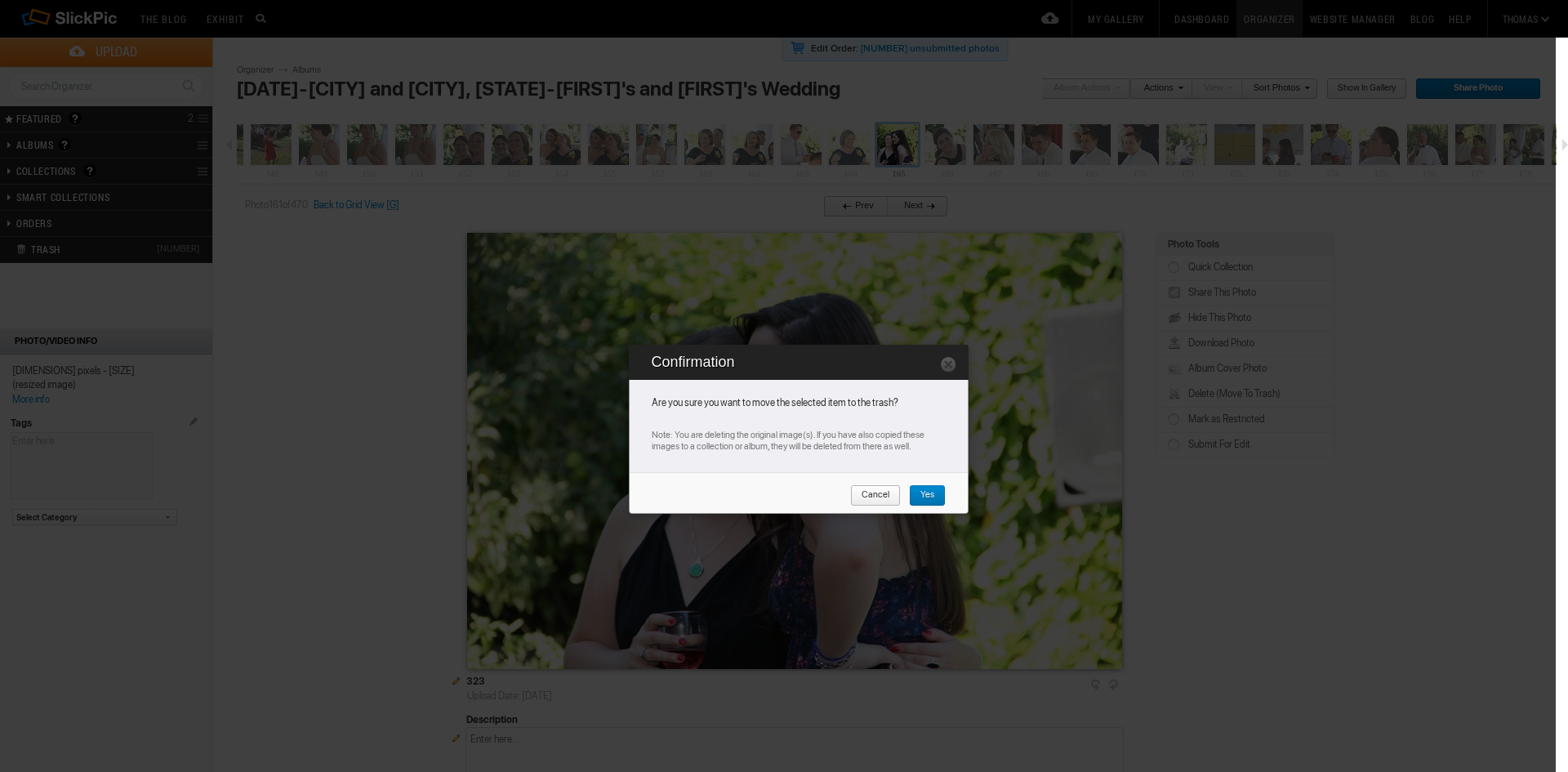 click on "Yes" at bounding box center [921, 496] 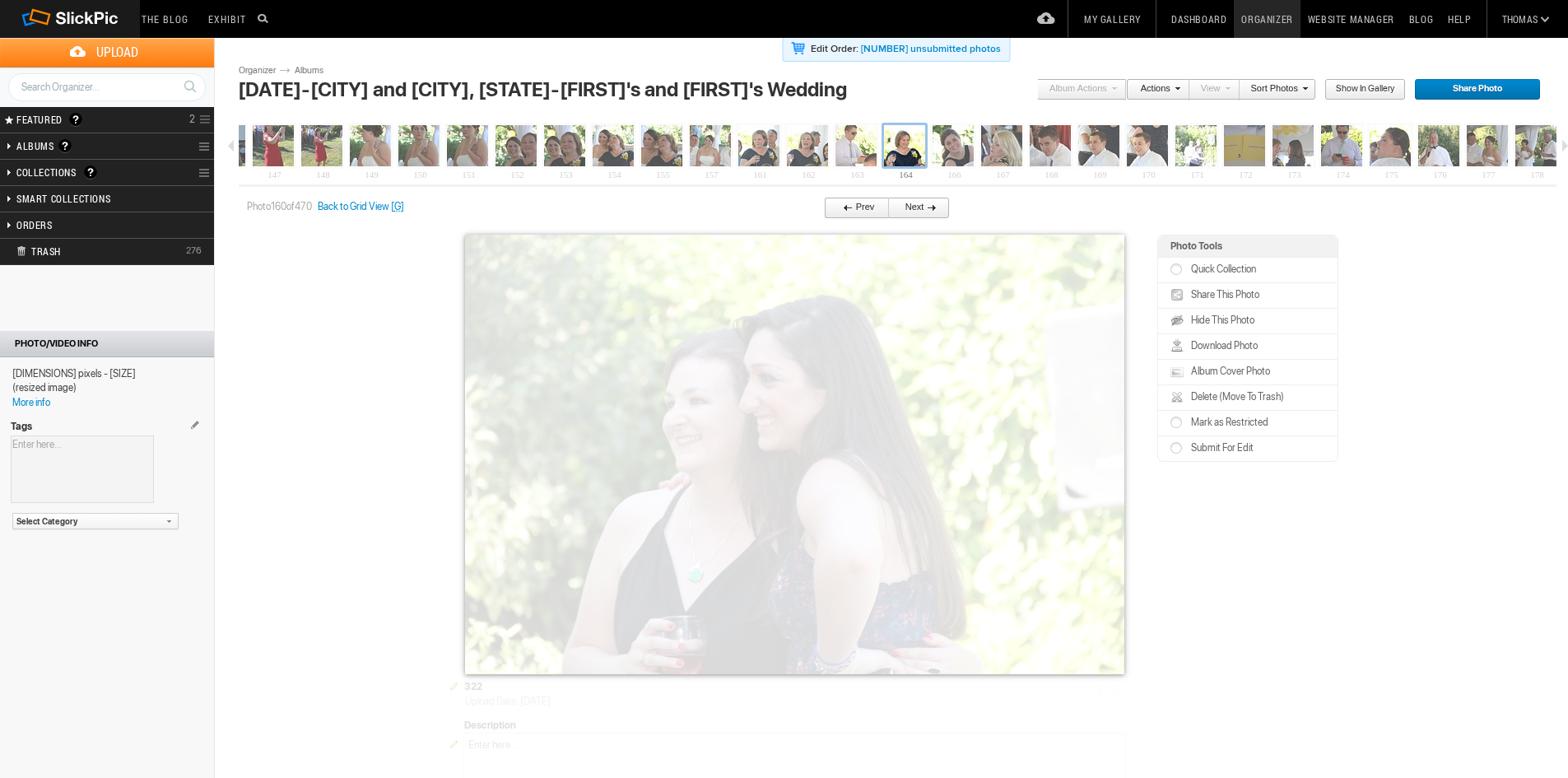 click on "Next" at bounding box center (915, 208) 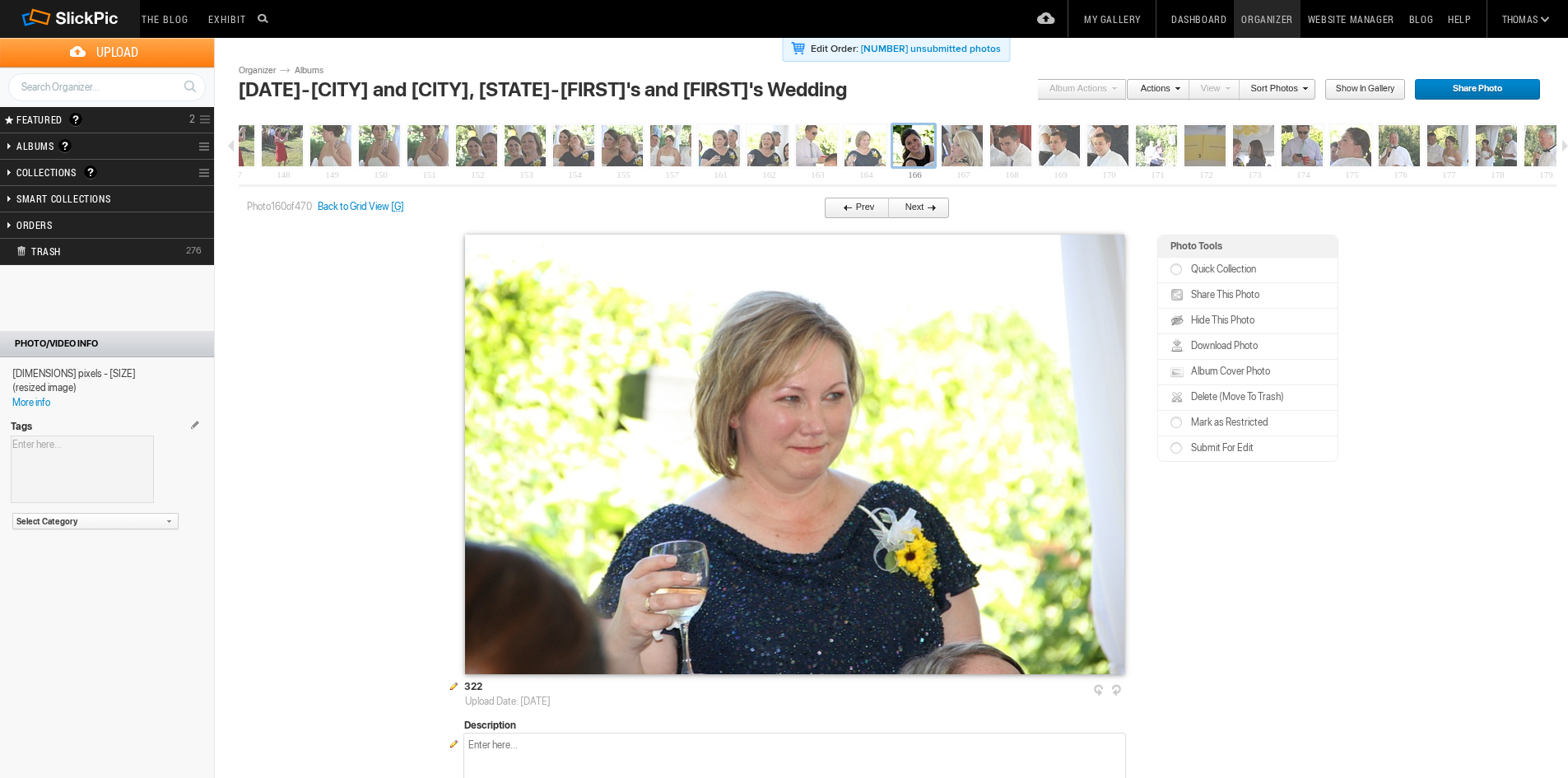 scroll, scrollTop: 0, scrollLeft: 7127, axis: horizontal 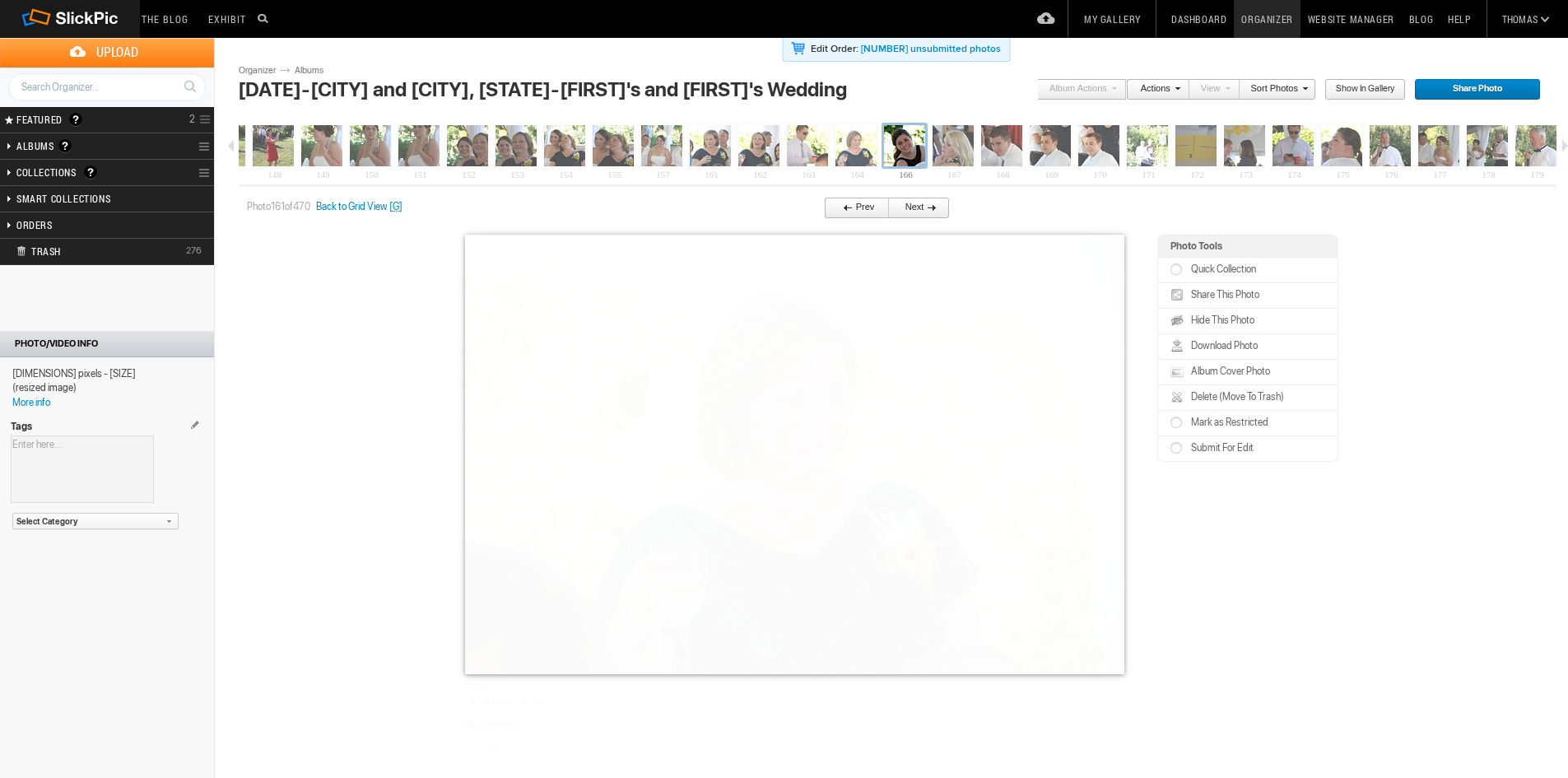 click on "Next" at bounding box center (915, 208) 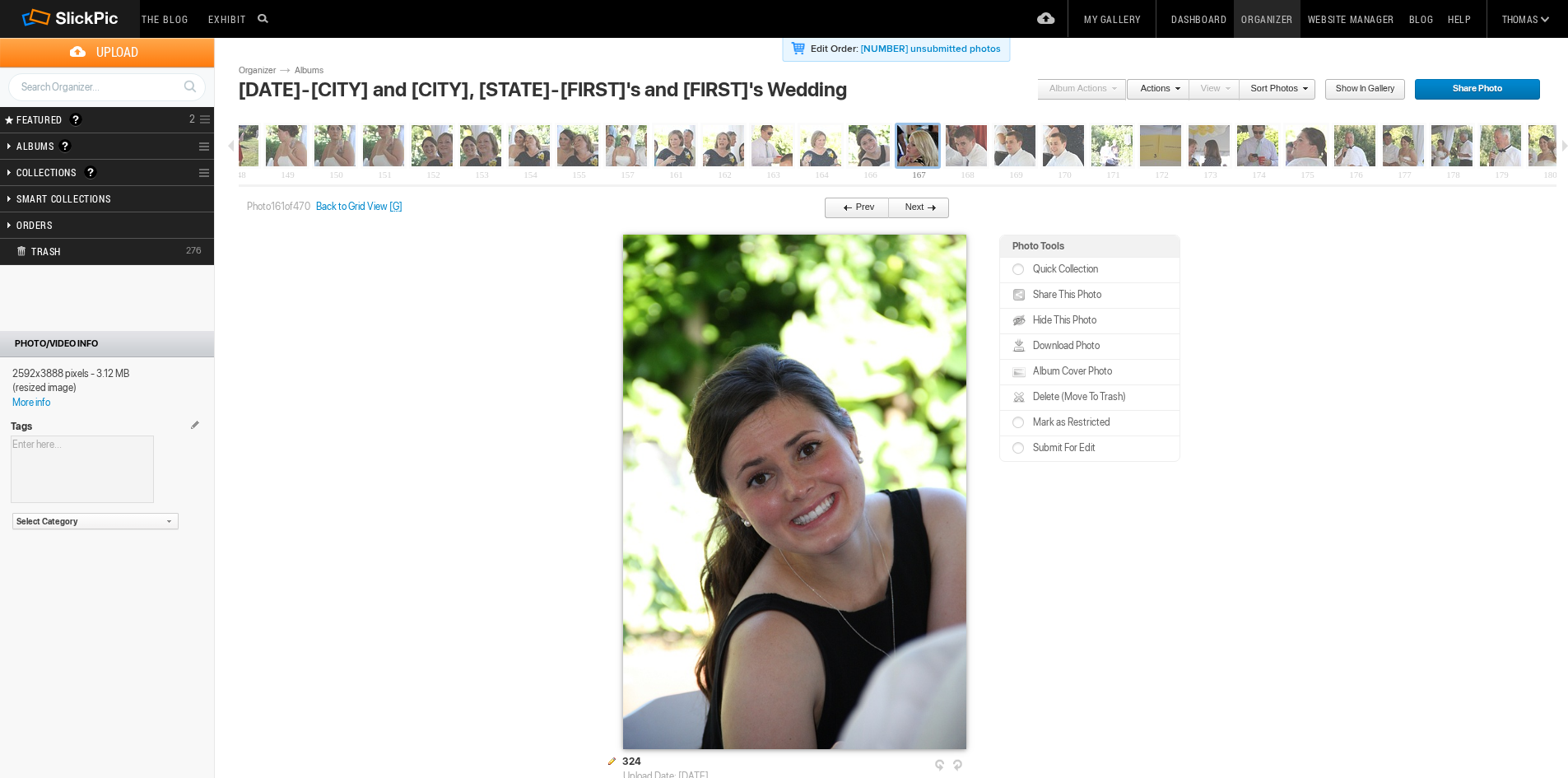 scroll, scrollTop: 0, scrollLeft: 7176, axis: horizontal 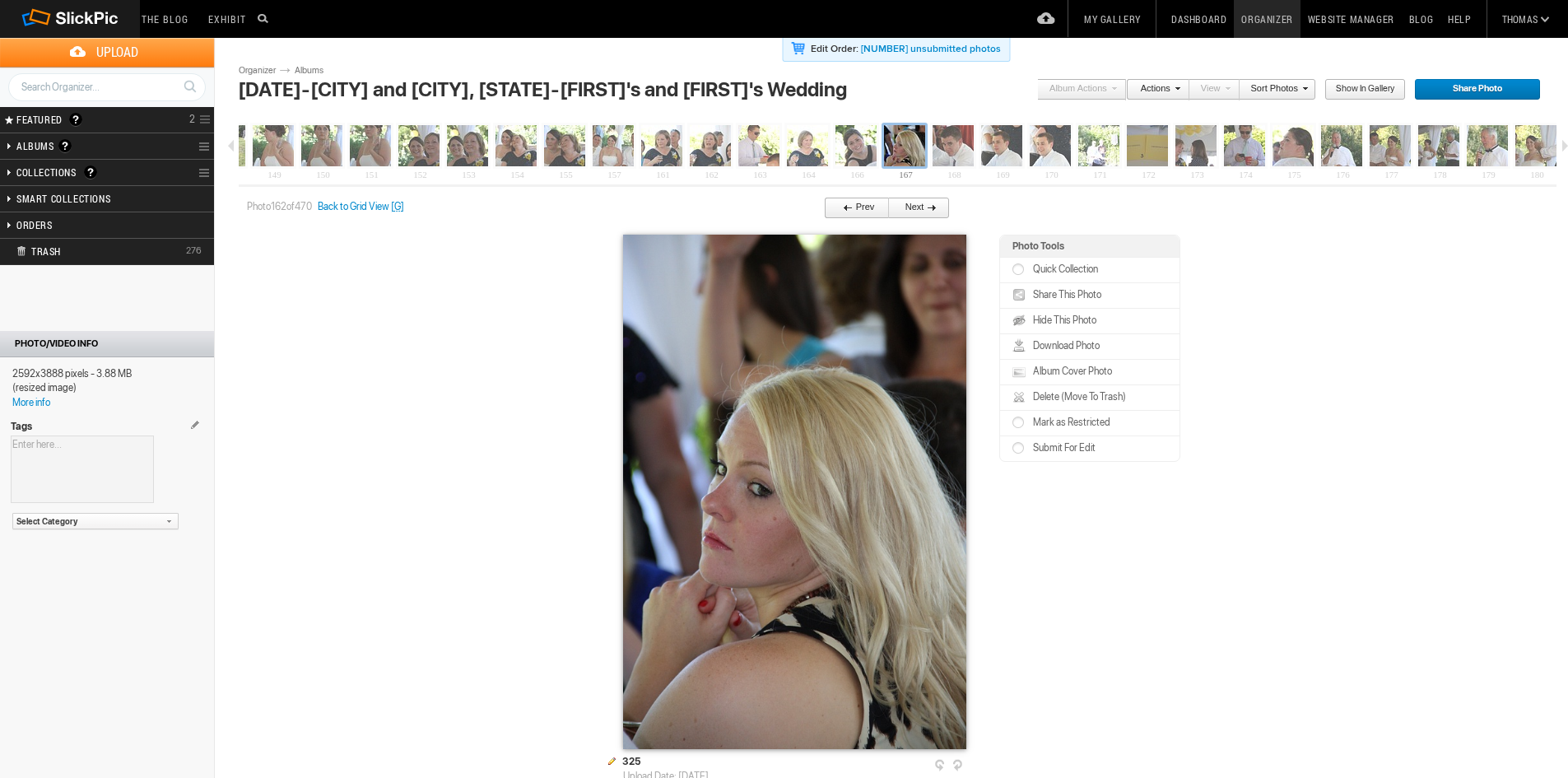 click on "Prev" at bounding box center [852, 208] 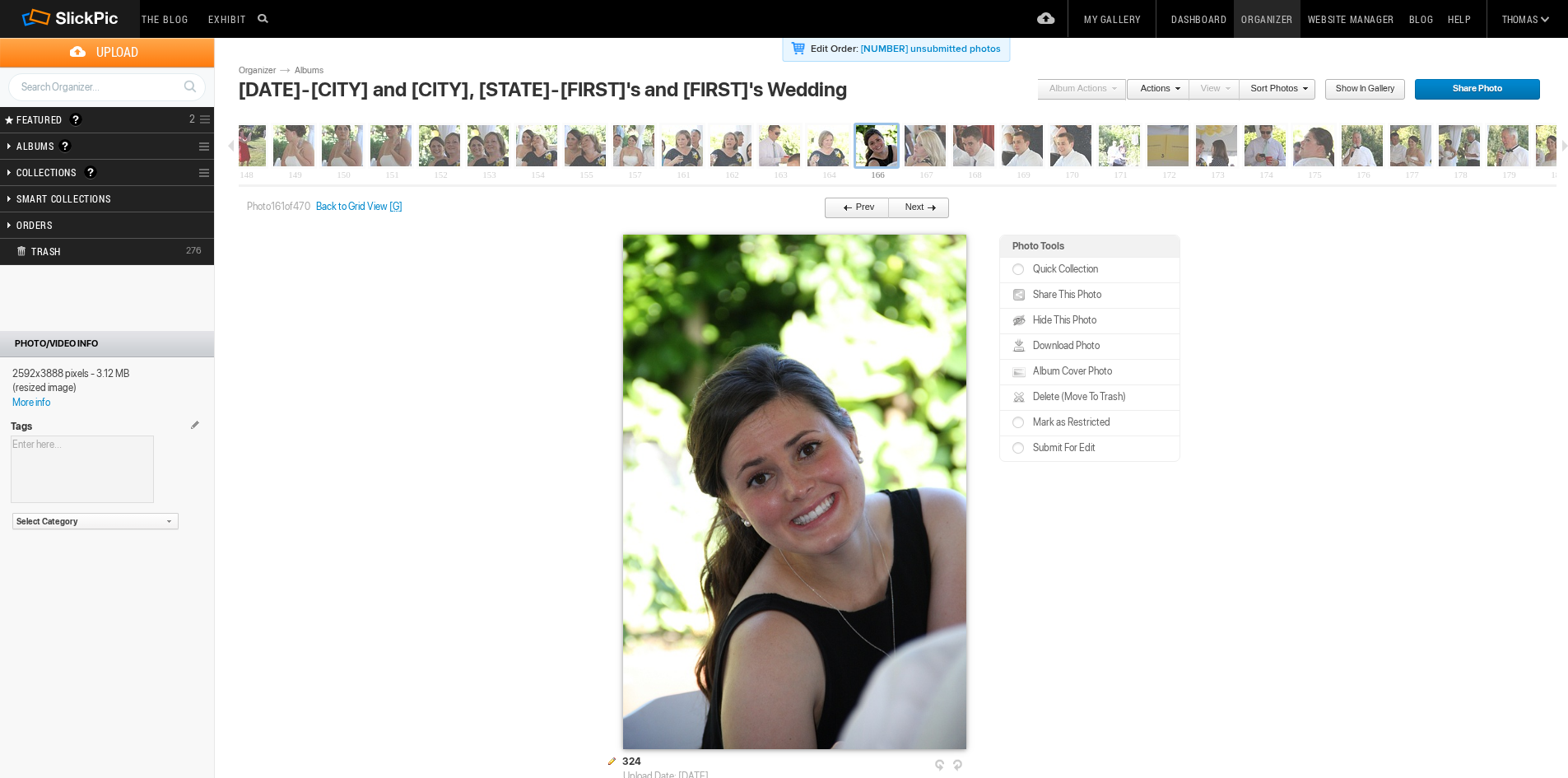 scroll, scrollTop: 0, scrollLeft: 7127, axis: horizontal 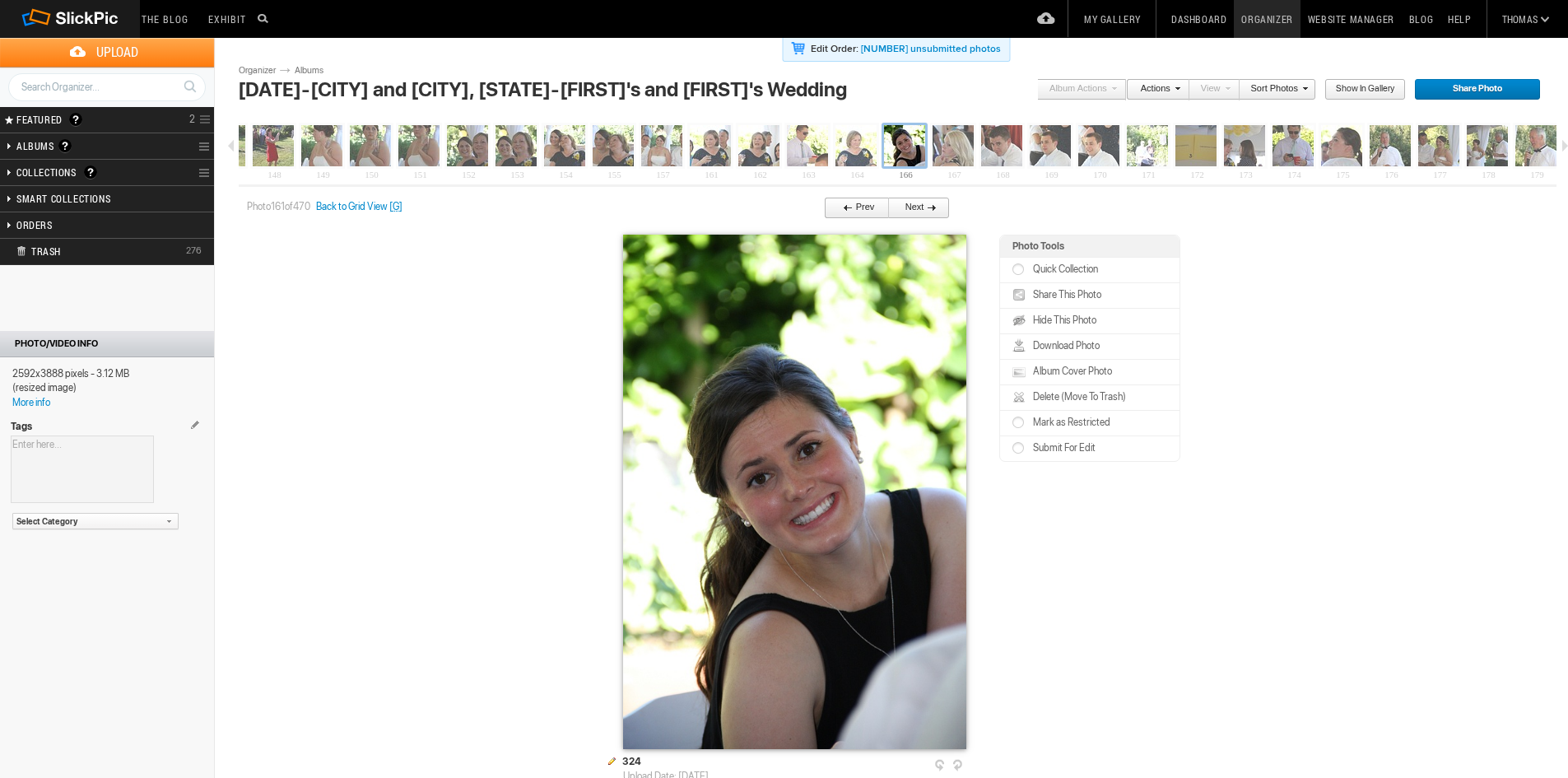 click at bounding box center [929, 207] 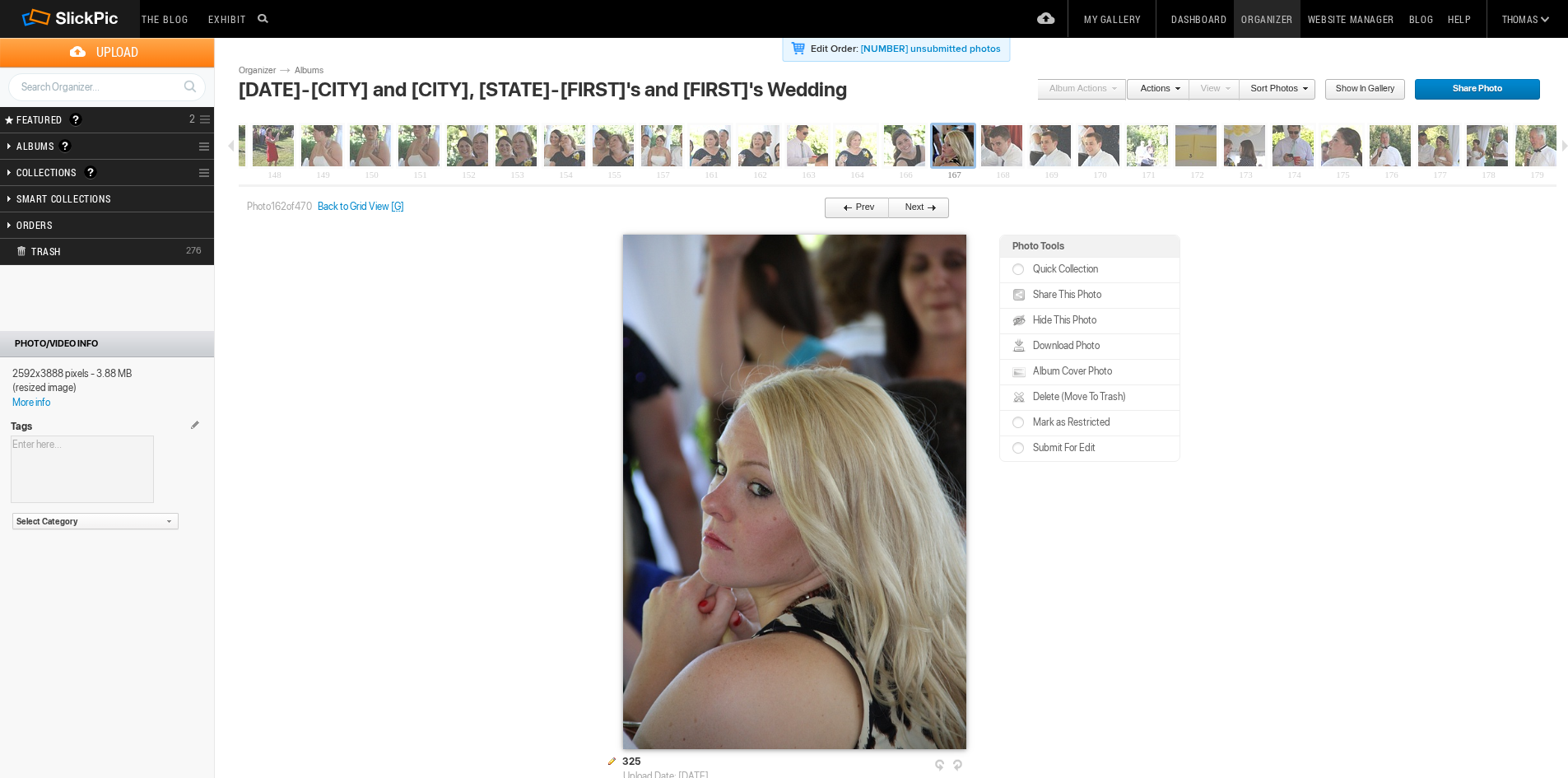scroll, scrollTop: 0, scrollLeft: 7176, axis: horizontal 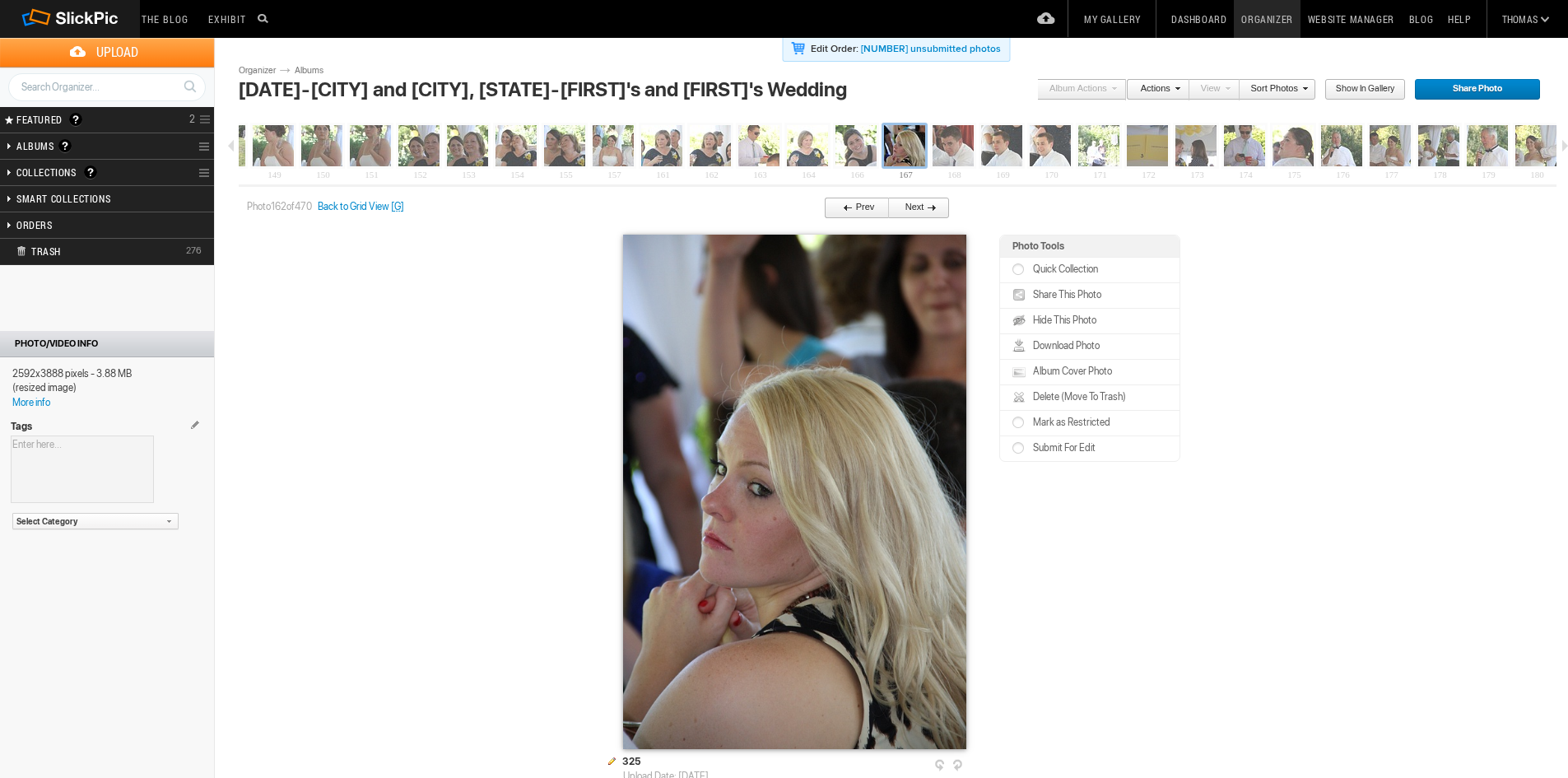 click at bounding box center (929, 207) 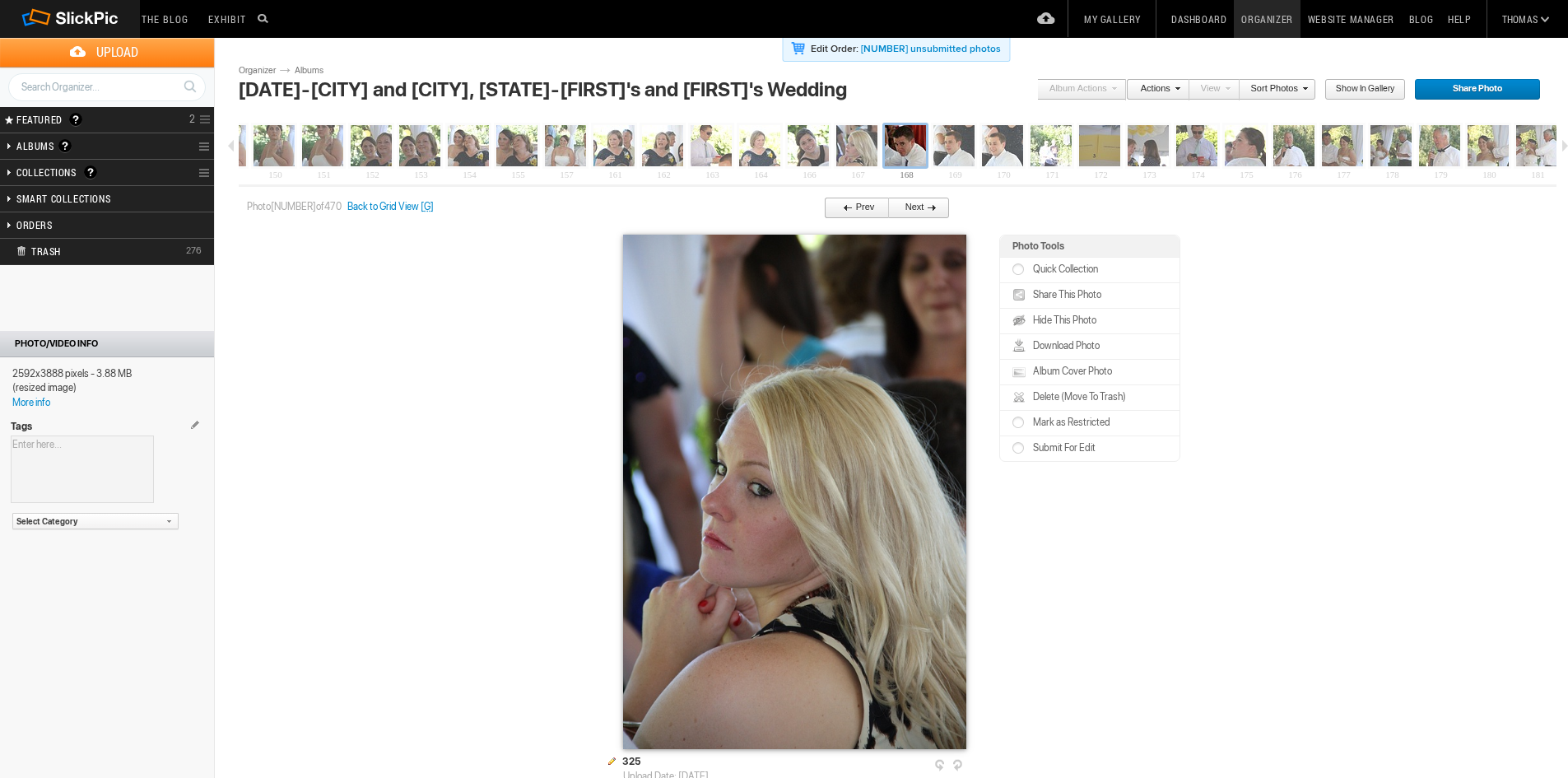 scroll, scrollTop: 0, scrollLeft: 7224, axis: horizontal 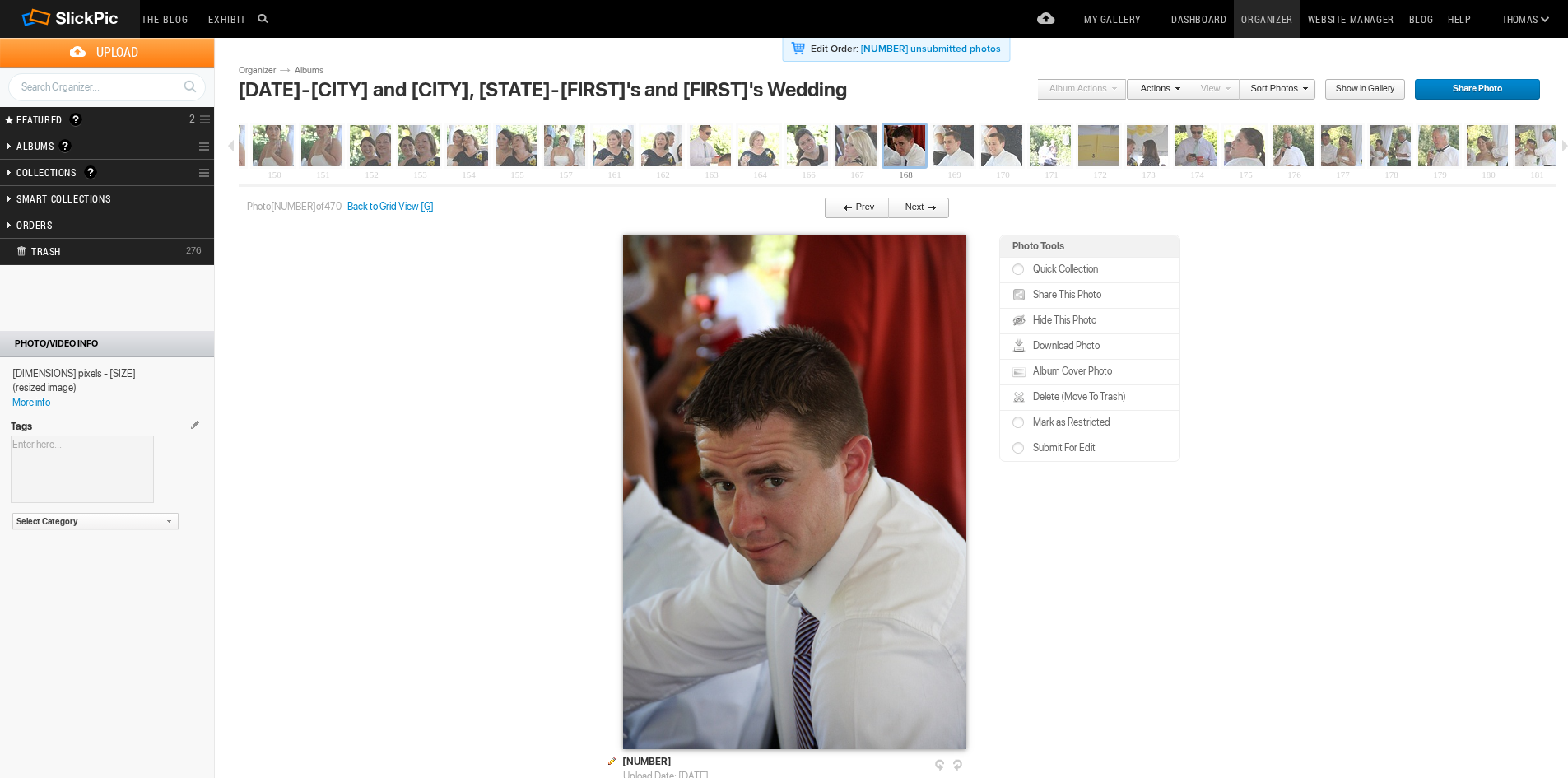 click at bounding box center (929, 207) 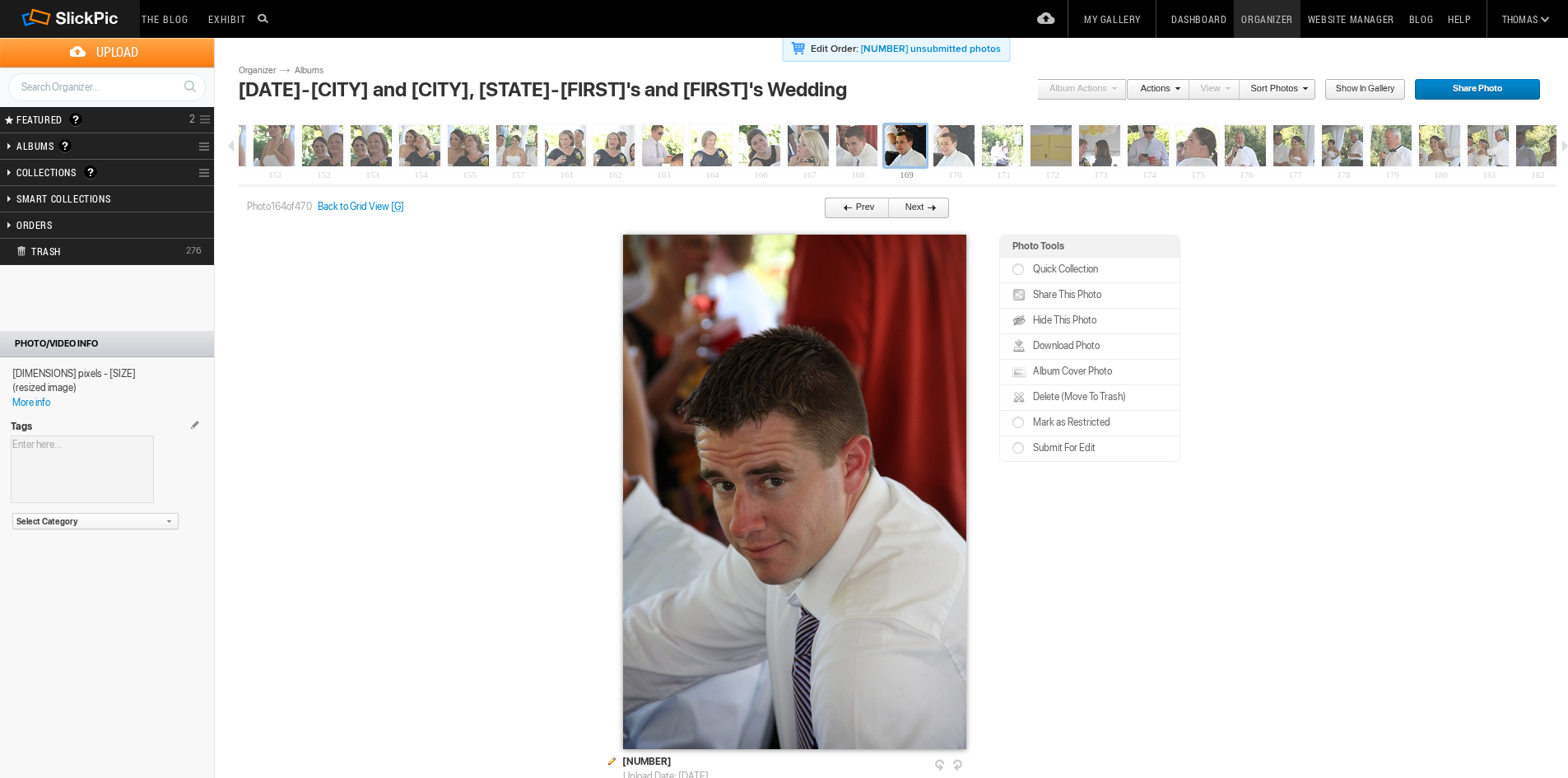 scroll, scrollTop: 0, scrollLeft: 7273, axis: horizontal 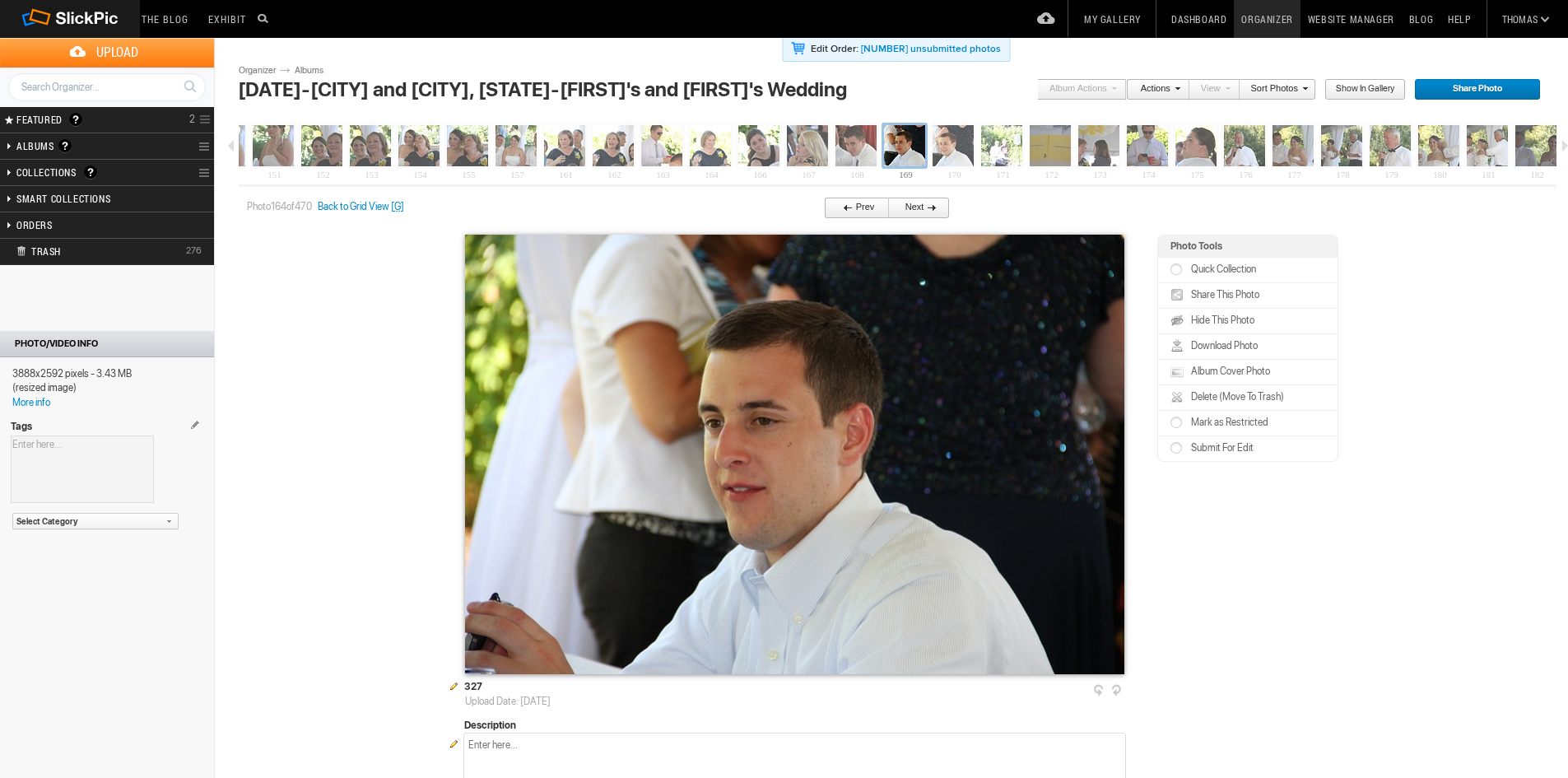 click at bounding box center (929, 207) 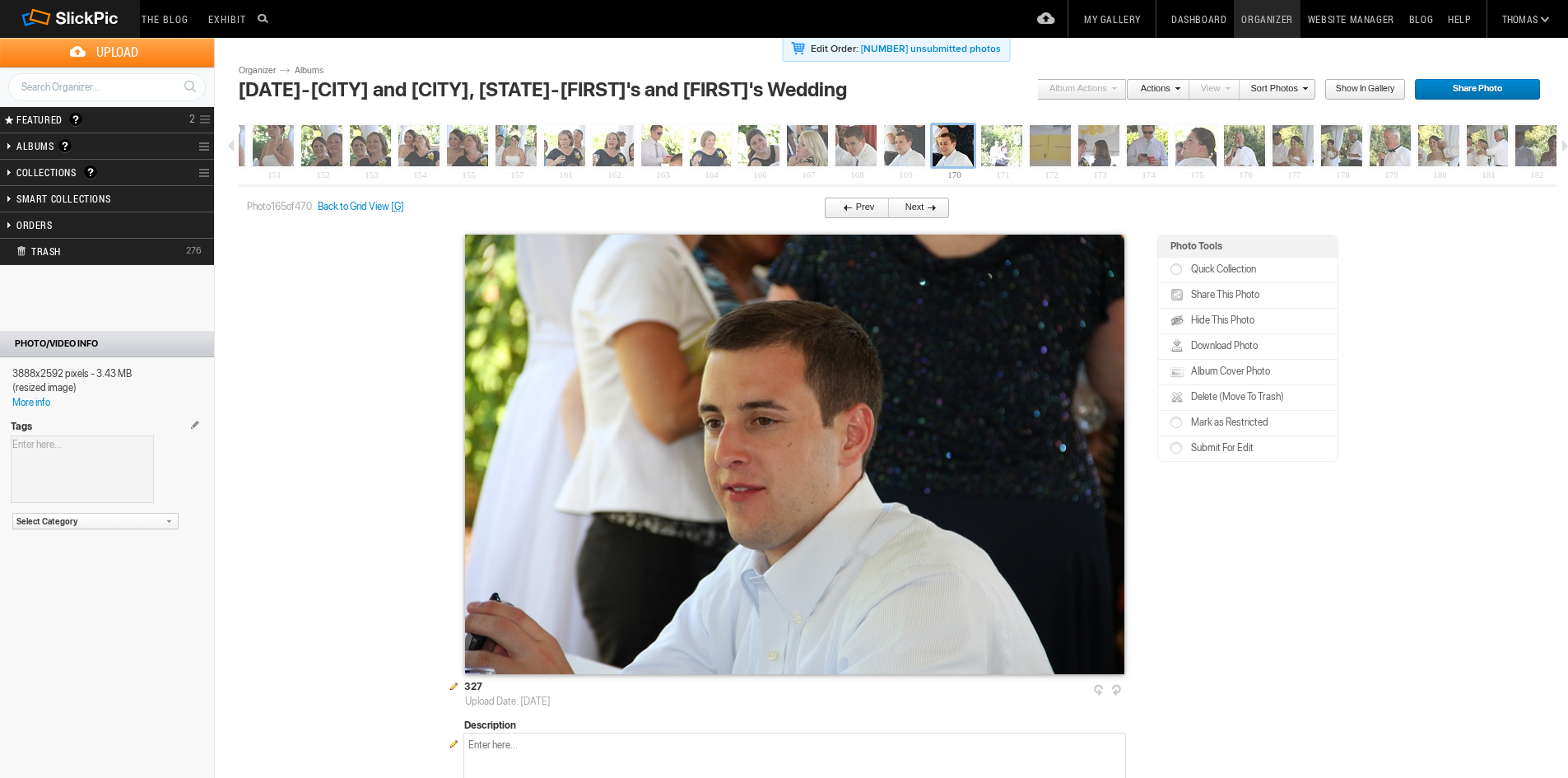 scroll, scrollTop: 0, scrollLeft: 7321, axis: horizontal 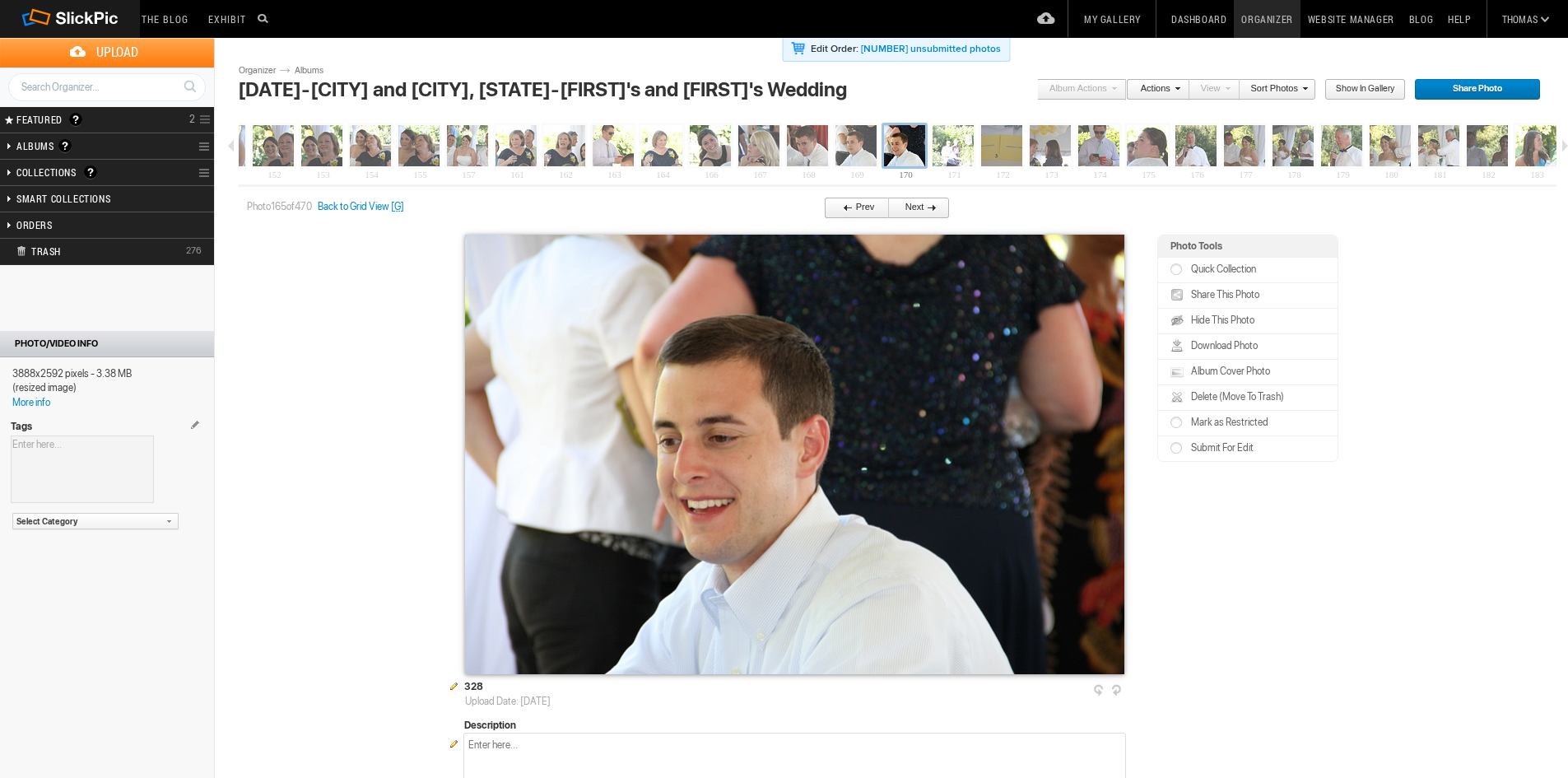 click at bounding box center [929, 207] 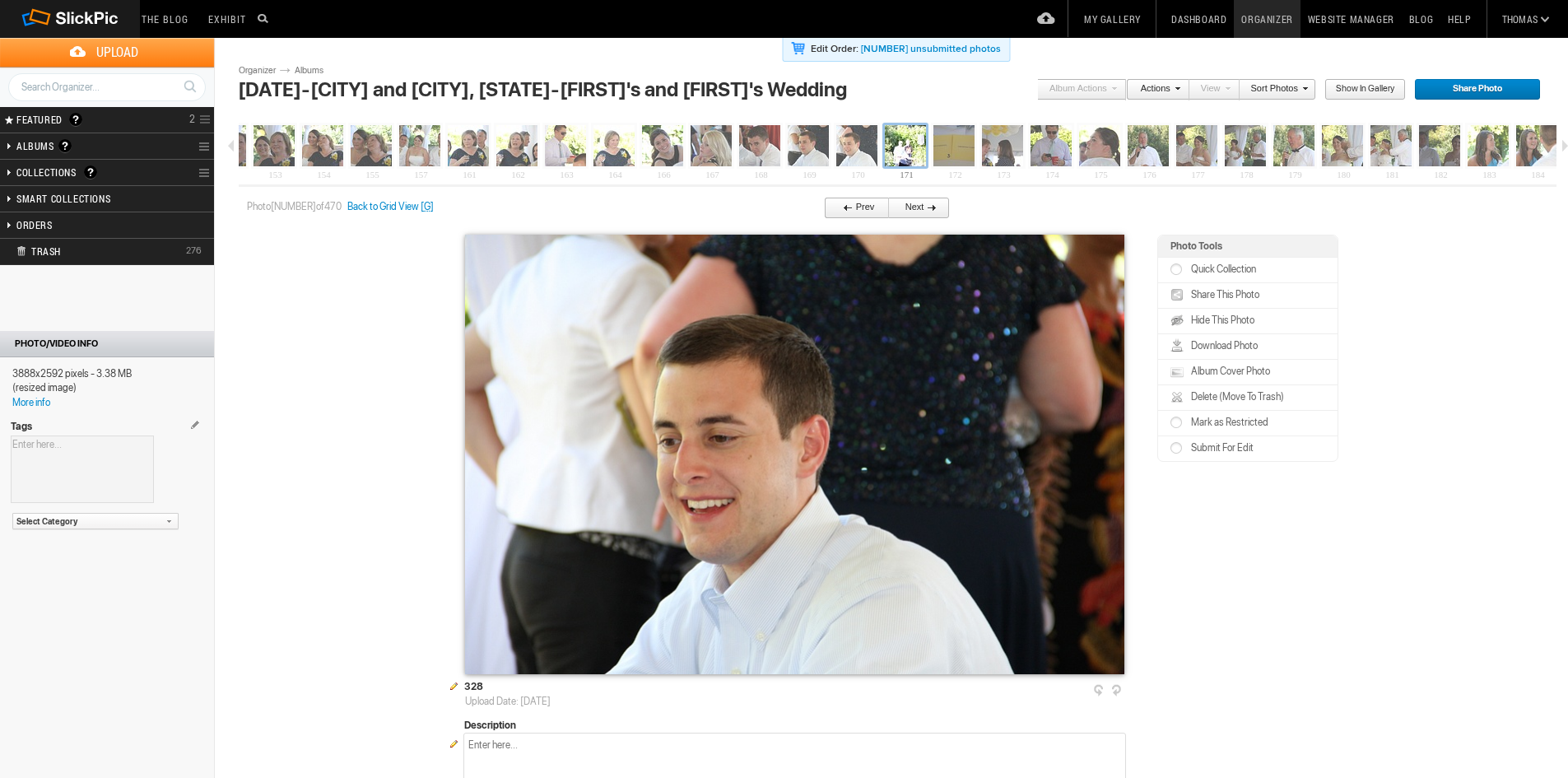 scroll, scrollTop: 0, scrollLeft: 7370, axis: horizontal 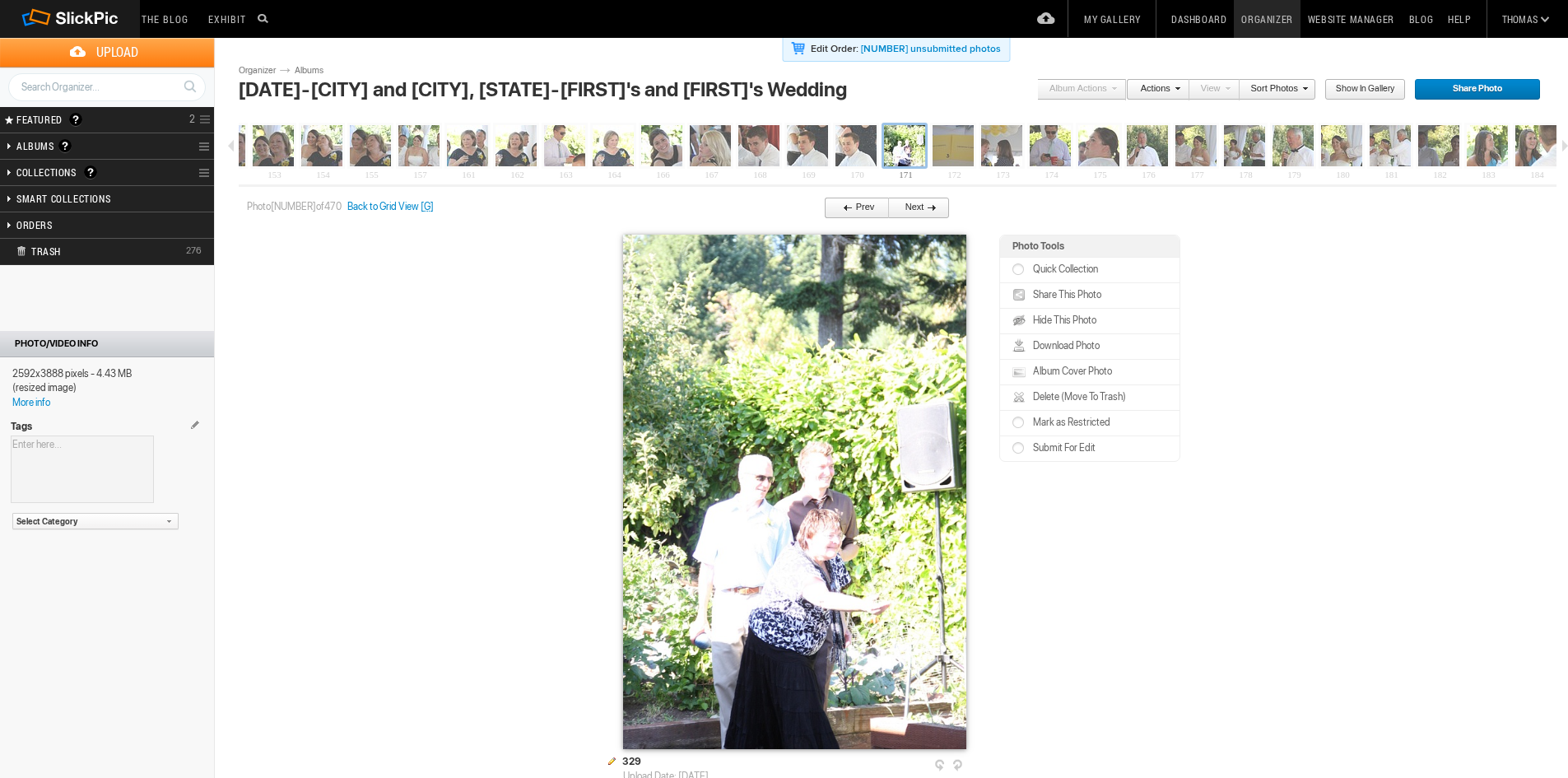 click on "Delete (Move To Trash)" at bounding box center [1077, 397] 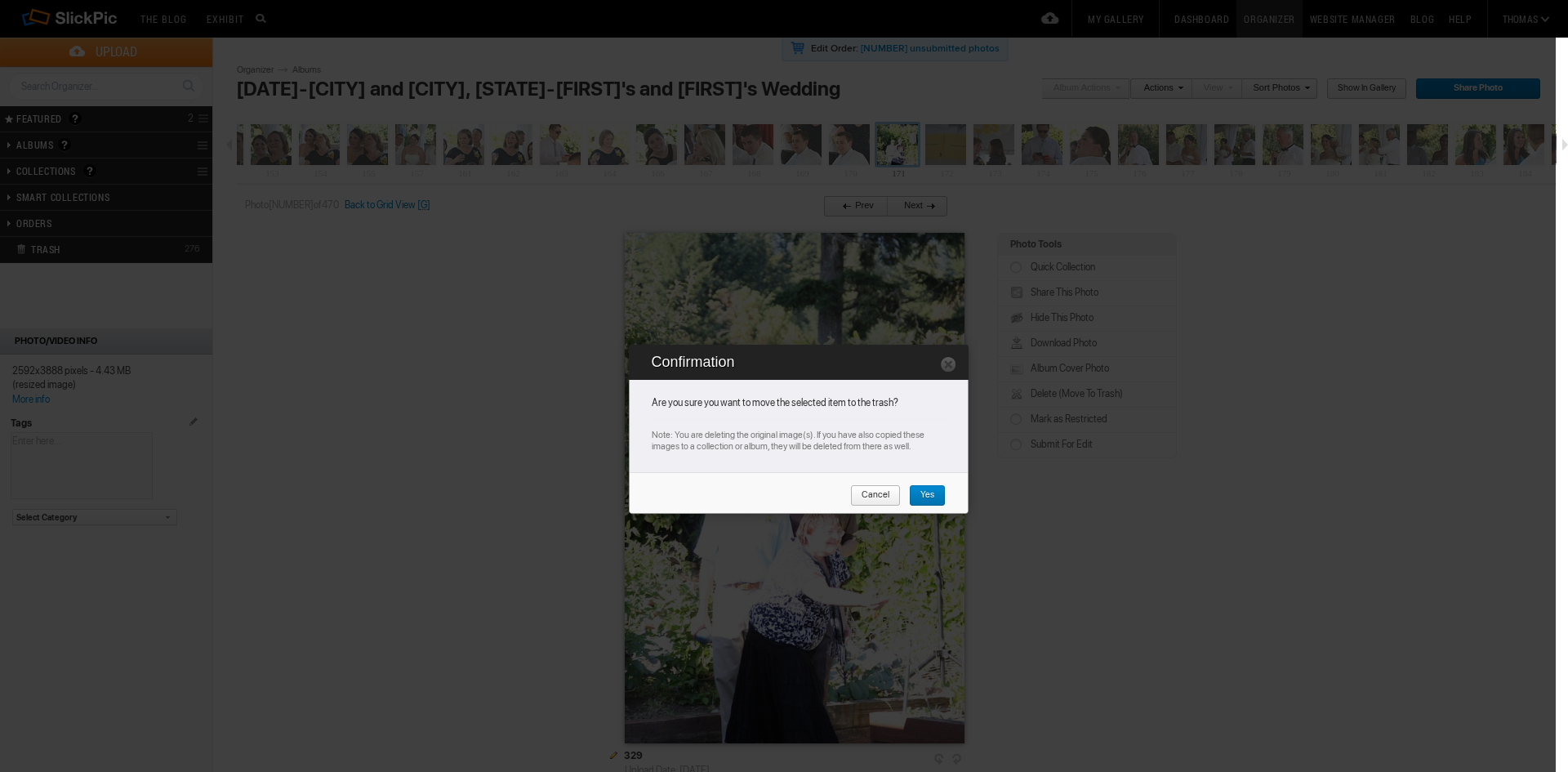 click on "Yes" at bounding box center [927, 496] 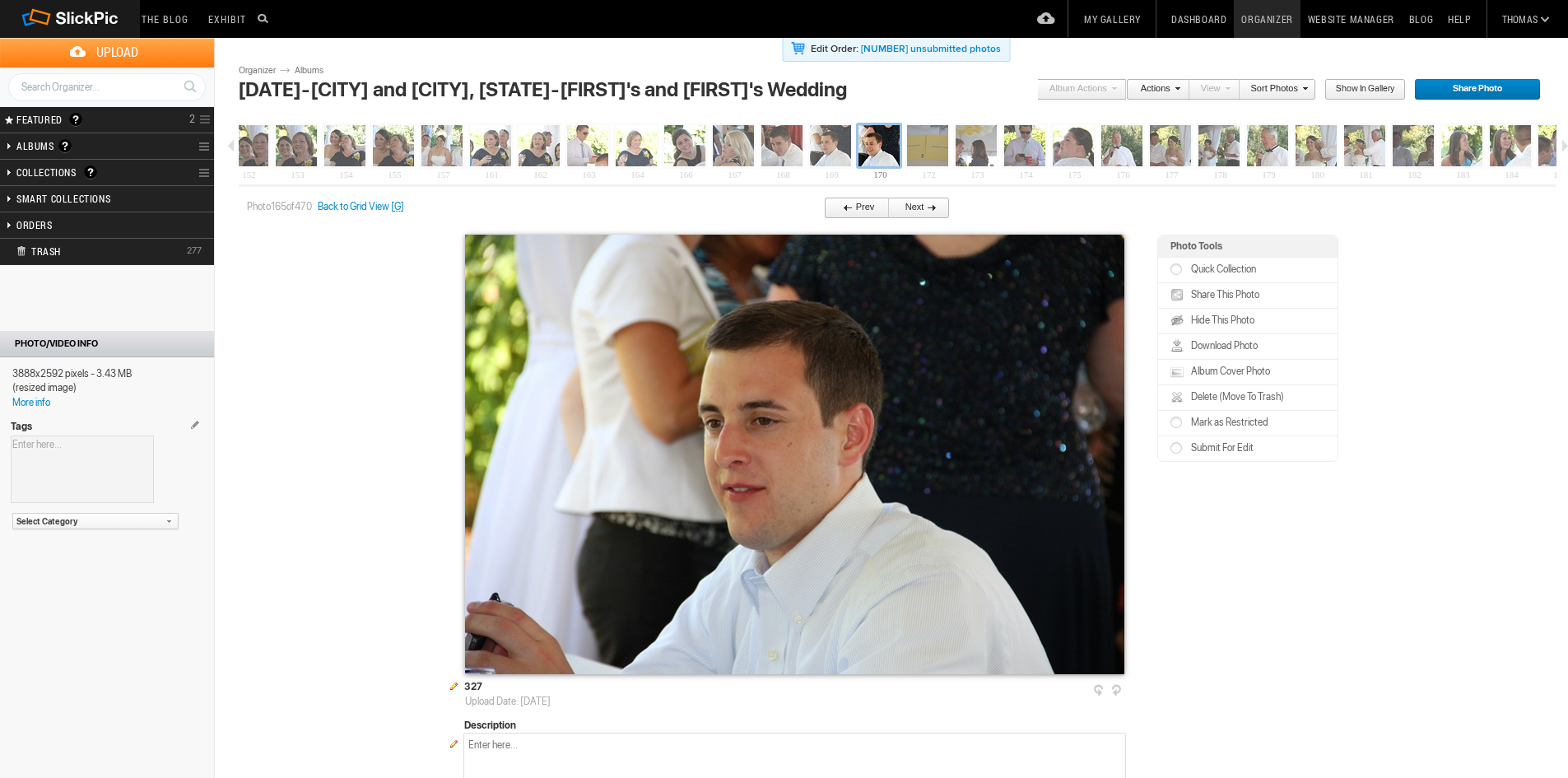 scroll, scrollTop: 0, scrollLeft: 7321, axis: horizontal 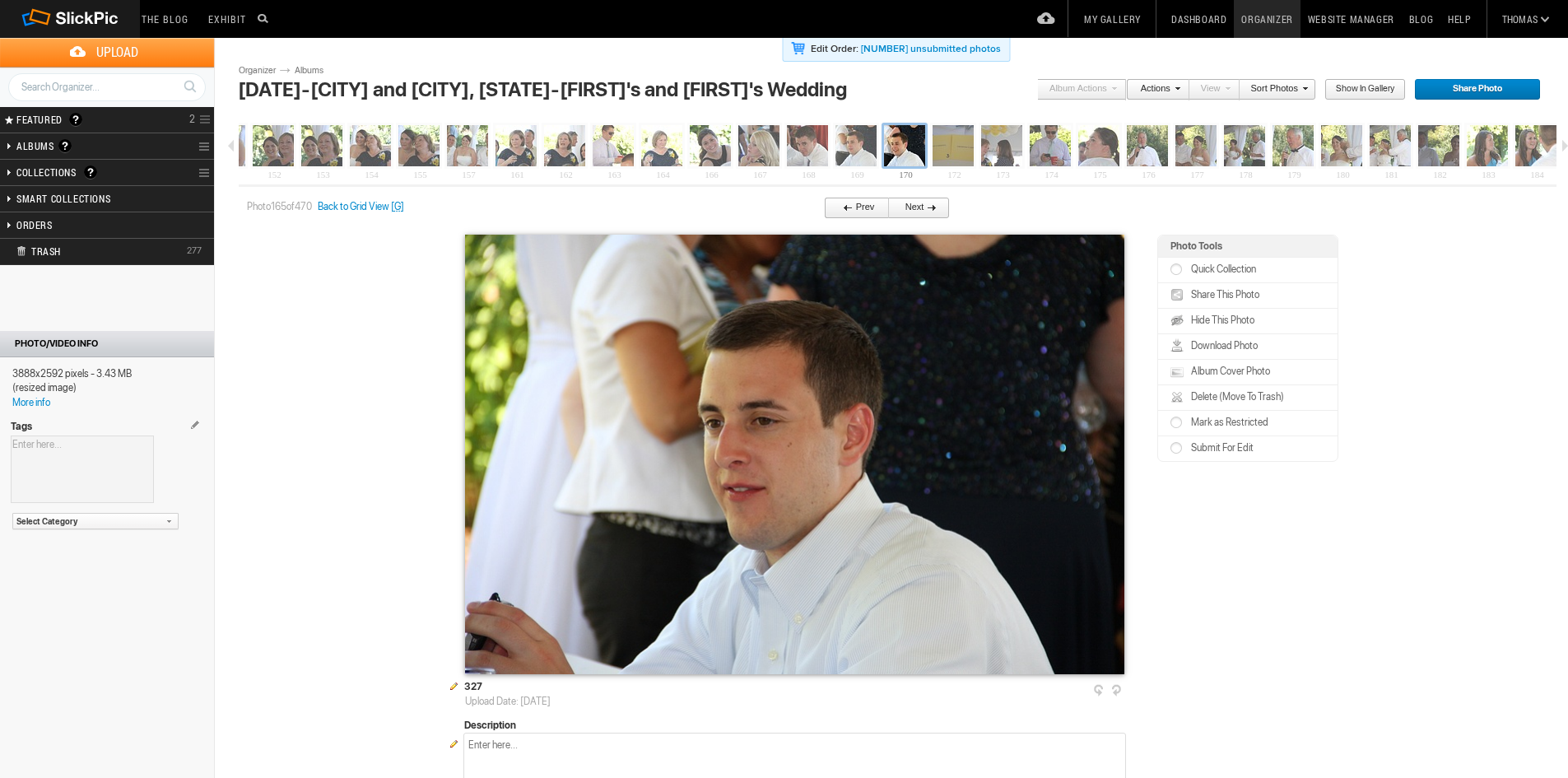 click on "Next" at bounding box center (919, 208) 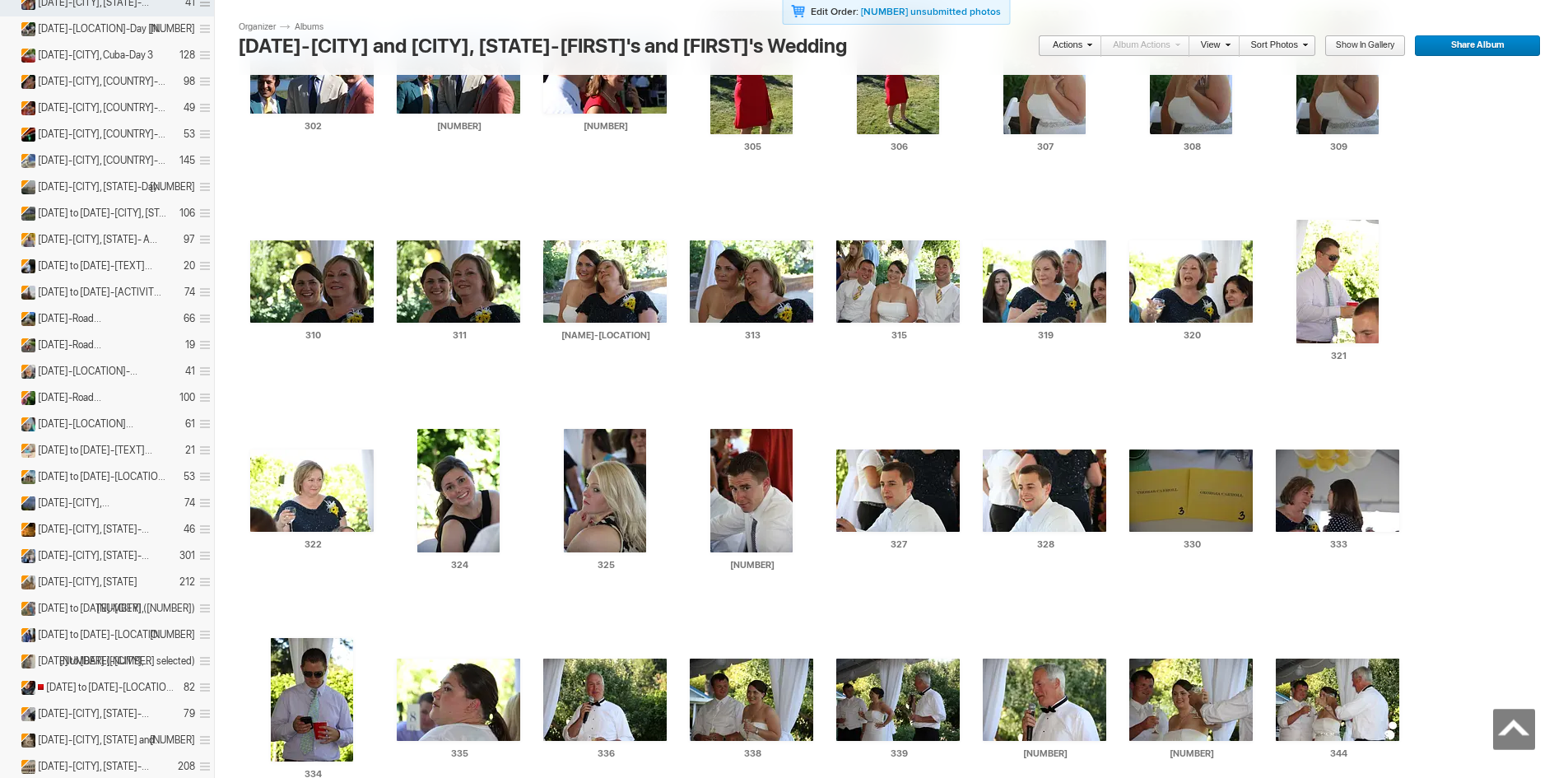 scroll, scrollTop: 3822, scrollLeft: 0, axis: vertical 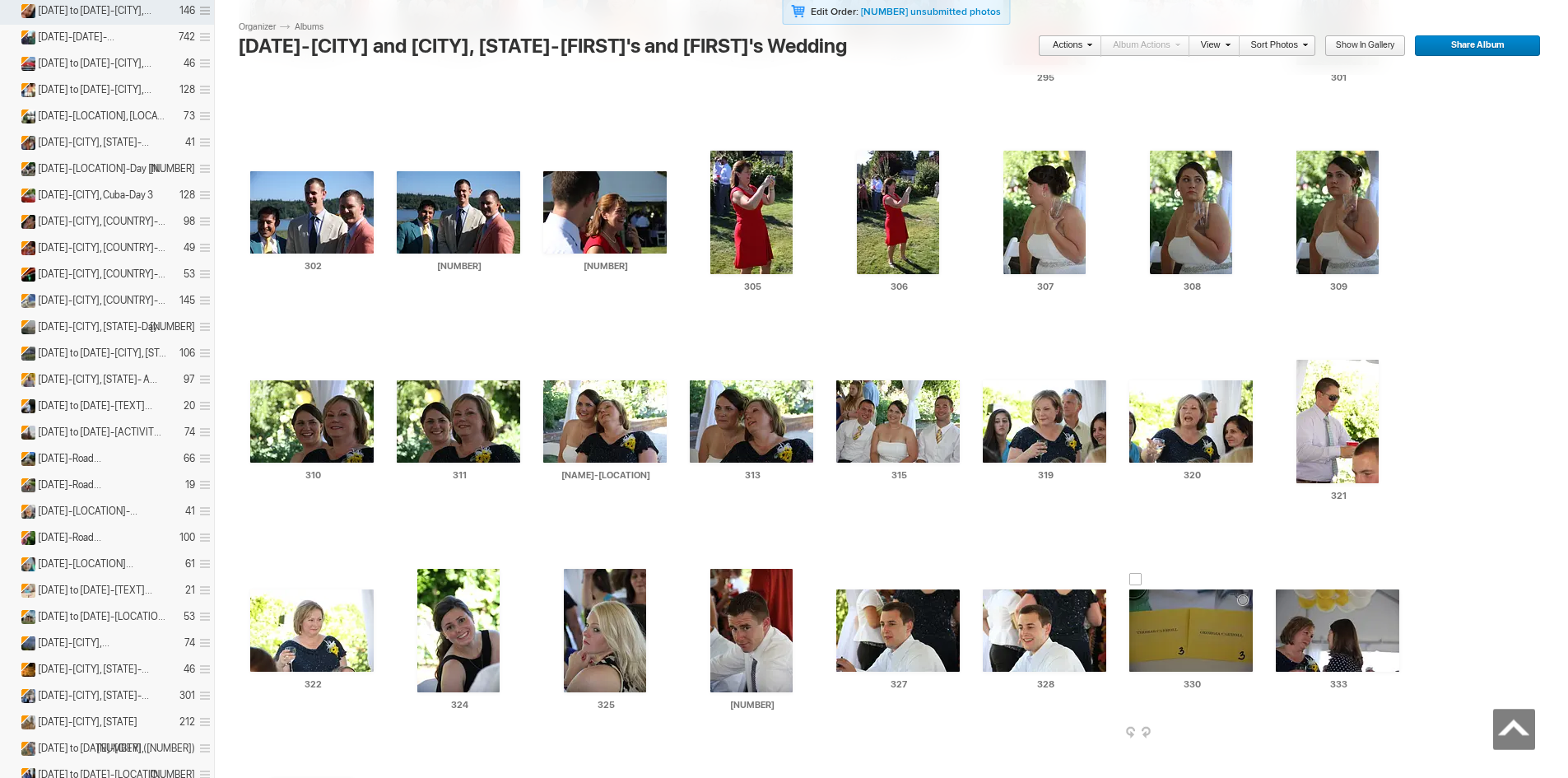 click at bounding box center (1191, 631) 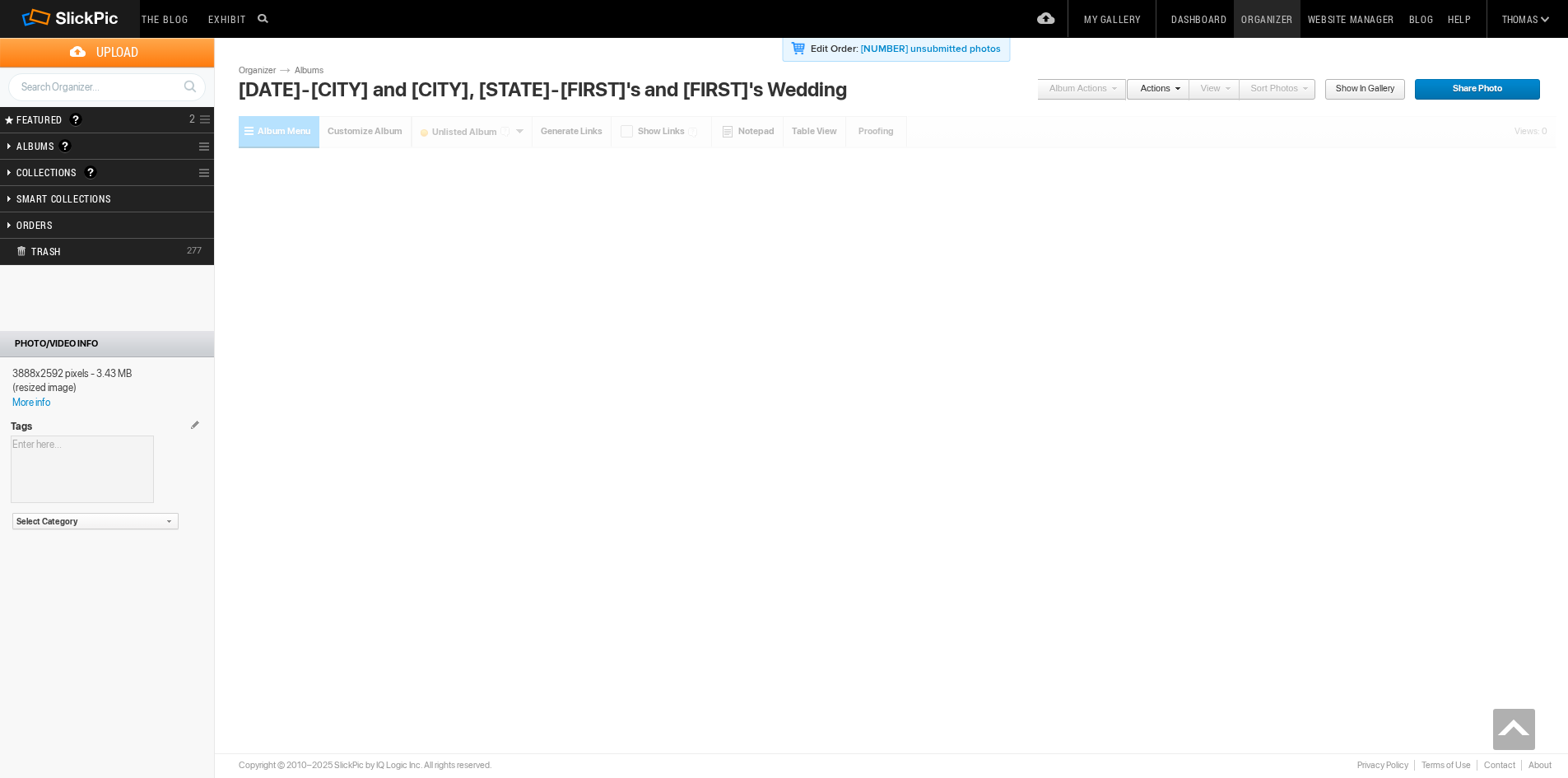 scroll, scrollTop: 0, scrollLeft: 0, axis: both 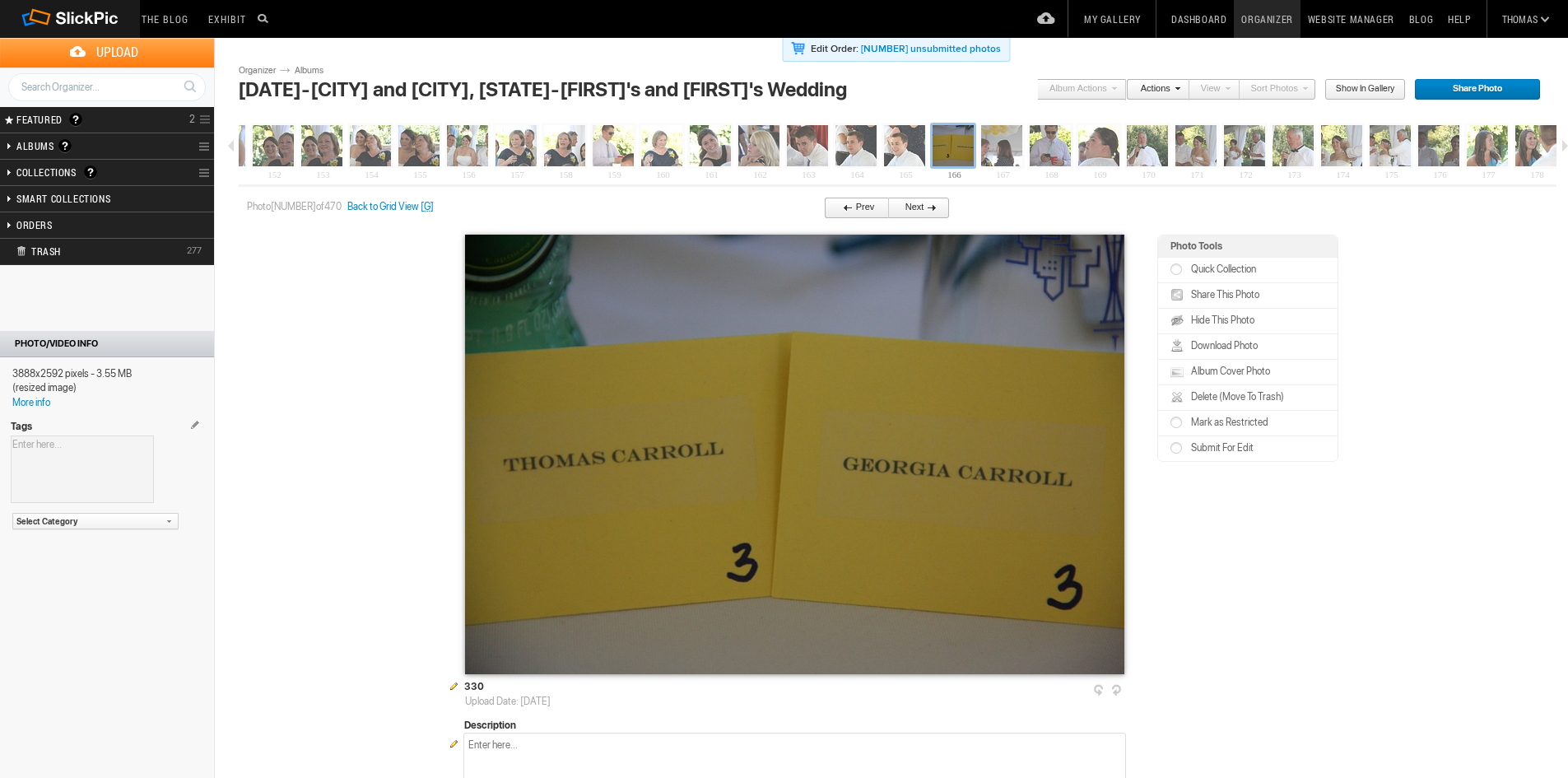 click on "Delete (Move To Trash)" at bounding box center (1235, 397) 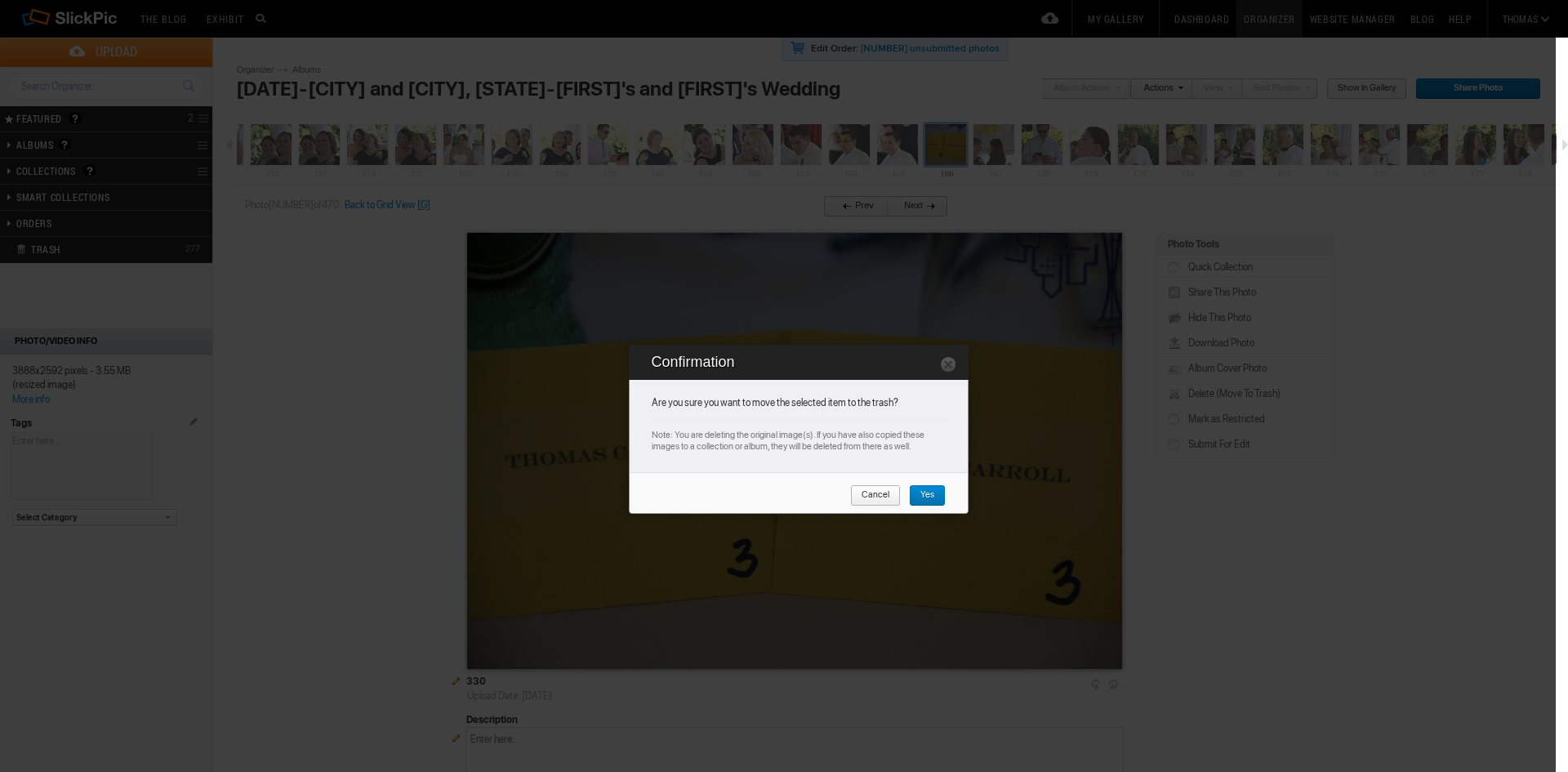 click on "Yes" at bounding box center (927, 496) 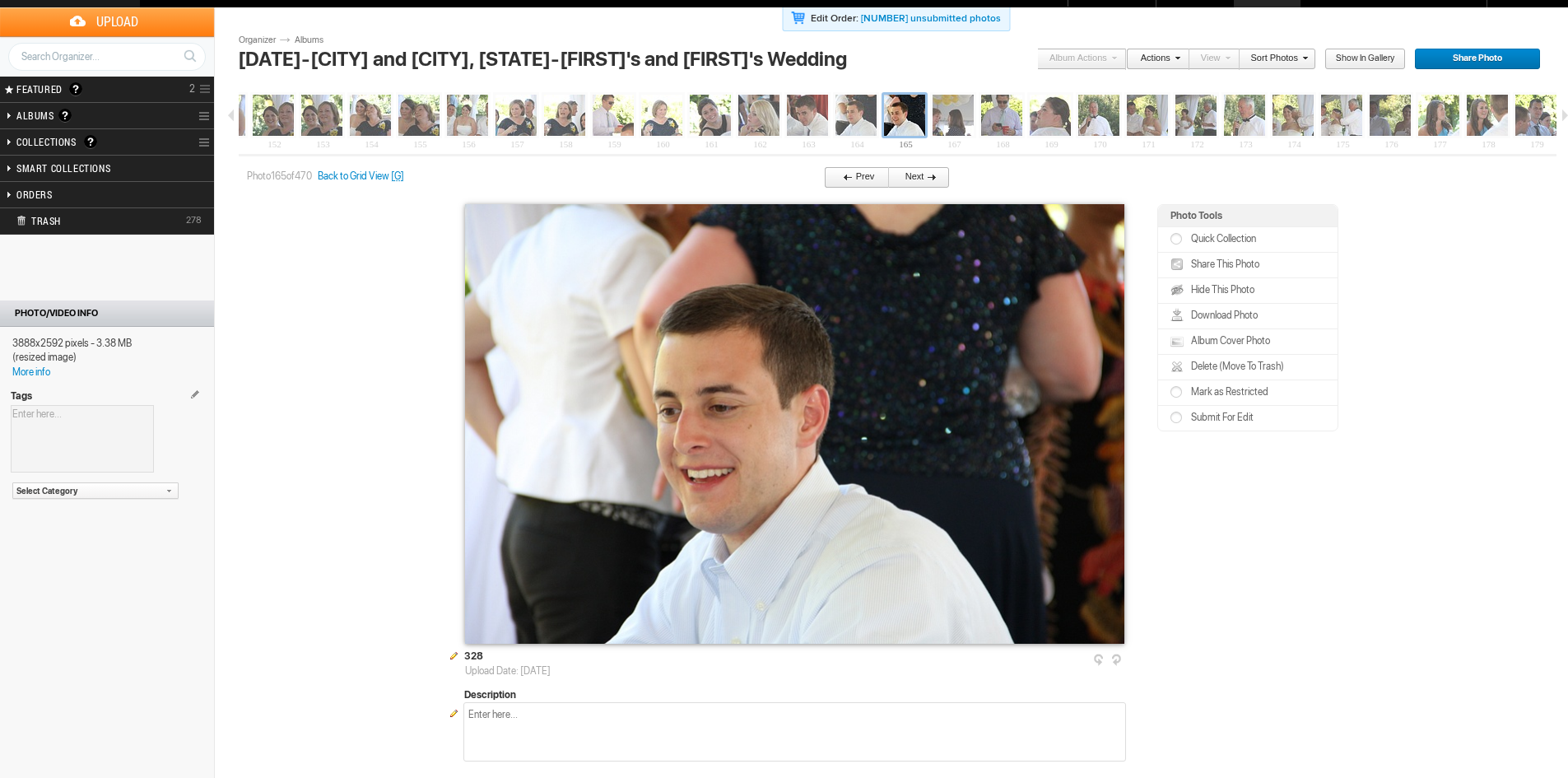 scroll, scrollTop: 25, scrollLeft: 0, axis: vertical 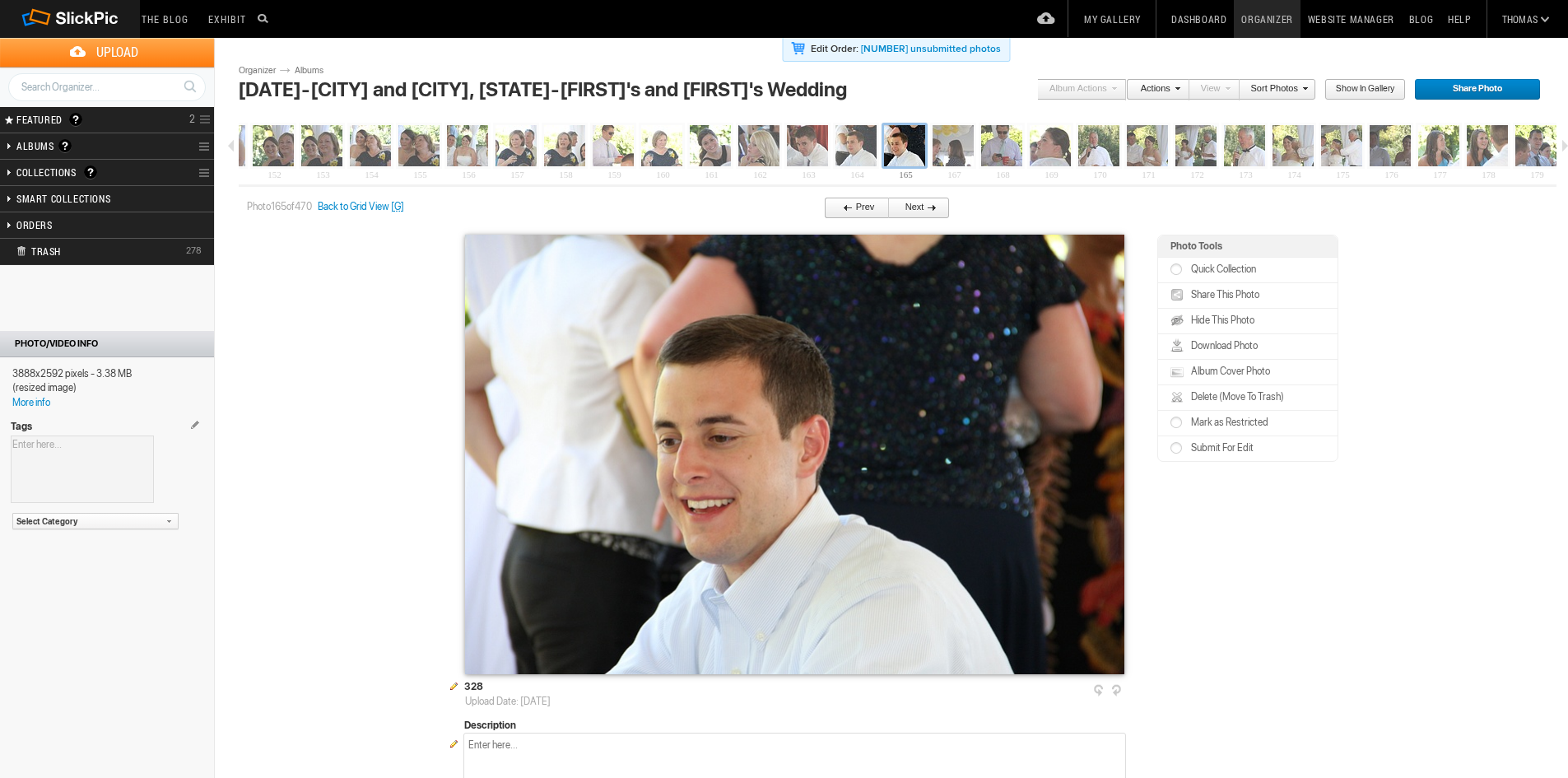 click on "Back to Grid View" at bounding box center [353, 207] 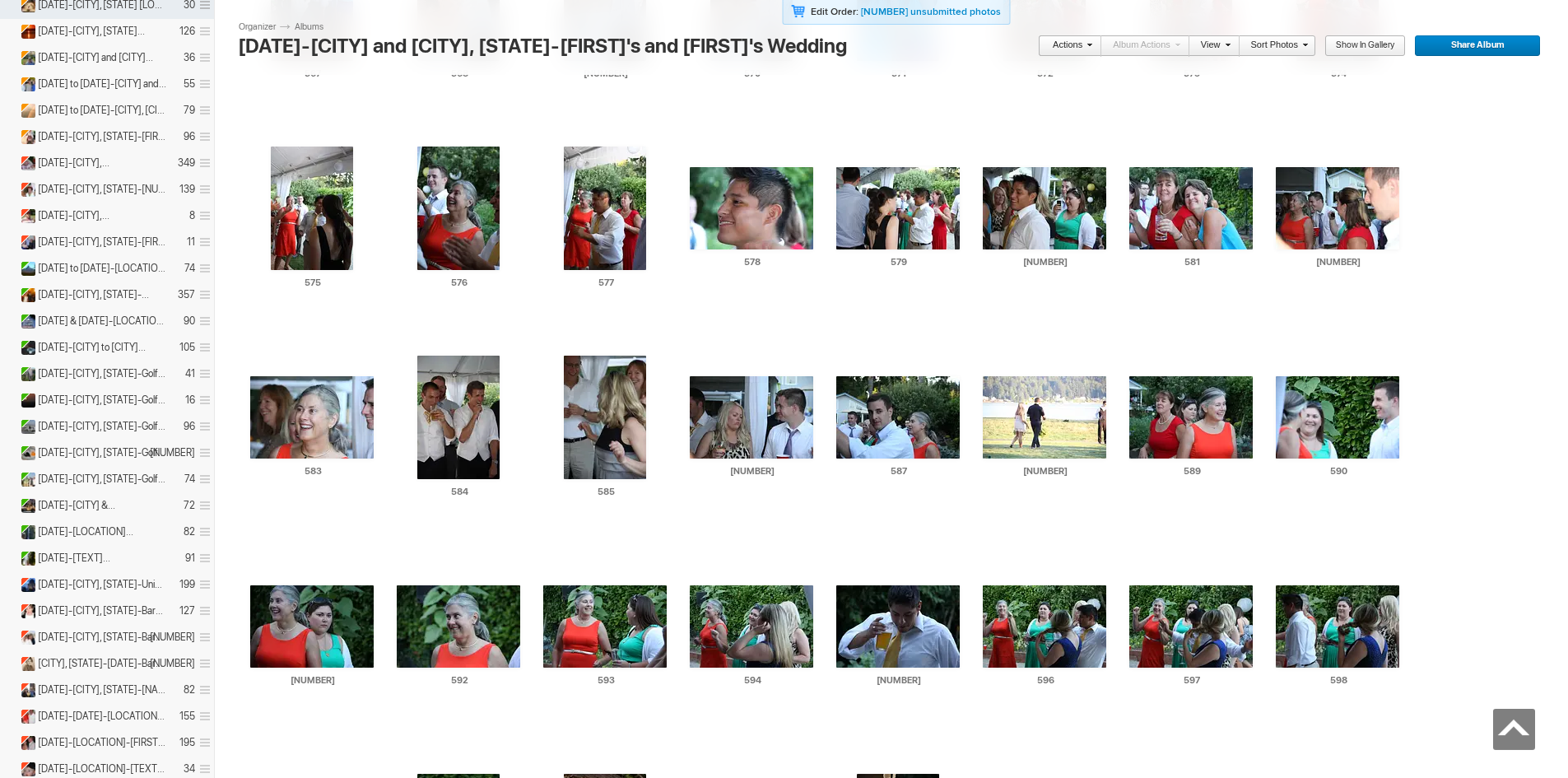 scroll, scrollTop: 10256, scrollLeft: 0, axis: vertical 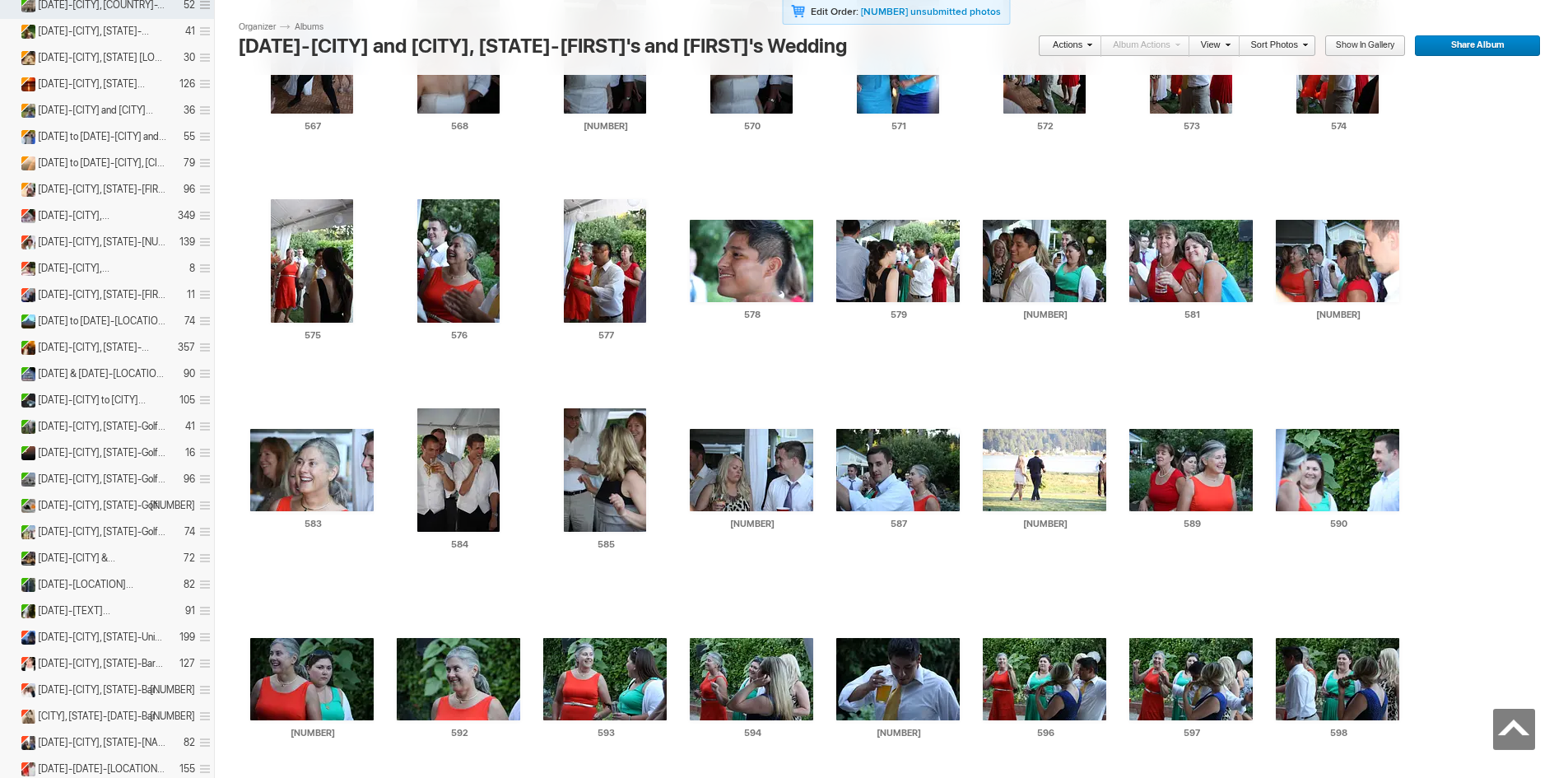 click at bounding box center (257, 1883) 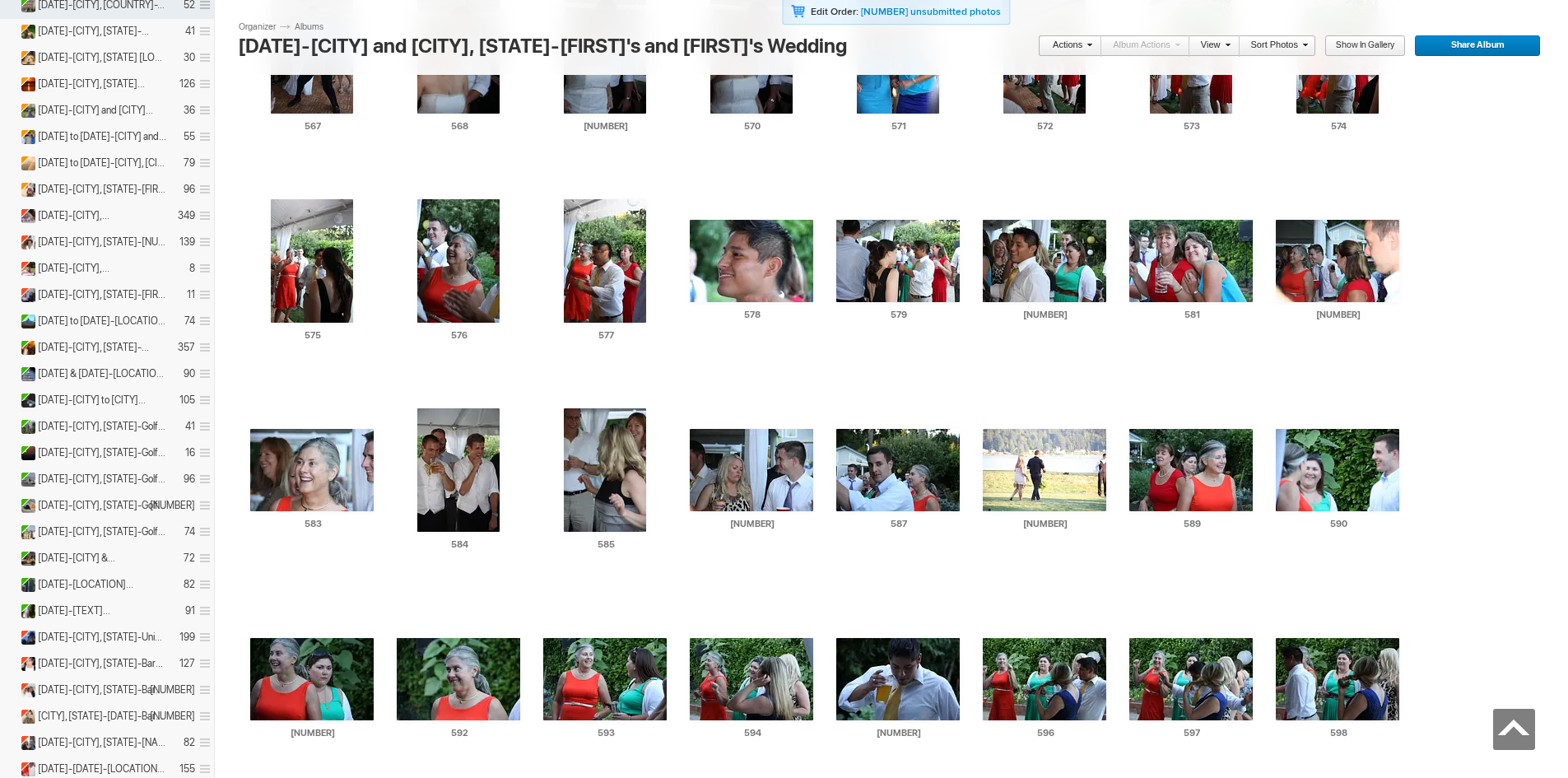 click at bounding box center (1282, 1674) 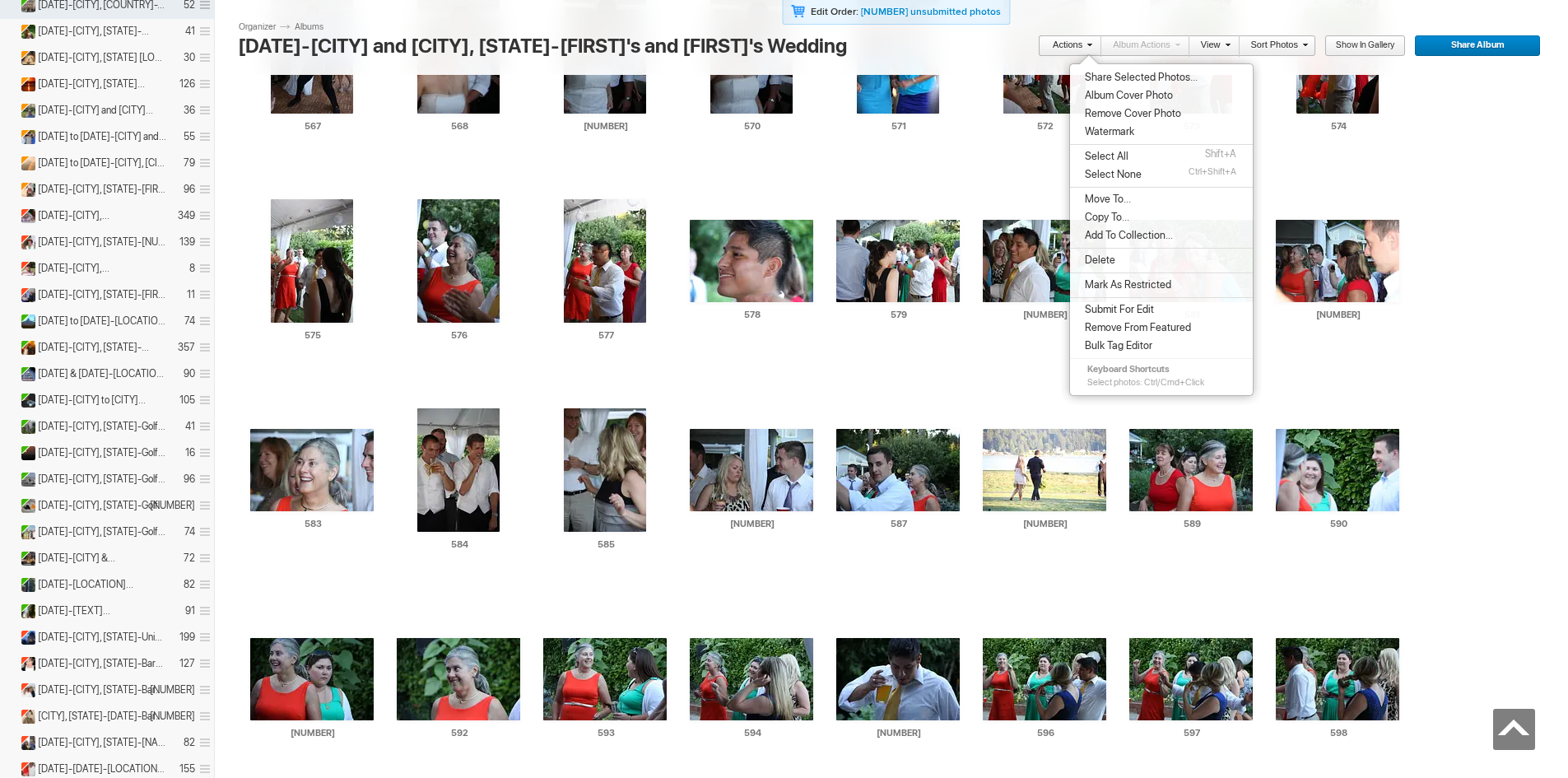 click on "Delete" at bounding box center [1097, 260] 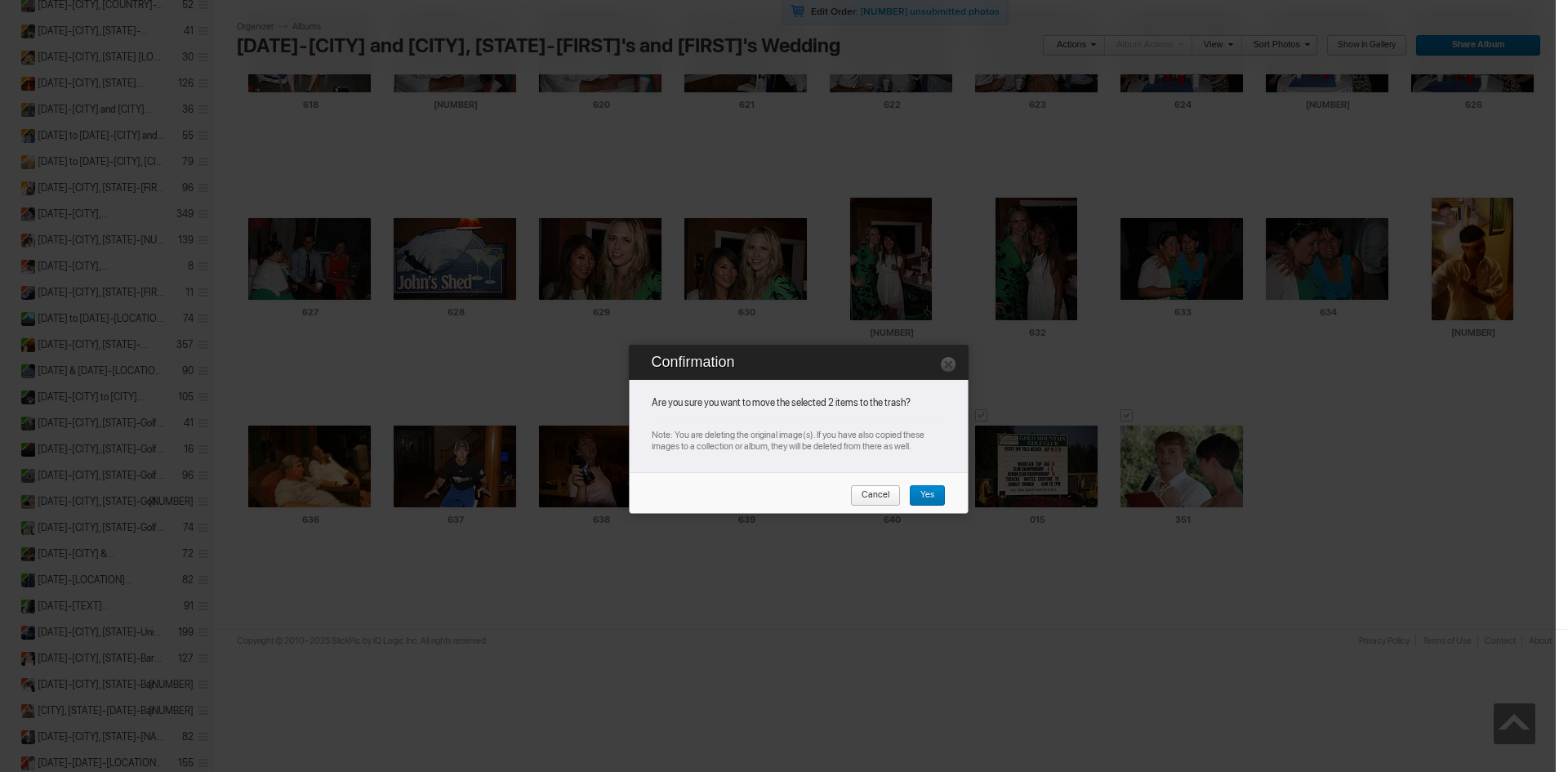 click on "Yes" at bounding box center [921, 496] 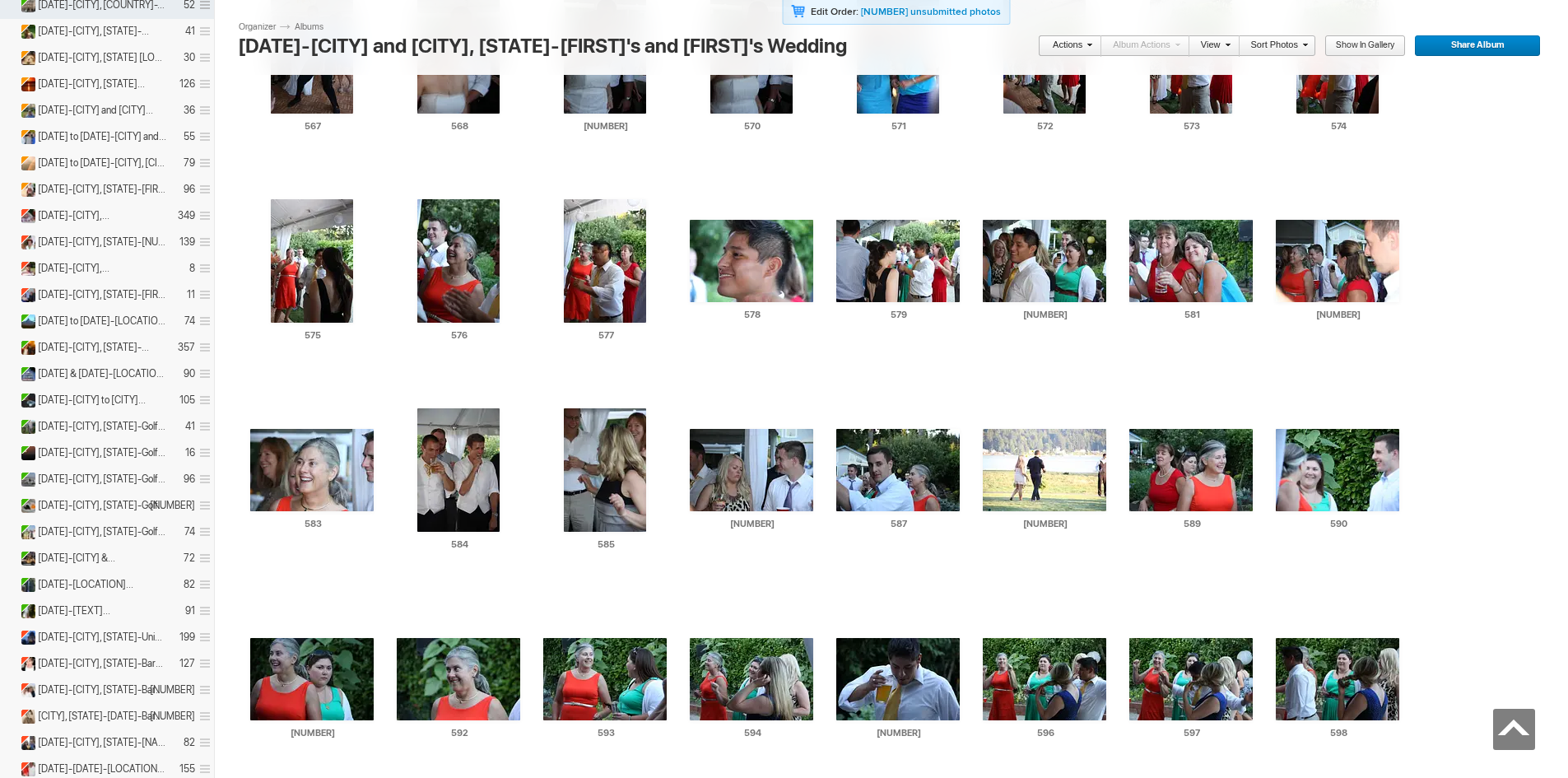 click at bounding box center (1191, 1725) 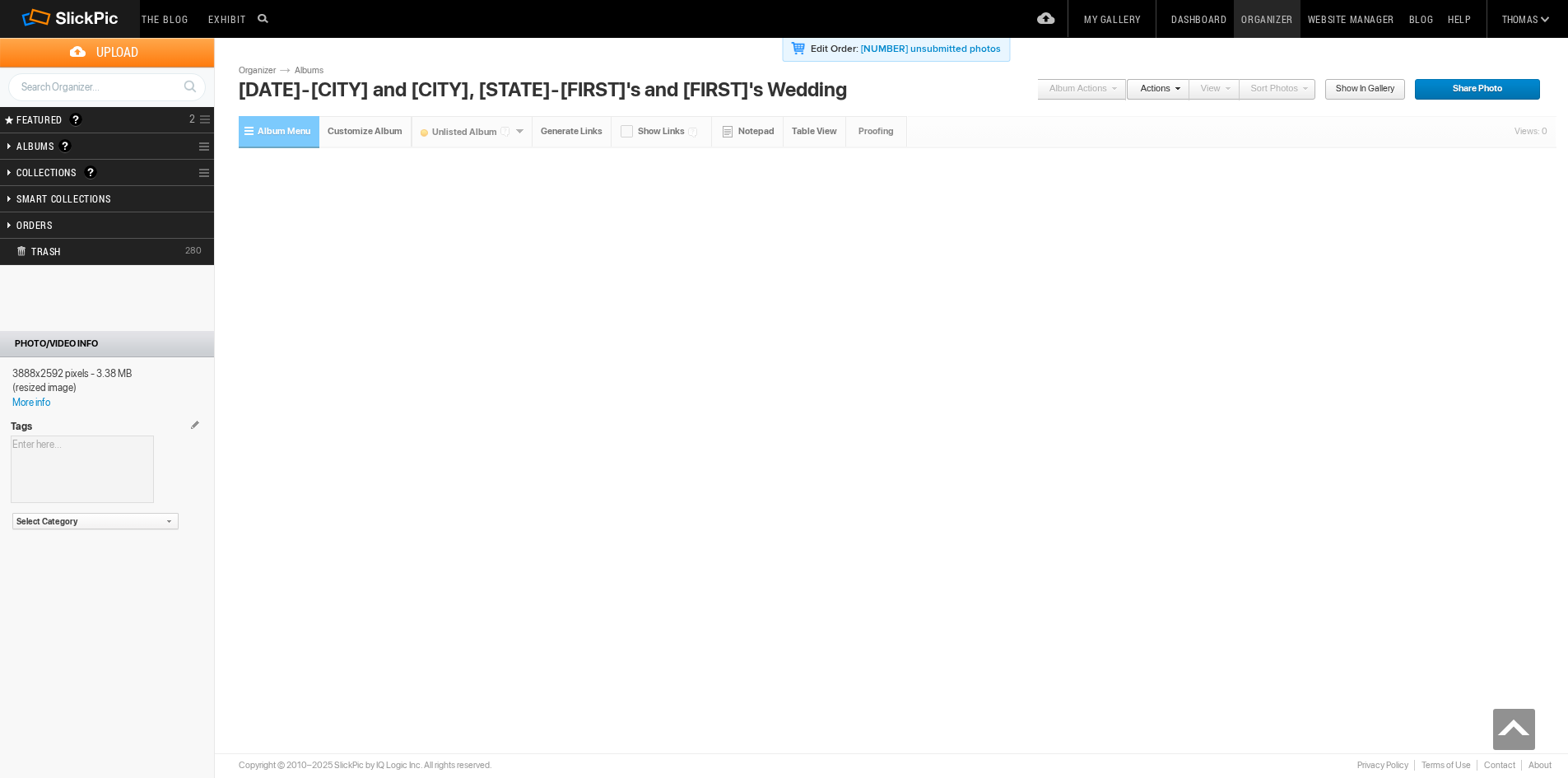 scroll, scrollTop: 0, scrollLeft: 0, axis: both 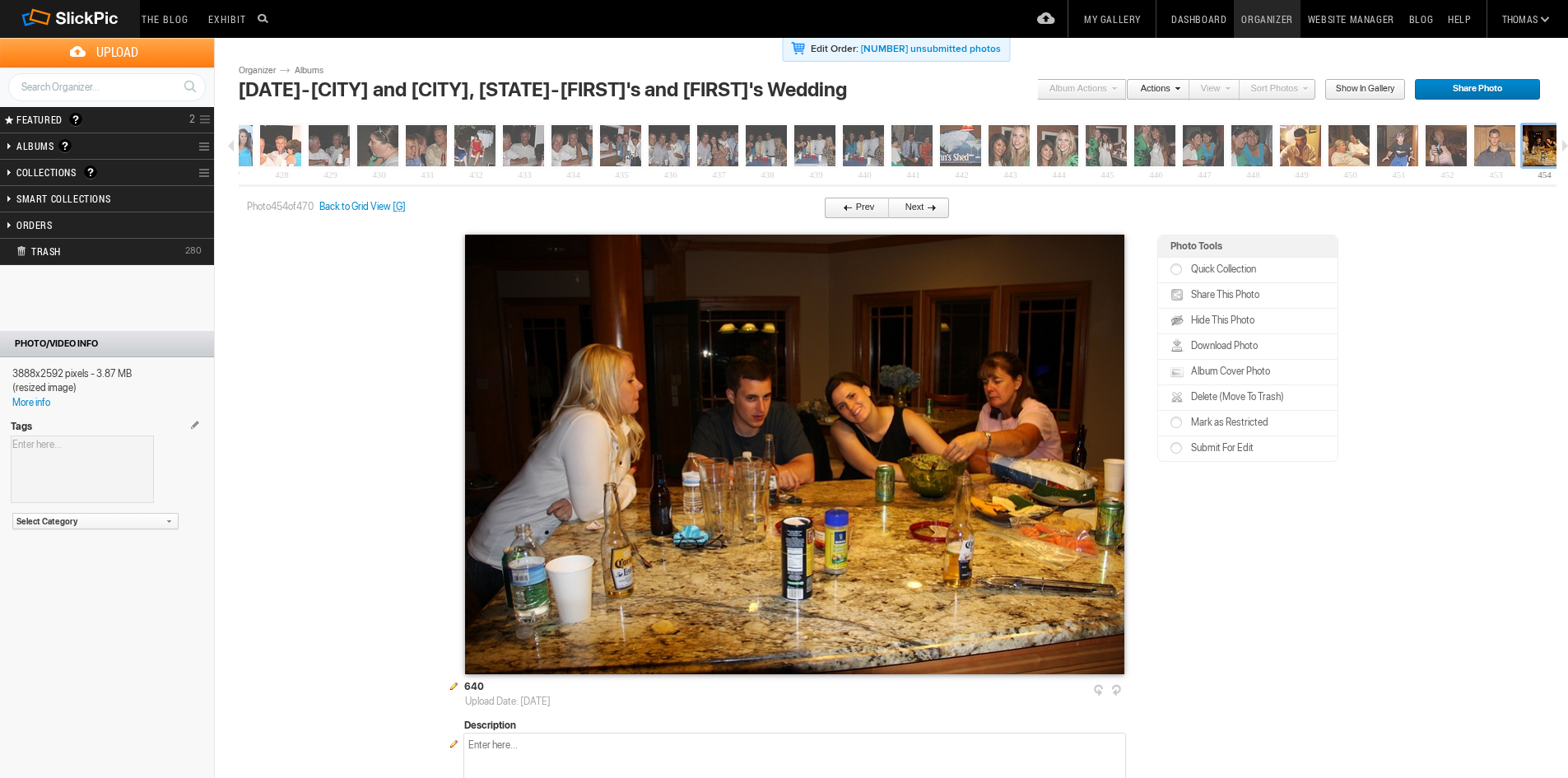 click on "Prev" at bounding box center (852, 208) 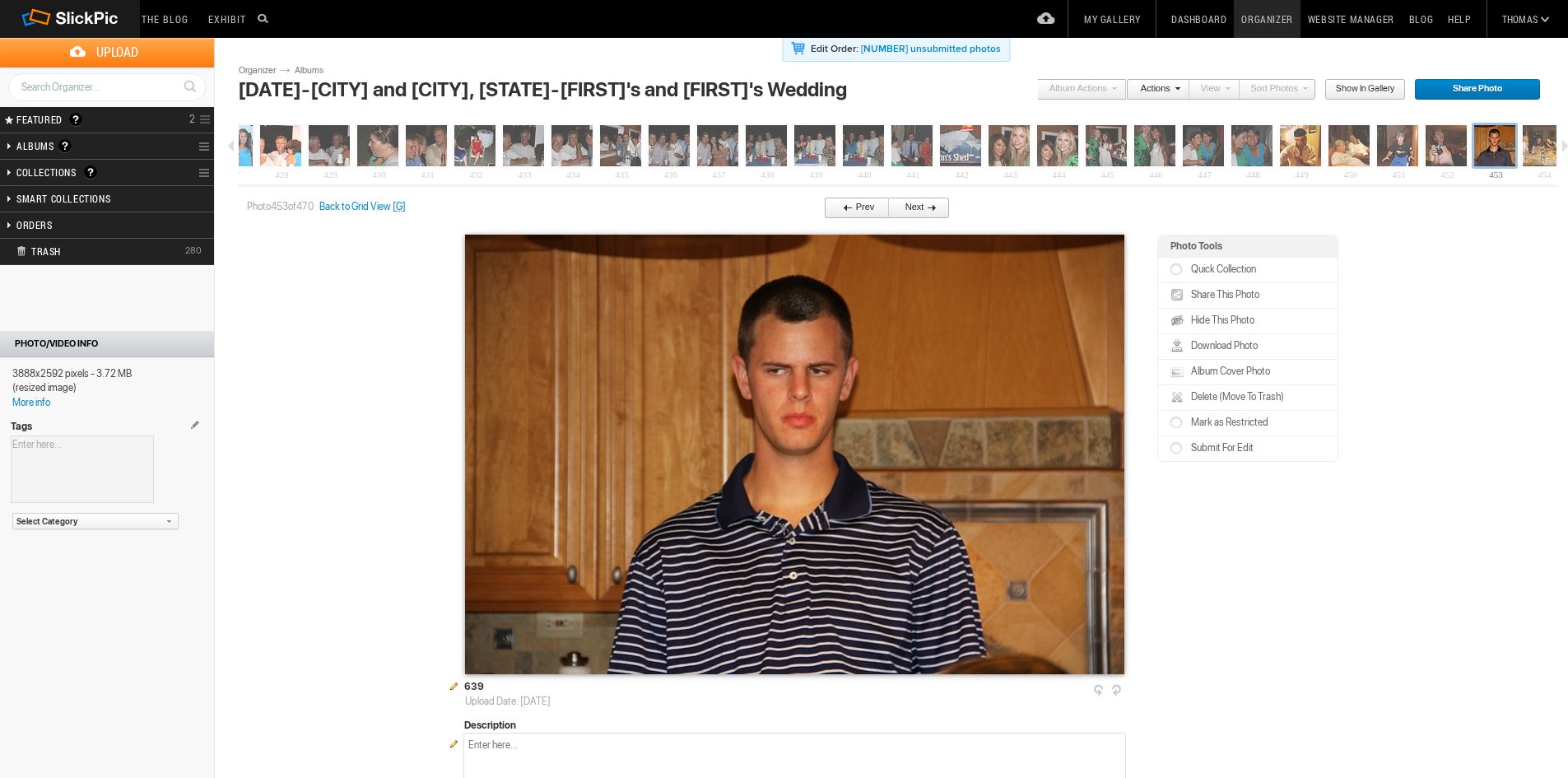 click on "Prev" at bounding box center (852, 208) 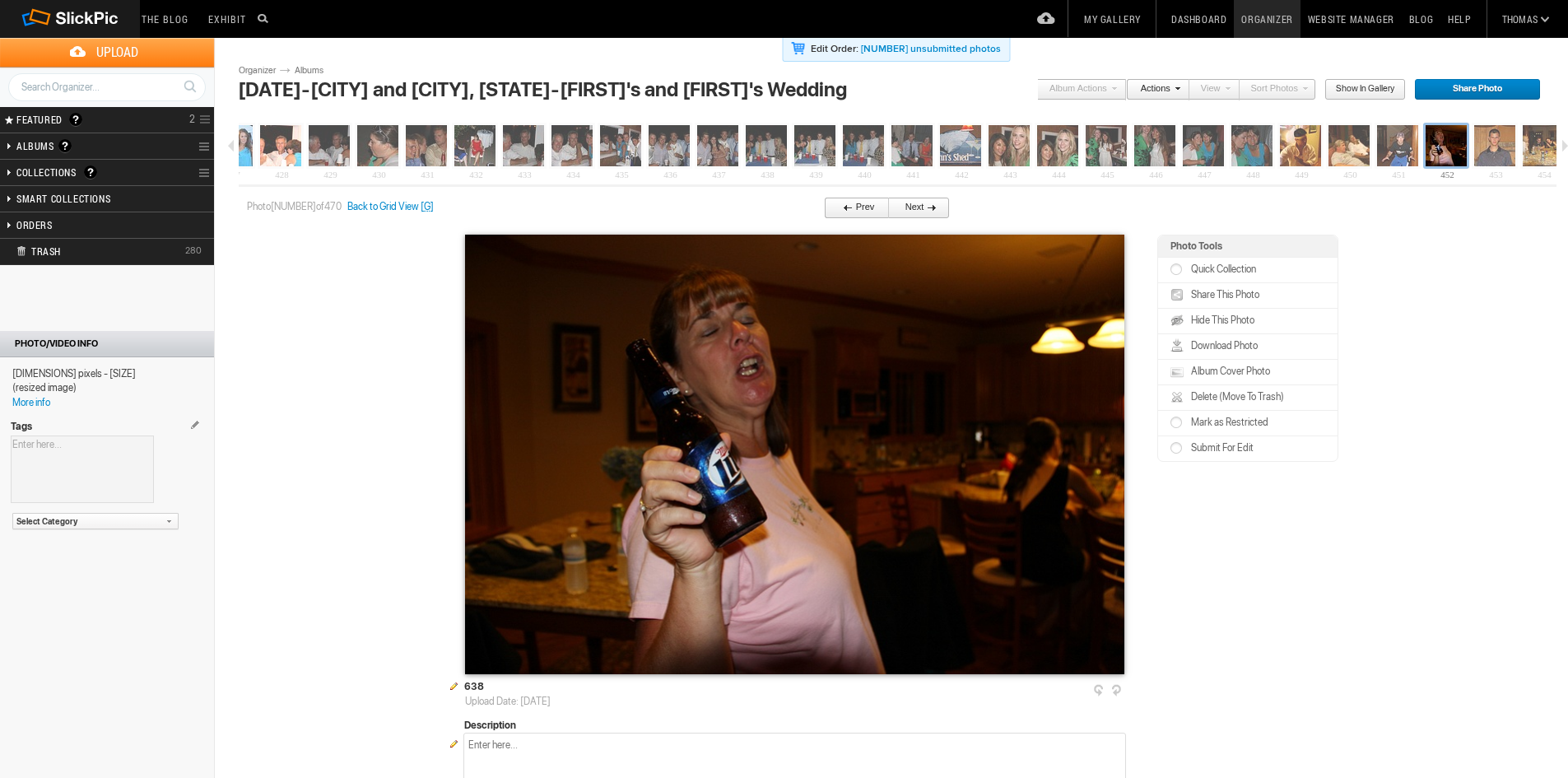 click on "Prev" at bounding box center (852, 208) 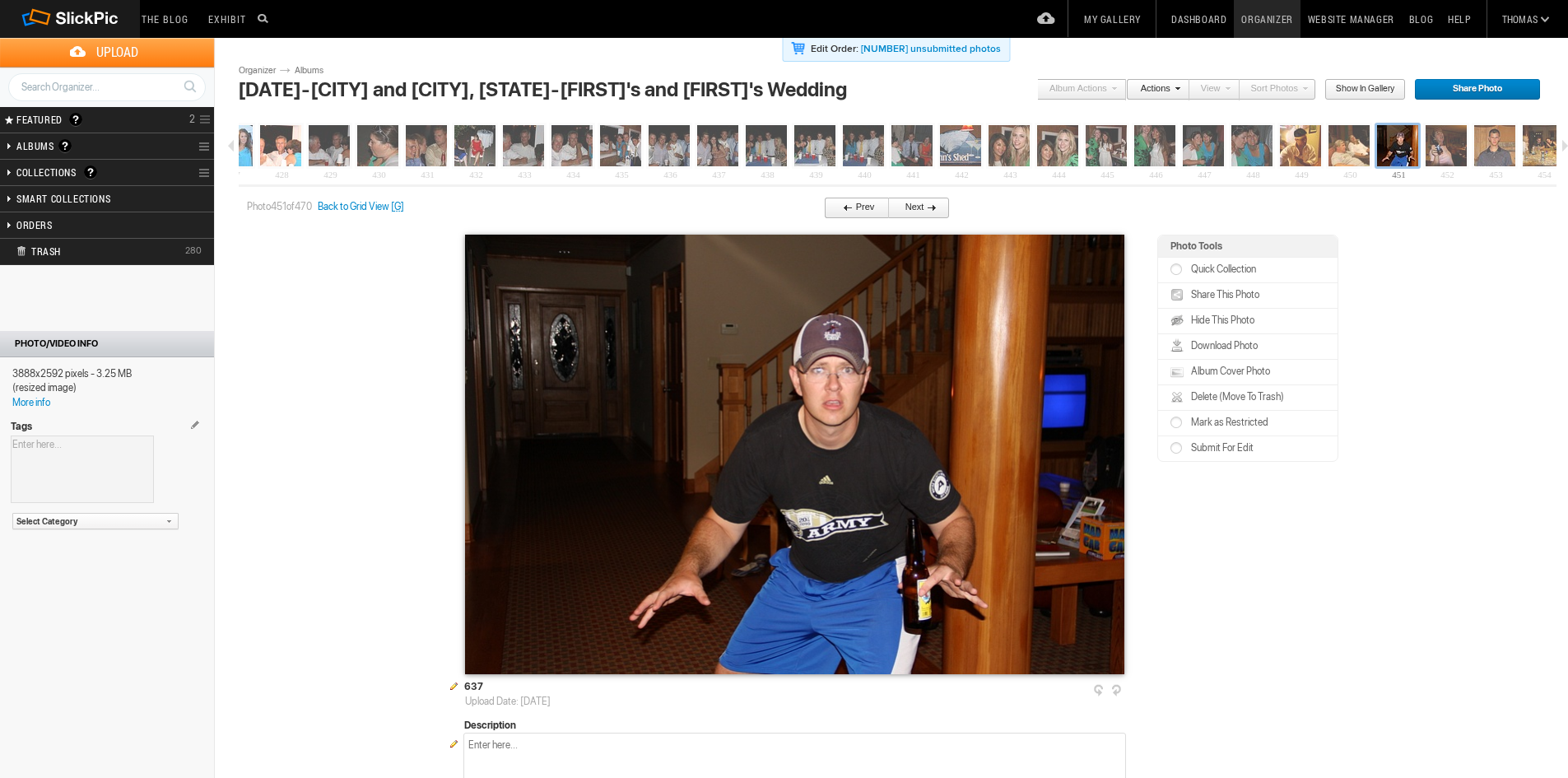 click on "Prev" at bounding box center [852, 208] 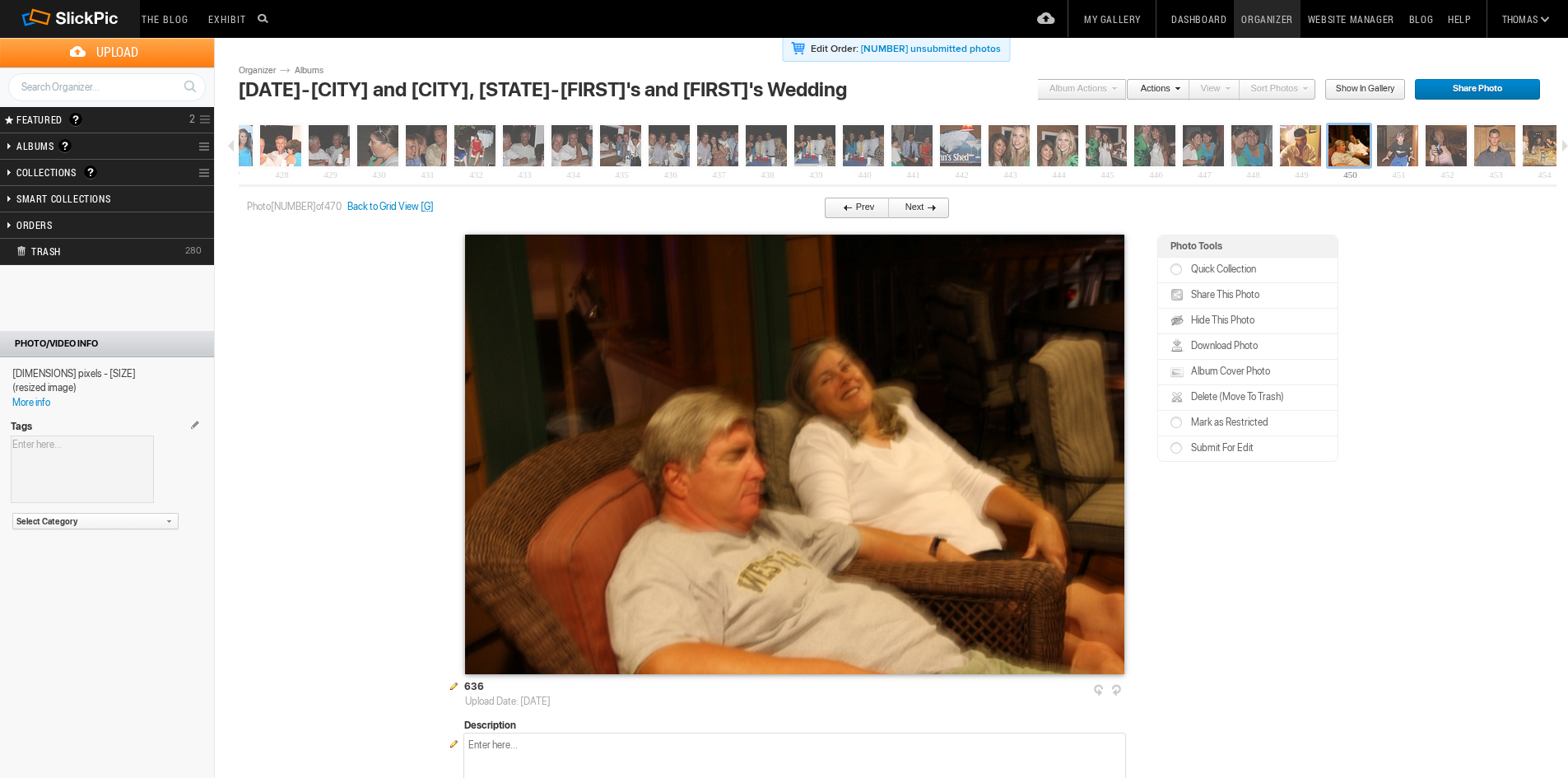click on "Delete (Move To Trash)" at bounding box center [1235, 397] 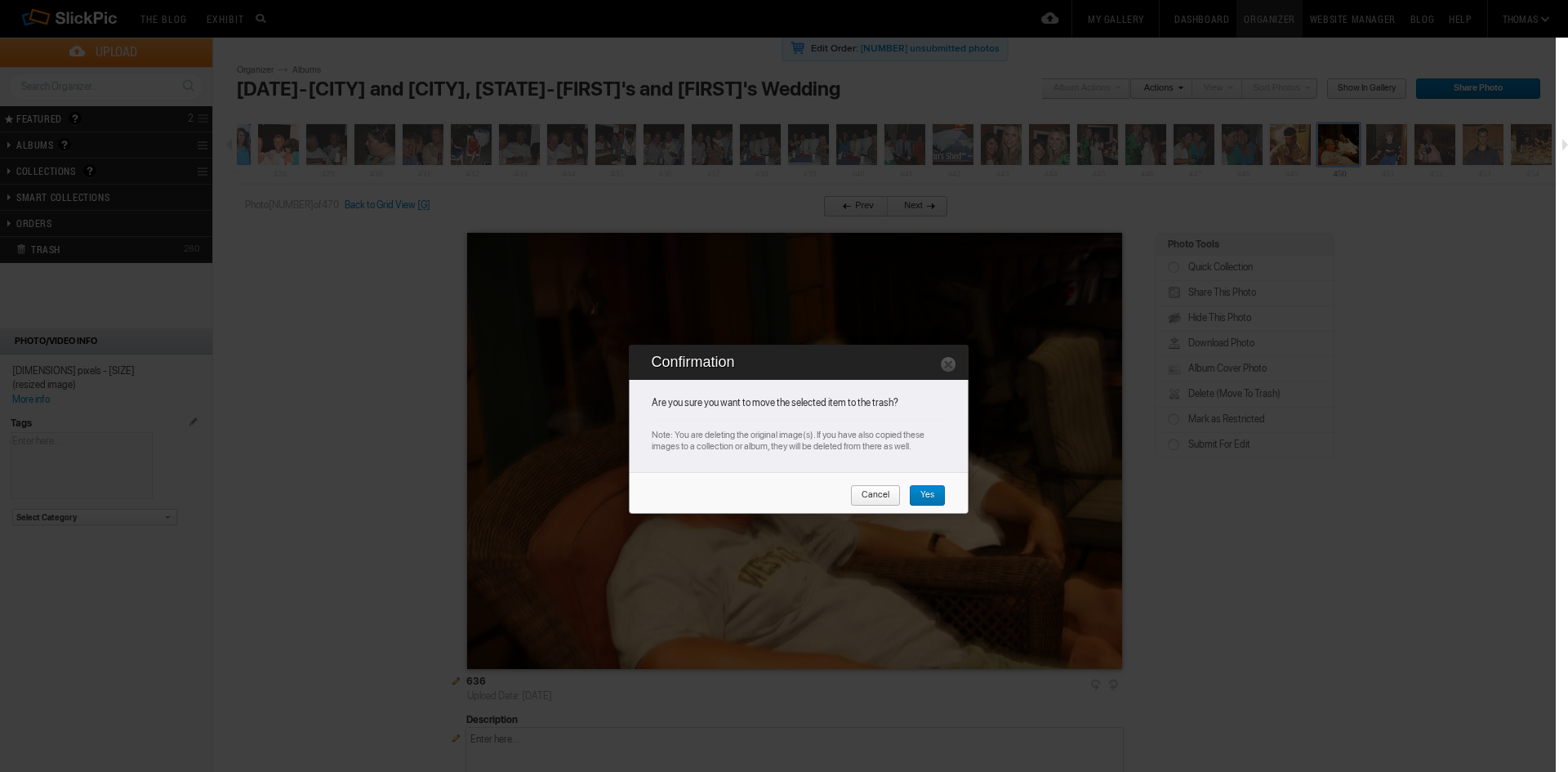 click on "Yes" at bounding box center [921, 496] 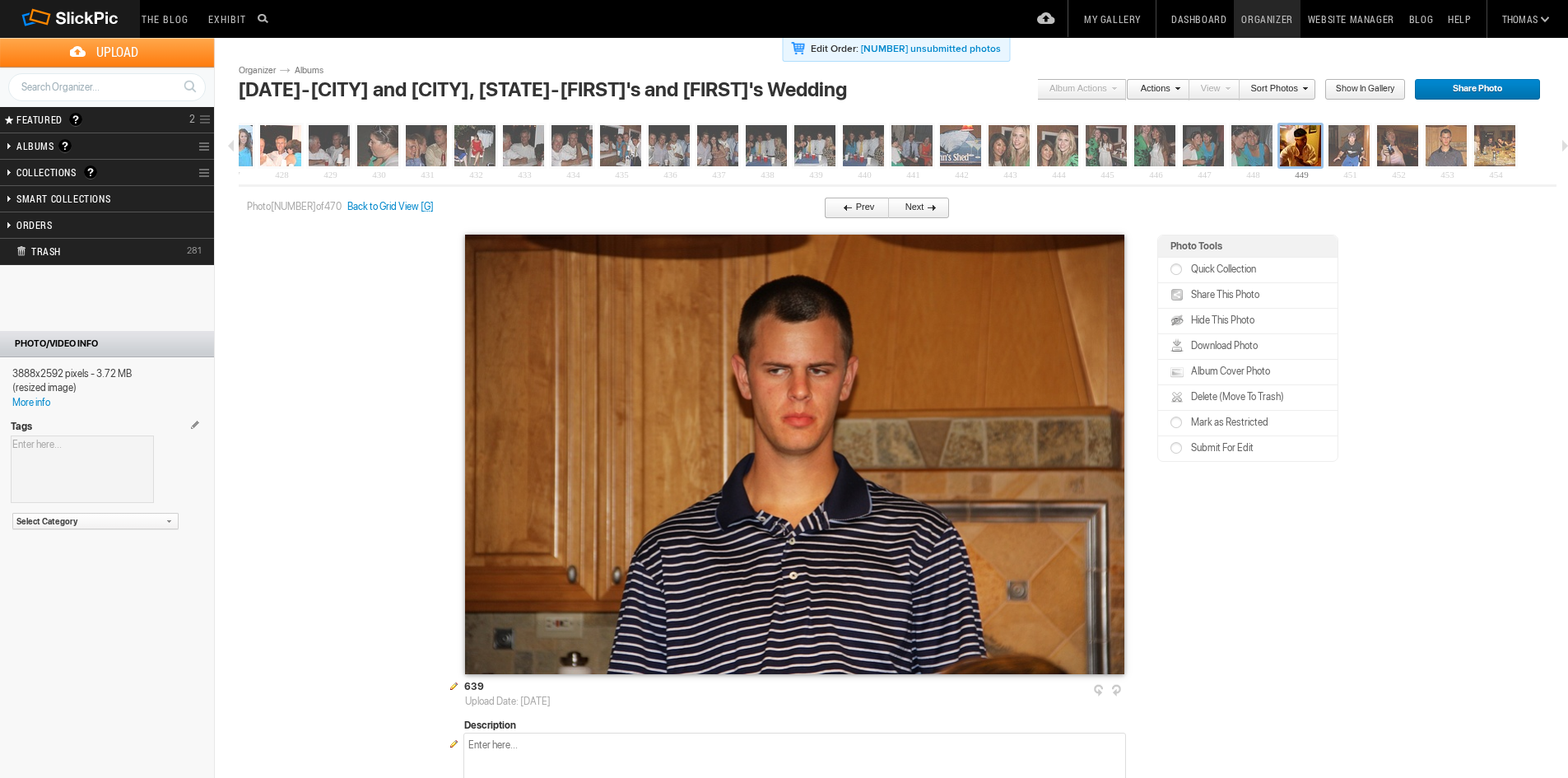 click on "Prev" at bounding box center (852, 208) 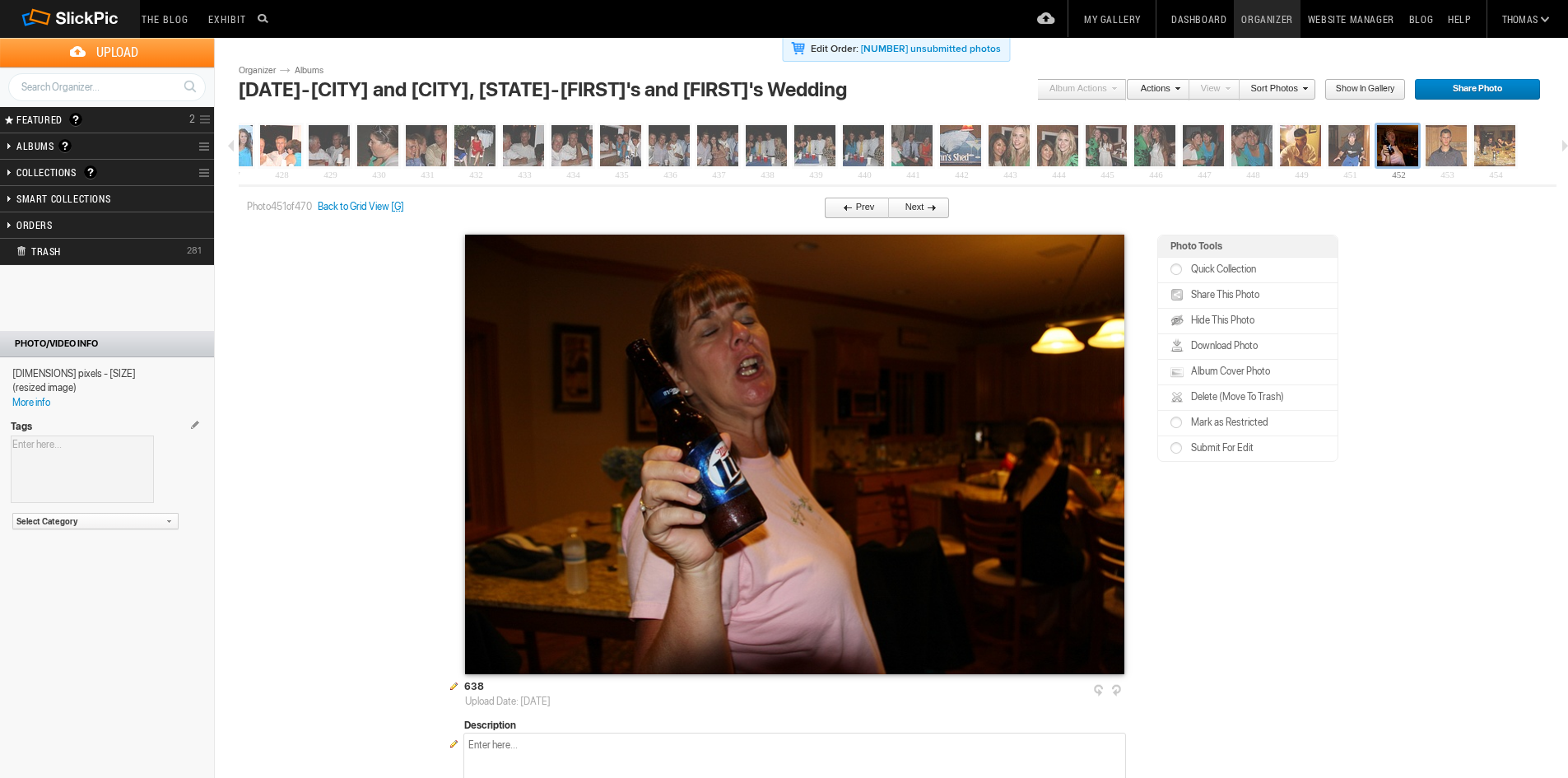 click on "Prev" at bounding box center [852, 208] 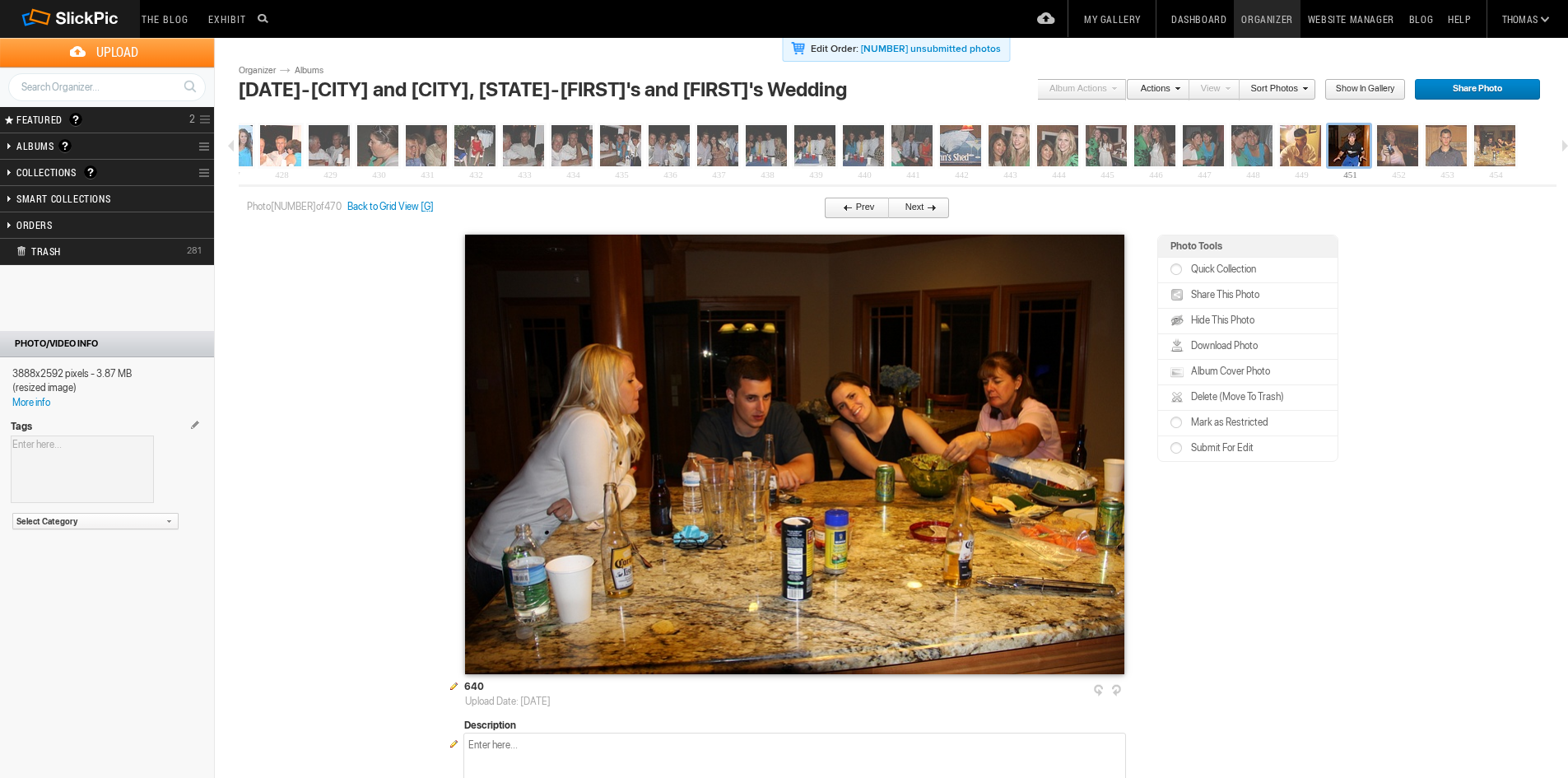 click on "Prev" at bounding box center [852, 208] 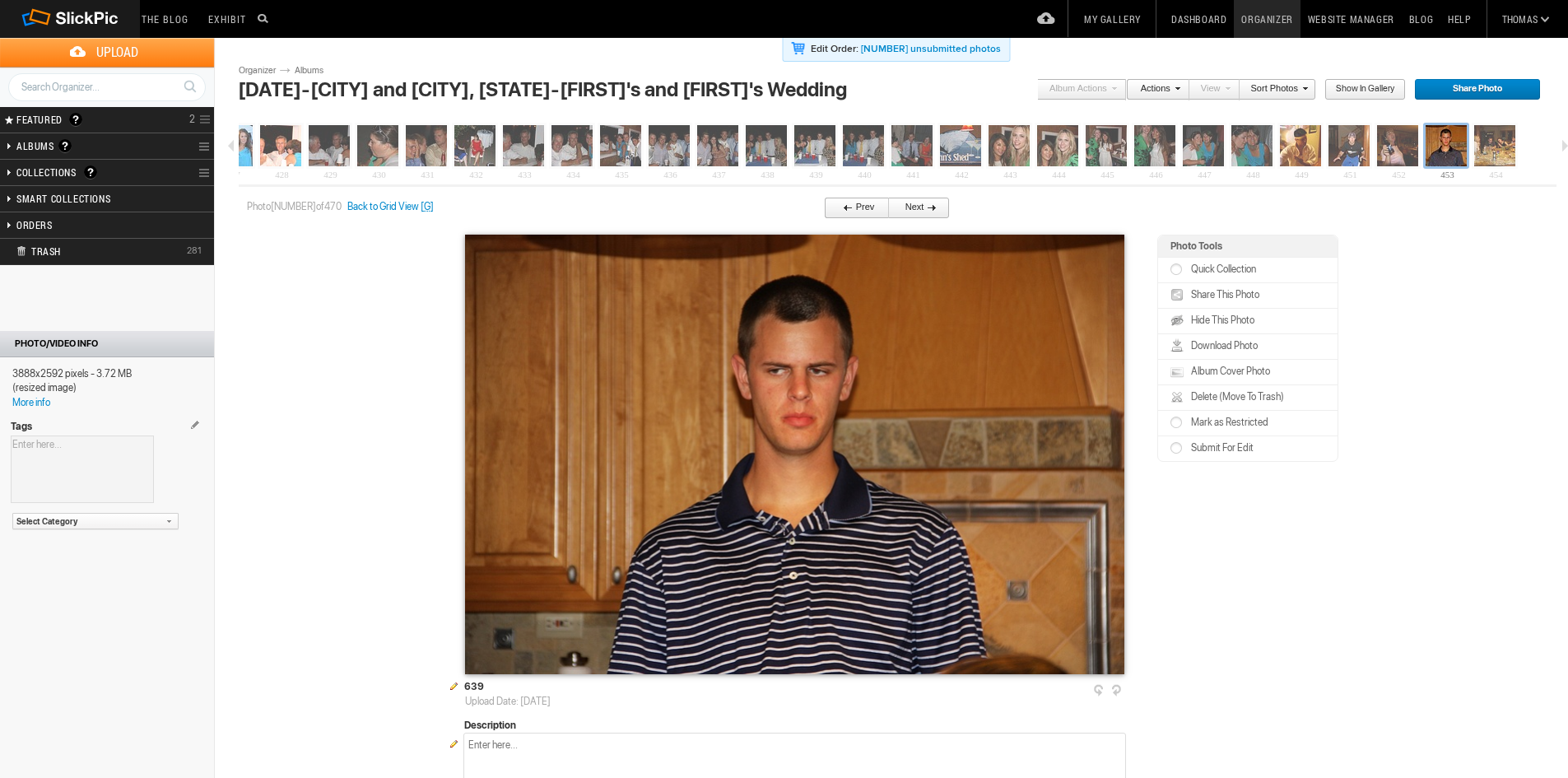 click on "Back to Grid View" at bounding box center (383, 207) 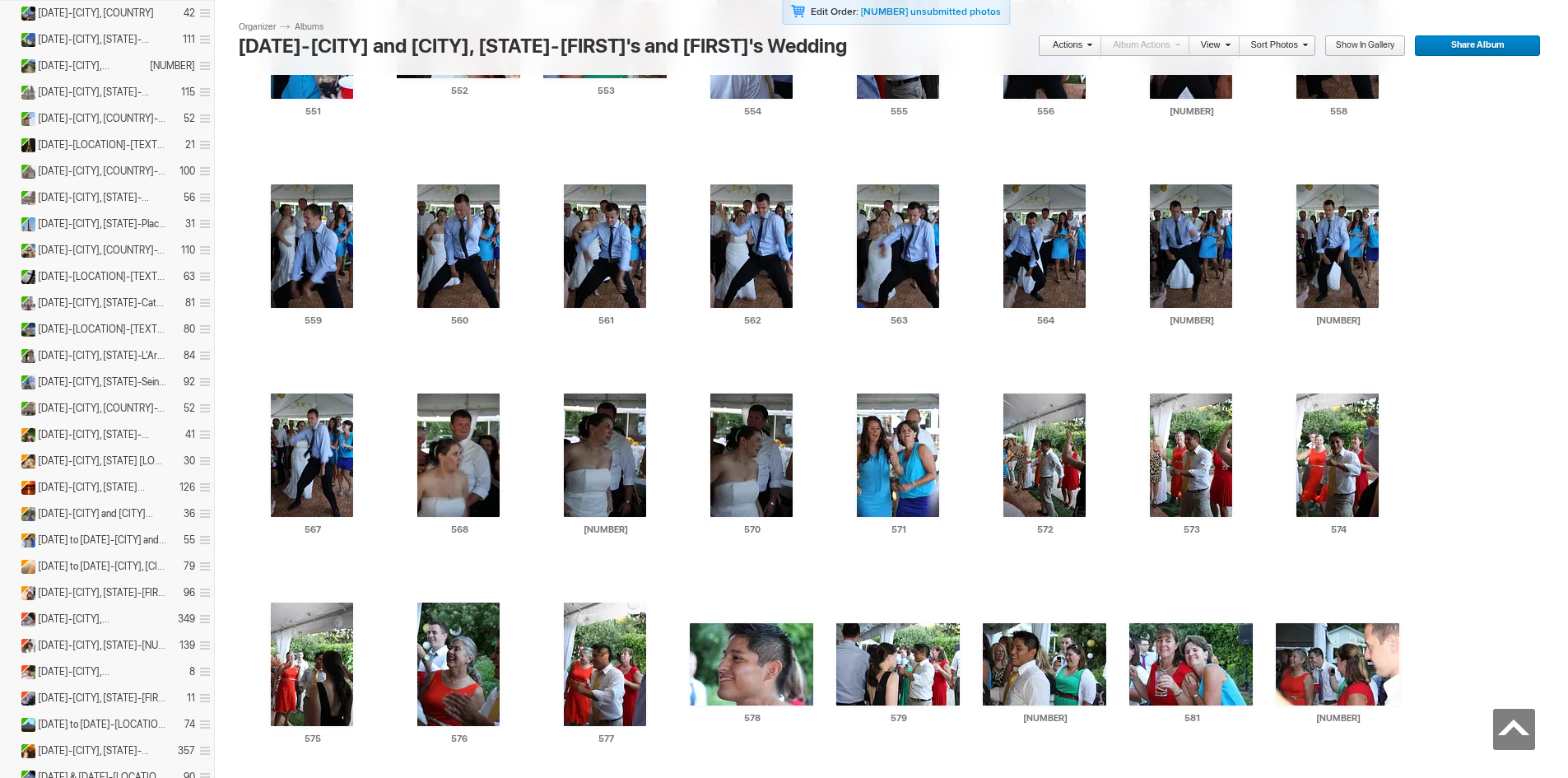 scroll, scrollTop: 9924, scrollLeft: 0, axis: vertical 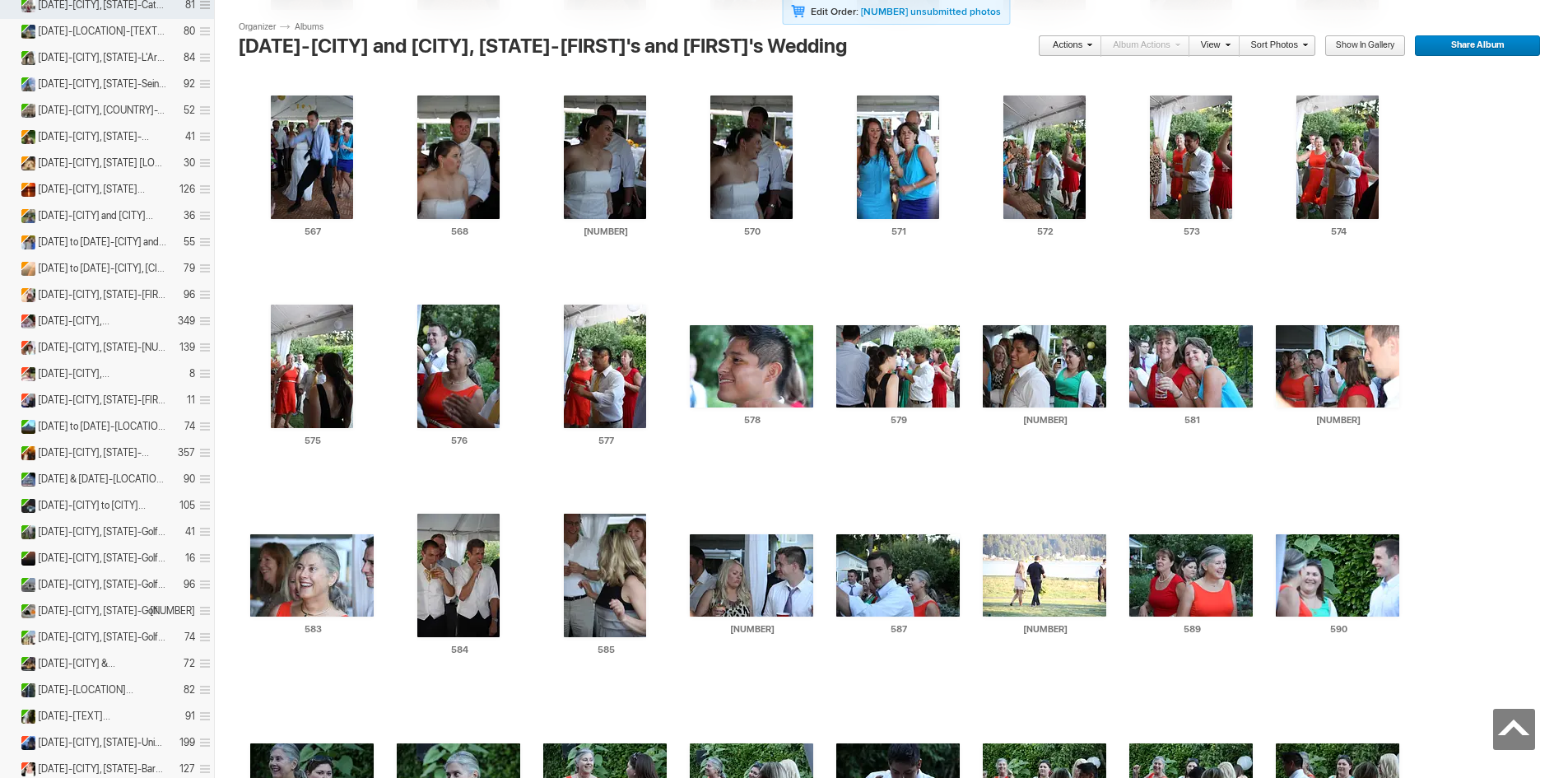 click at bounding box center (458, 1830) 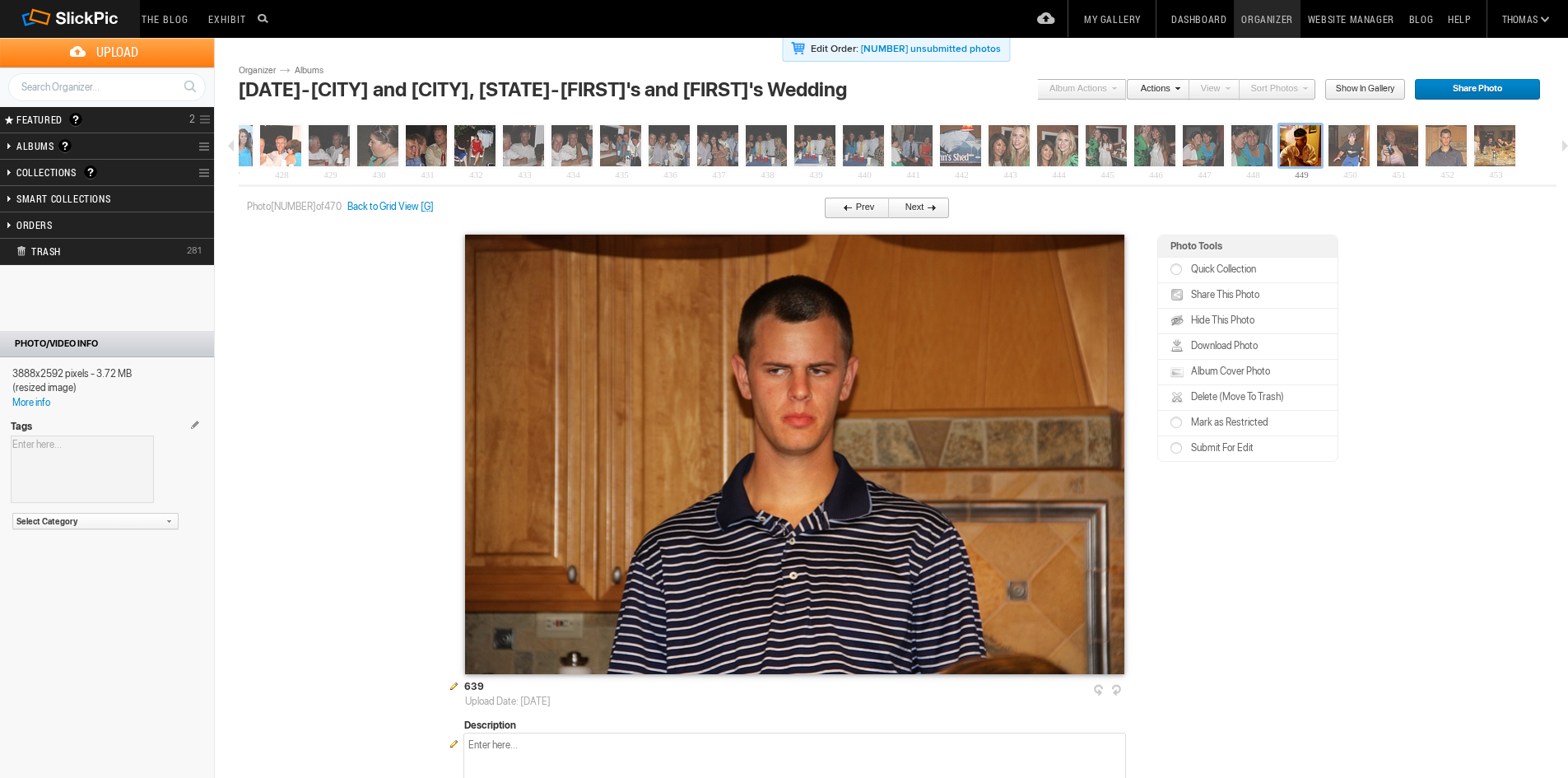click on "Back to Grid View" at bounding box center [383, 207] 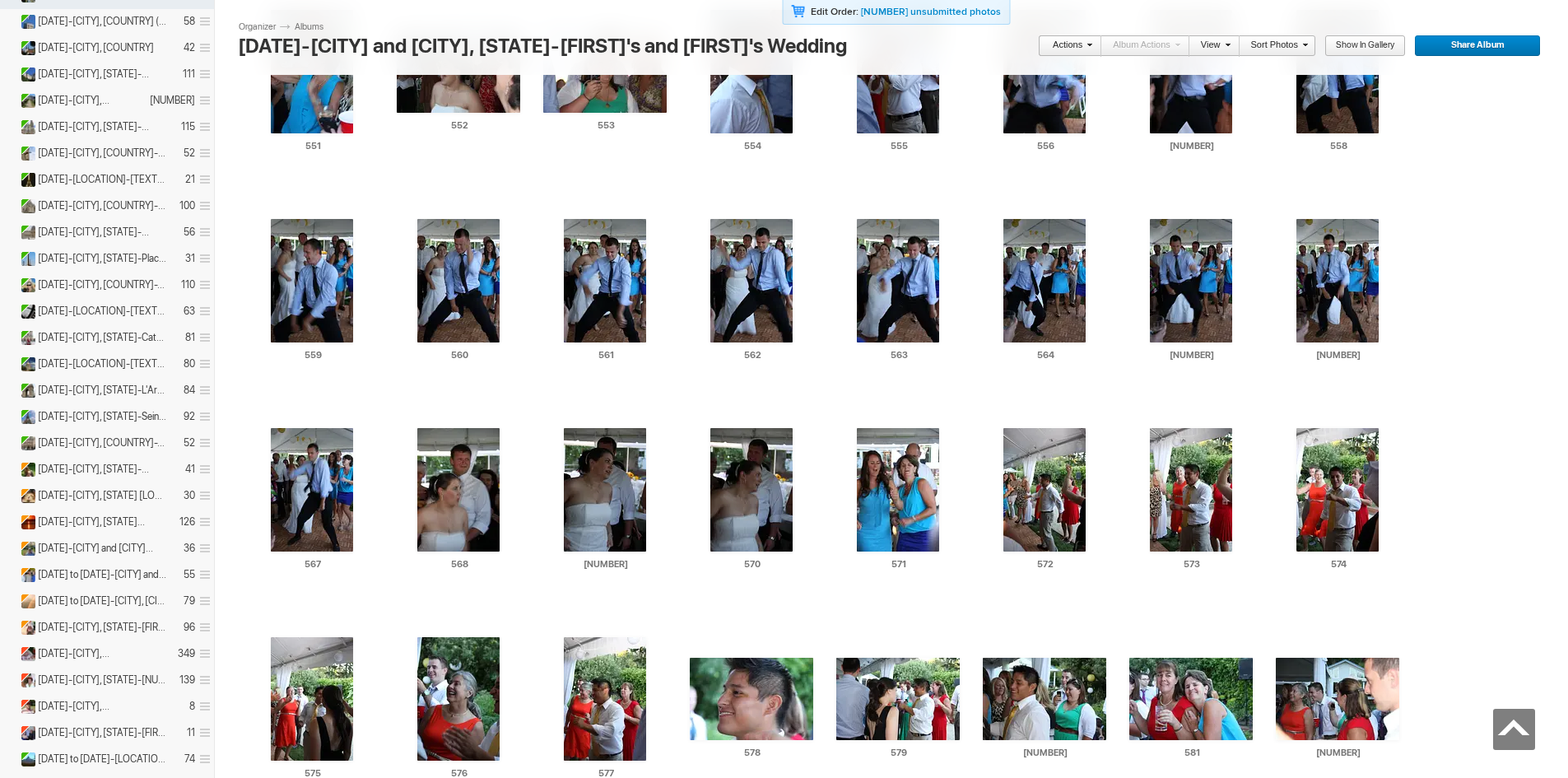 scroll, scrollTop: 9924, scrollLeft: 0, axis: vertical 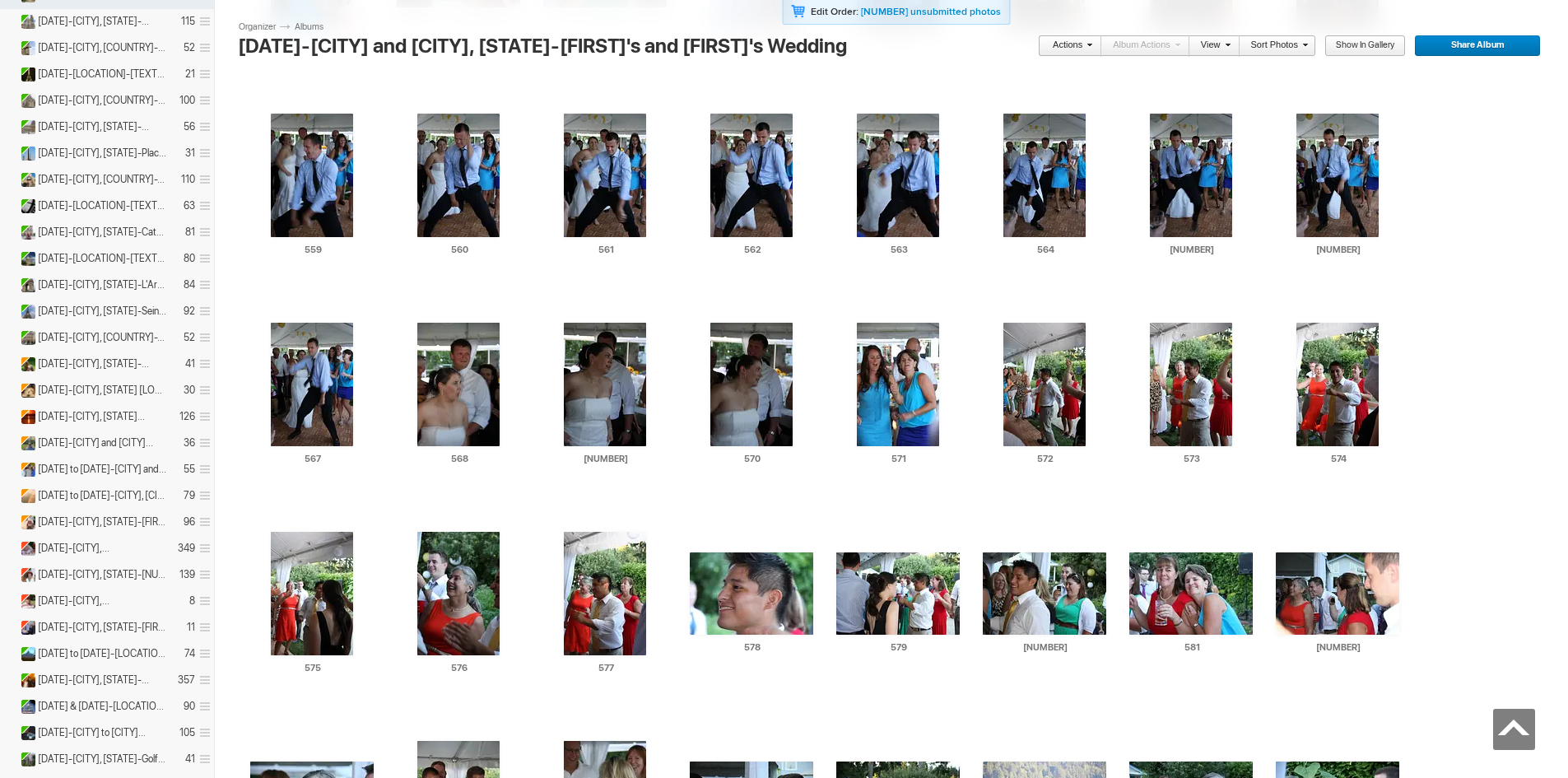 click at bounding box center [550, 1797] 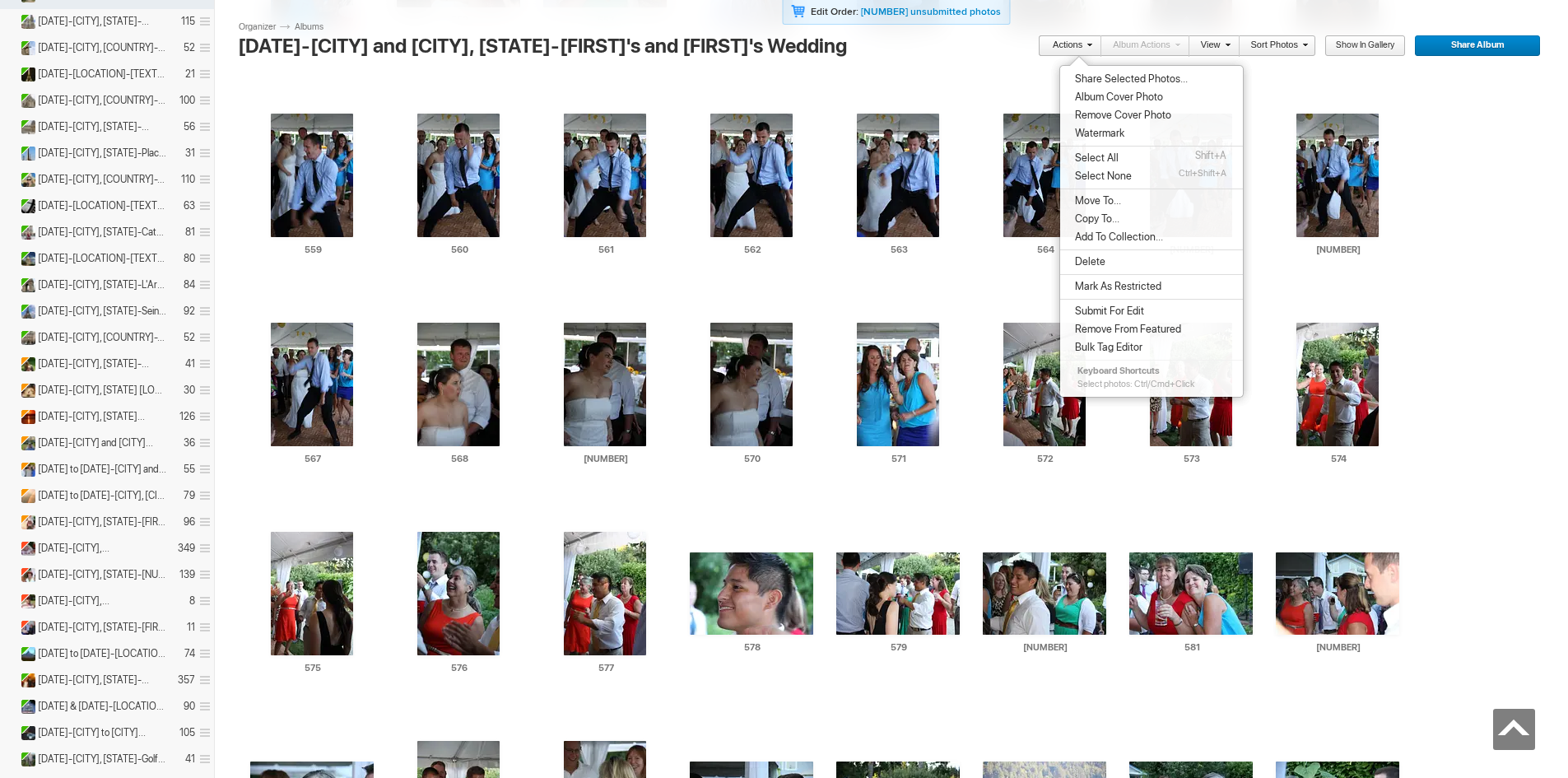 click on "Delete" at bounding box center [1087, 262] 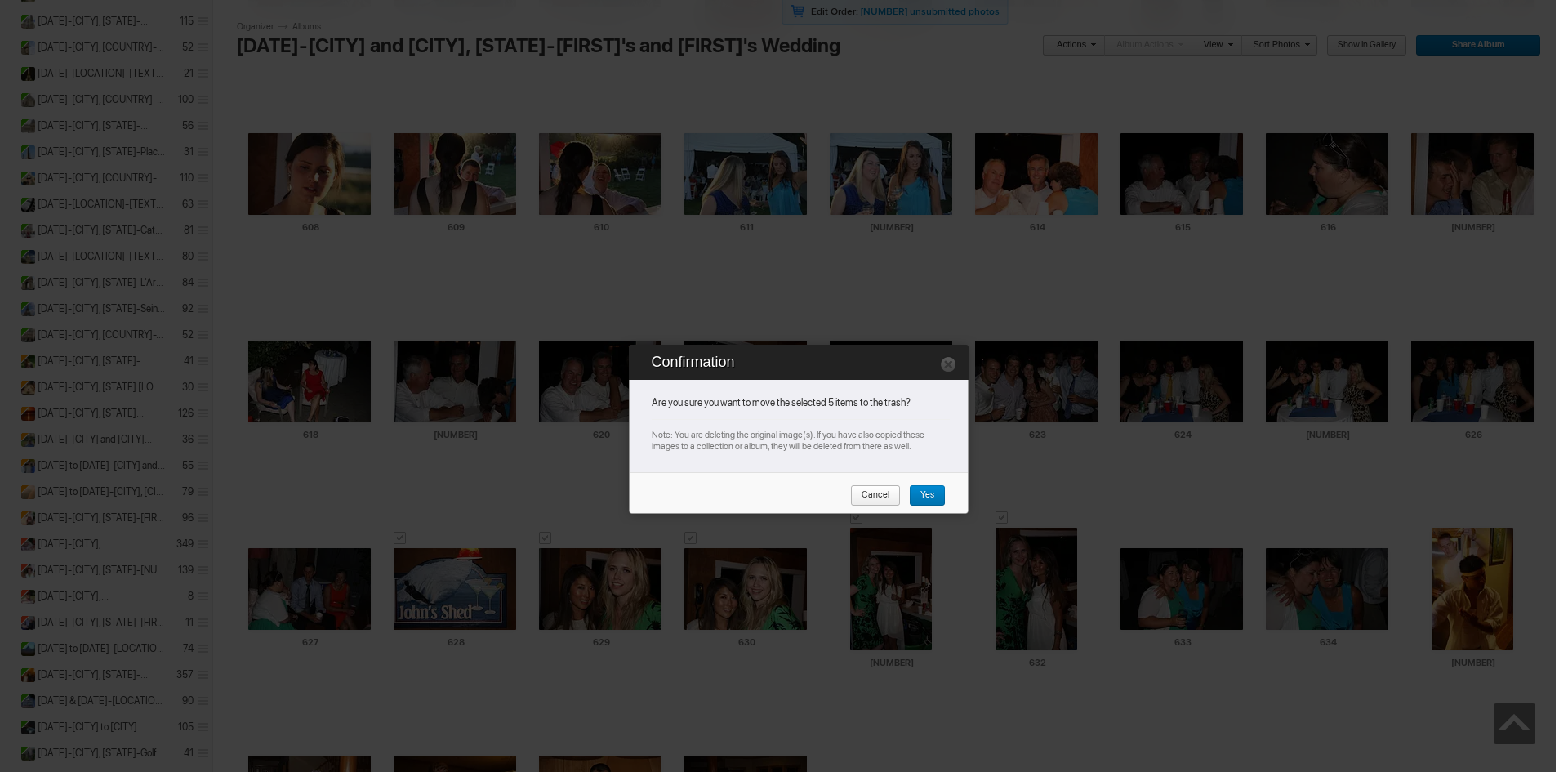 click on "Yes" at bounding box center (921, 496) 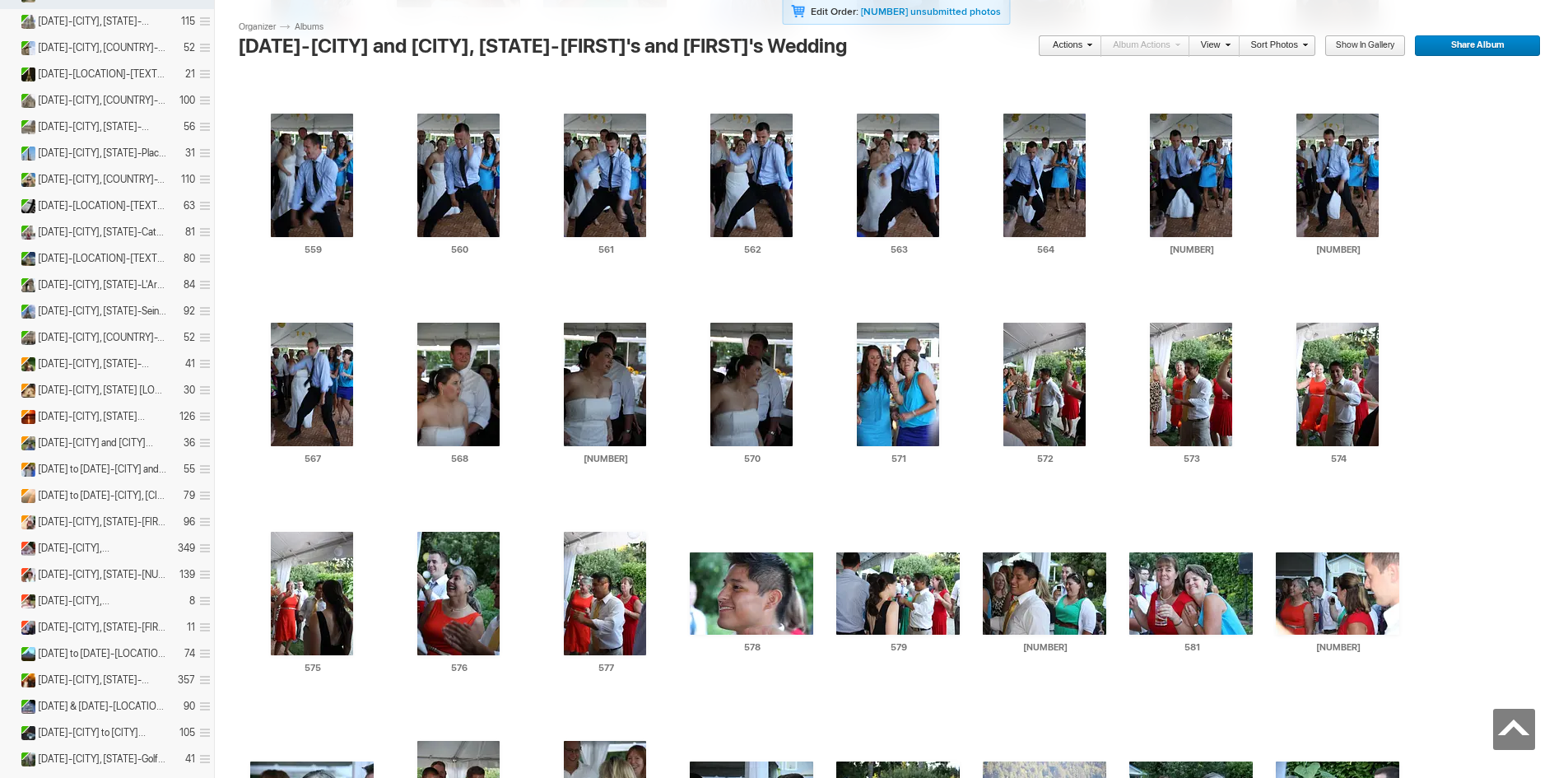 click at bounding box center [751, 1848] 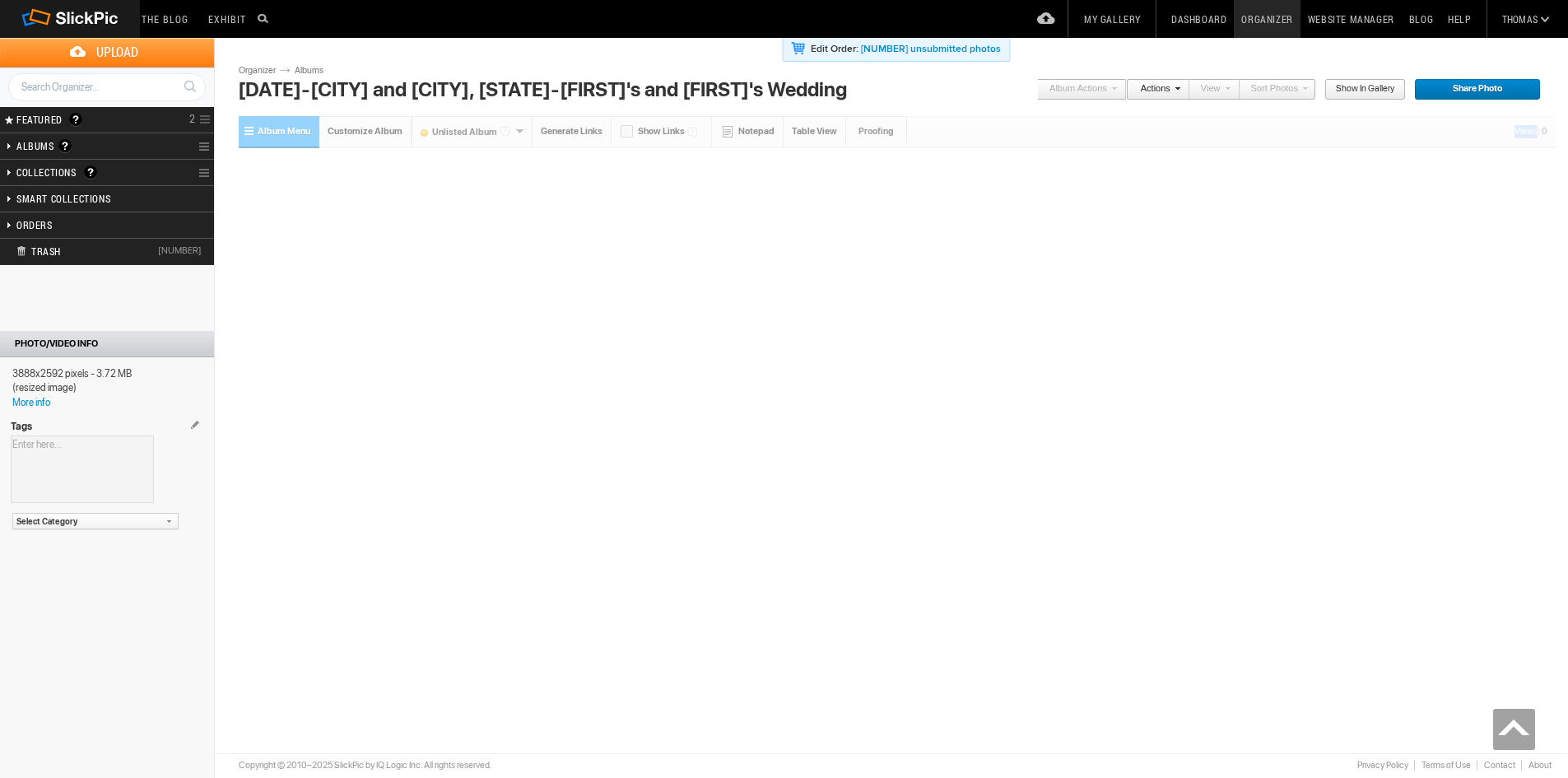 scroll, scrollTop: 0, scrollLeft: 0, axis: both 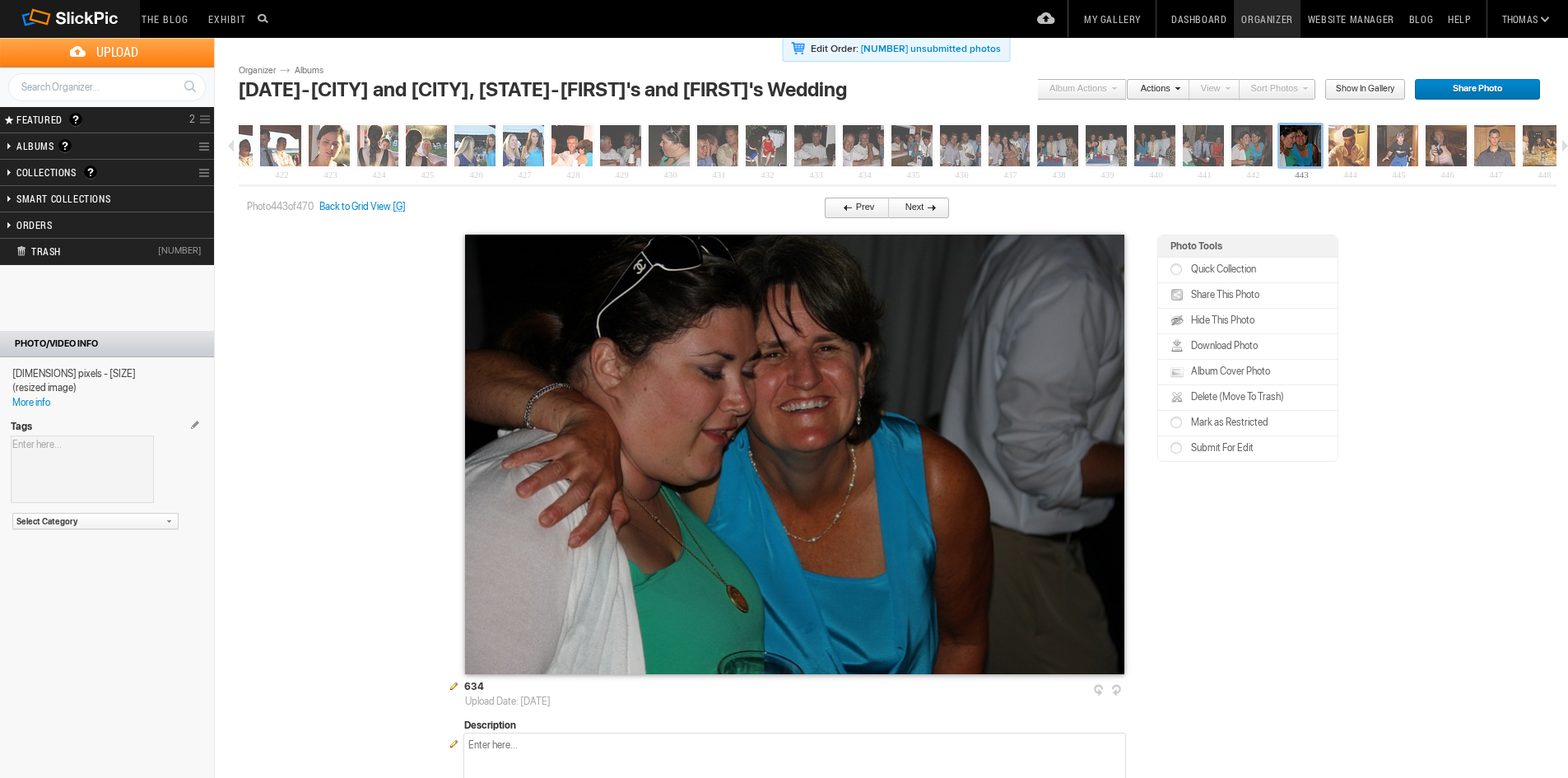 click at bounding box center [849, 207] 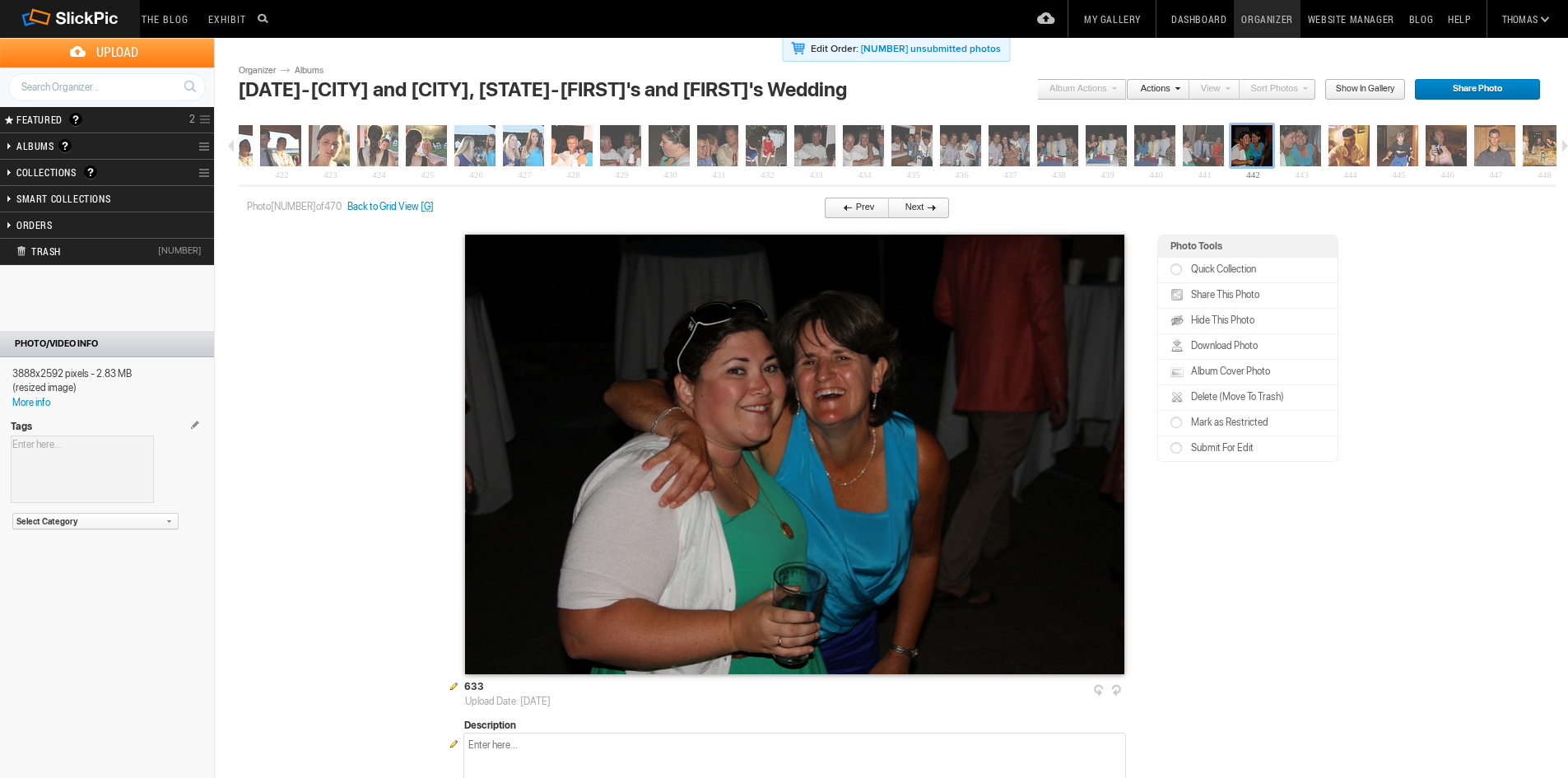 click at bounding box center (849, 207) 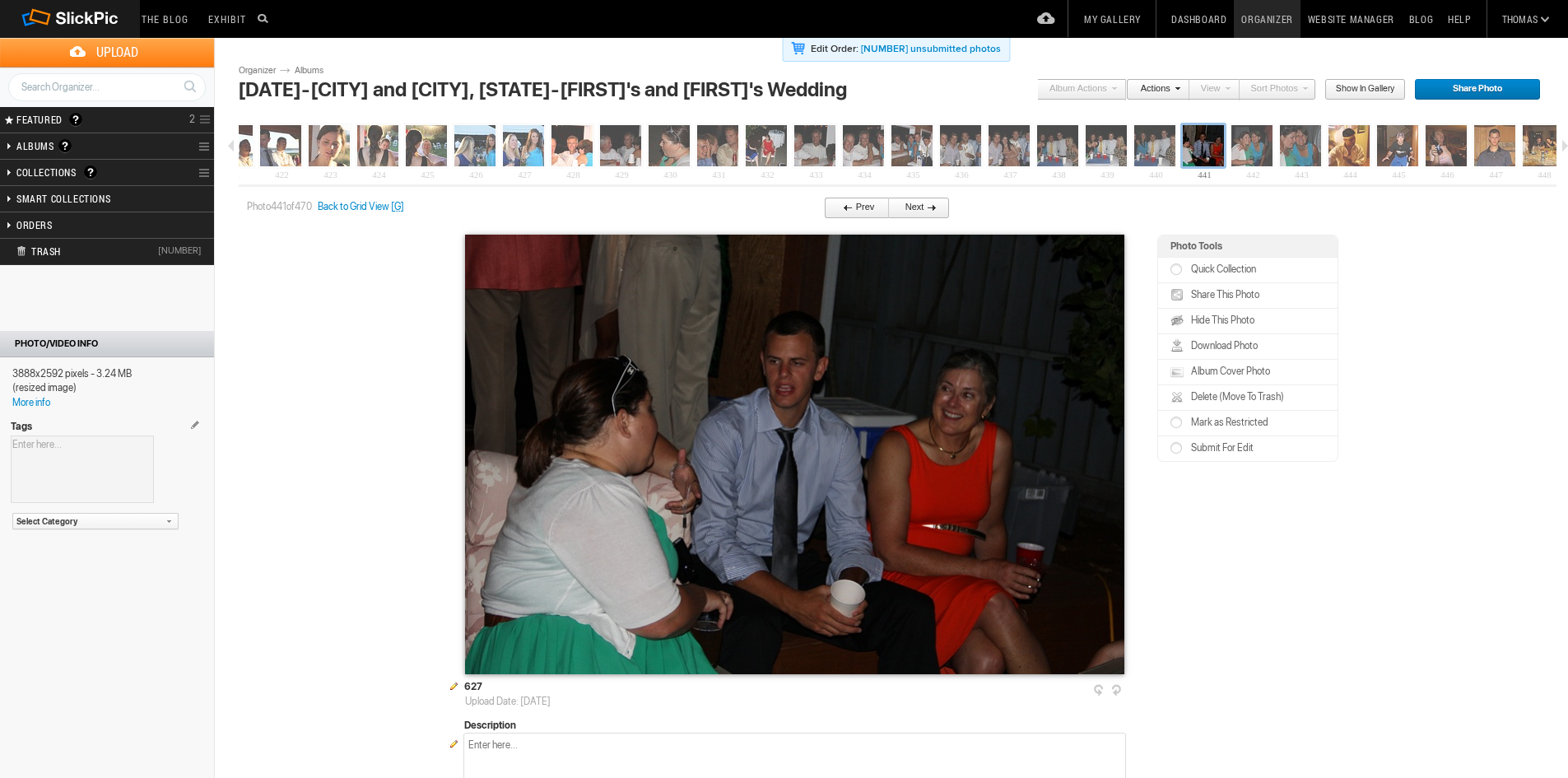 click at bounding box center [849, 207] 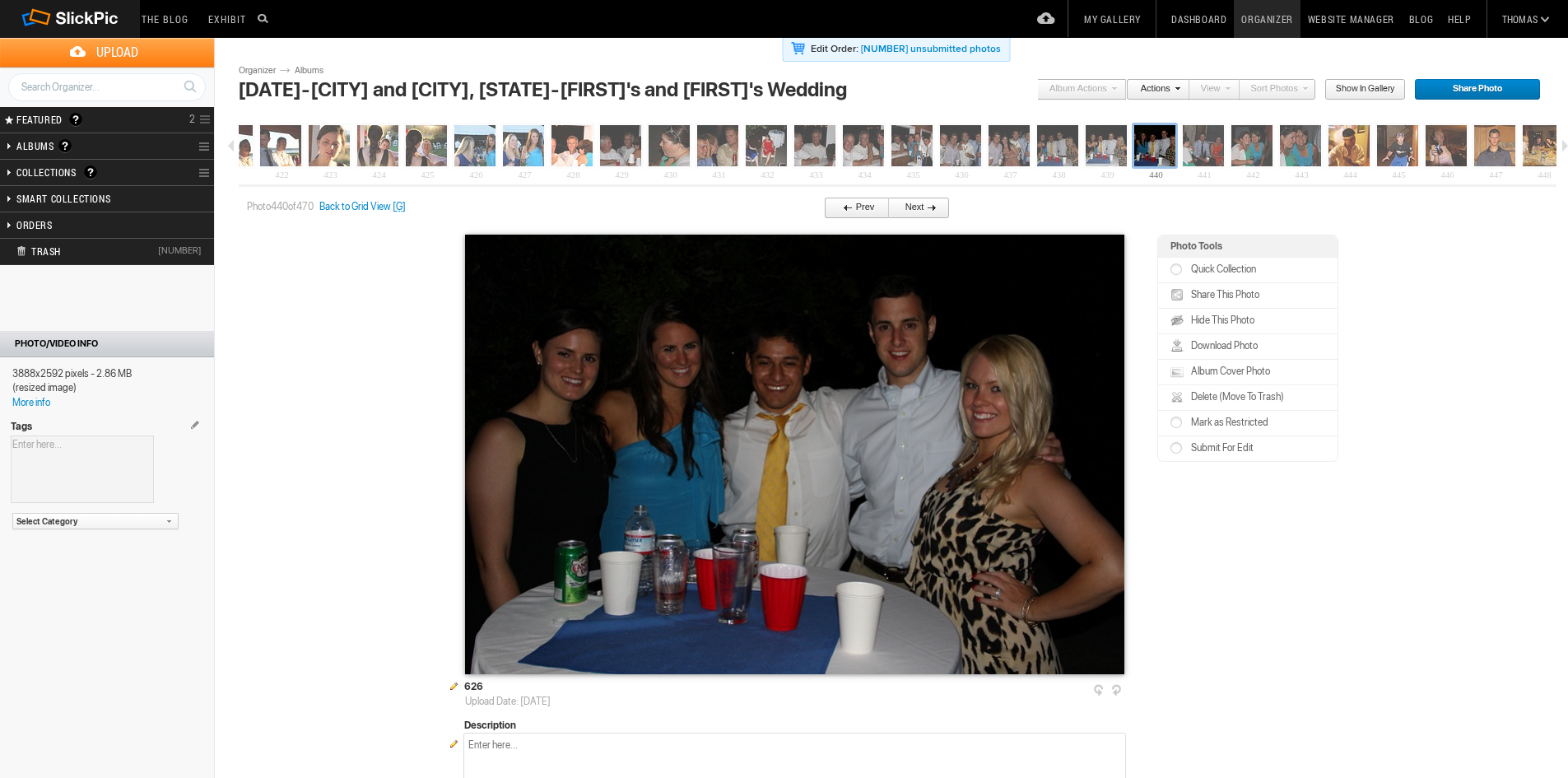 click at bounding box center (849, 207) 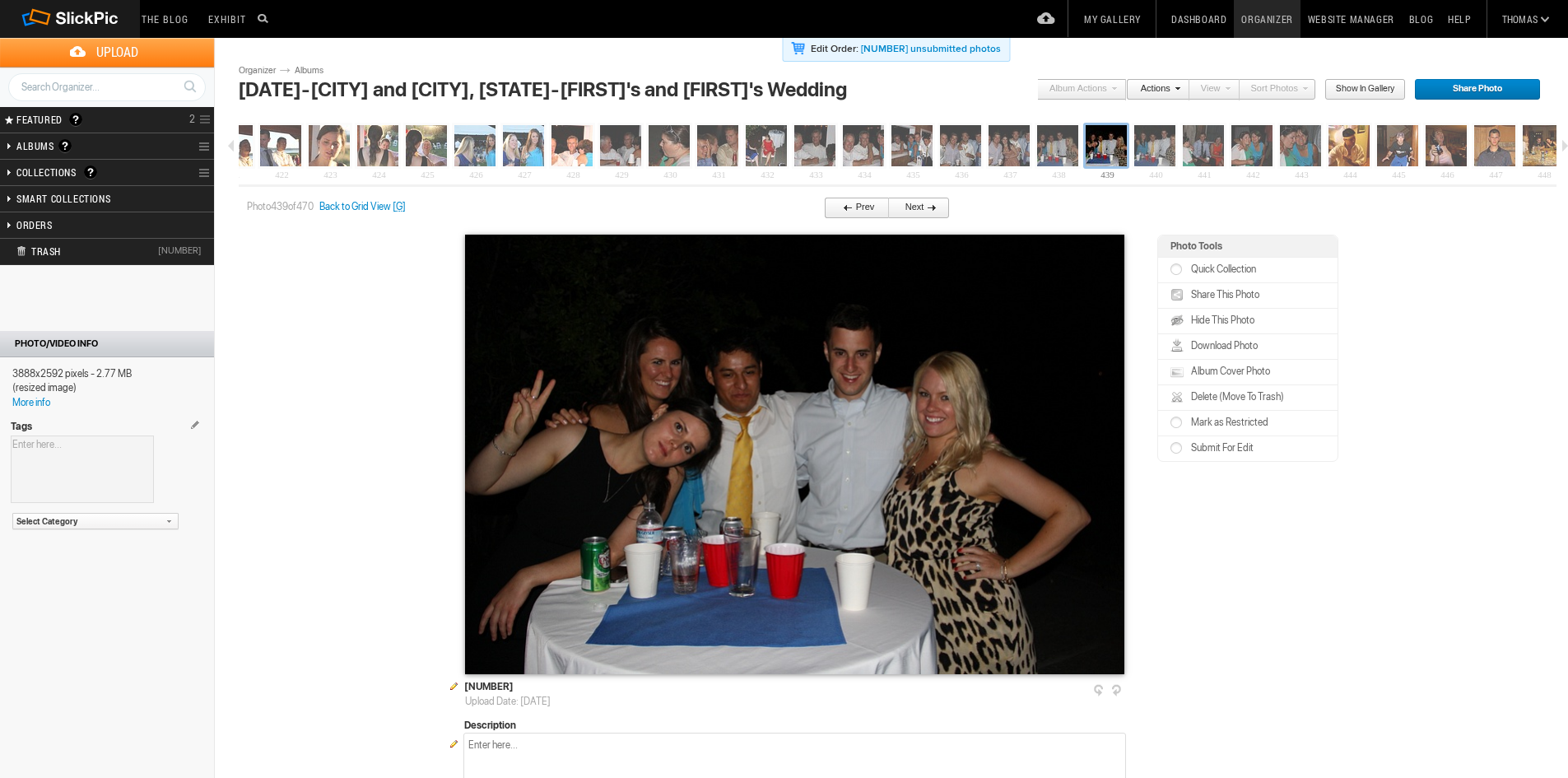 click at bounding box center [849, 207] 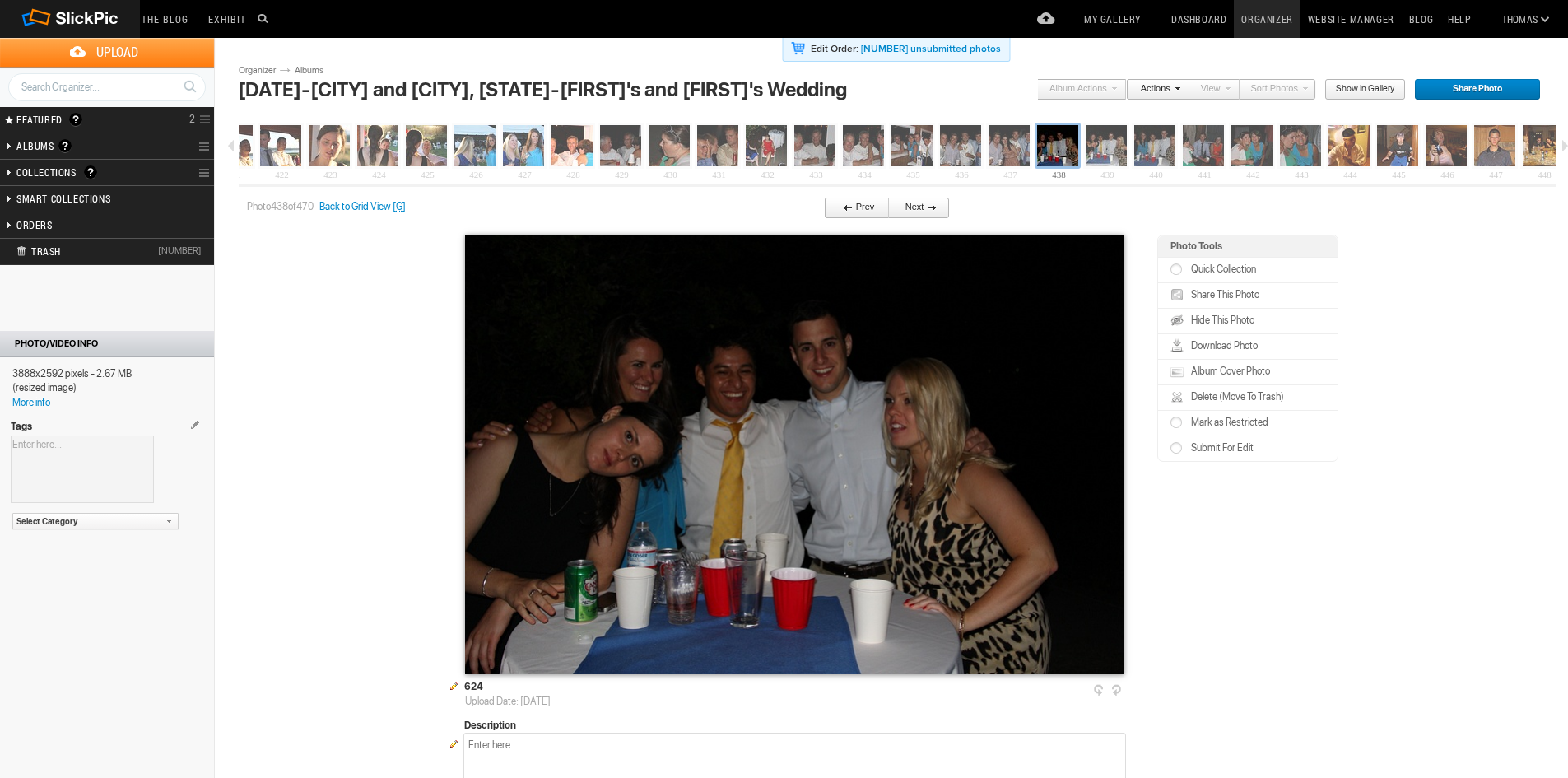 click at bounding box center (849, 207) 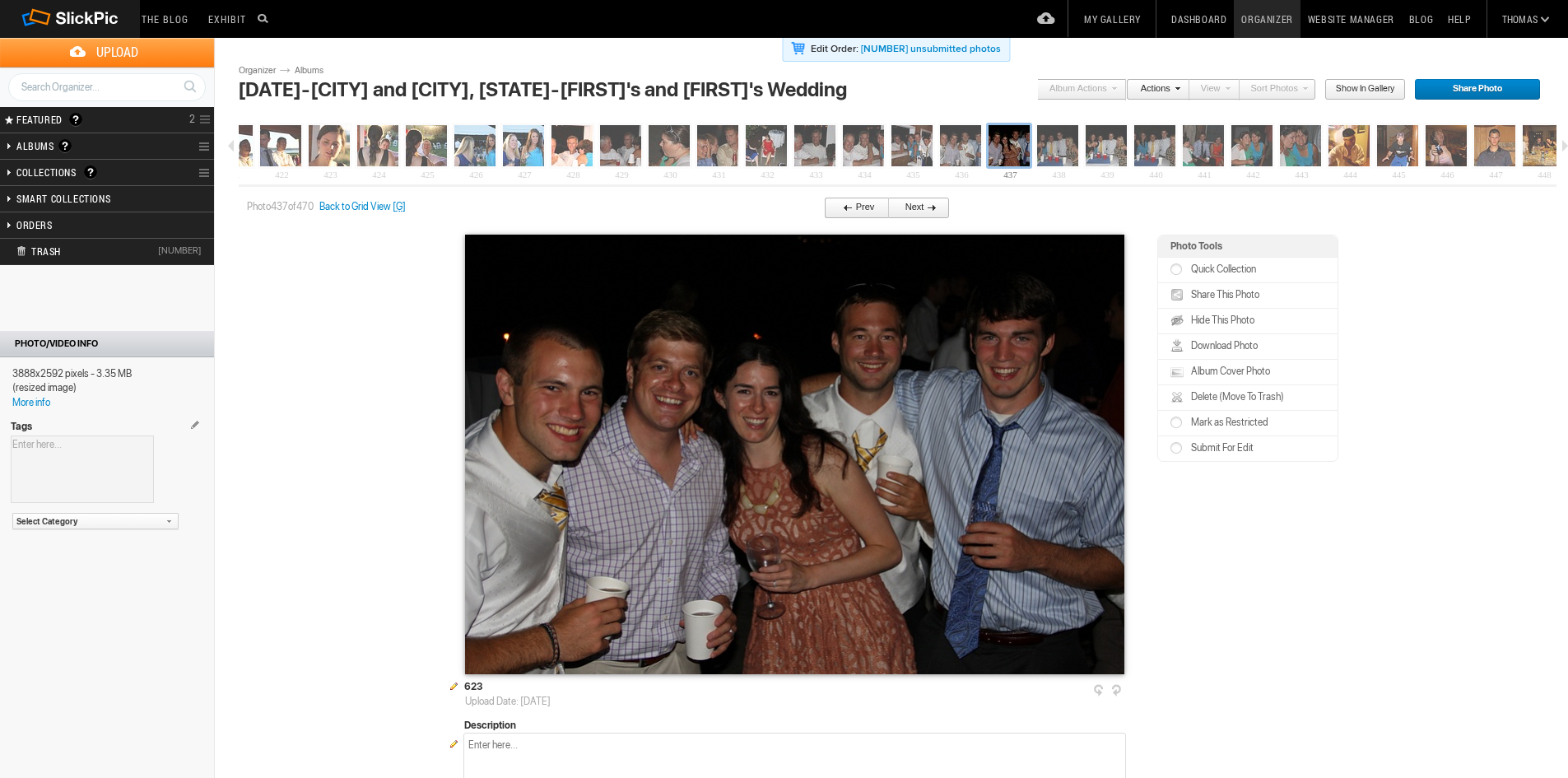 click on "Delete (Move To Trash)" at bounding box center (1235, 397) 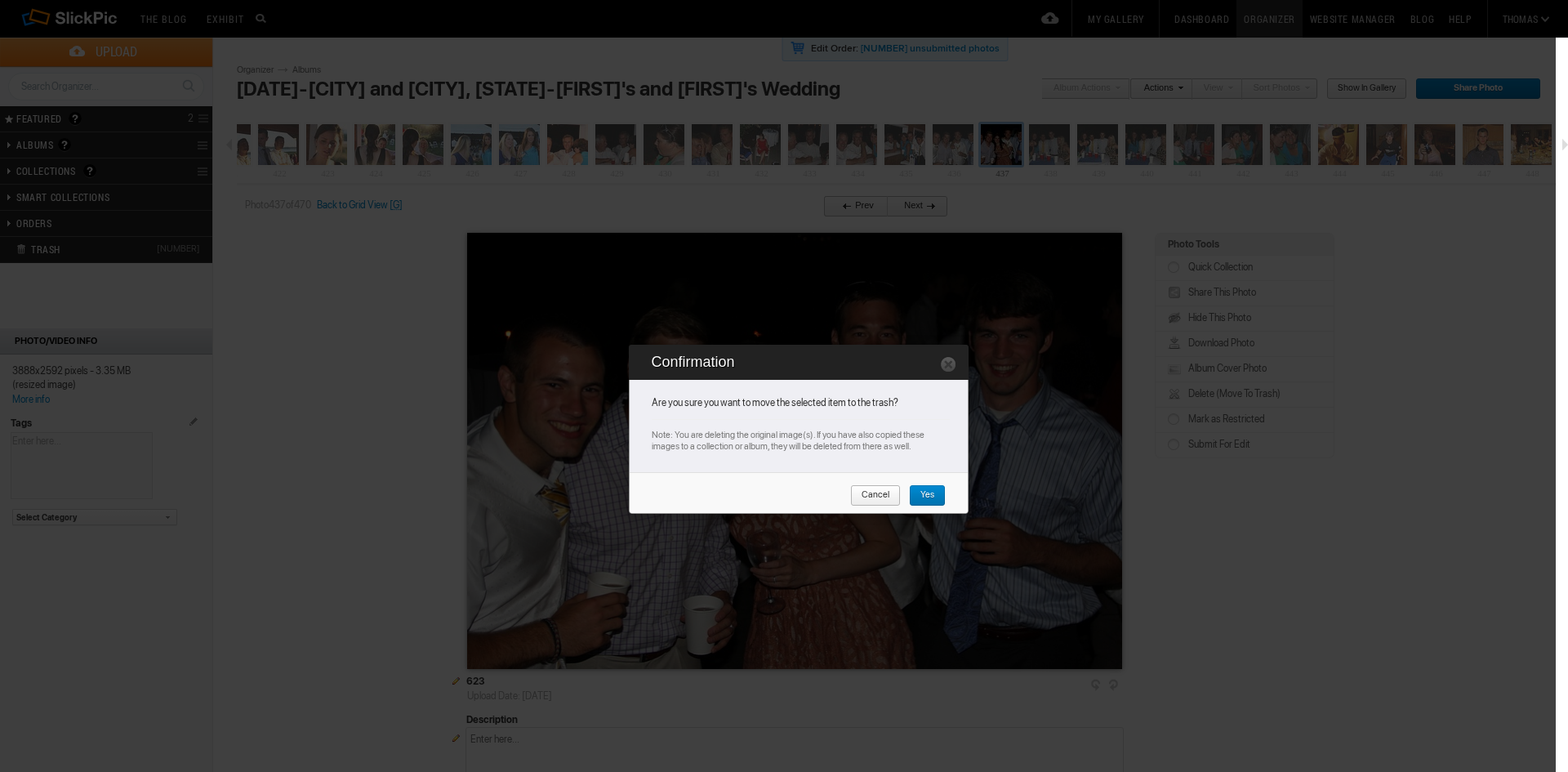 click on "Yes" at bounding box center [921, 496] 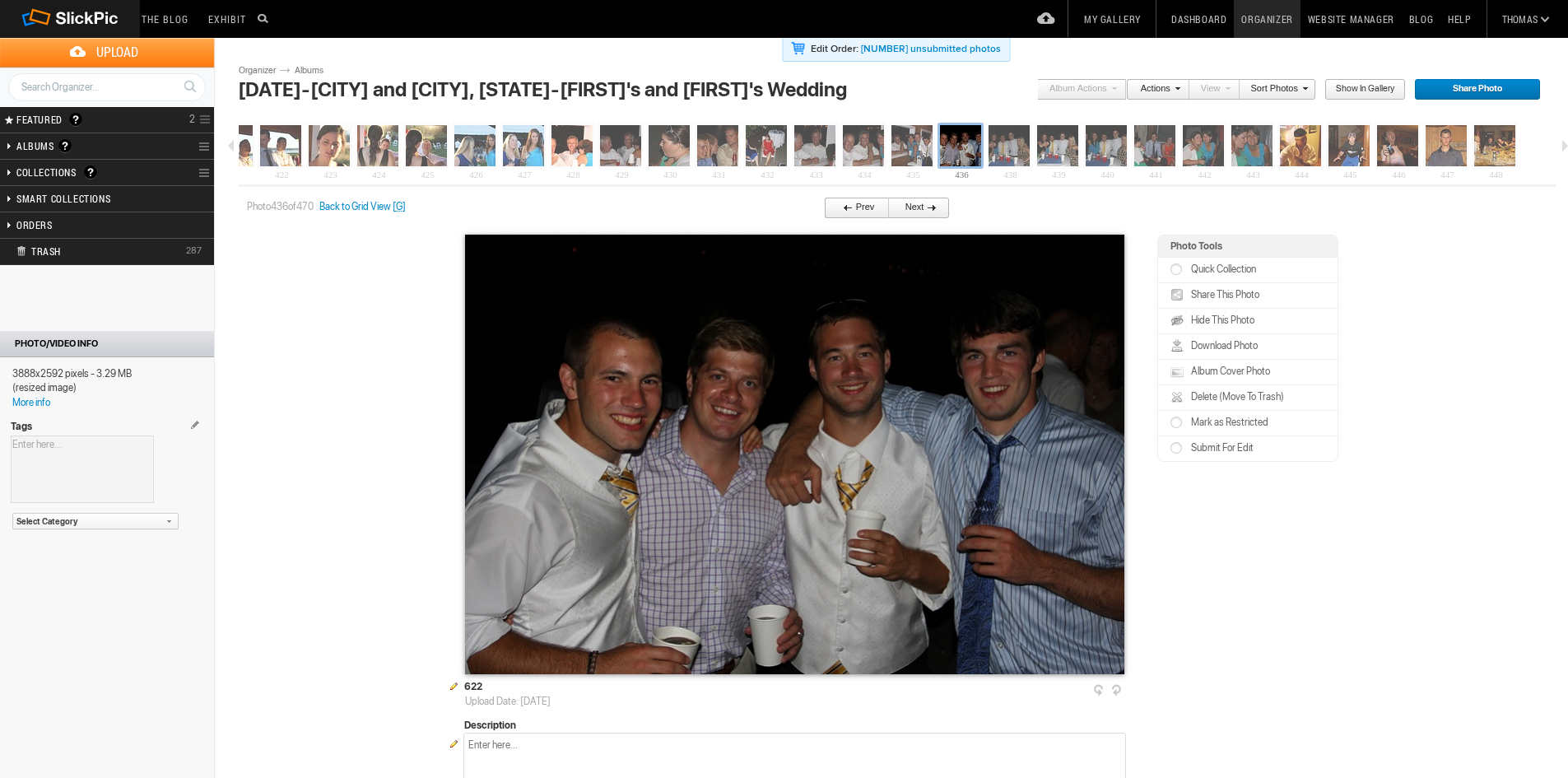click on "Prev" at bounding box center [852, 208] 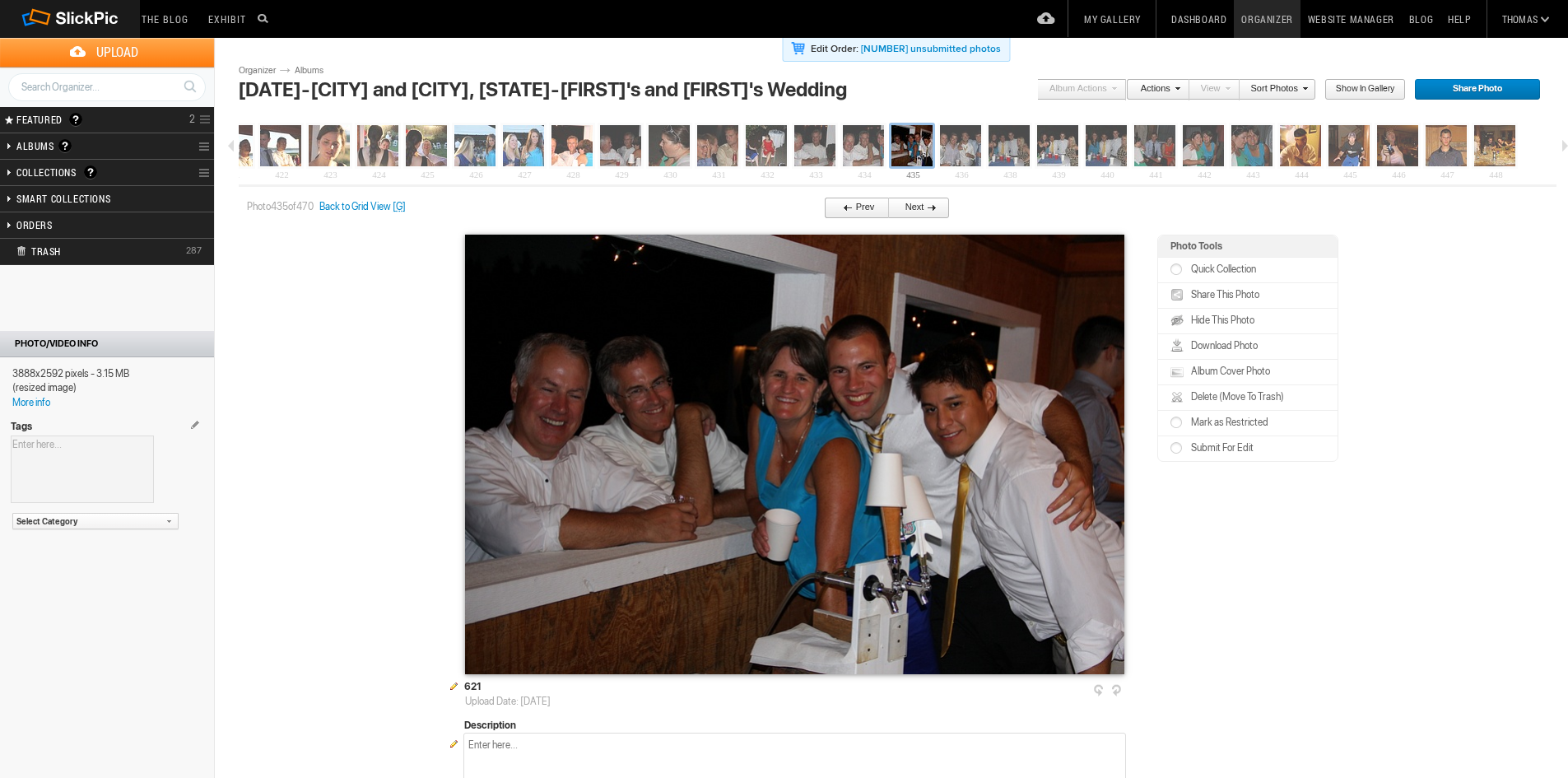 click on "Prev" at bounding box center [852, 208] 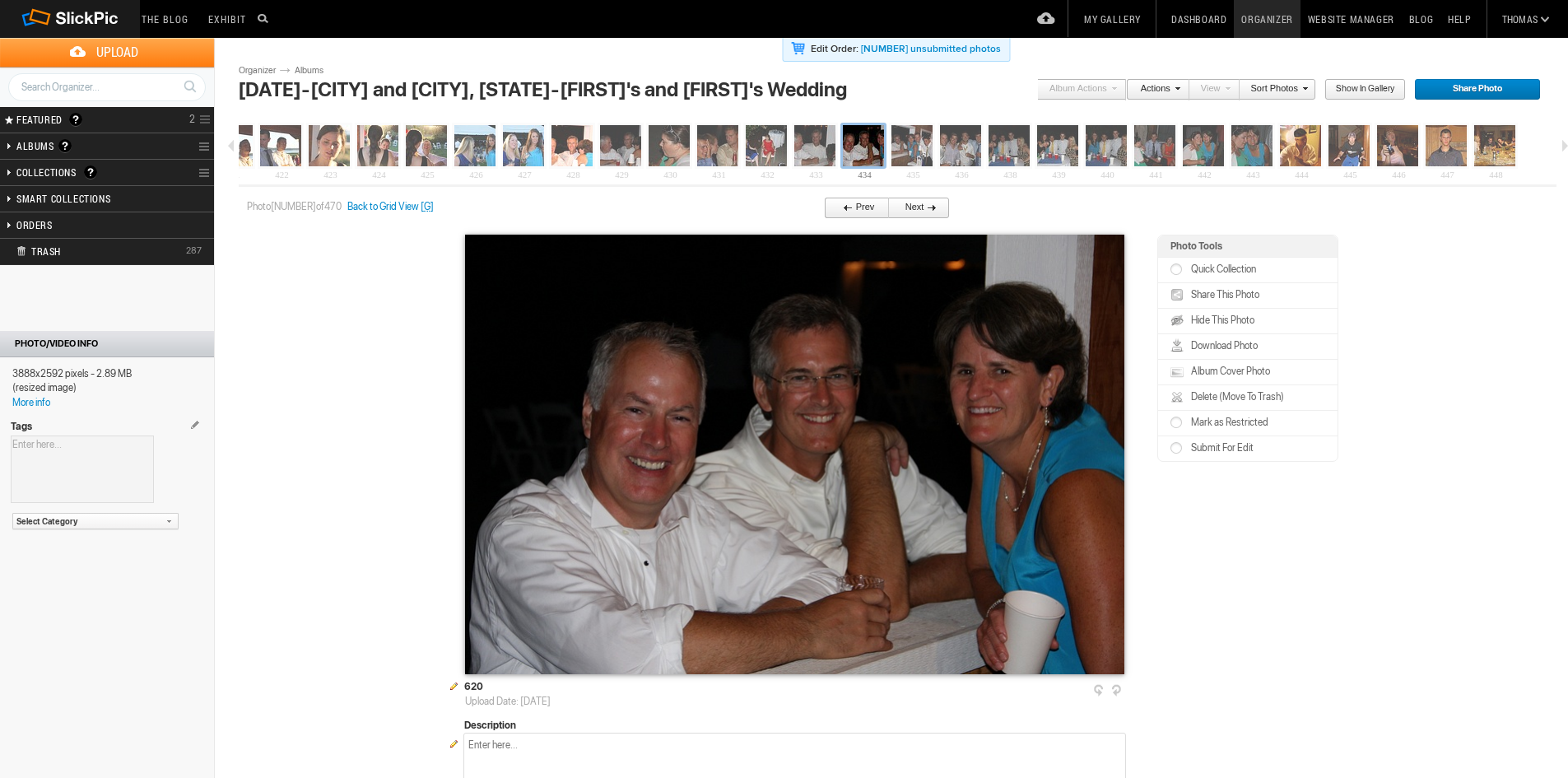 click on "Prev" at bounding box center [852, 208] 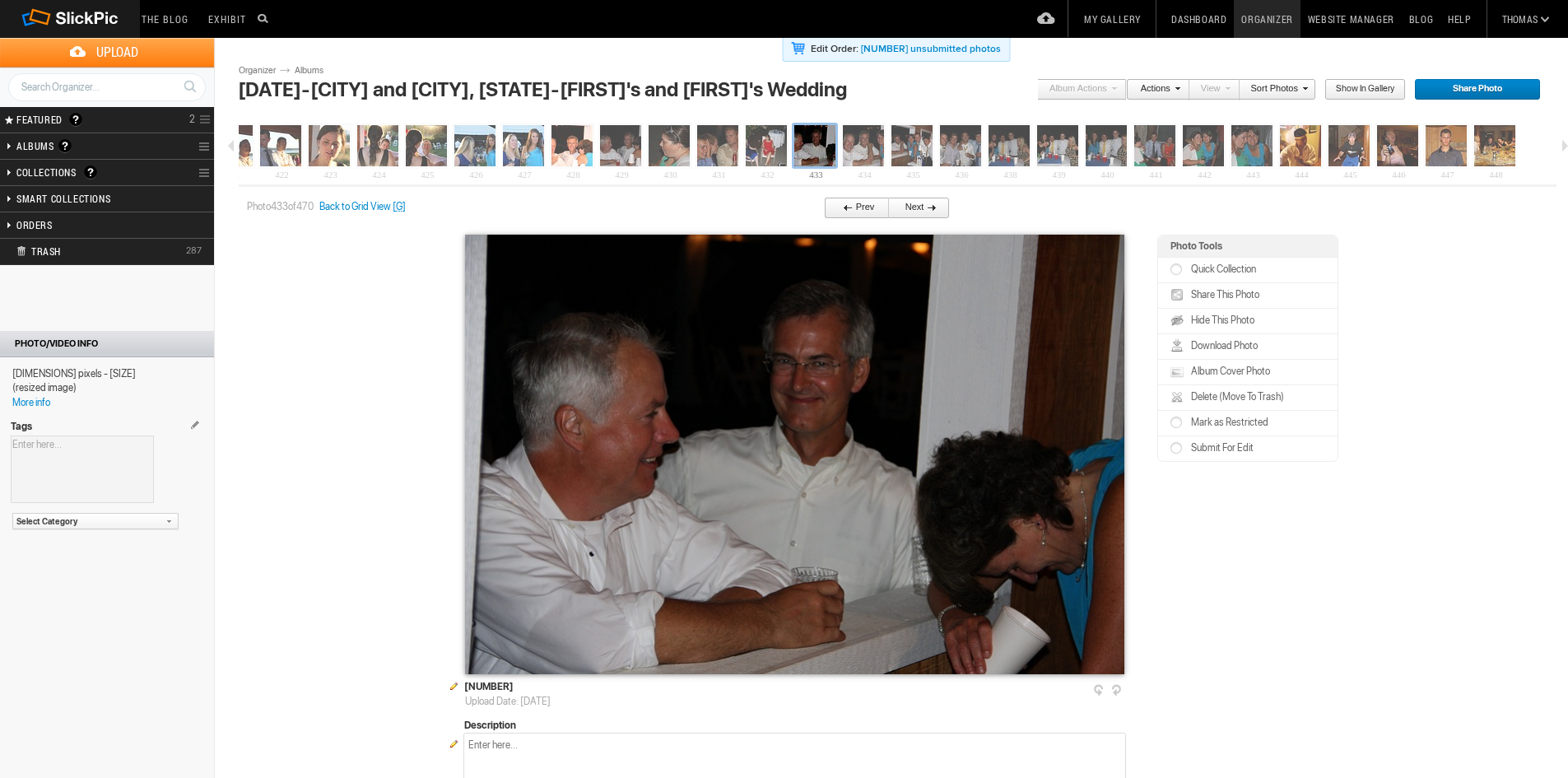 click on "Prev" at bounding box center (852, 208) 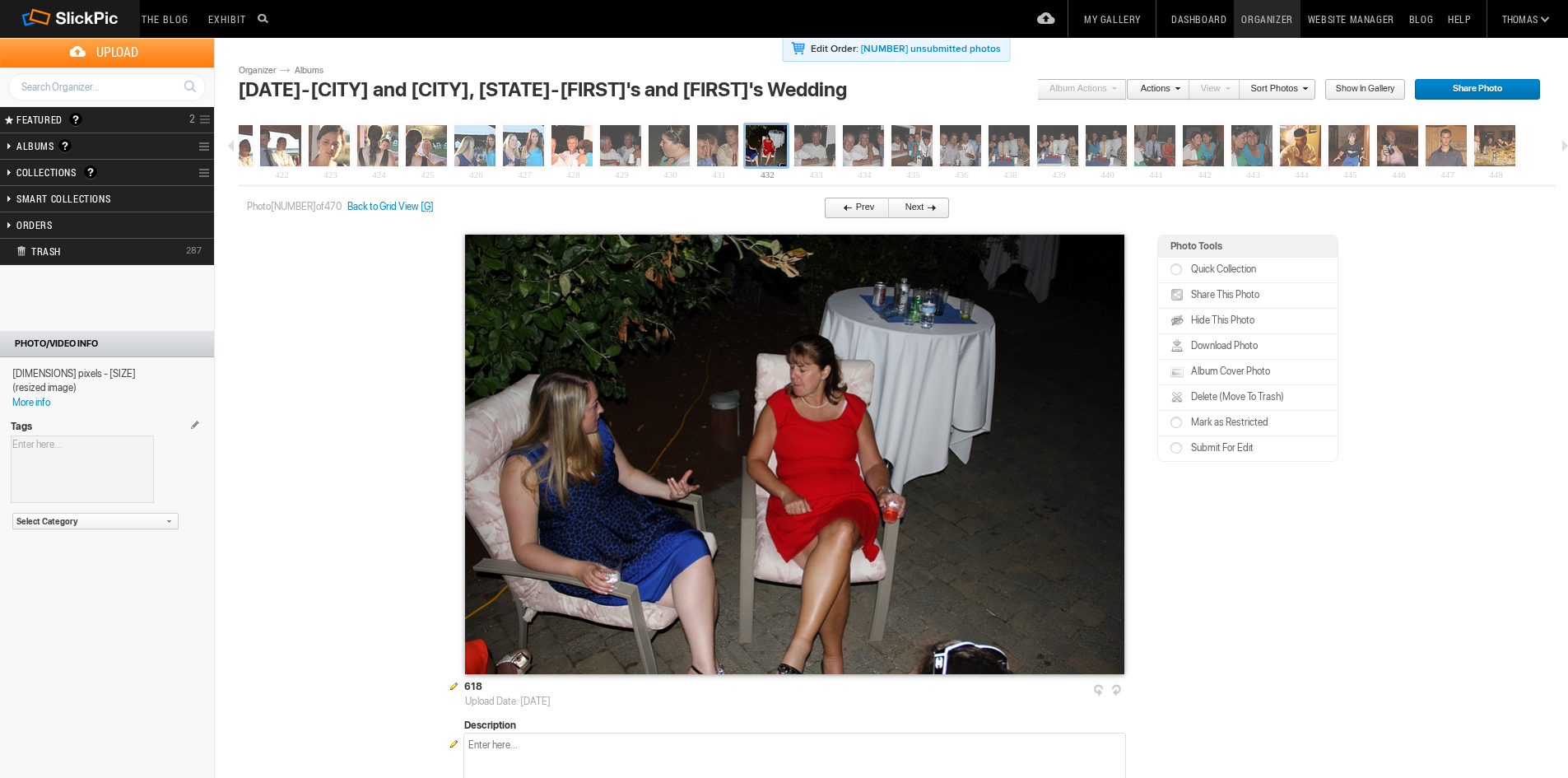 click on "Prev" at bounding box center [852, 208] 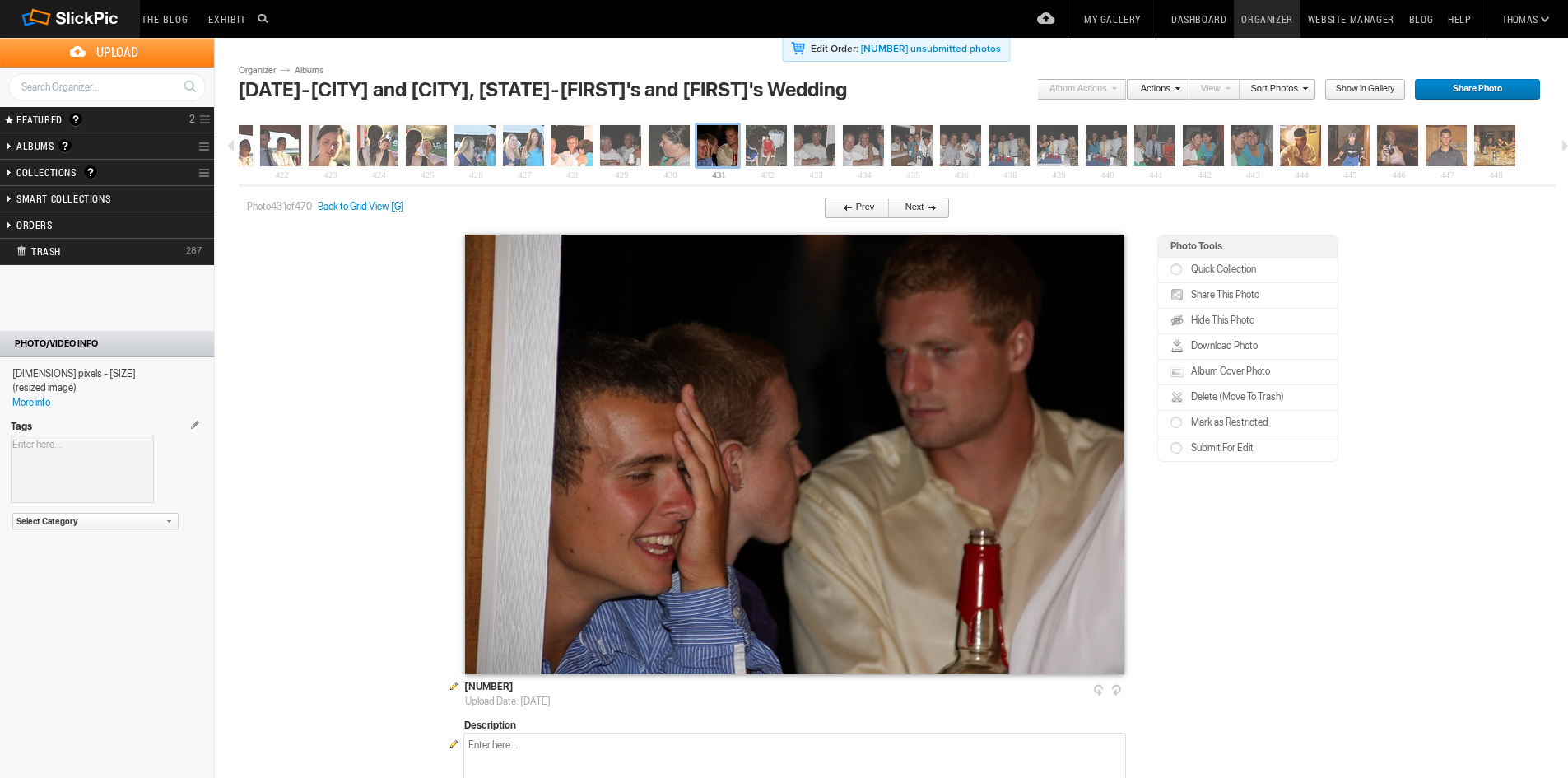 click on "Delete (Move To Trash)" at bounding box center [1235, 397] 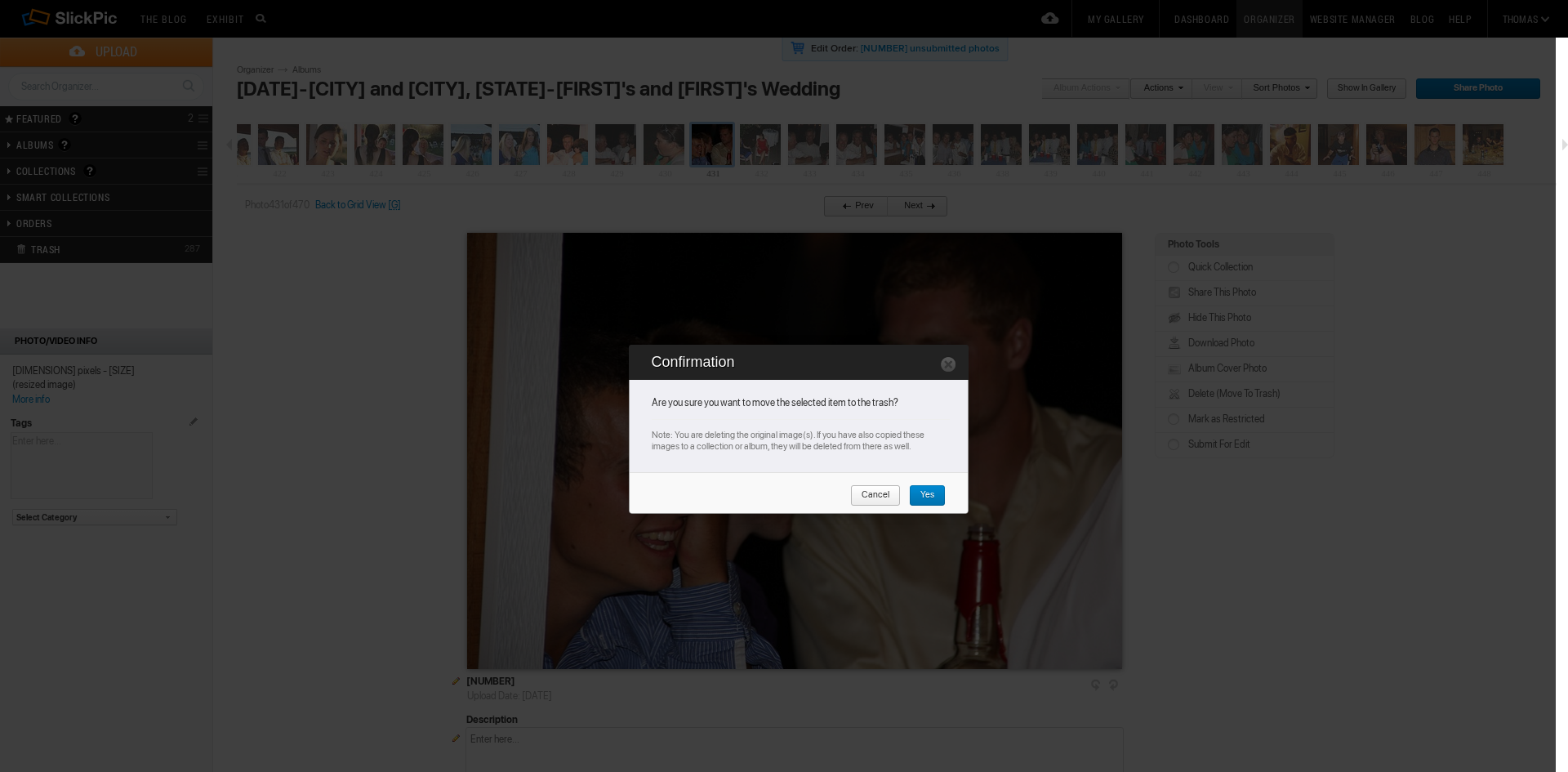 click on "Yes" at bounding box center [921, 496] 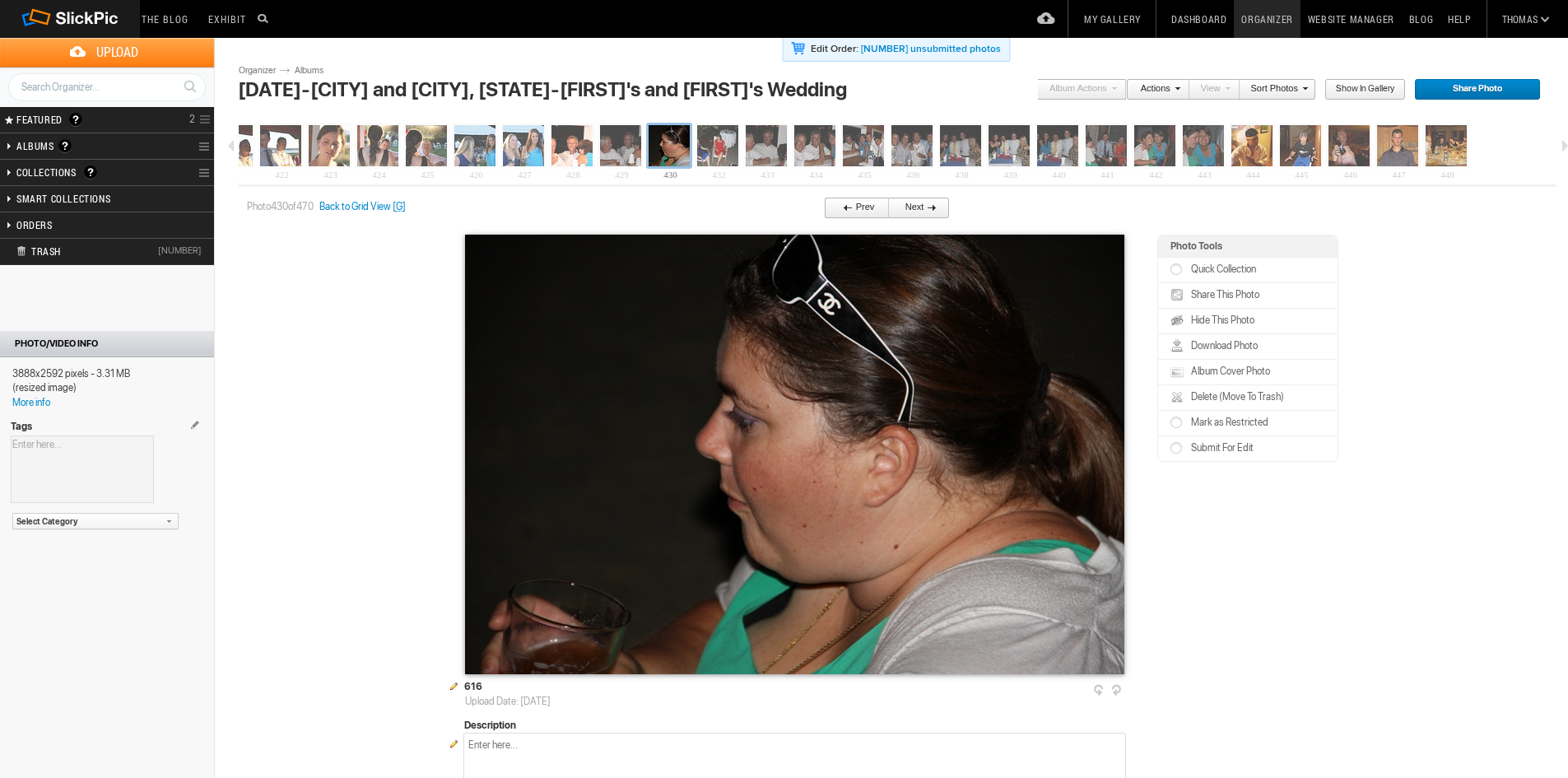 click at bounding box center (1179, 398) 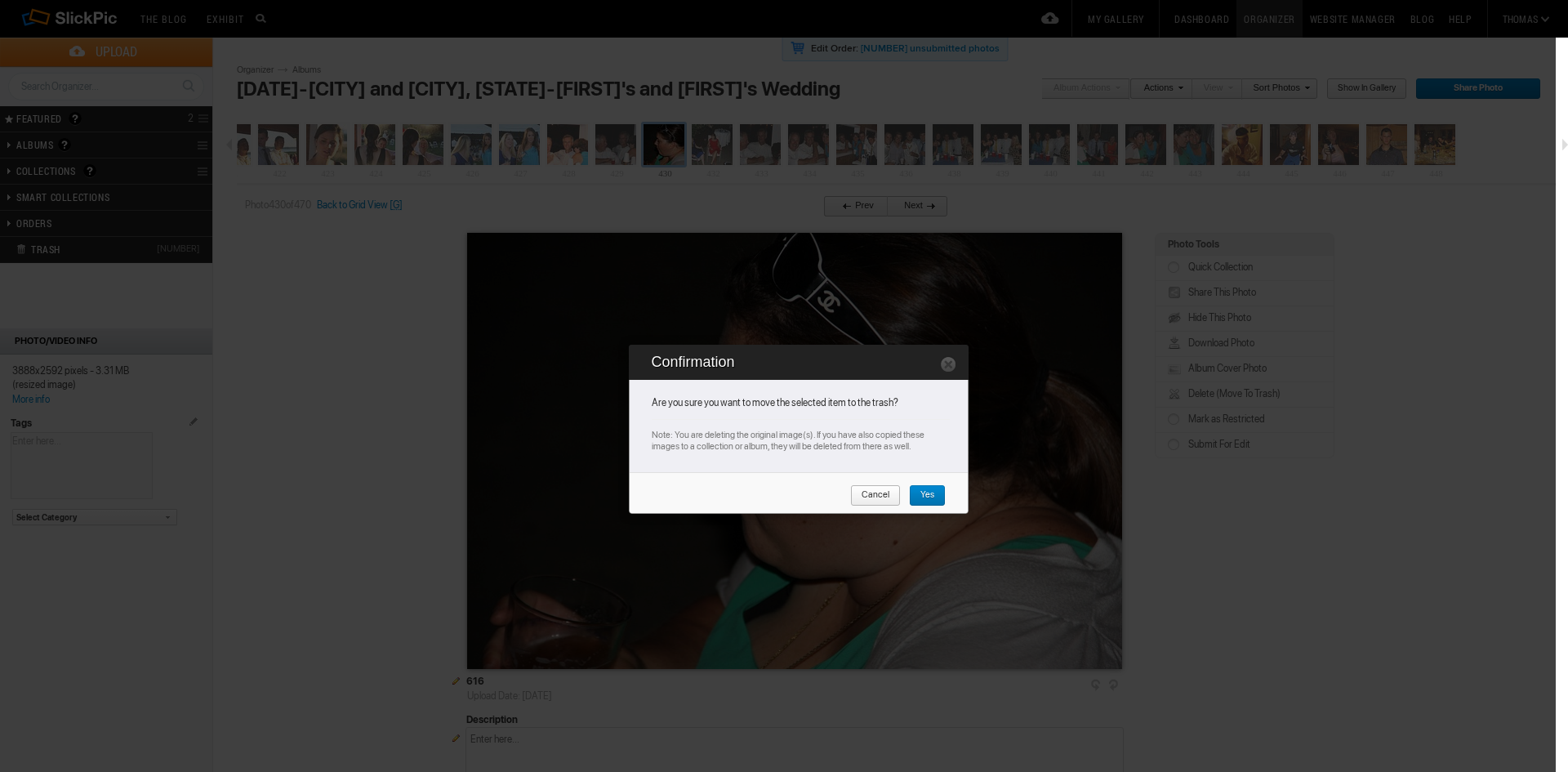 click on "Yes" at bounding box center [921, 496] 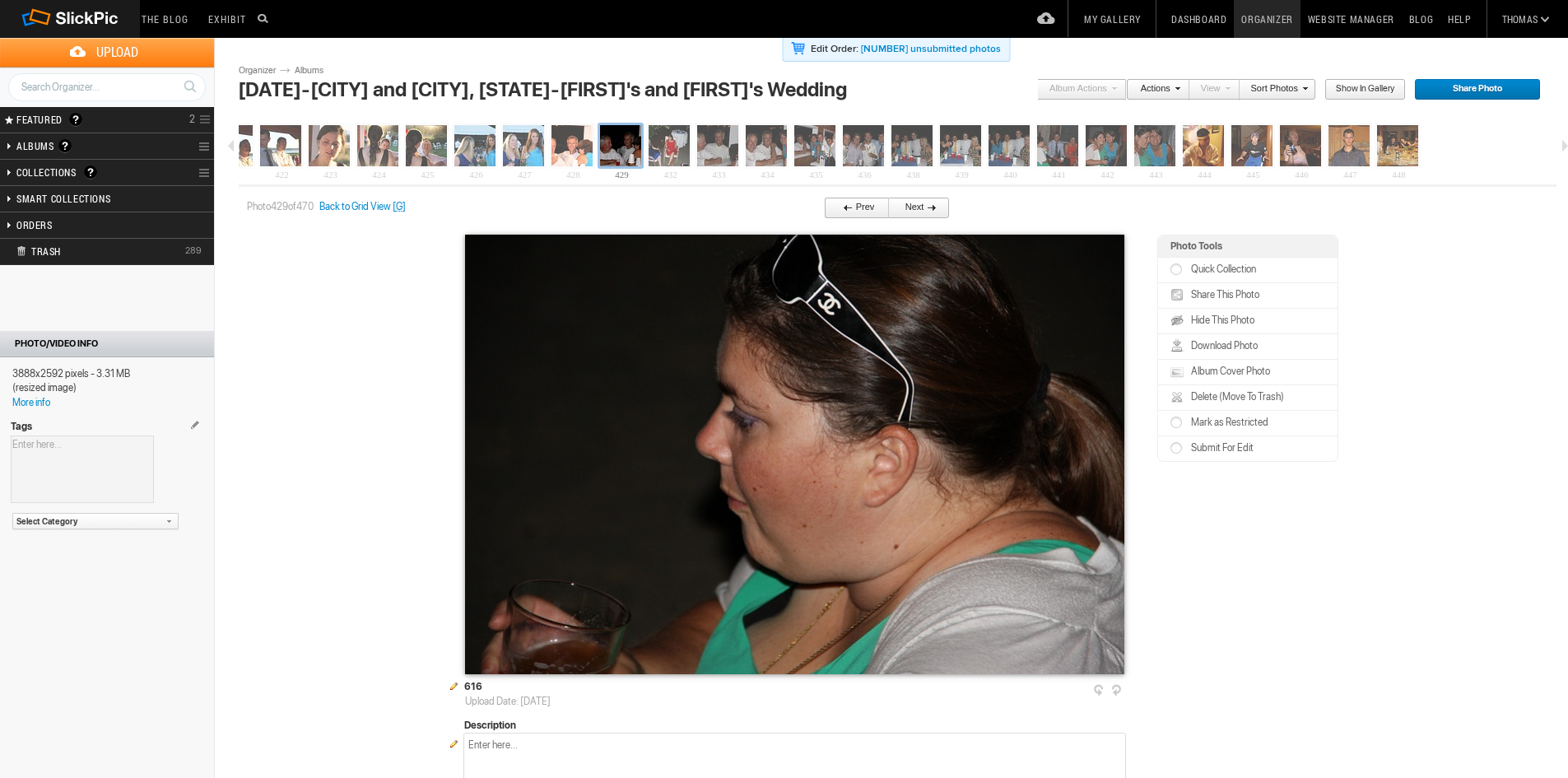 click on "Prev" at bounding box center (852, 208) 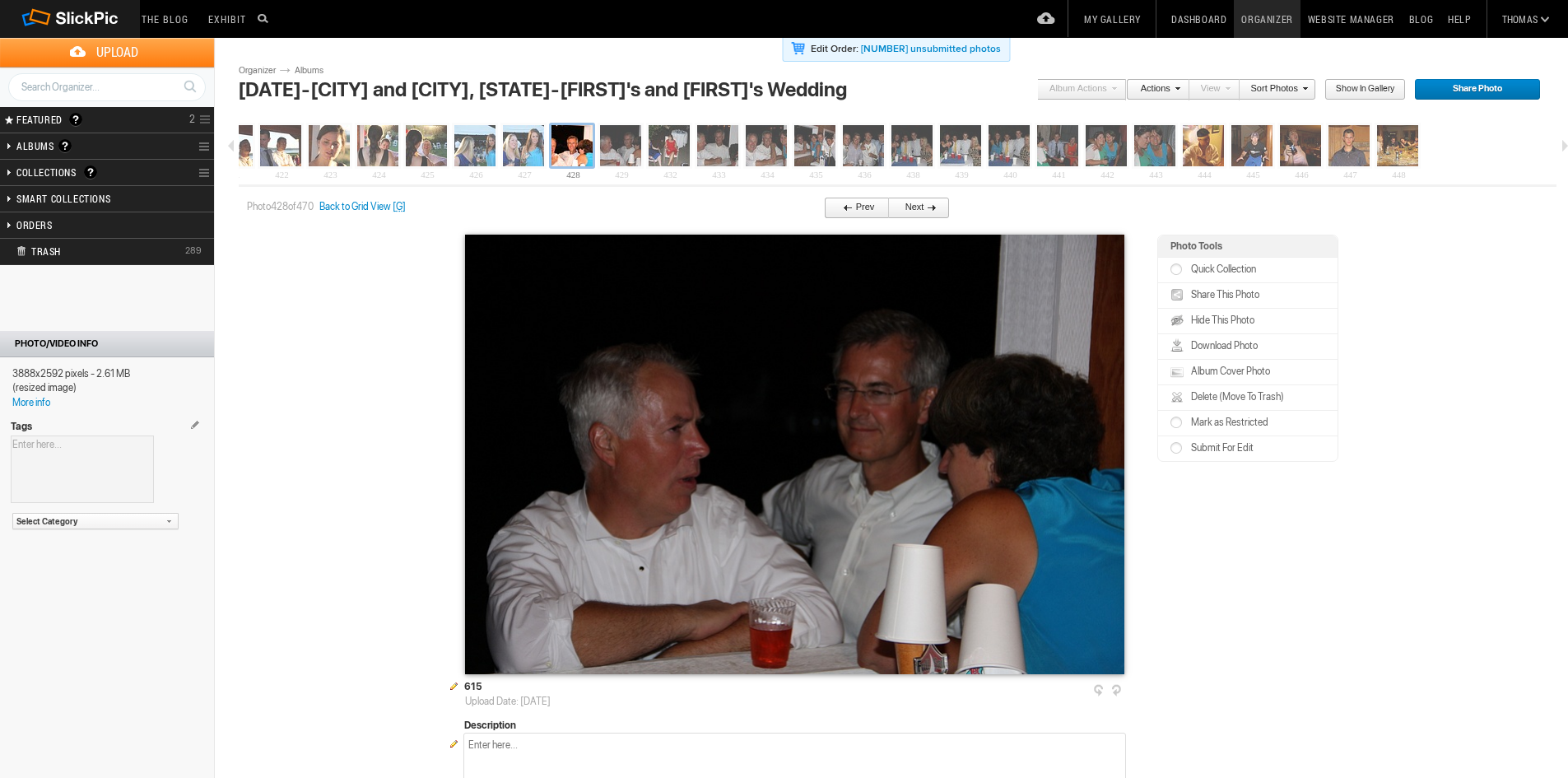 click on "Prev" at bounding box center [852, 208] 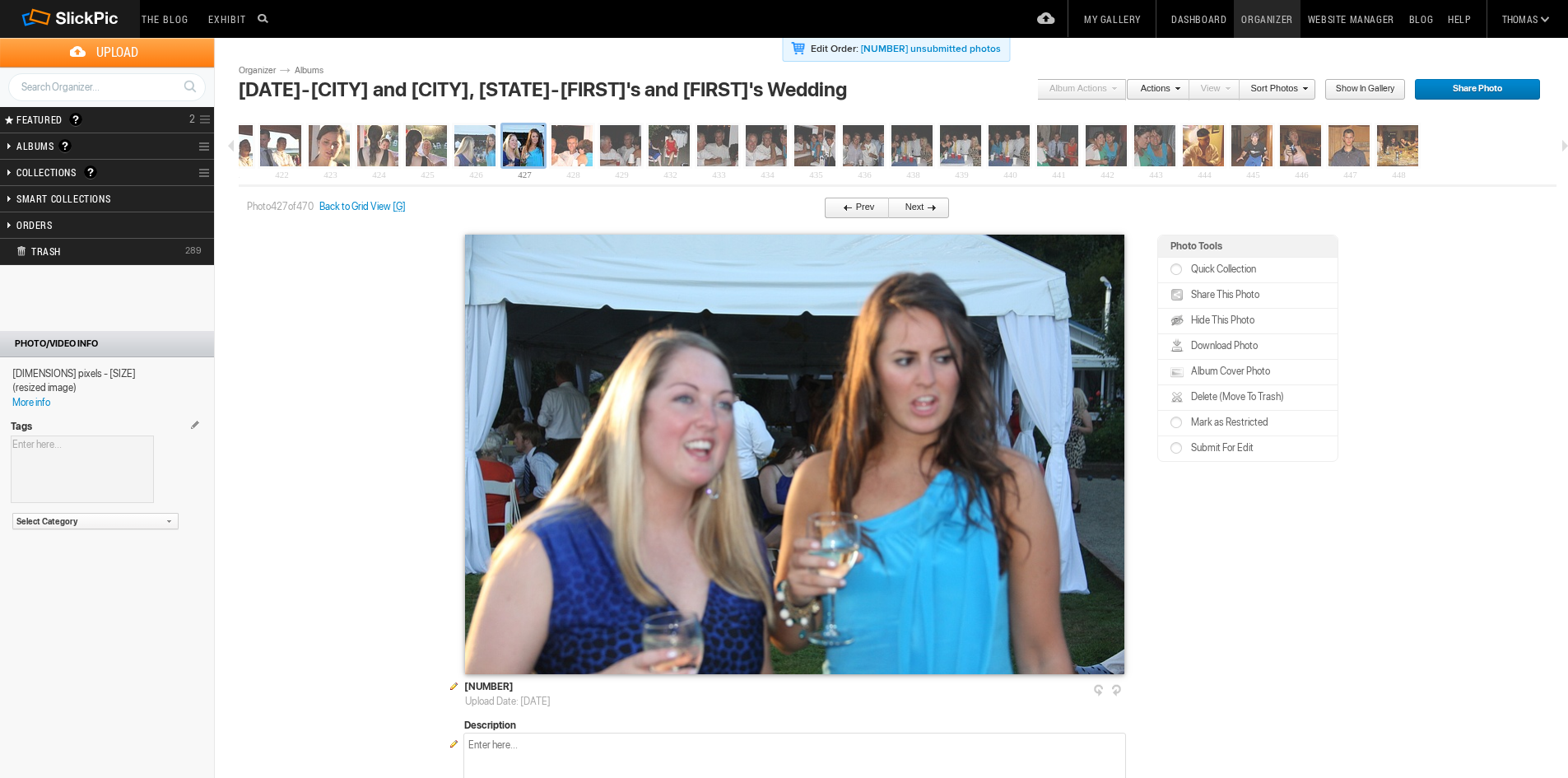 click on "Next" at bounding box center [915, 208] 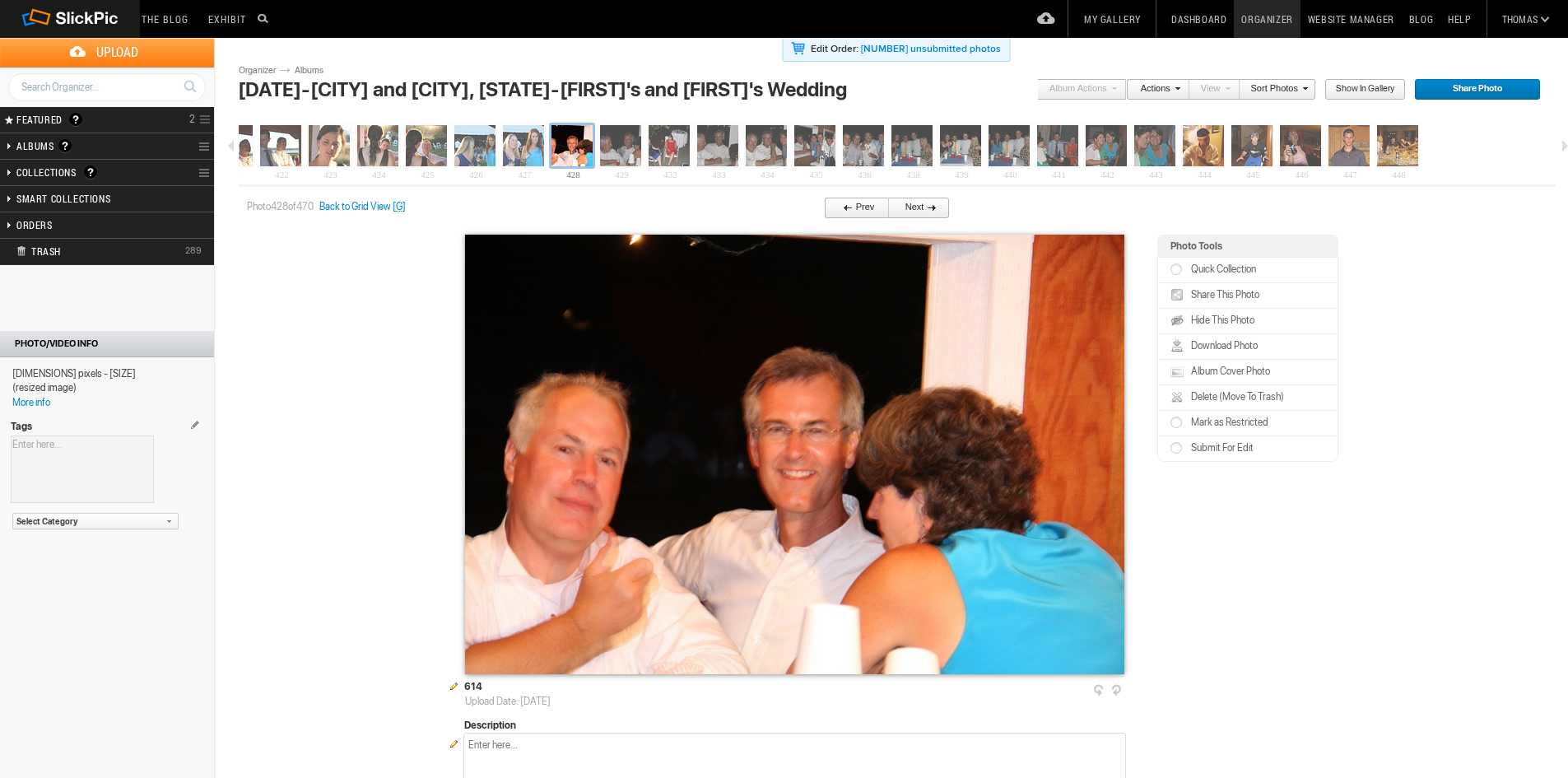 click on "Delete (Move To Trash)" at bounding box center [1235, 397] 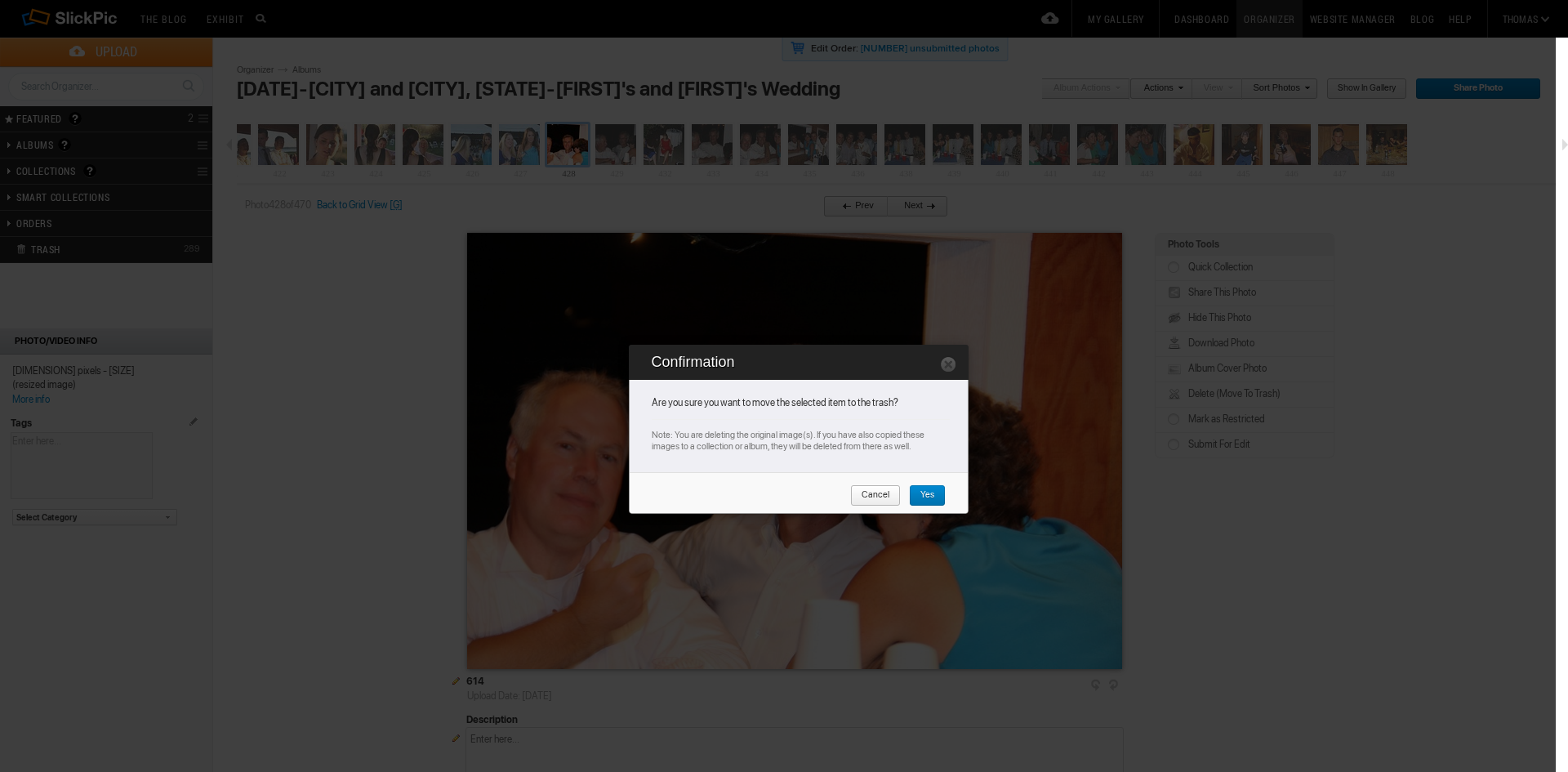 click on "Yes" at bounding box center (921, 496) 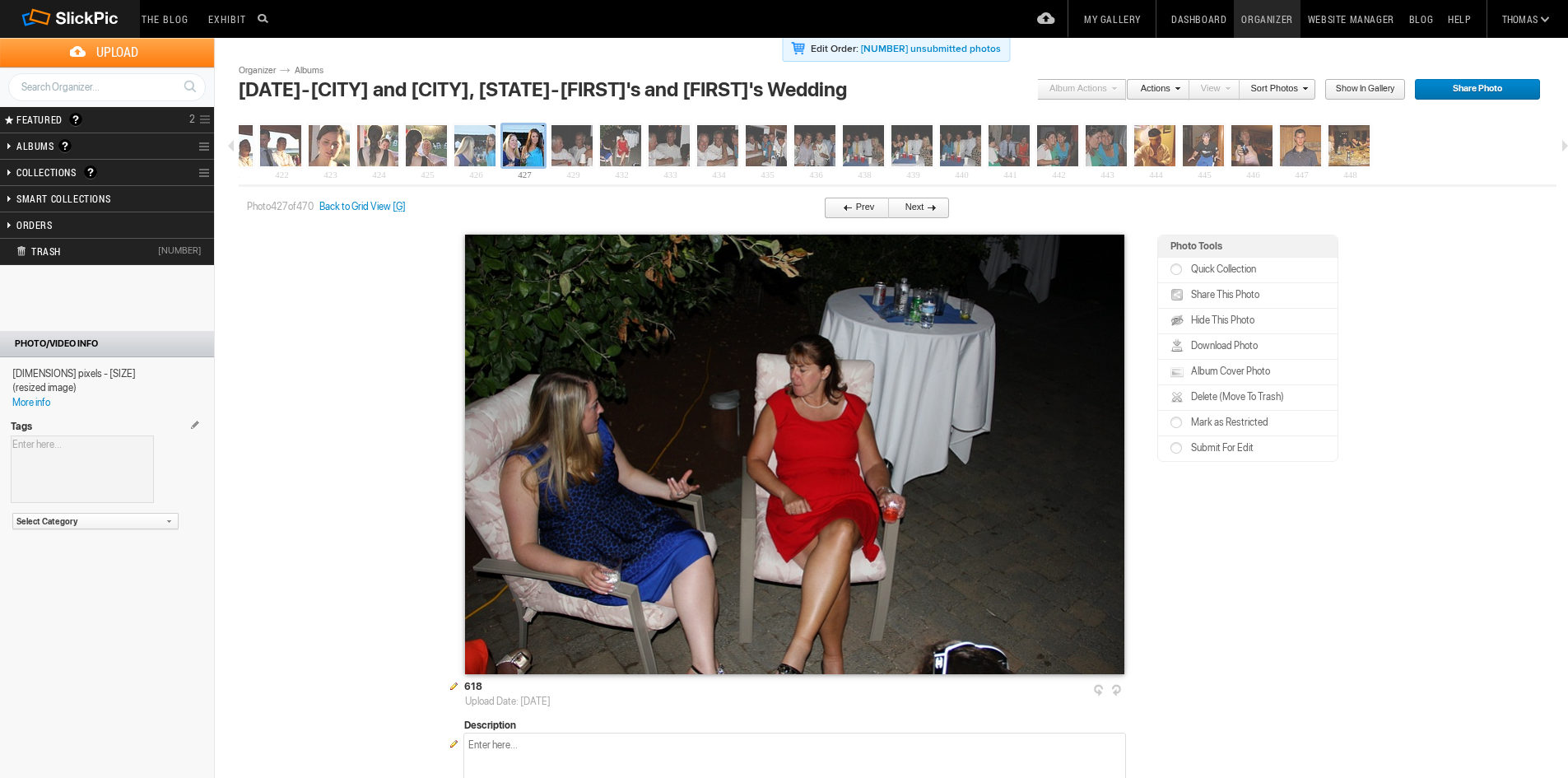 click on "Prev" at bounding box center [852, 208] 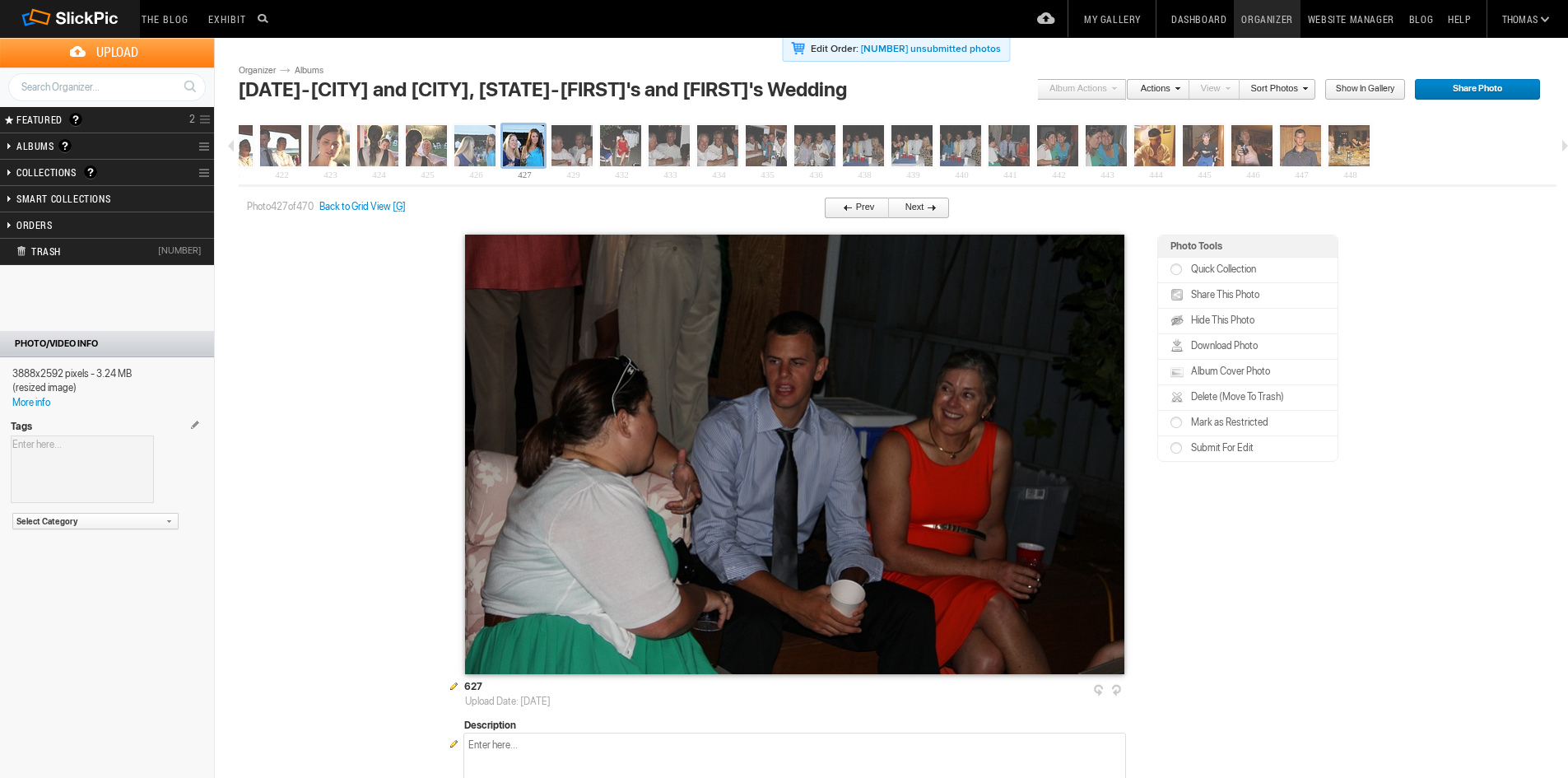 click on "Back to Grid View" at bounding box center (355, 207) 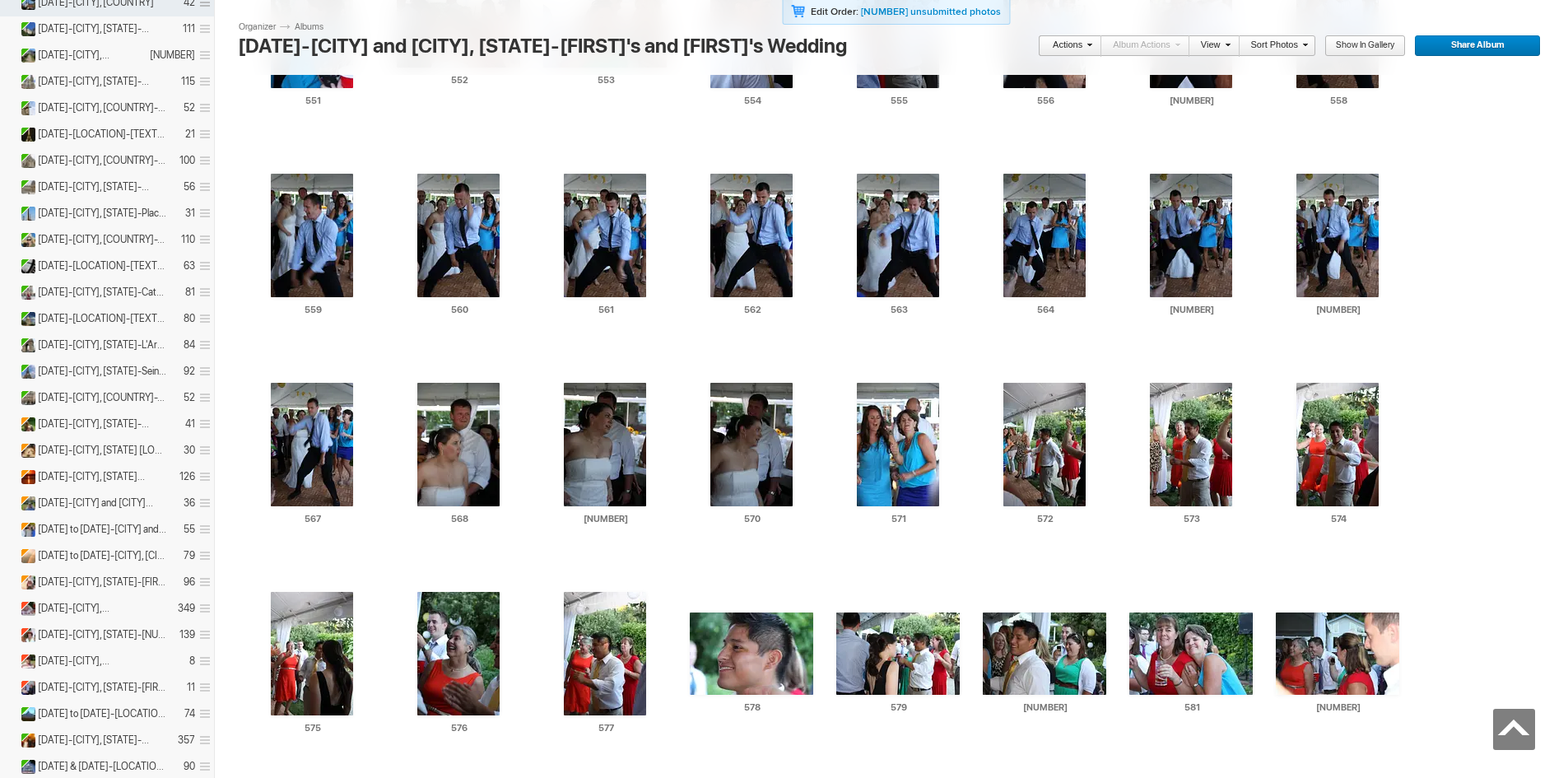 scroll, scrollTop: 9741, scrollLeft: 0, axis: vertical 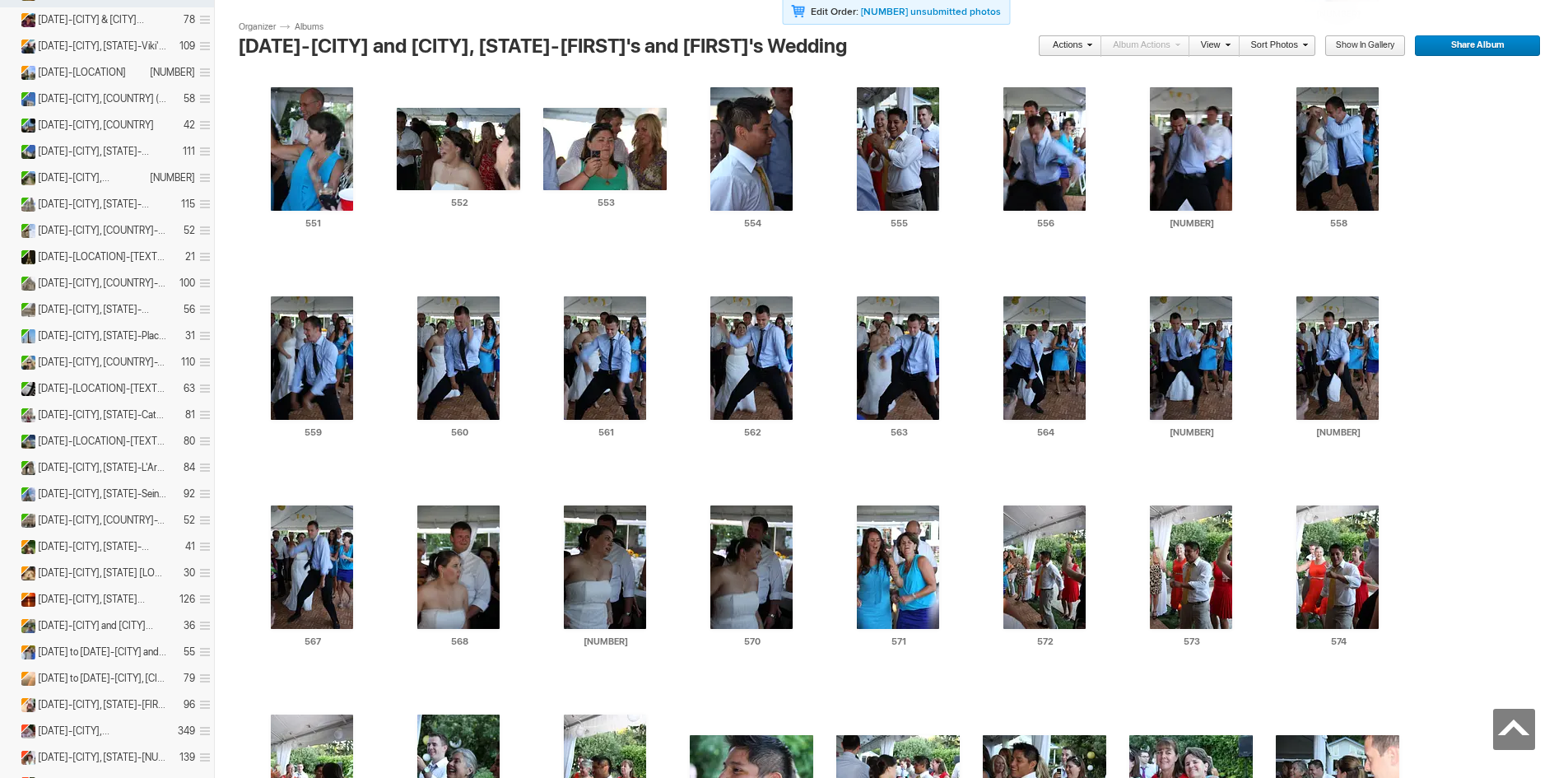 click at bounding box center (696, 1562) 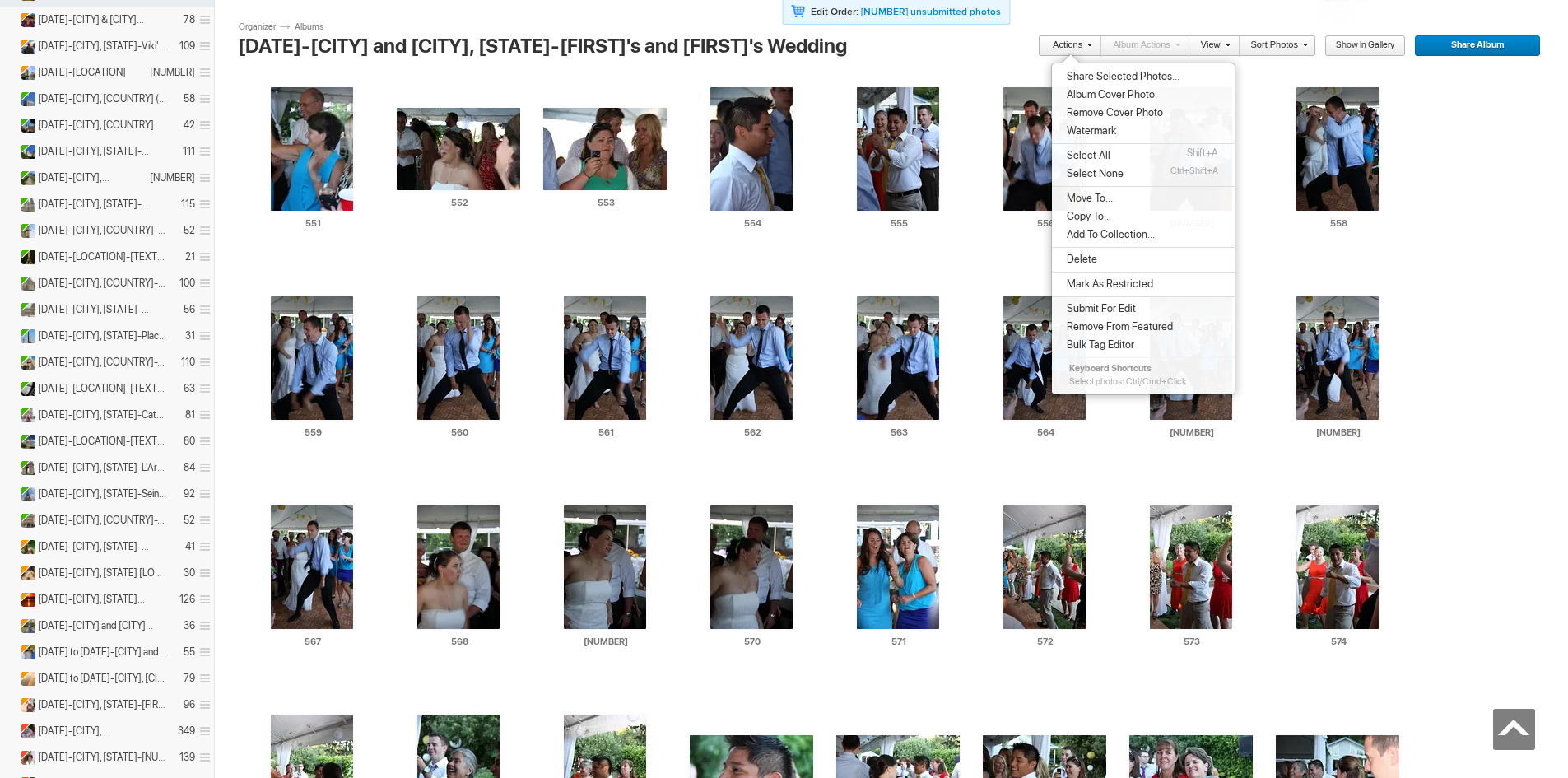 click on "Delete" at bounding box center (1143, 259) 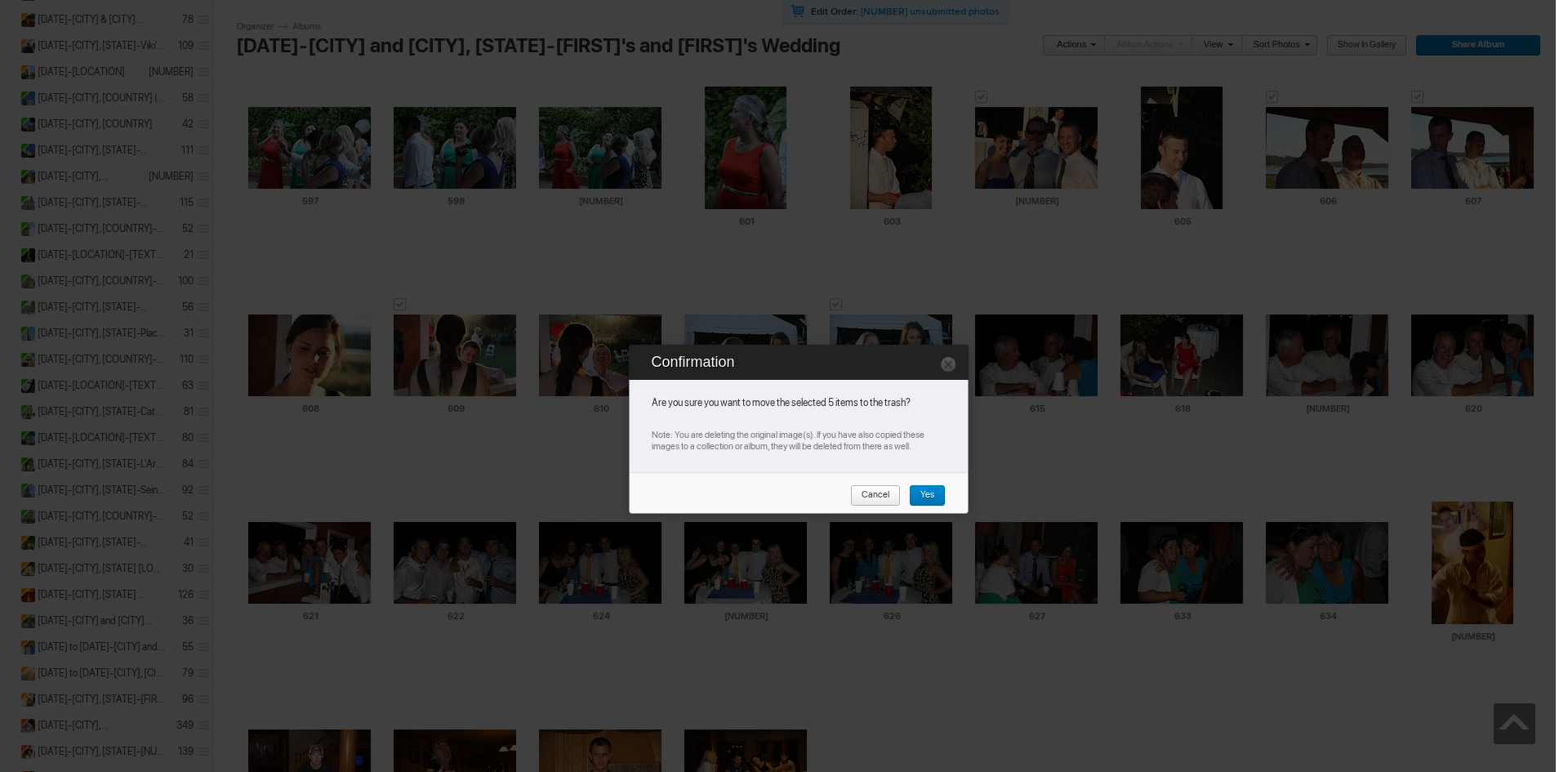 click on "Yes" at bounding box center [921, 496] 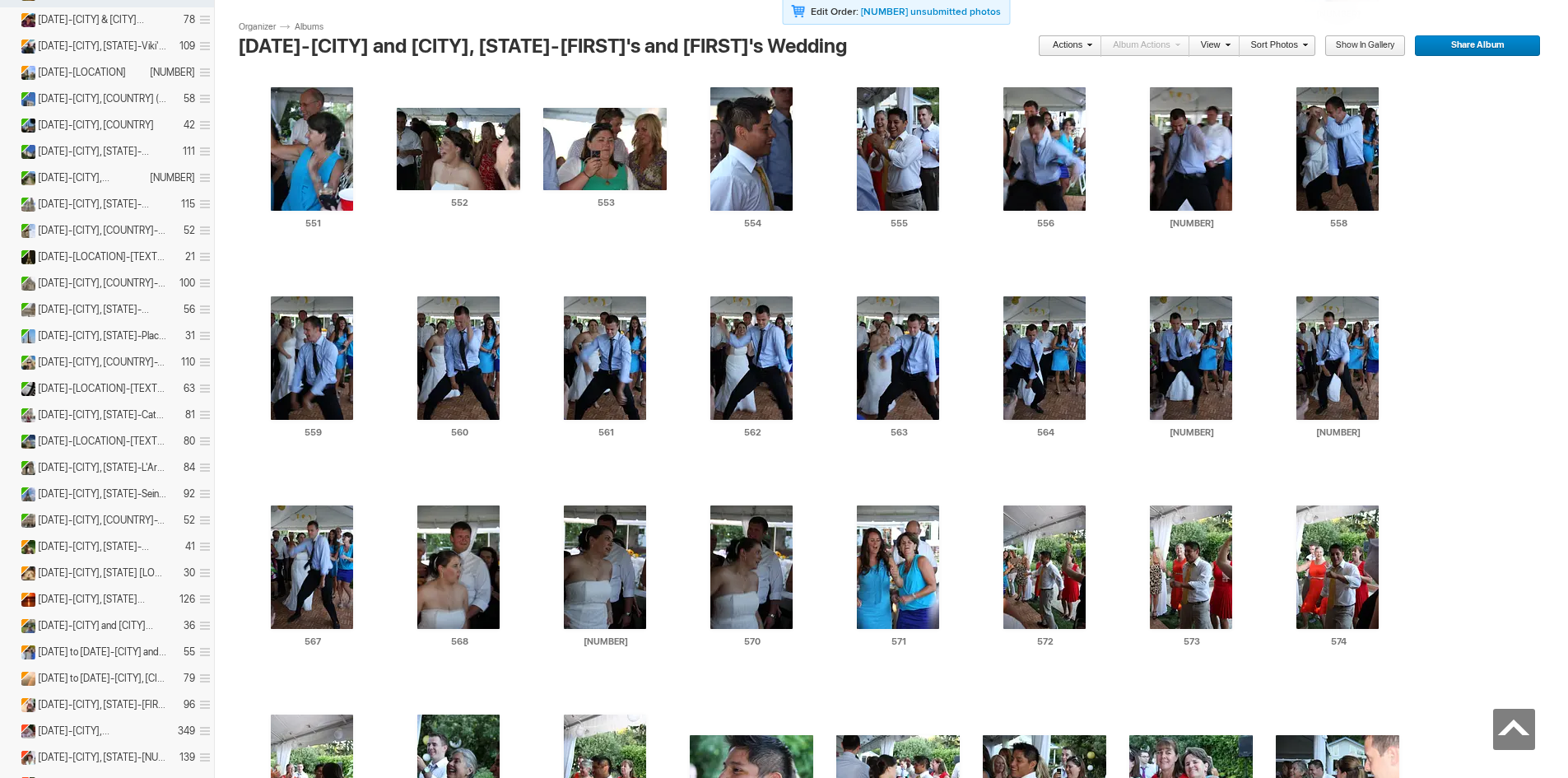 click at bounding box center [458, 1404] 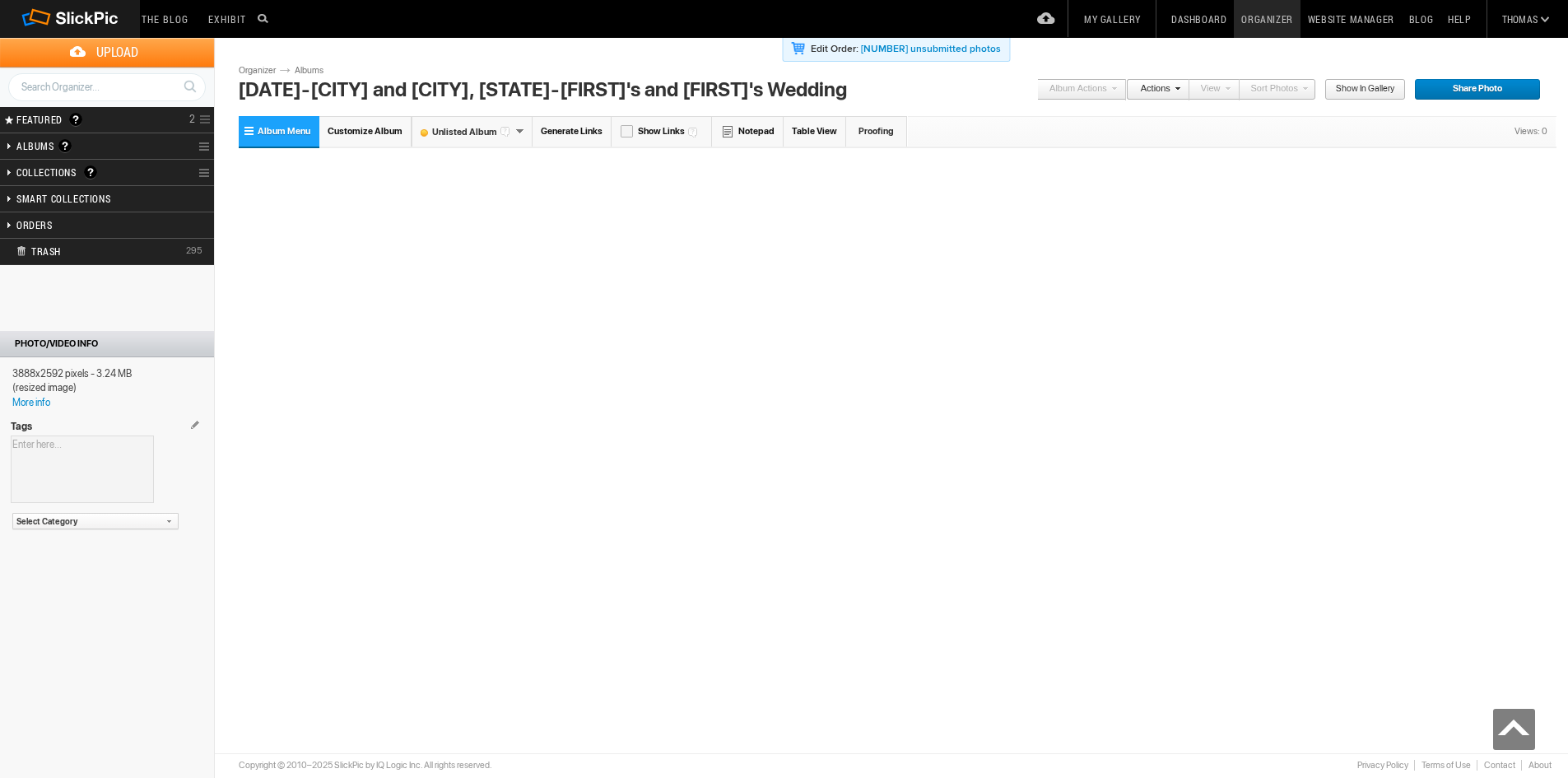 scroll, scrollTop: 0, scrollLeft: 0, axis: both 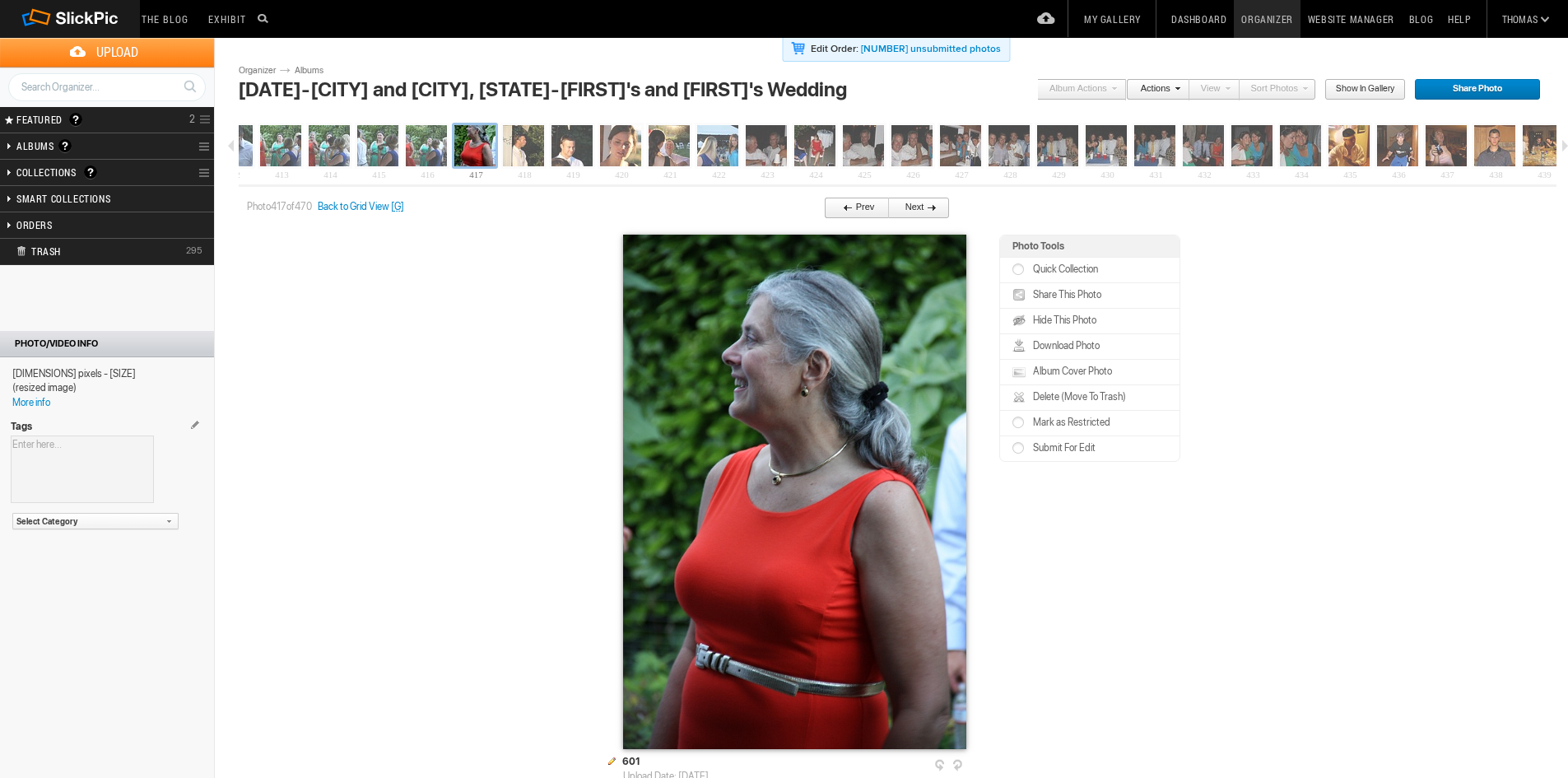 click on "Prev" at bounding box center [852, 208] 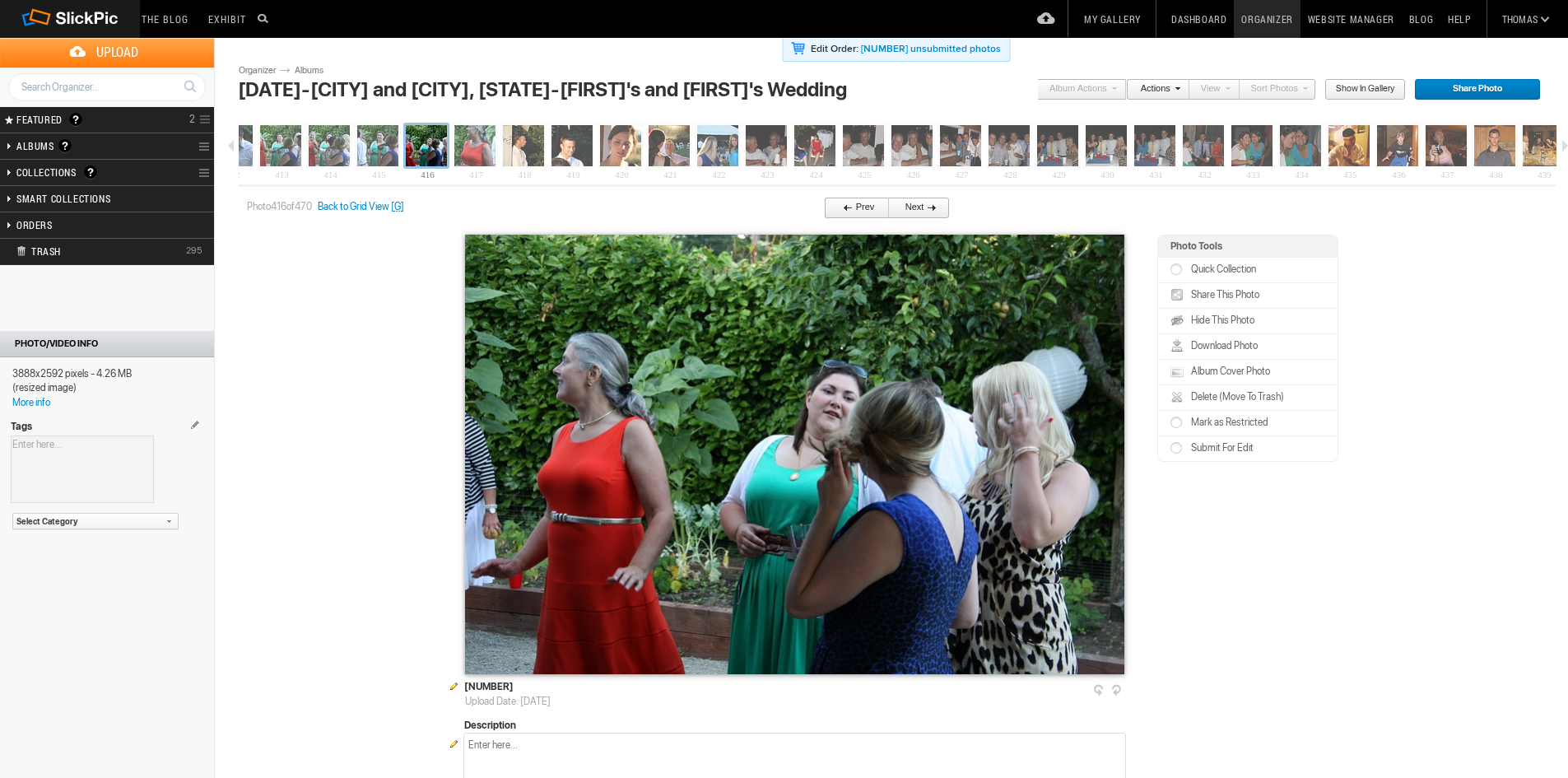 click on "Prev" at bounding box center [852, 208] 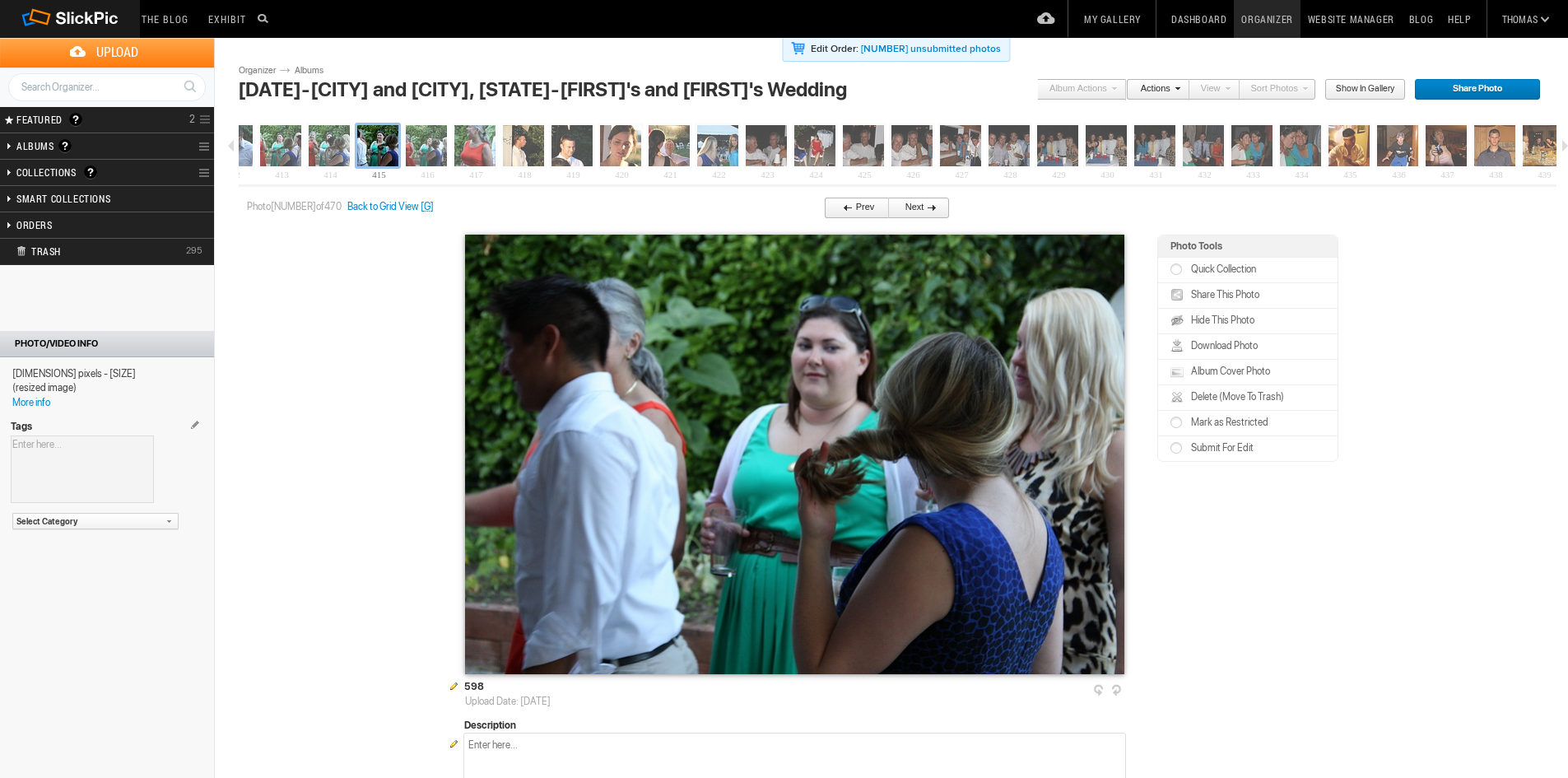 click on "Delete (Move To Trash)" at bounding box center (1235, 397) 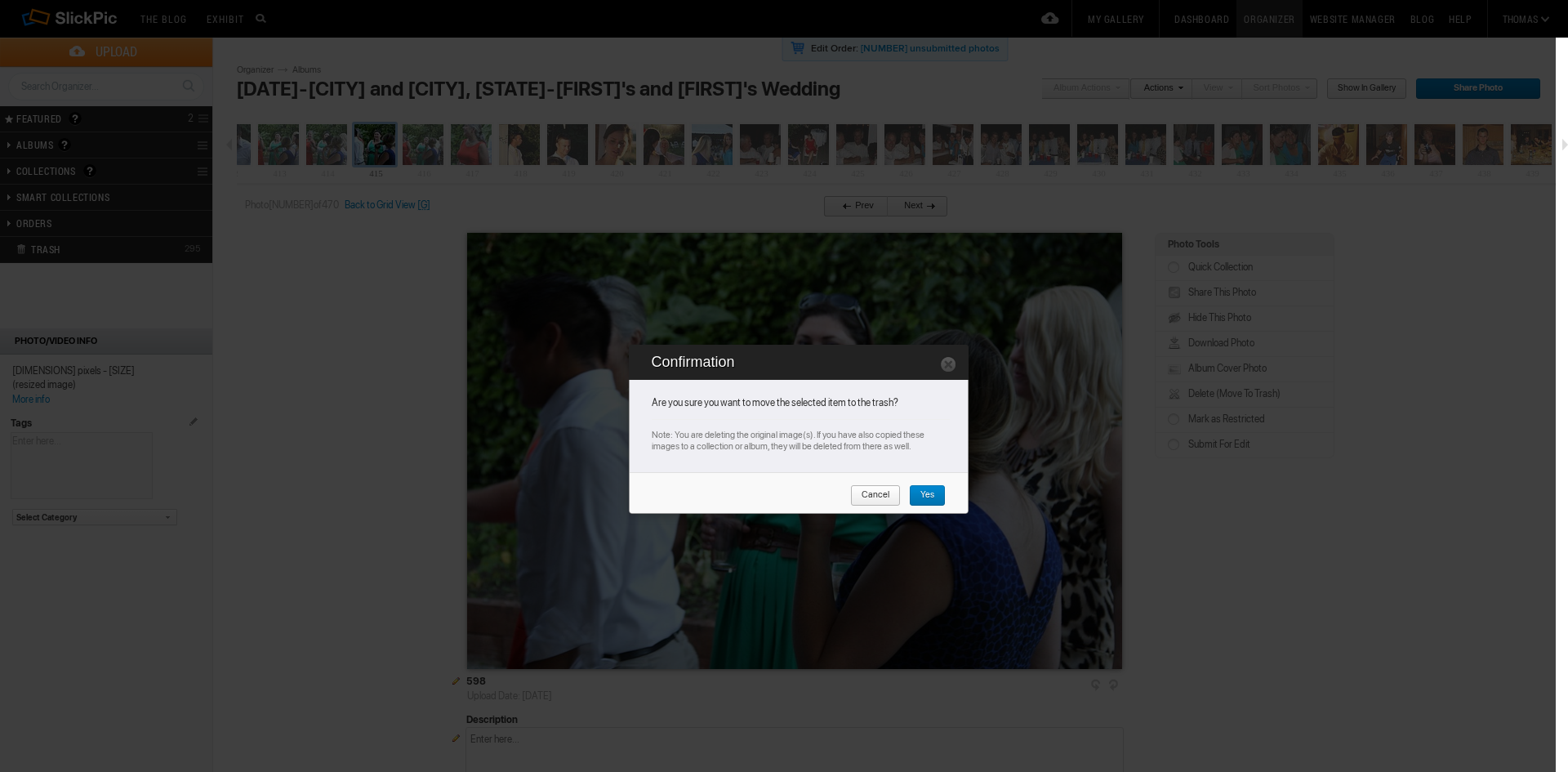click on "Yes" at bounding box center (921, 496) 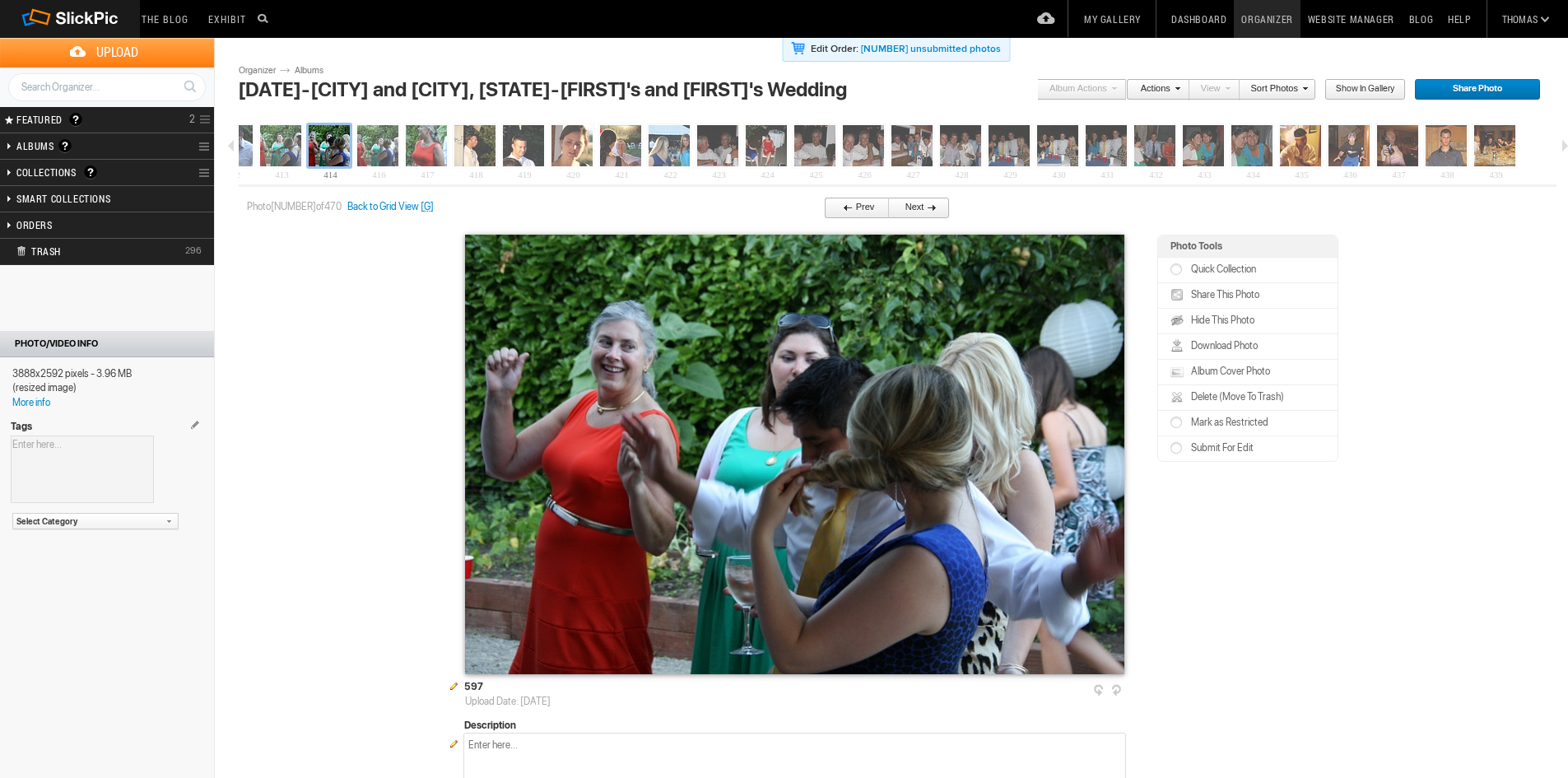 click on "Prev" at bounding box center [852, 208] 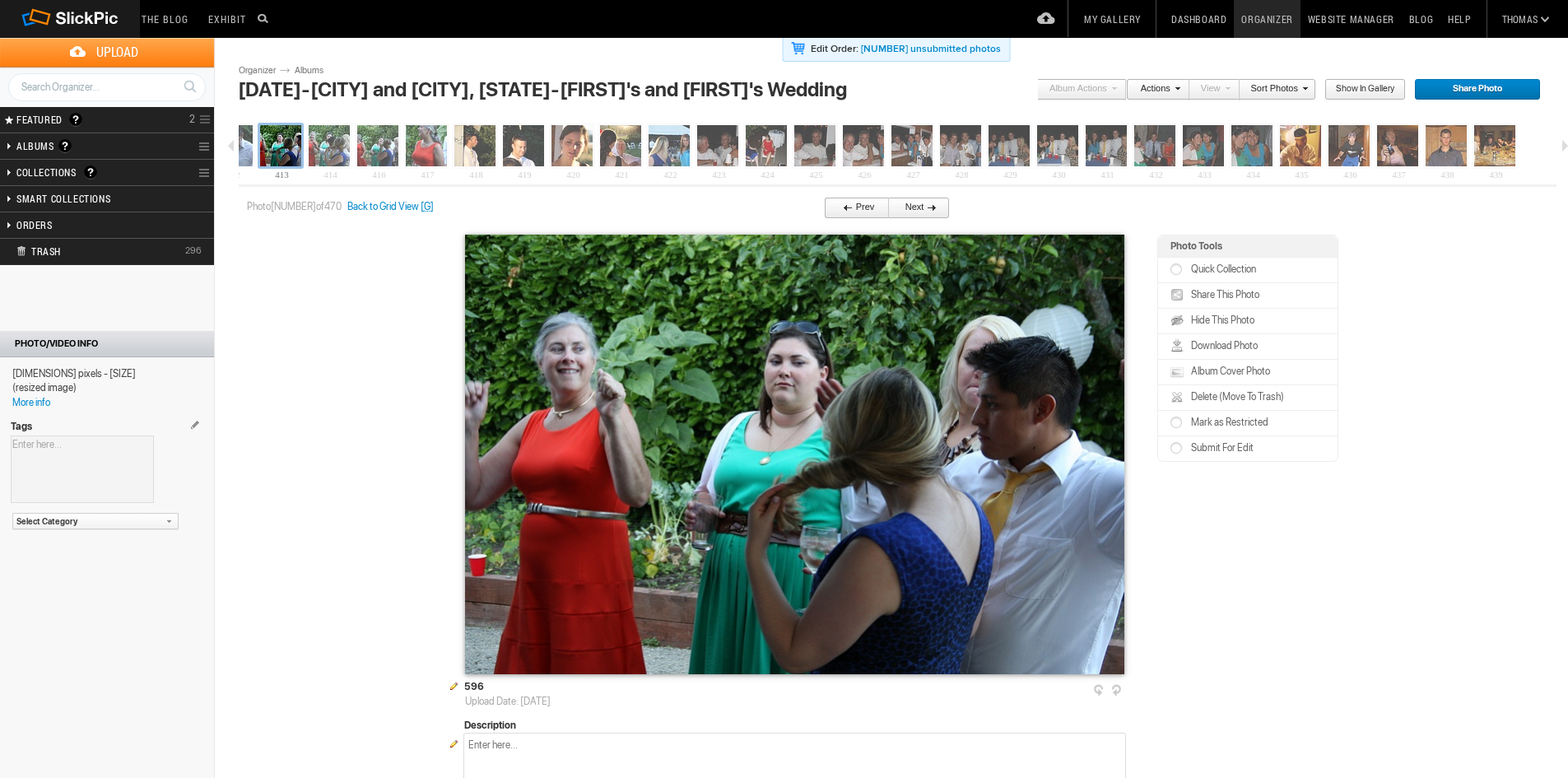 click on "Prev" at bounding box center [852, 208] 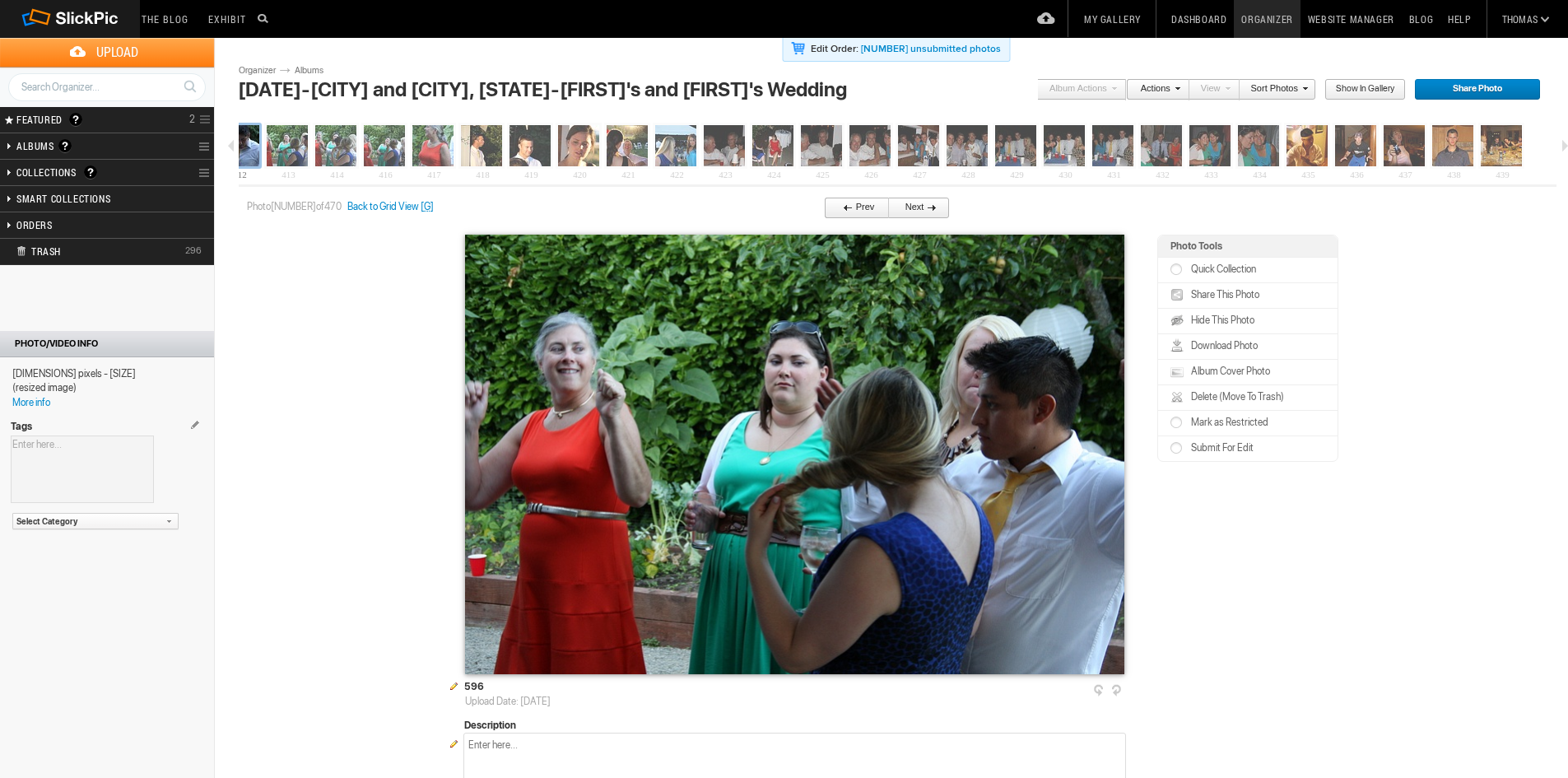scroll, scrollTop: 0, scrollLeft: 19982, axis: horizontal 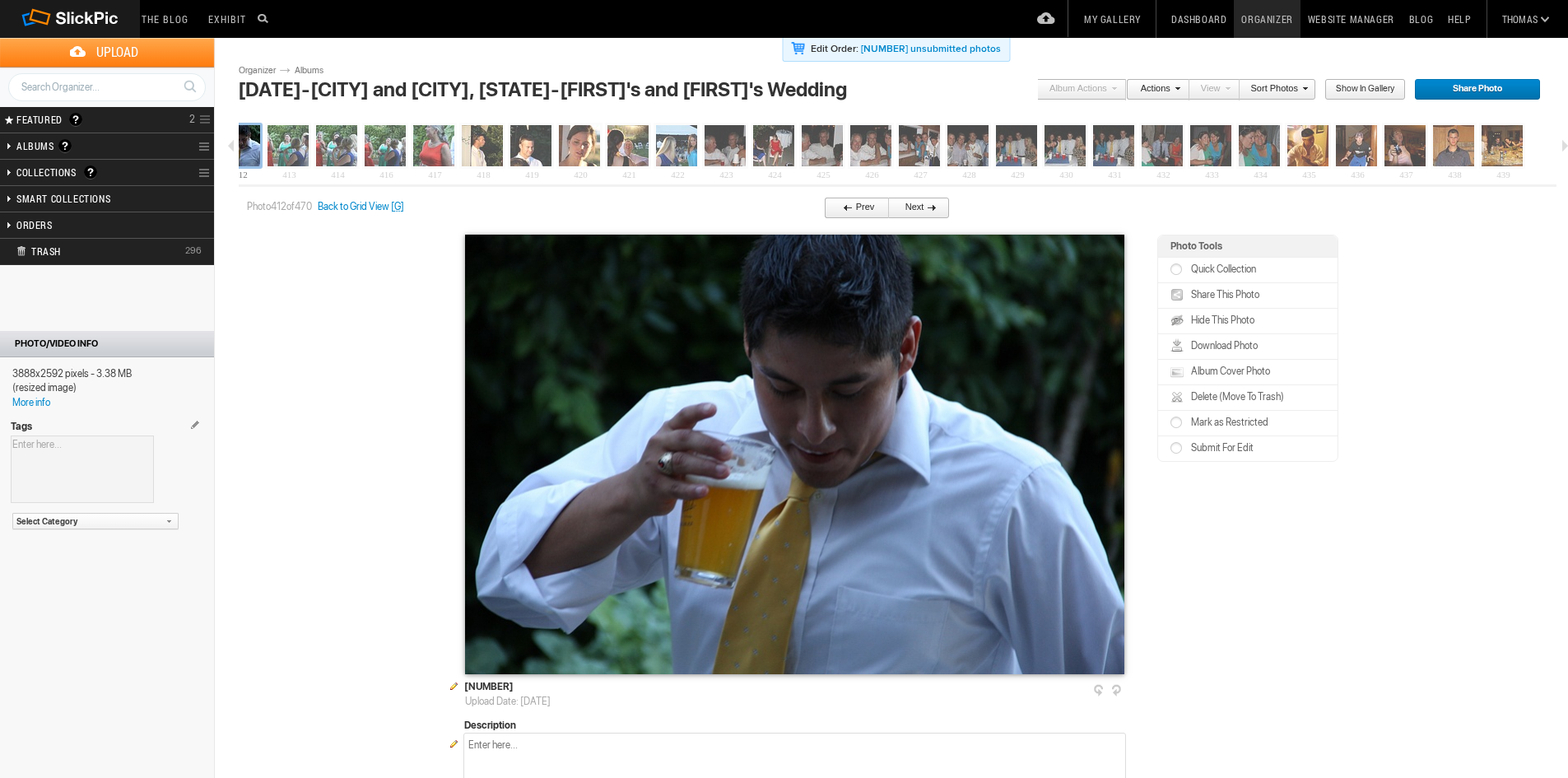 click on "Prev" at bounding box center (852, 208) 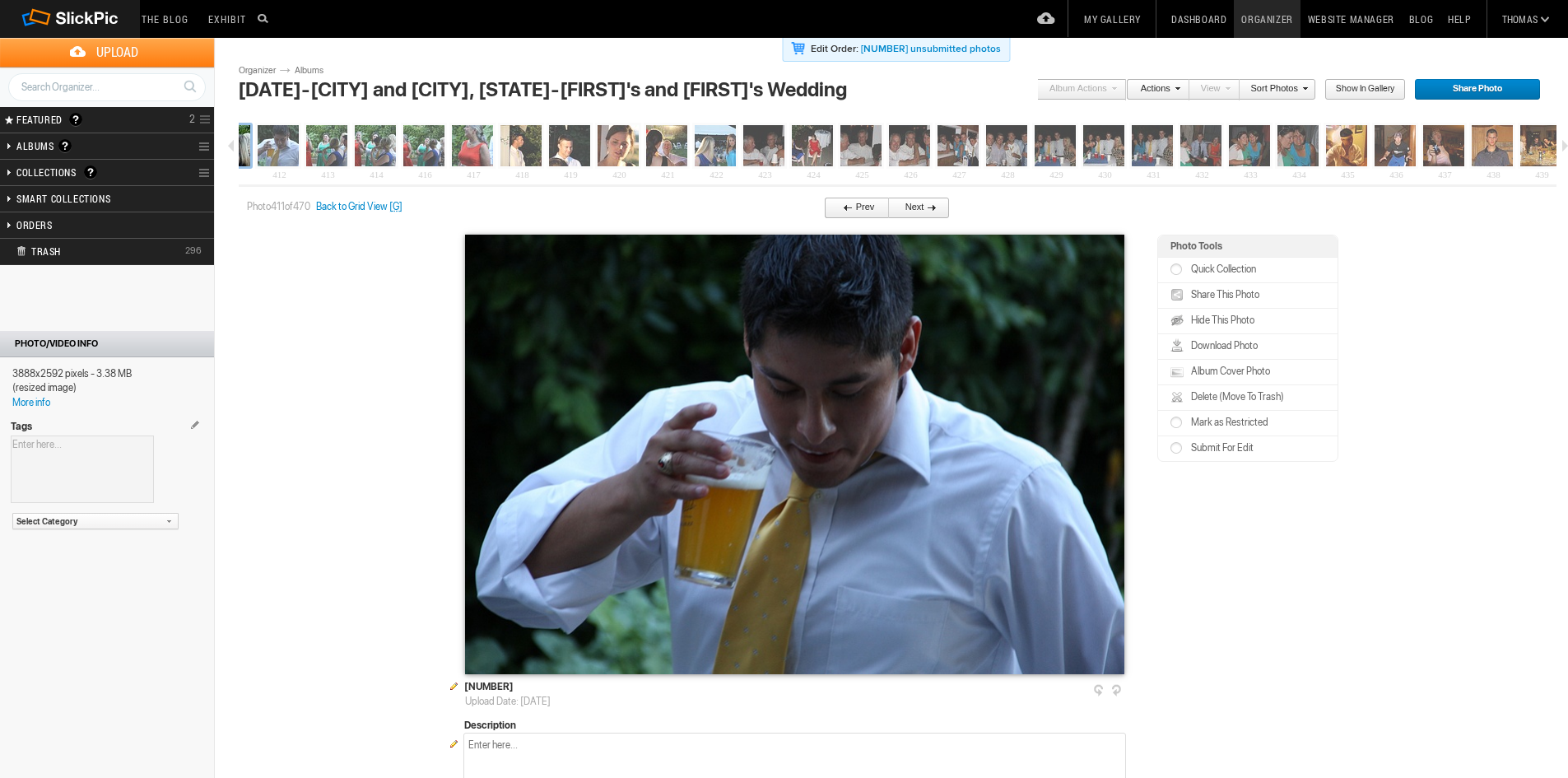 scroll, scrollTop: 0, scrollLeft: 19933, axis: horizontal 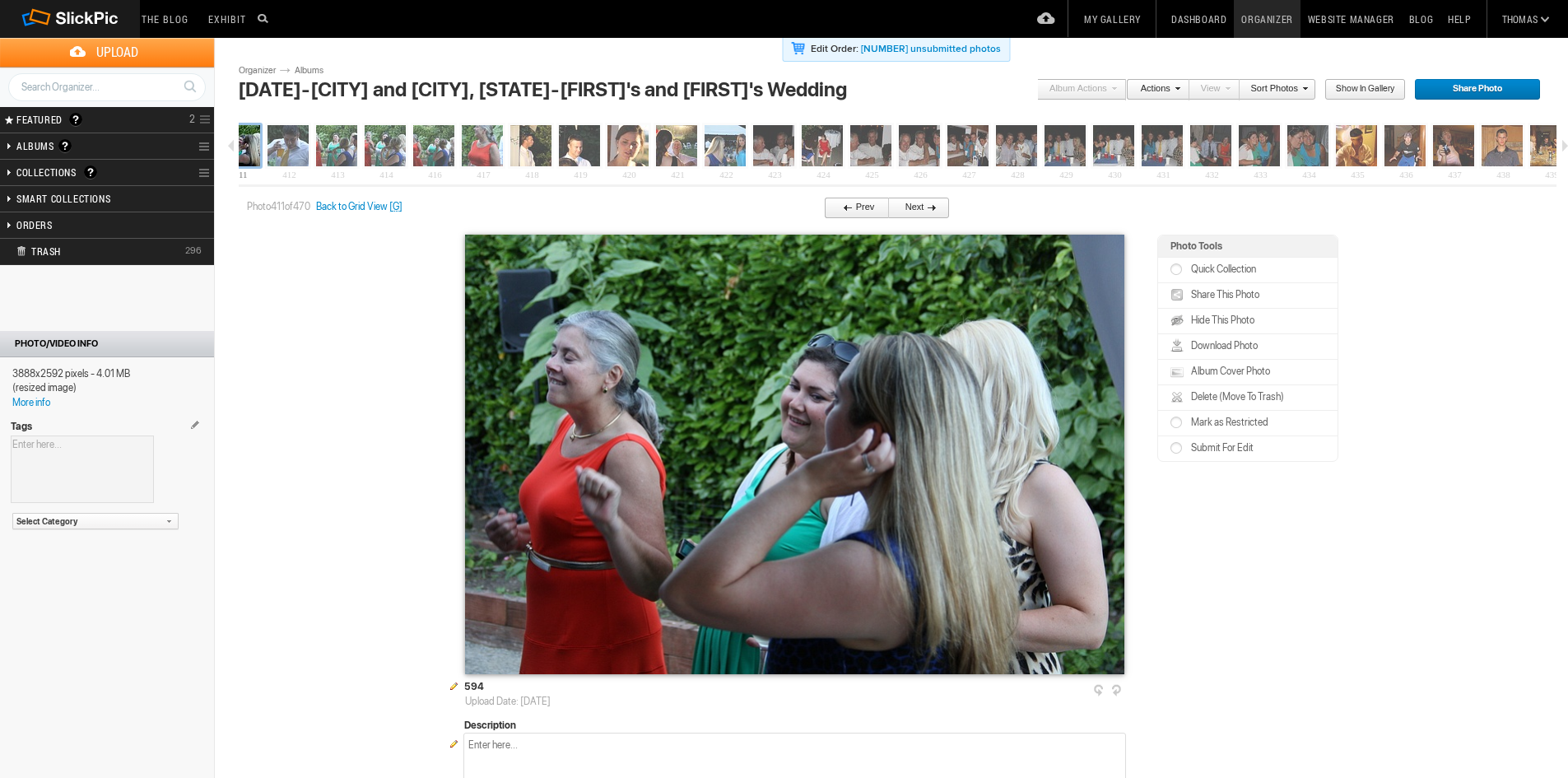 click on "Delete (Move To Trash)" at bounding box center [1235, 397] 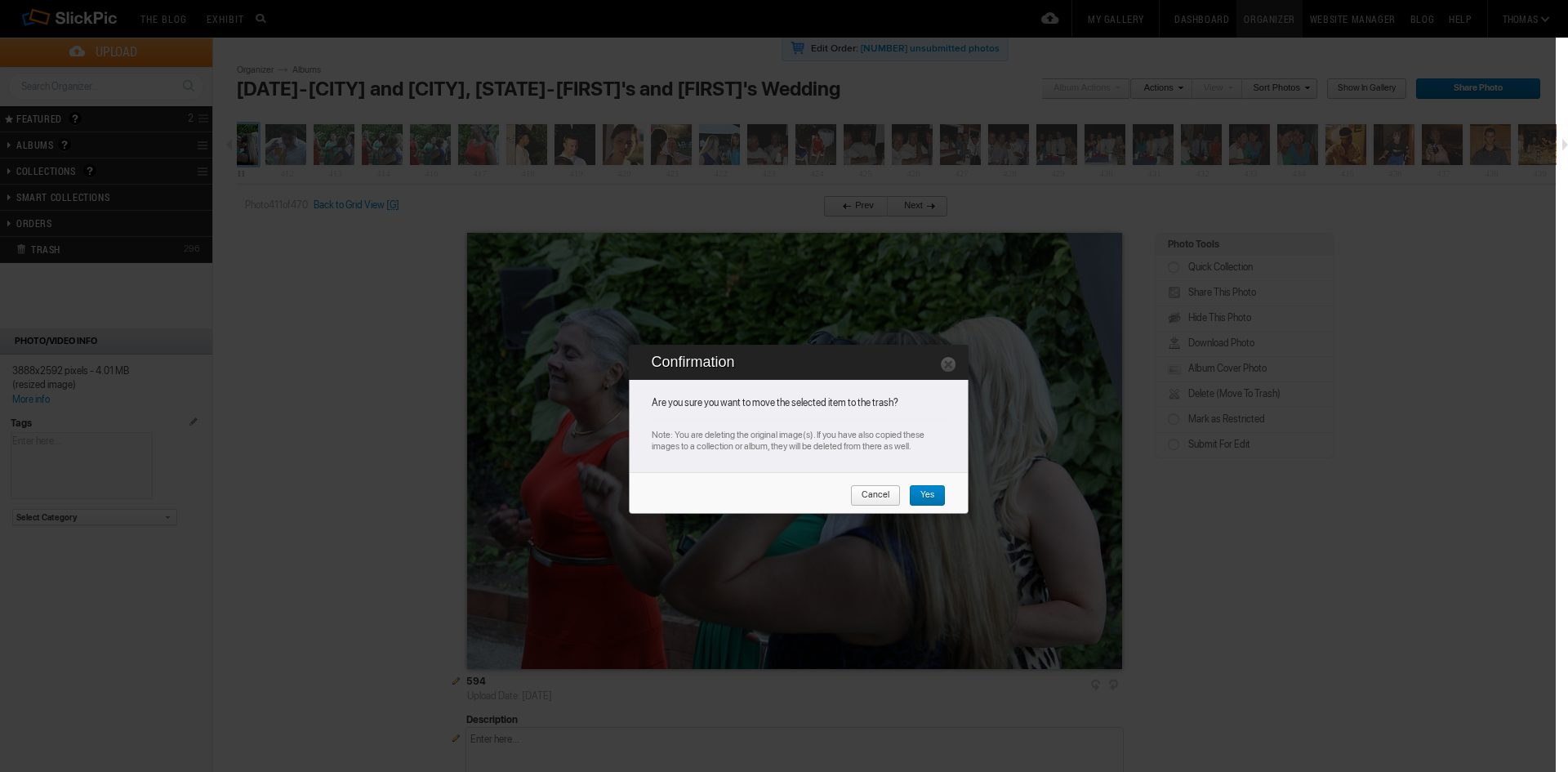 click on "Yes" at bounding box center [921, 496] 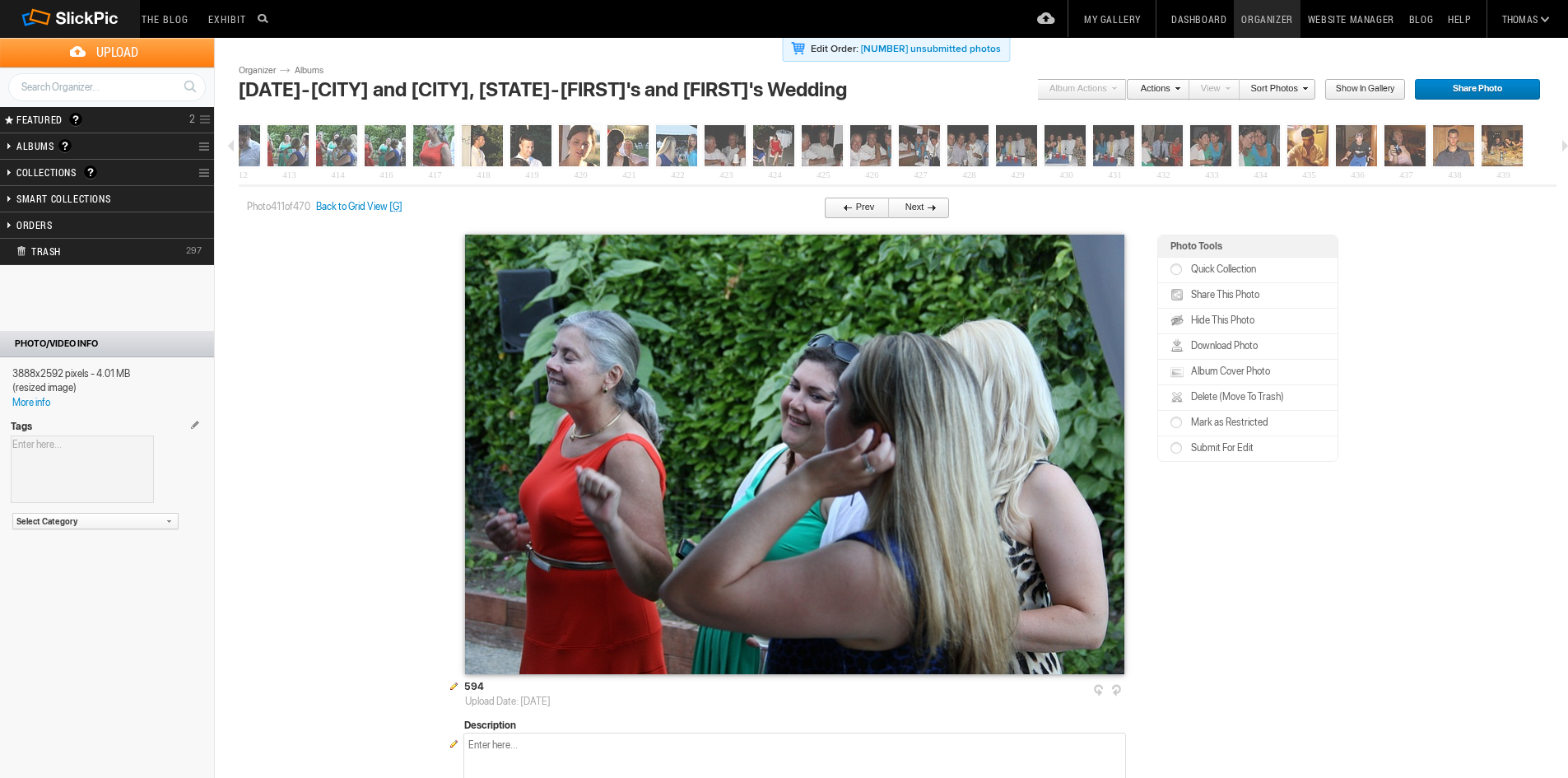 scroll, scrollTop: 0, scrollLeft: 19884, axis: horizontal 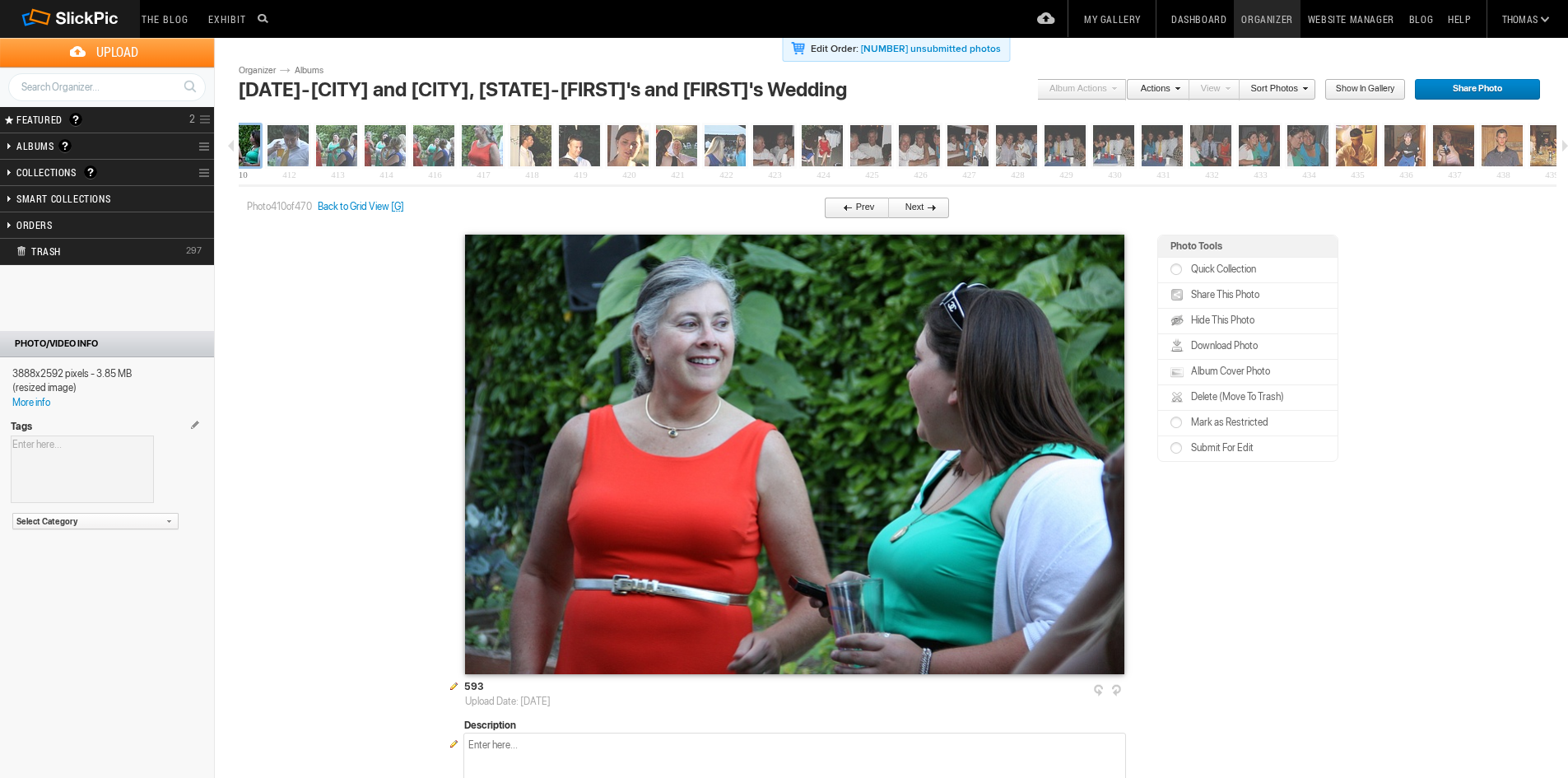 click on "Prev" at bounding box center [852, 208] 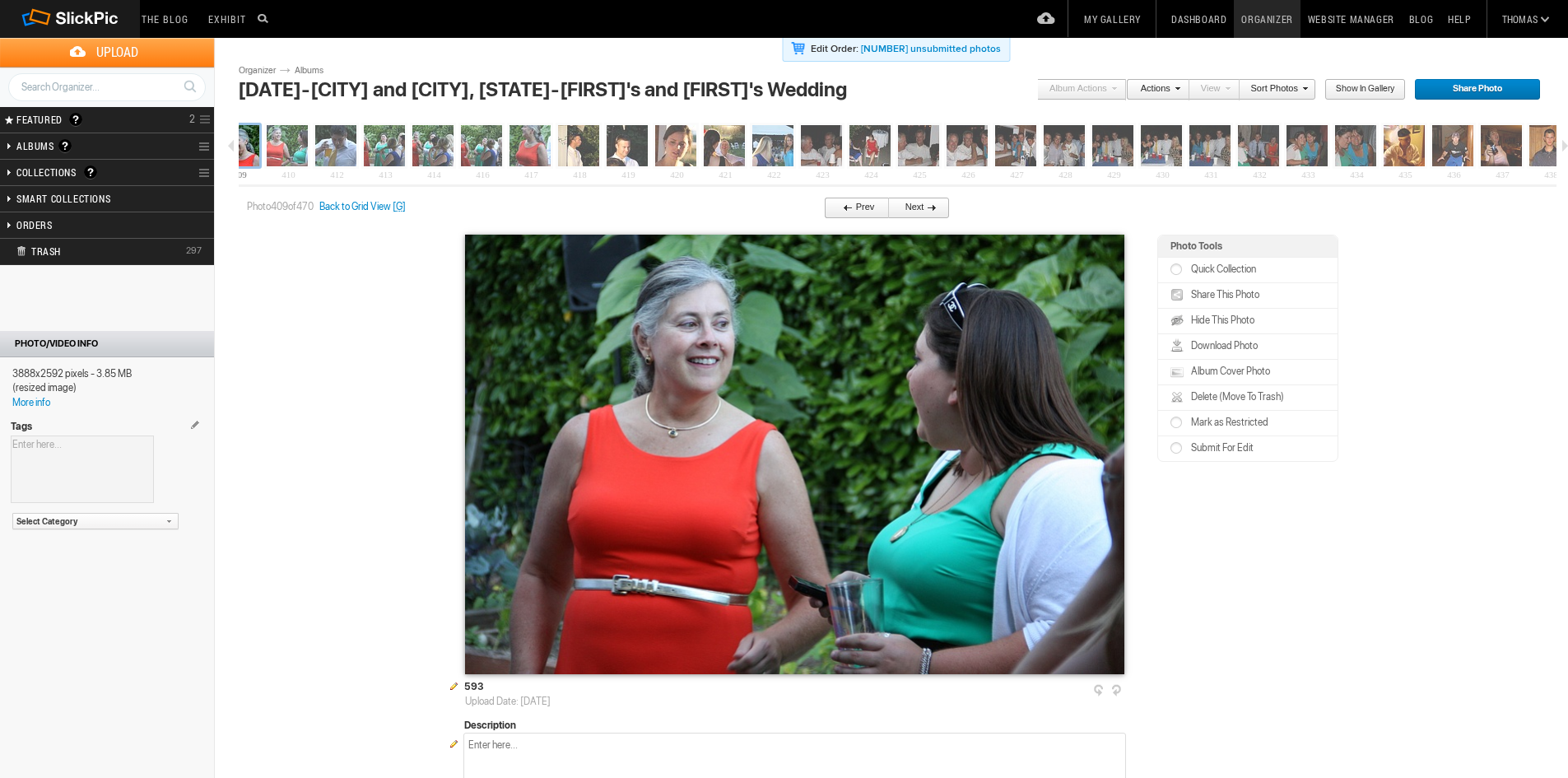 scroll, scrollTop: 0, scrollLeft: 19836, axis: horizontal 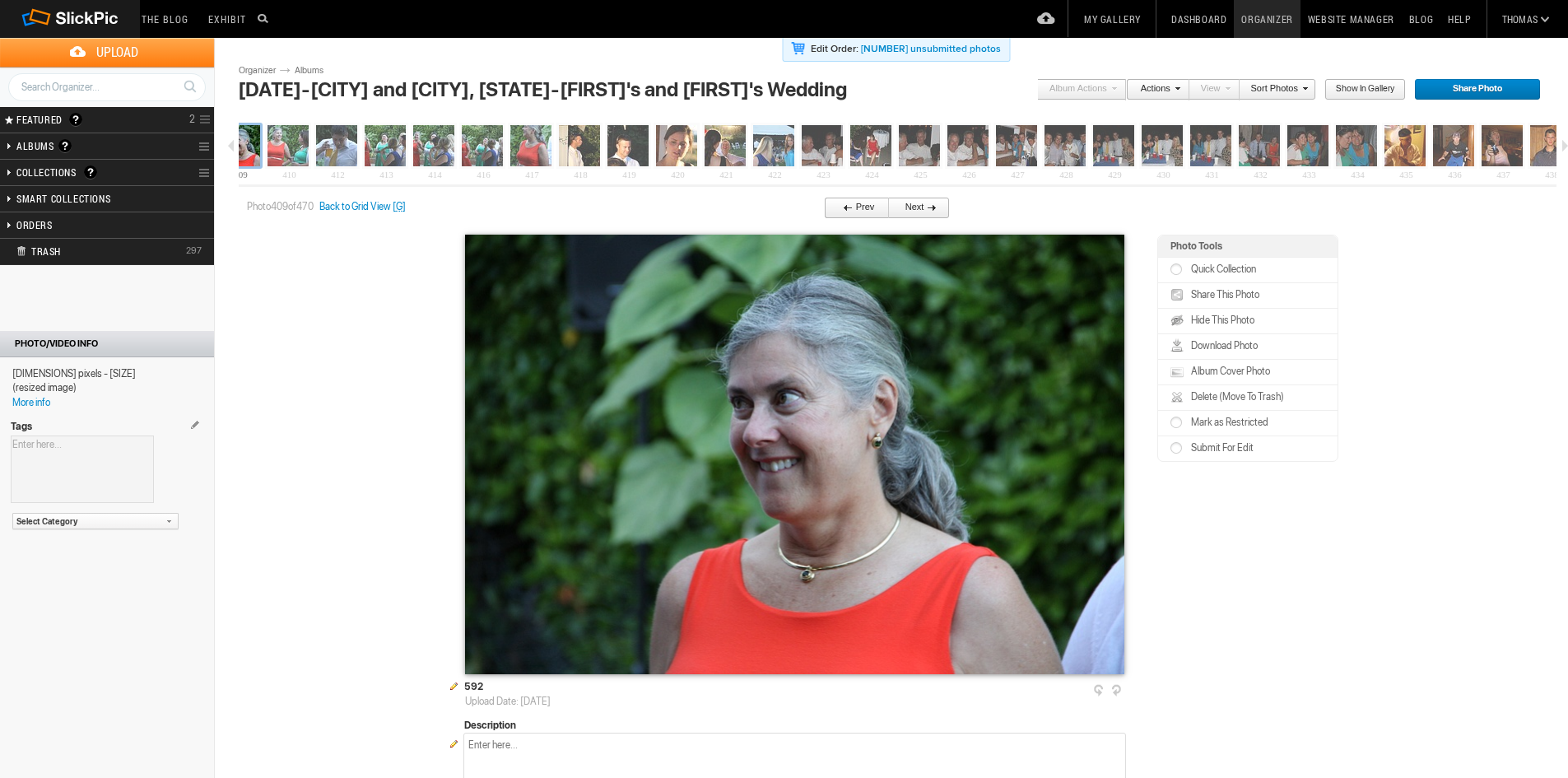 click on "Prev" at bounding box center [852, 208] 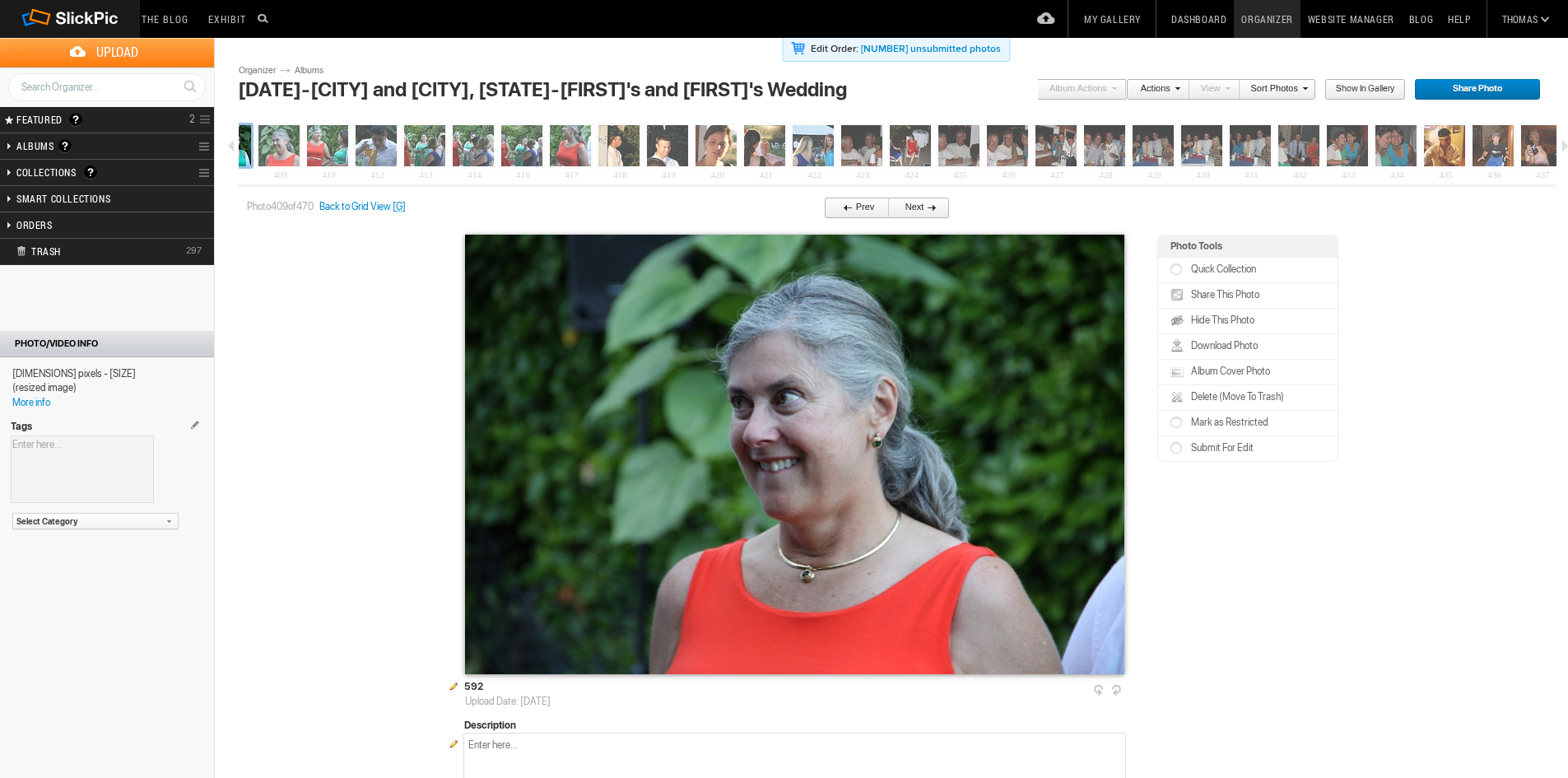 scroll, scrollTop: 0, scrollLeft: 19787, axis: horizontal 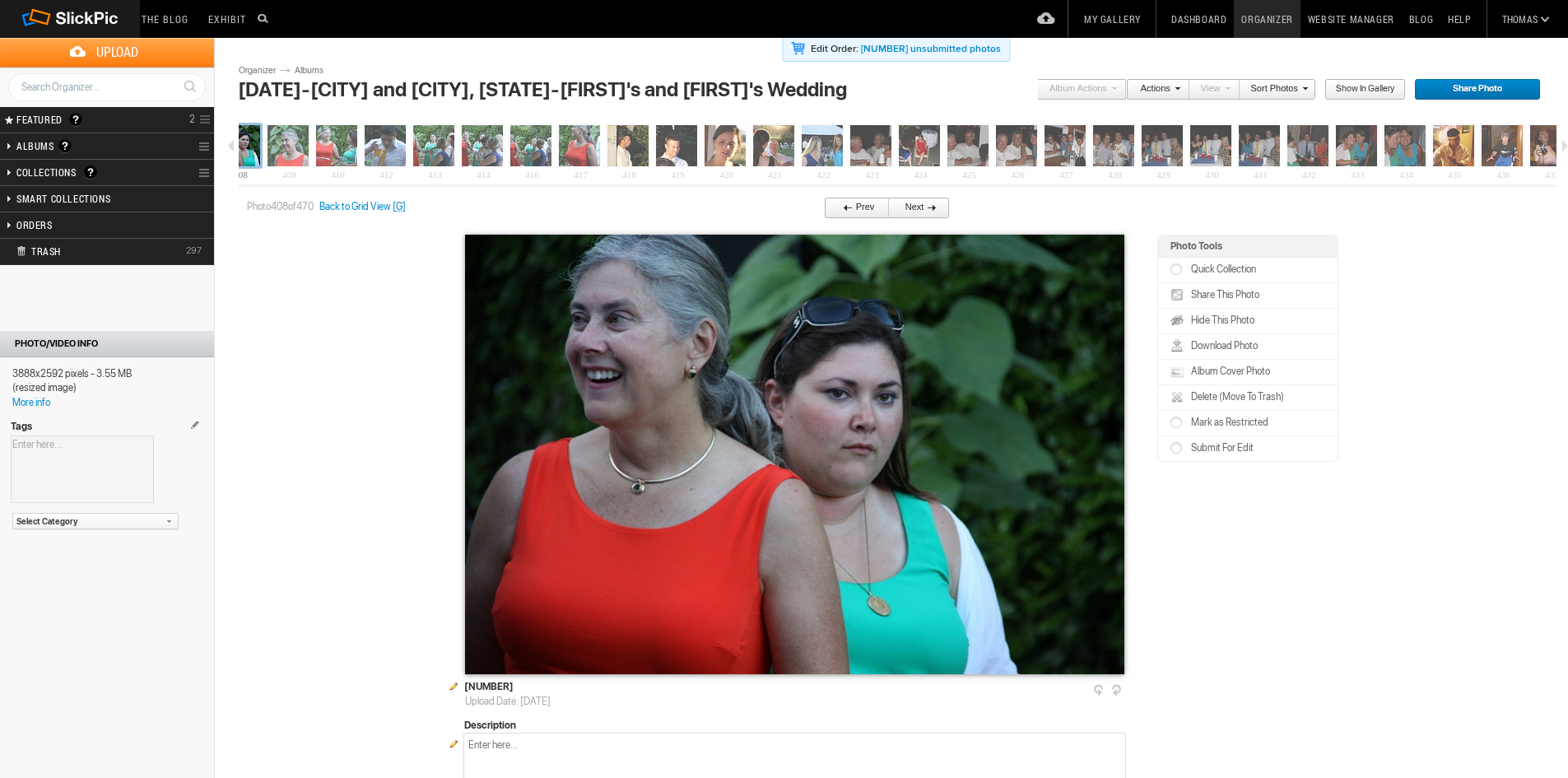 click on "Prev" at bounding box center [852, 208] 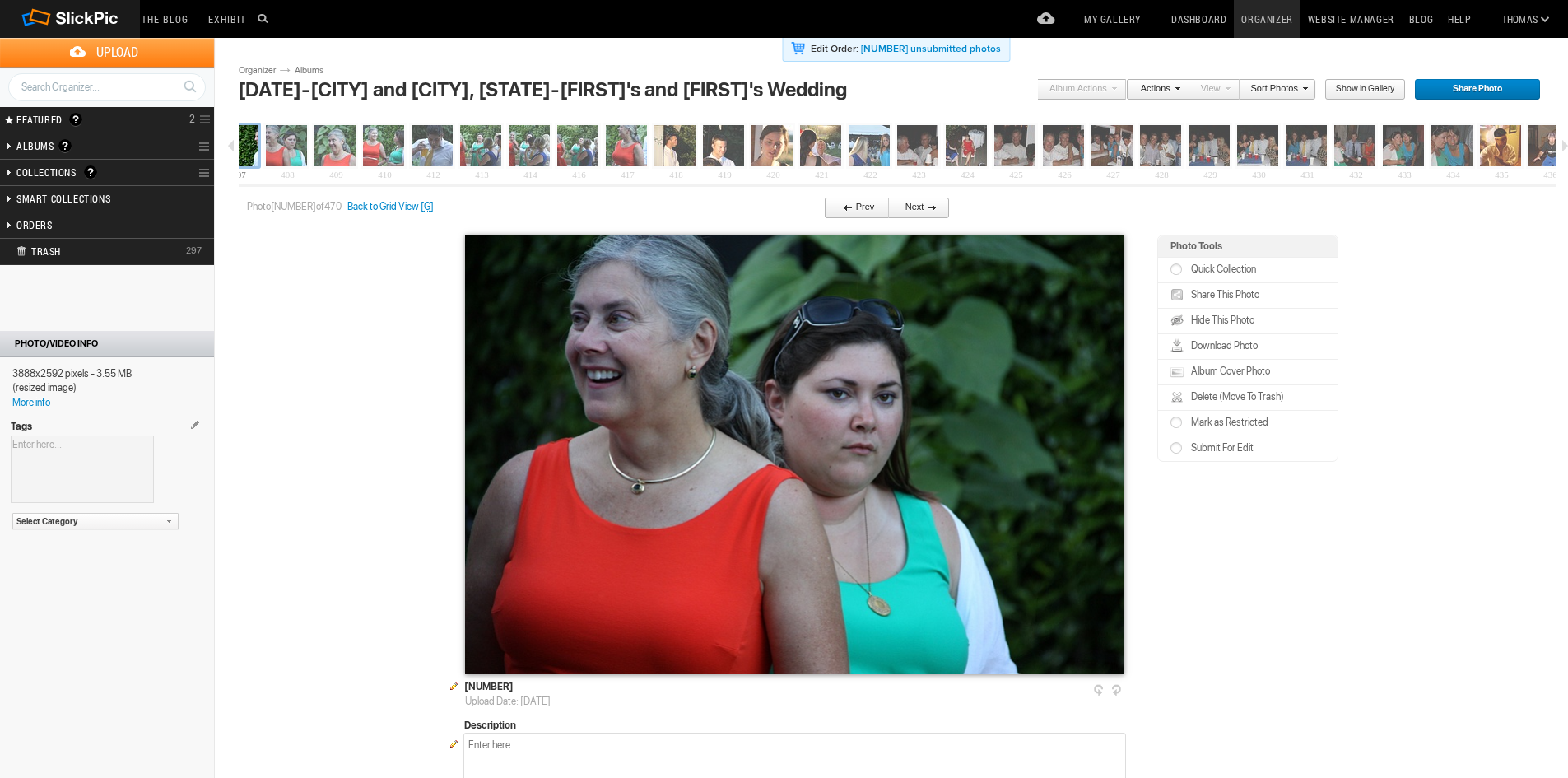 scroll, scrollTop: 0, scrollLeft: 19739, axis: horizontal 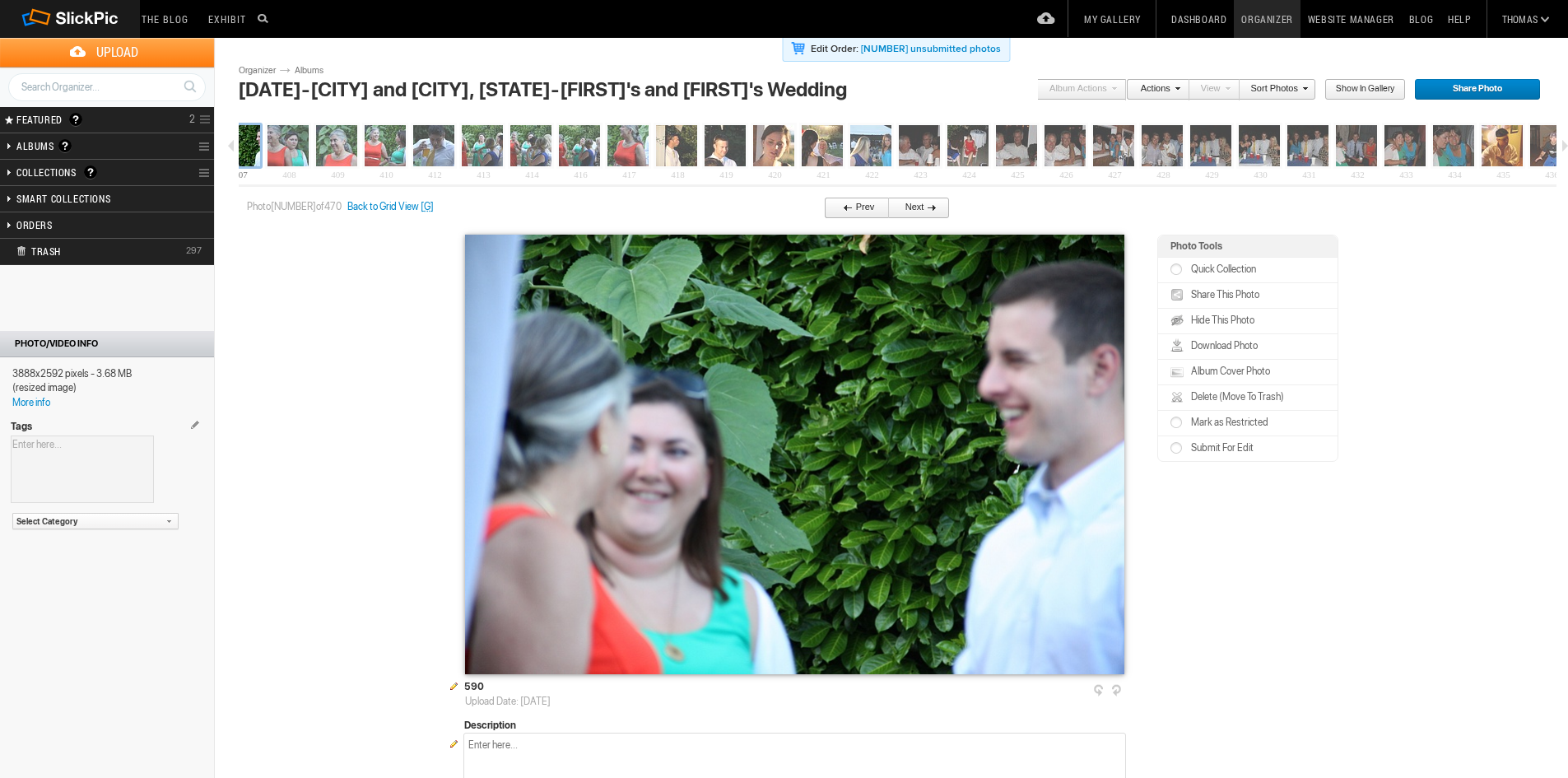 click on "Delete (Move To Trash)" at bounding box center [1235, 397] 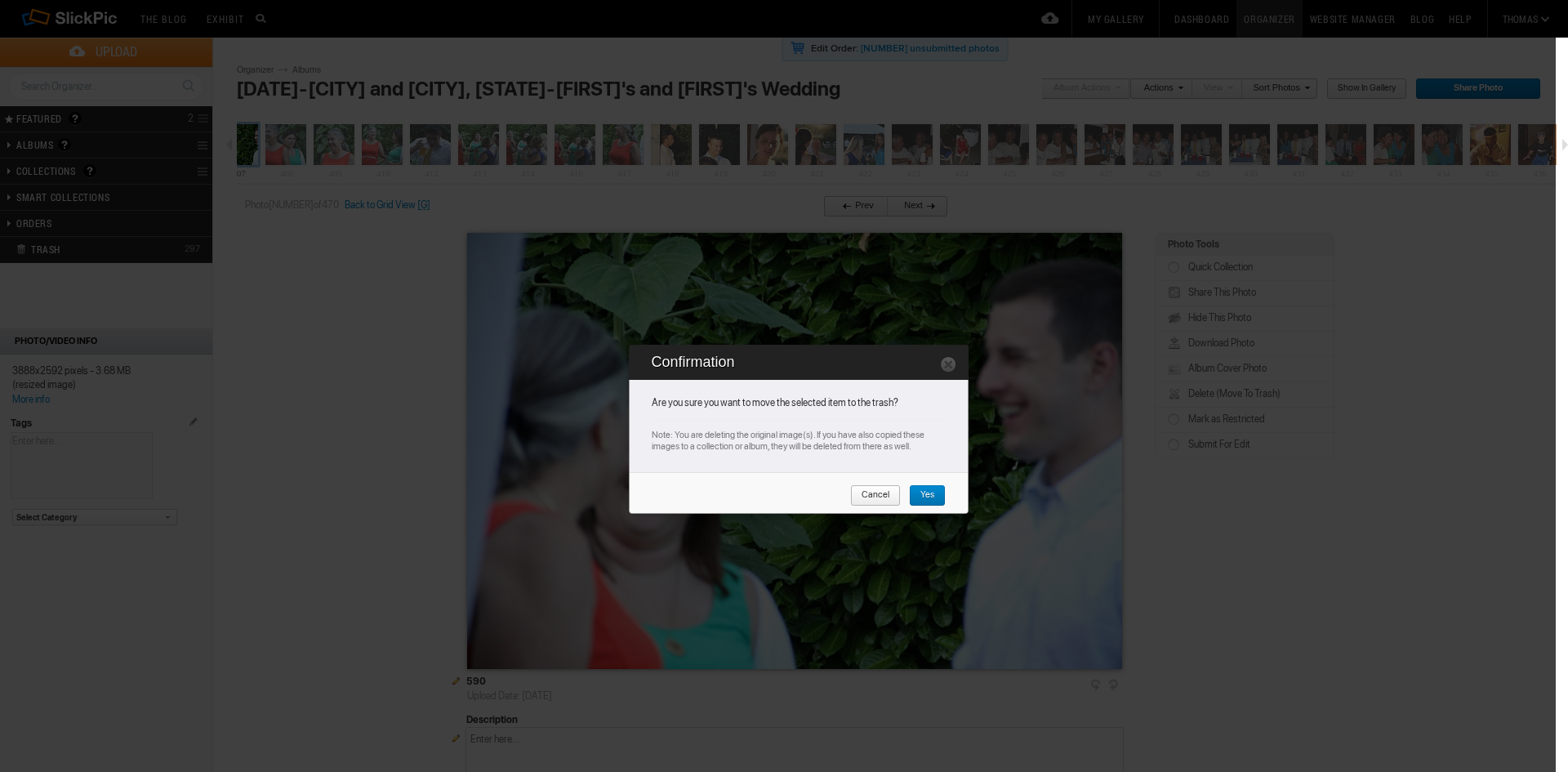 click on "Yes" at bounding box center [921, 496] 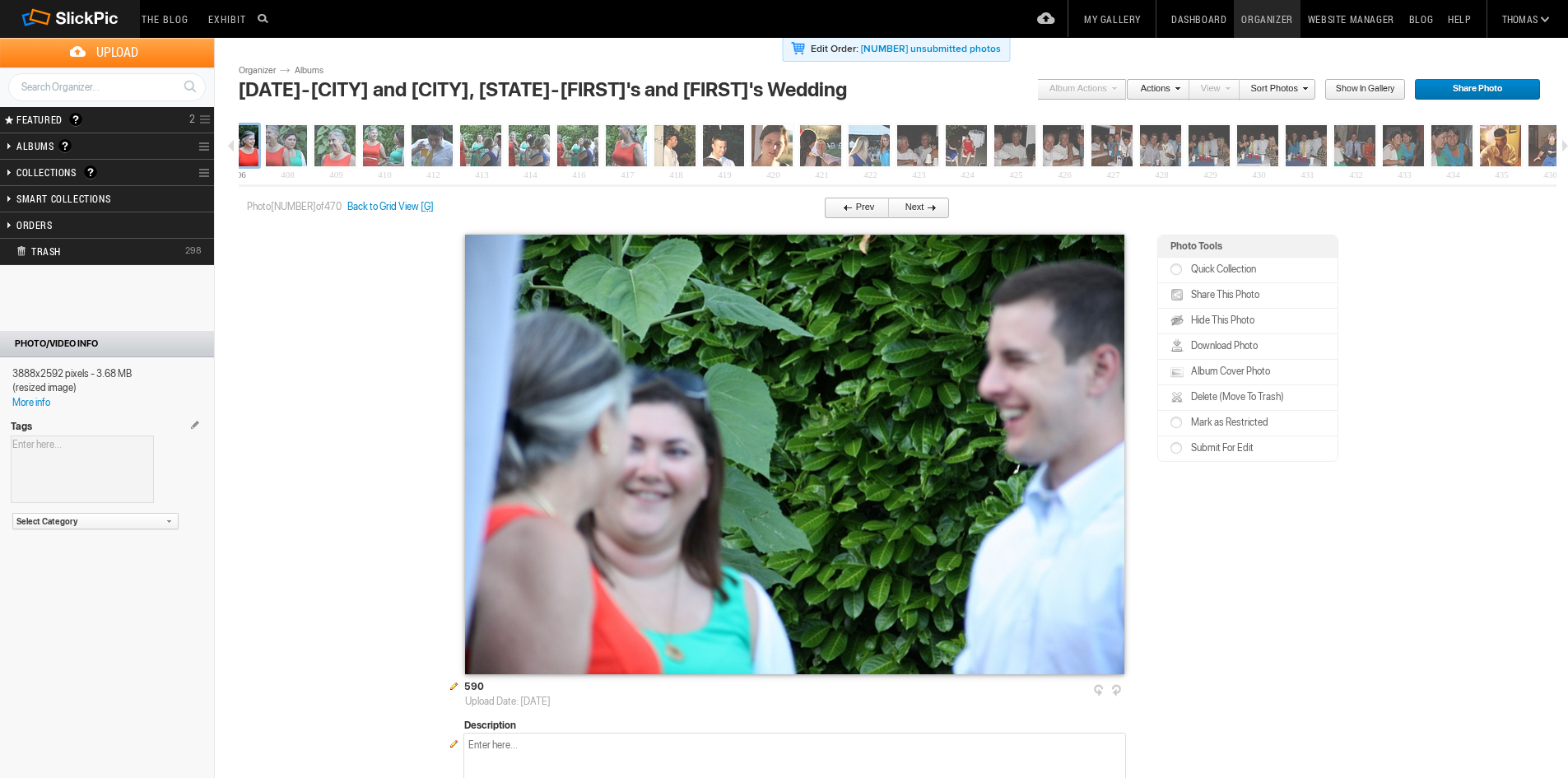 scroll, scrollTop: 0, scrollLeft: 19690, axis: horizontal 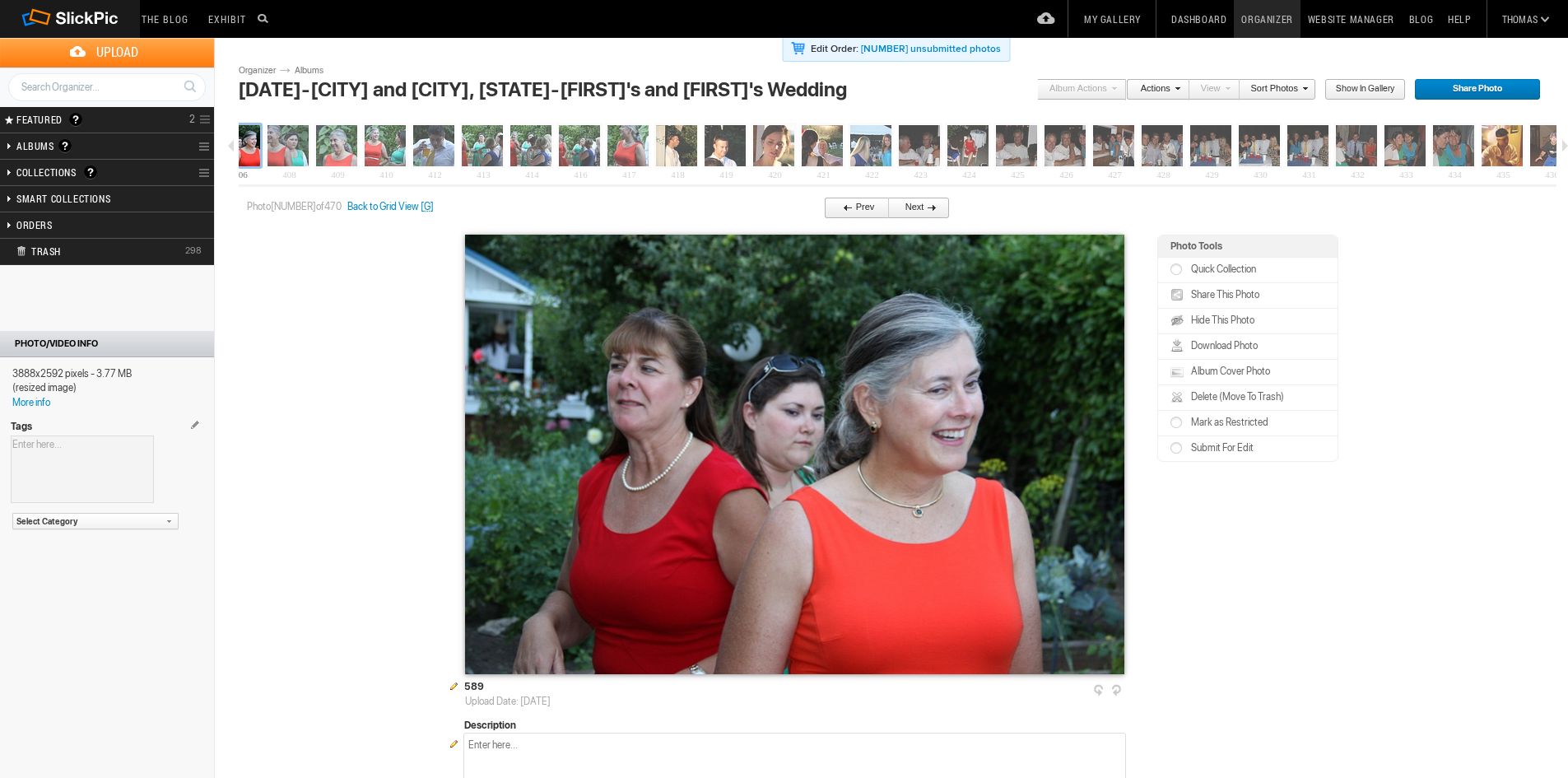 click on "Prev" at bounding box center (852, 208) 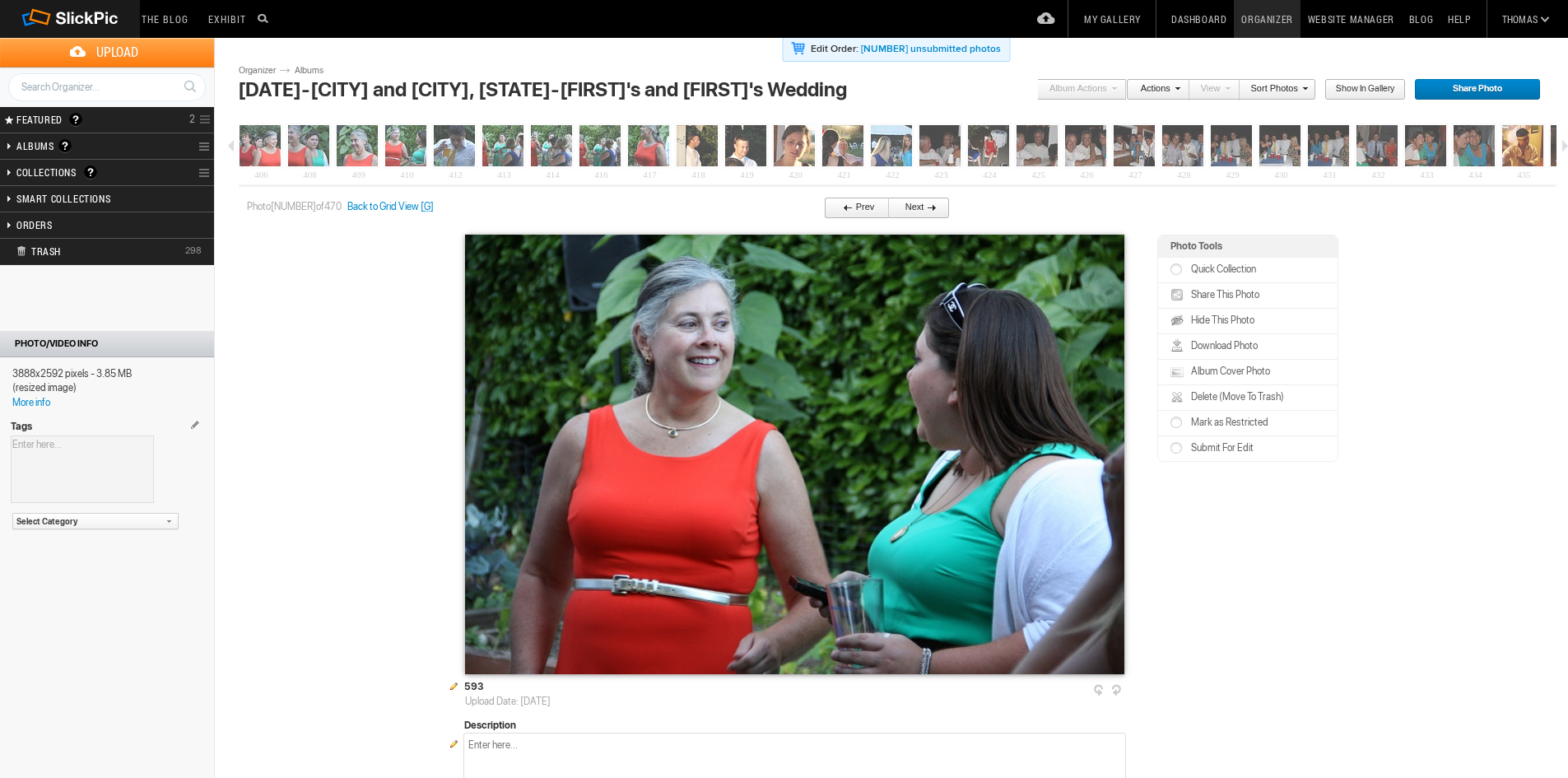 scroll, scrollTop: 0, scrollLeft: 19642, axis: horizontal 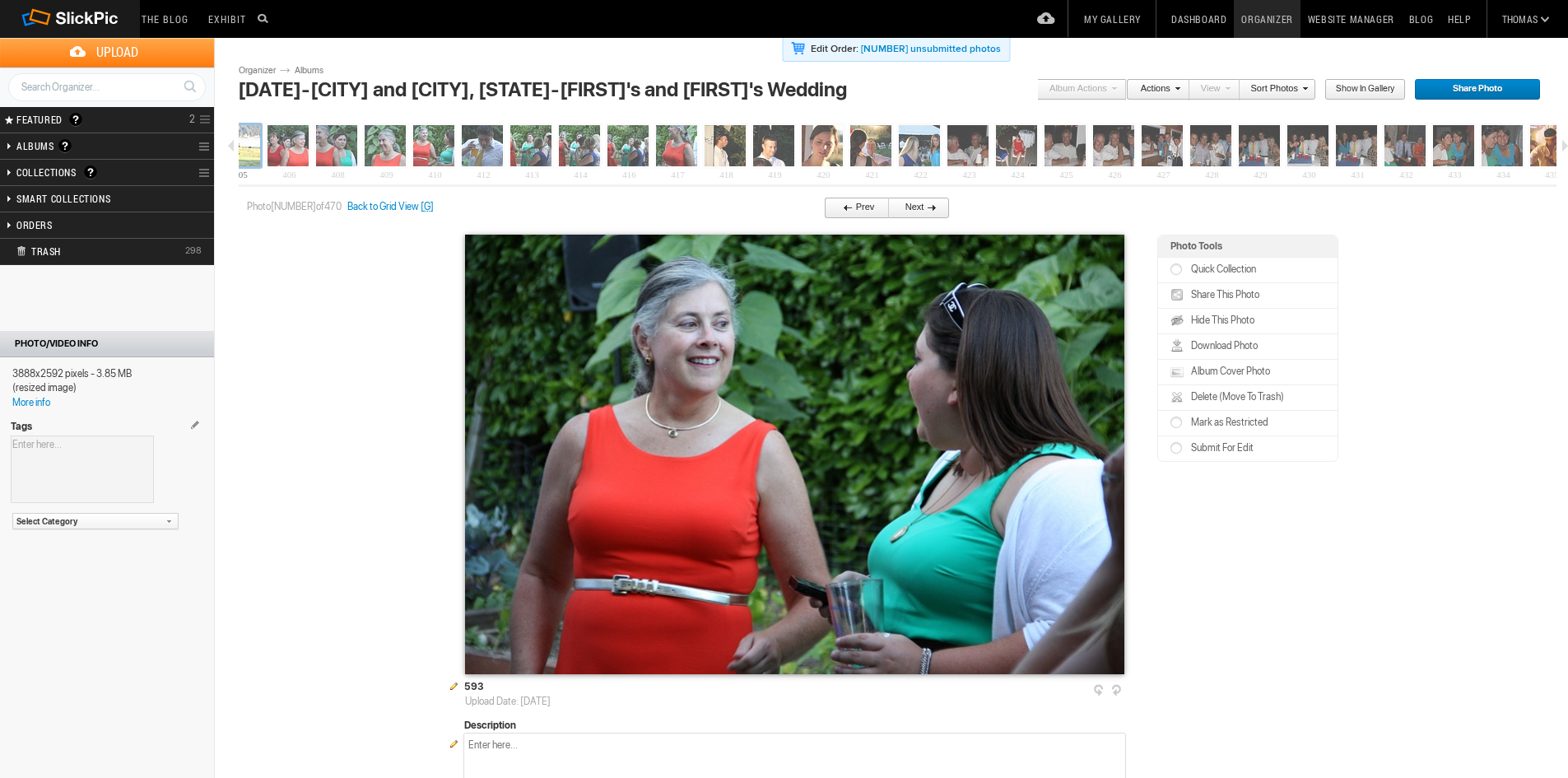 click on "Prev" at bounding box center (852, 208) 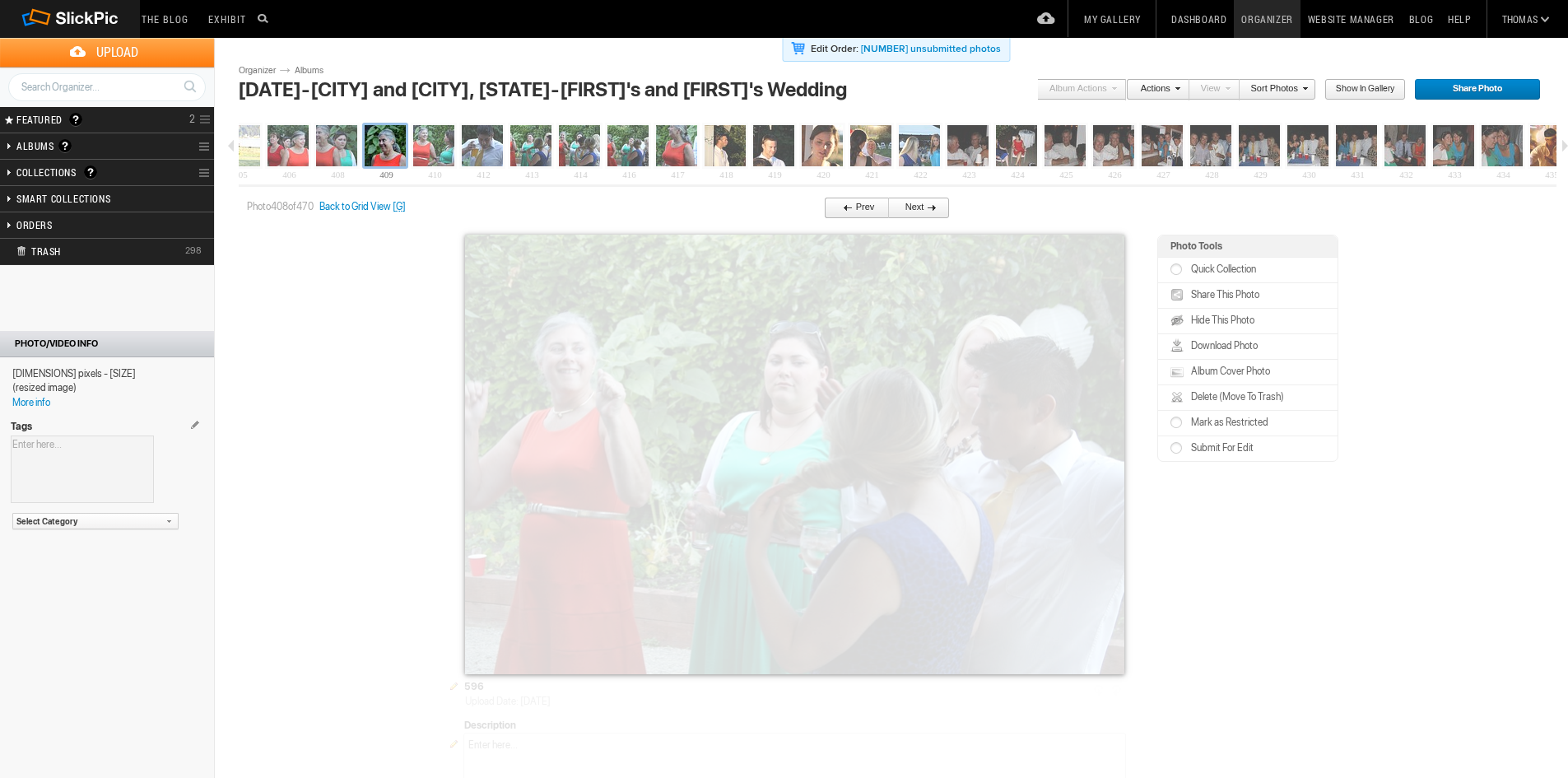 scroll, scrollTop: 0, scrollLeft: 19787, axis: horizontal 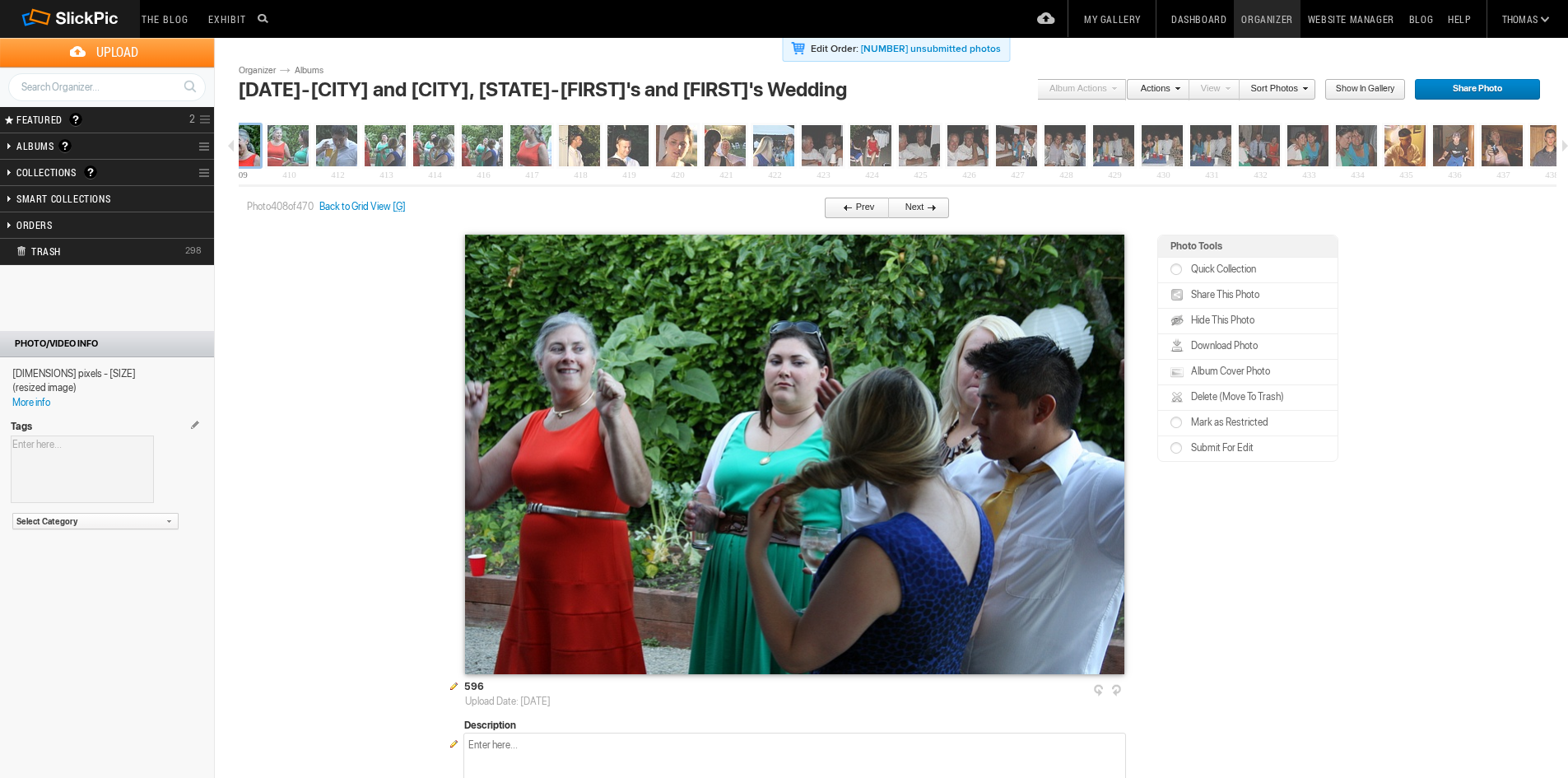 click on "Back to Grid View" at bounding box center [355, 207] 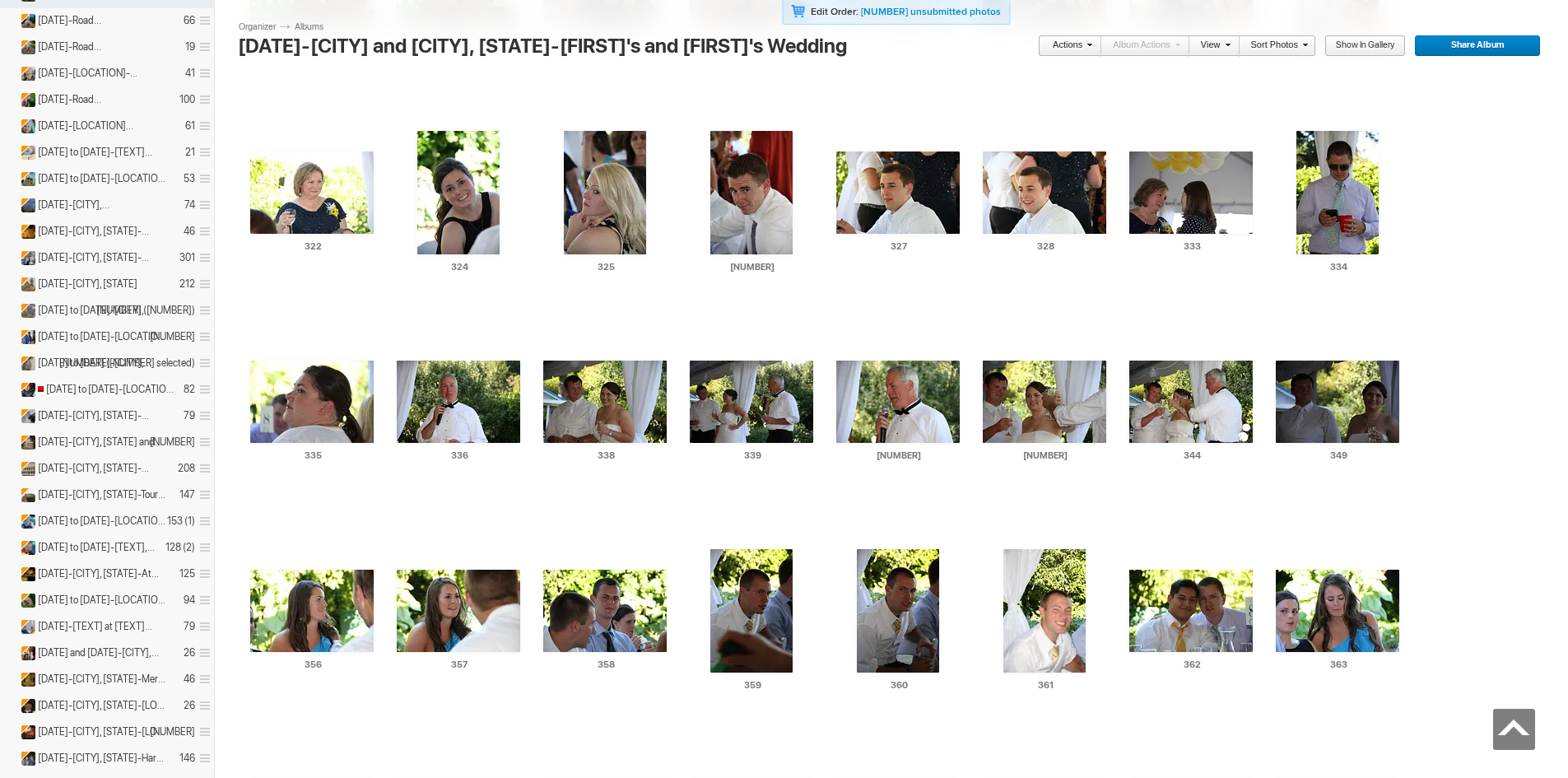 scroll, scrollTop: 4225, scrollLeft: 0, axis: vertical 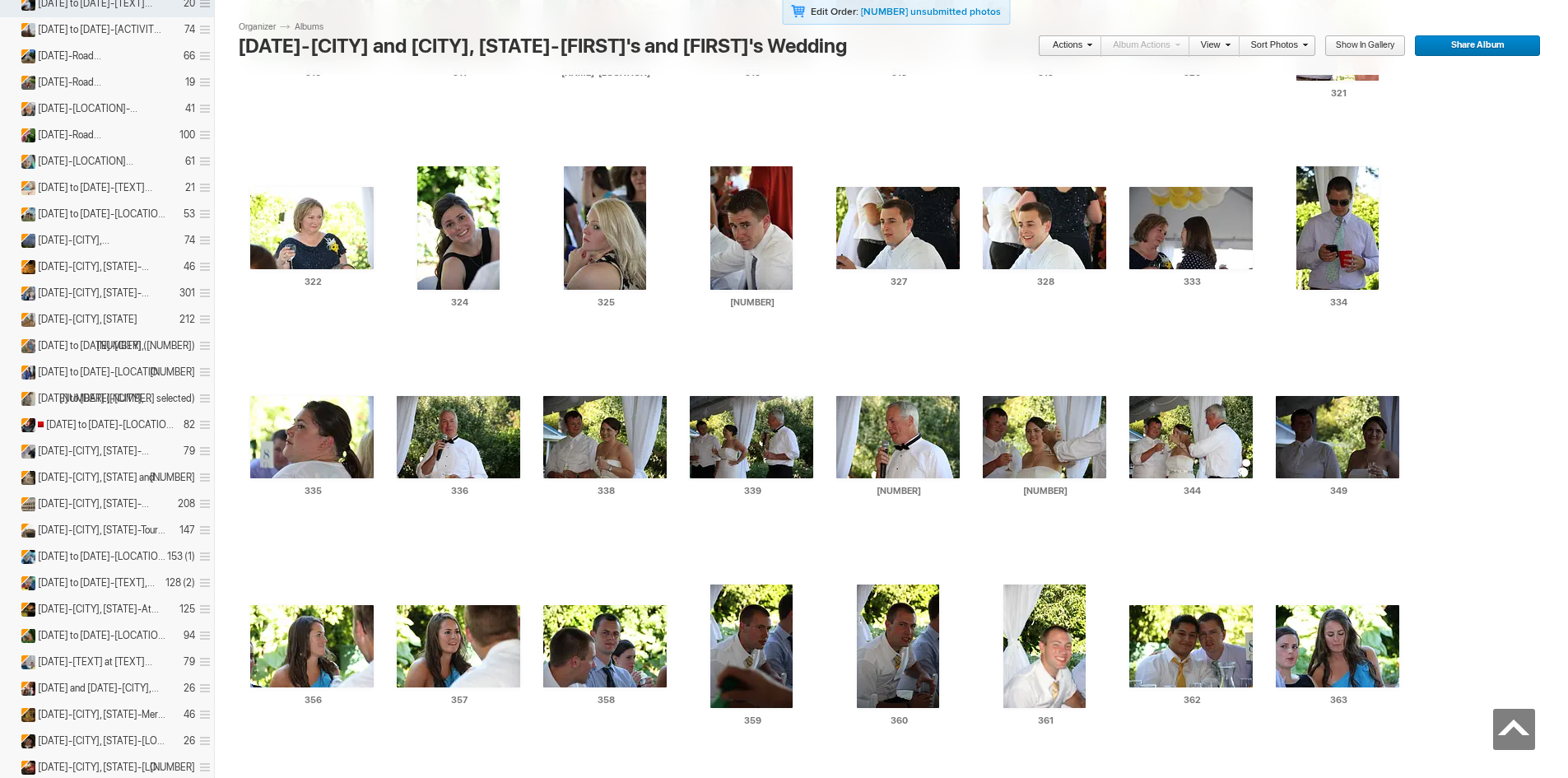click at bounding box center (696, 804) 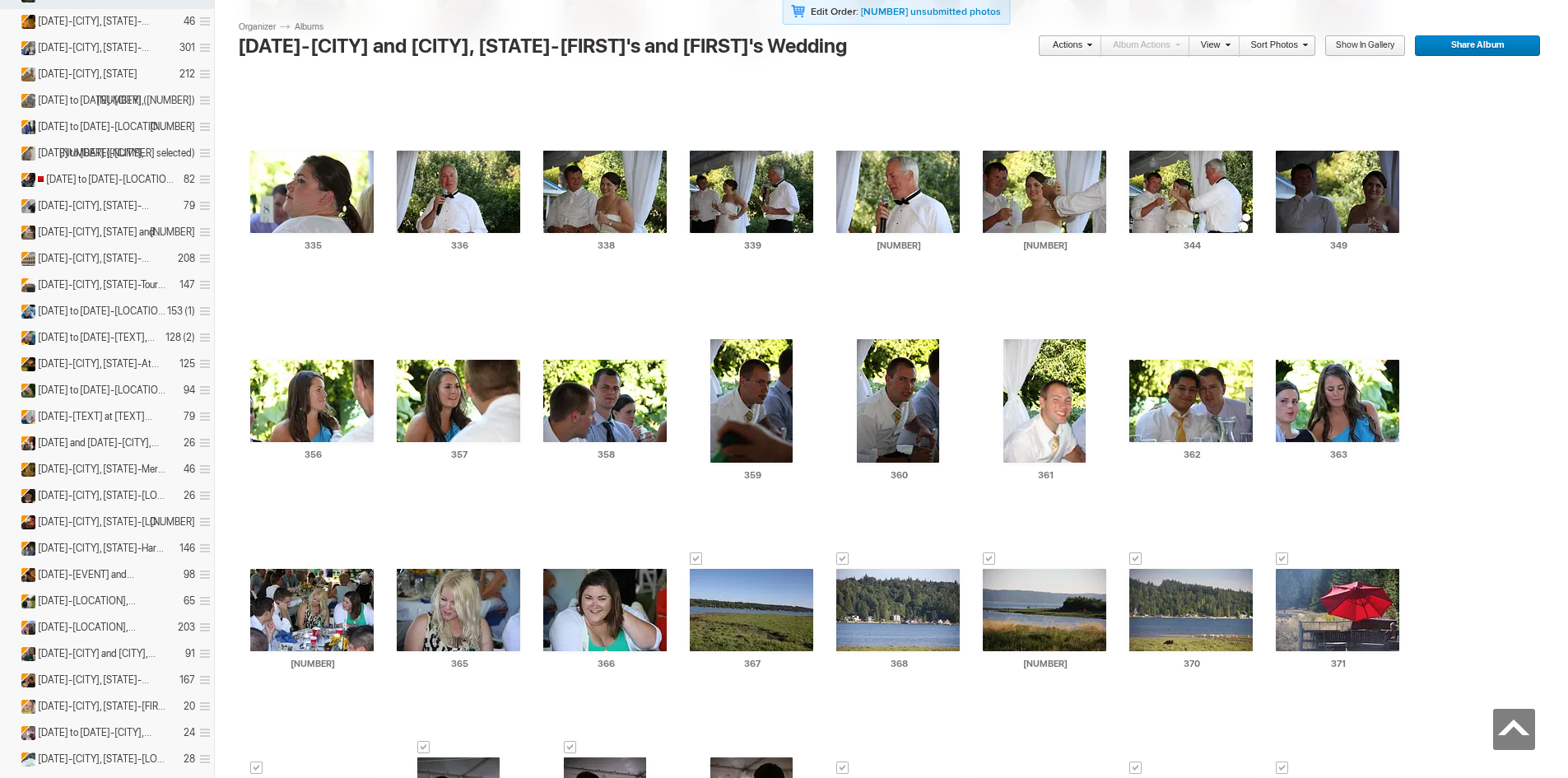 scroll, scrollTop: 4664, scrollLeft: 0, axis: vertical 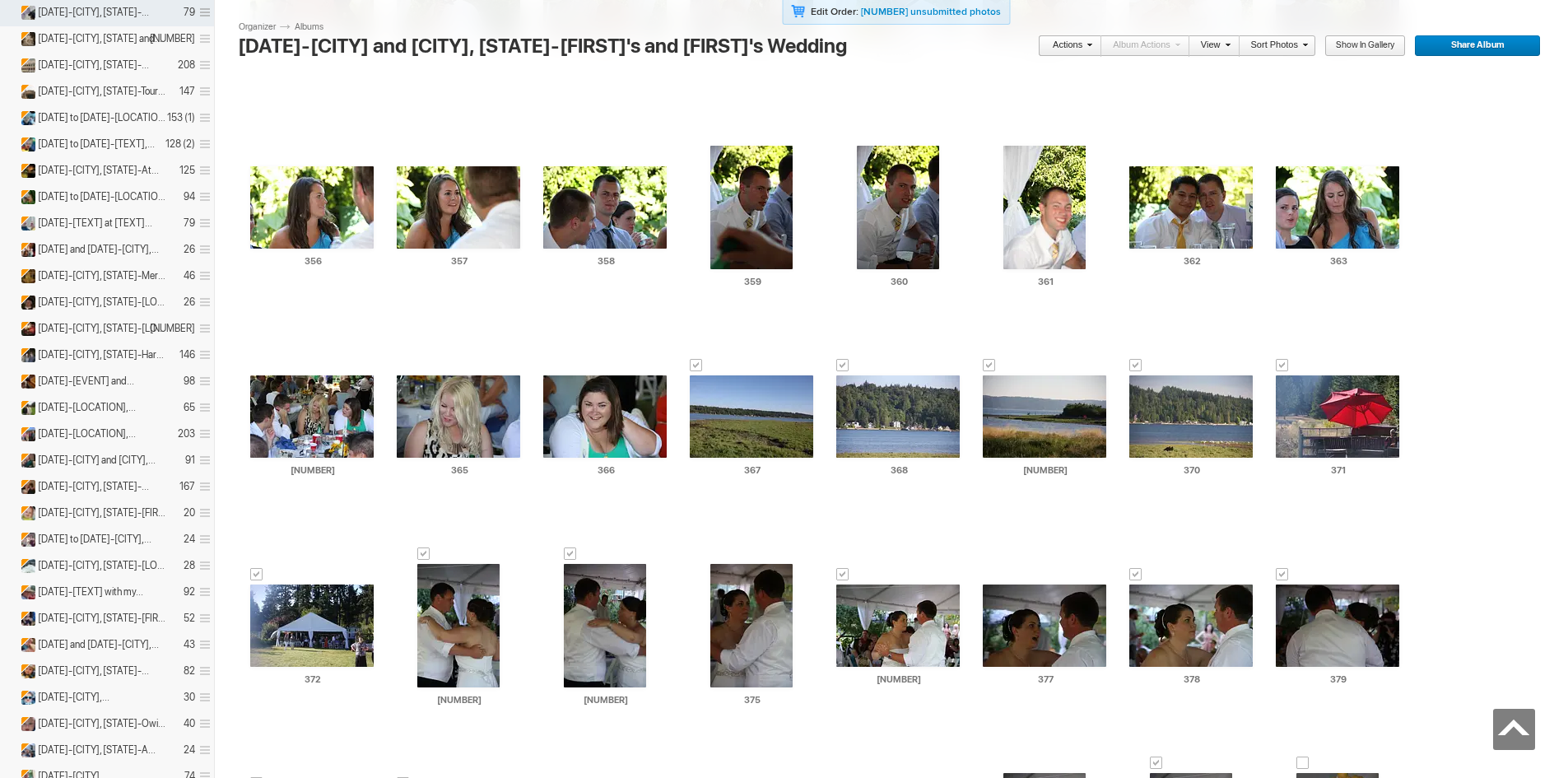 click at bounding box center (1303, 763) 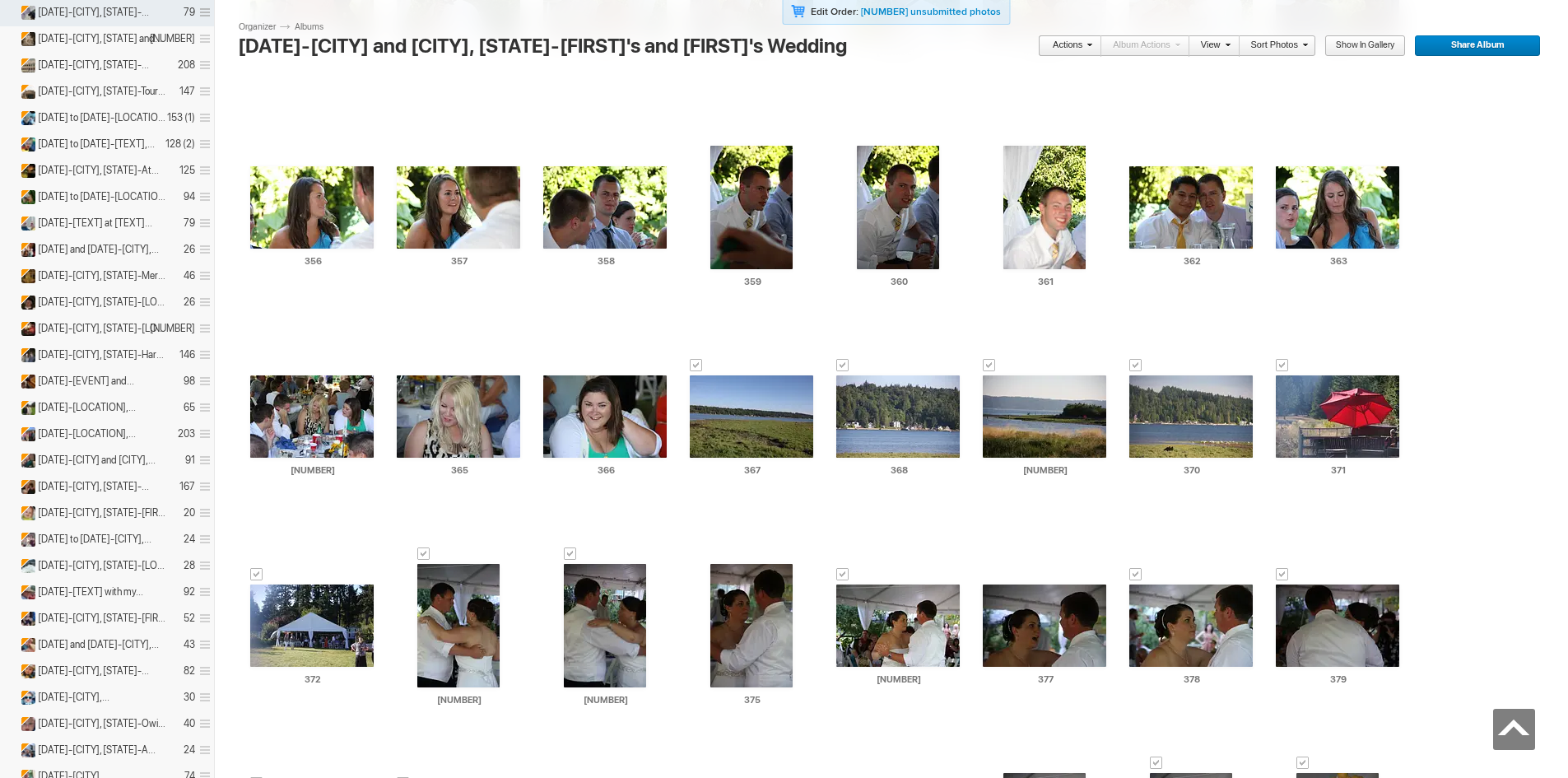 click at bounding box center [257, 993] 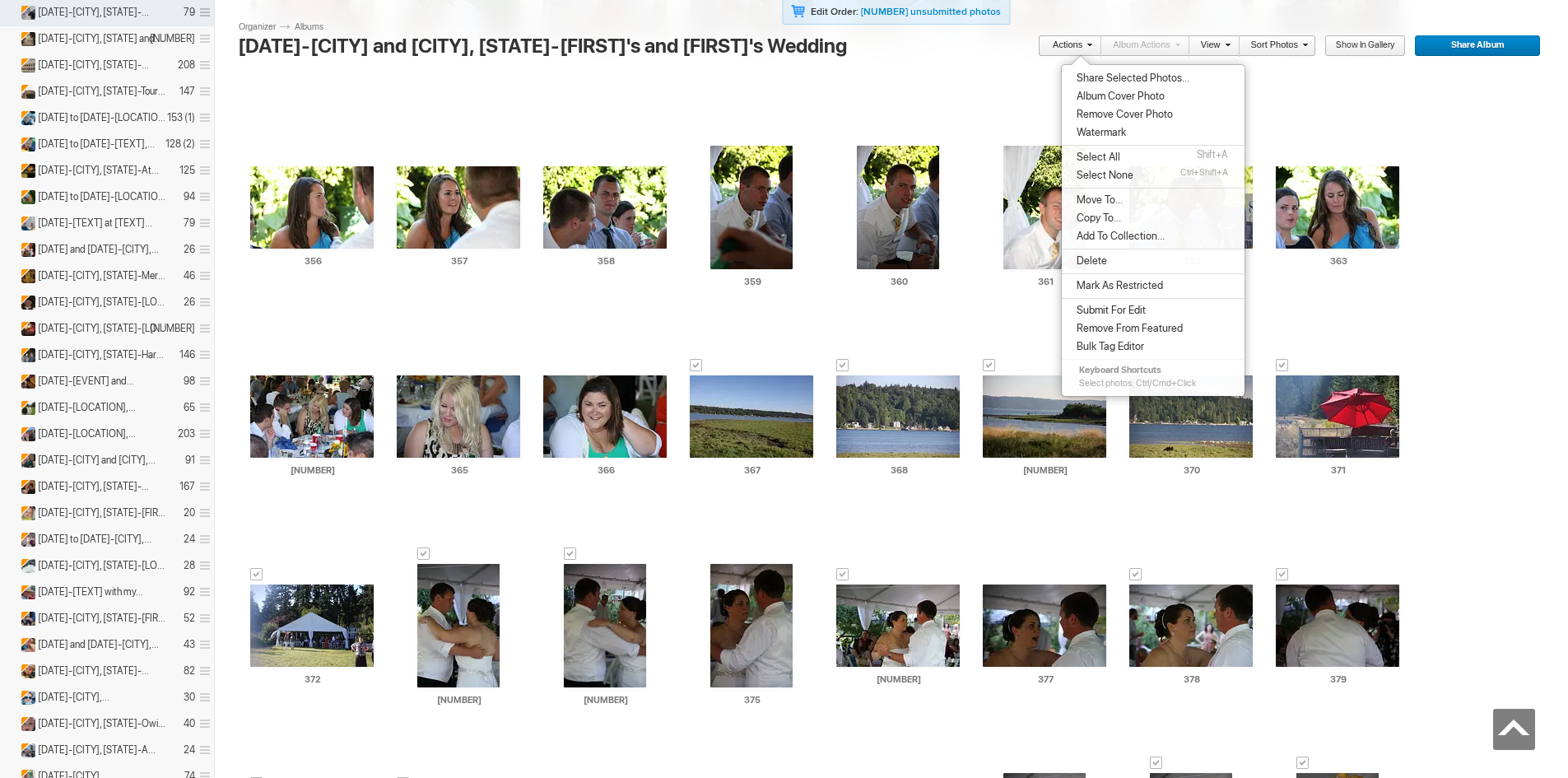 click on "Delete" at bounding box center [1089, 261] 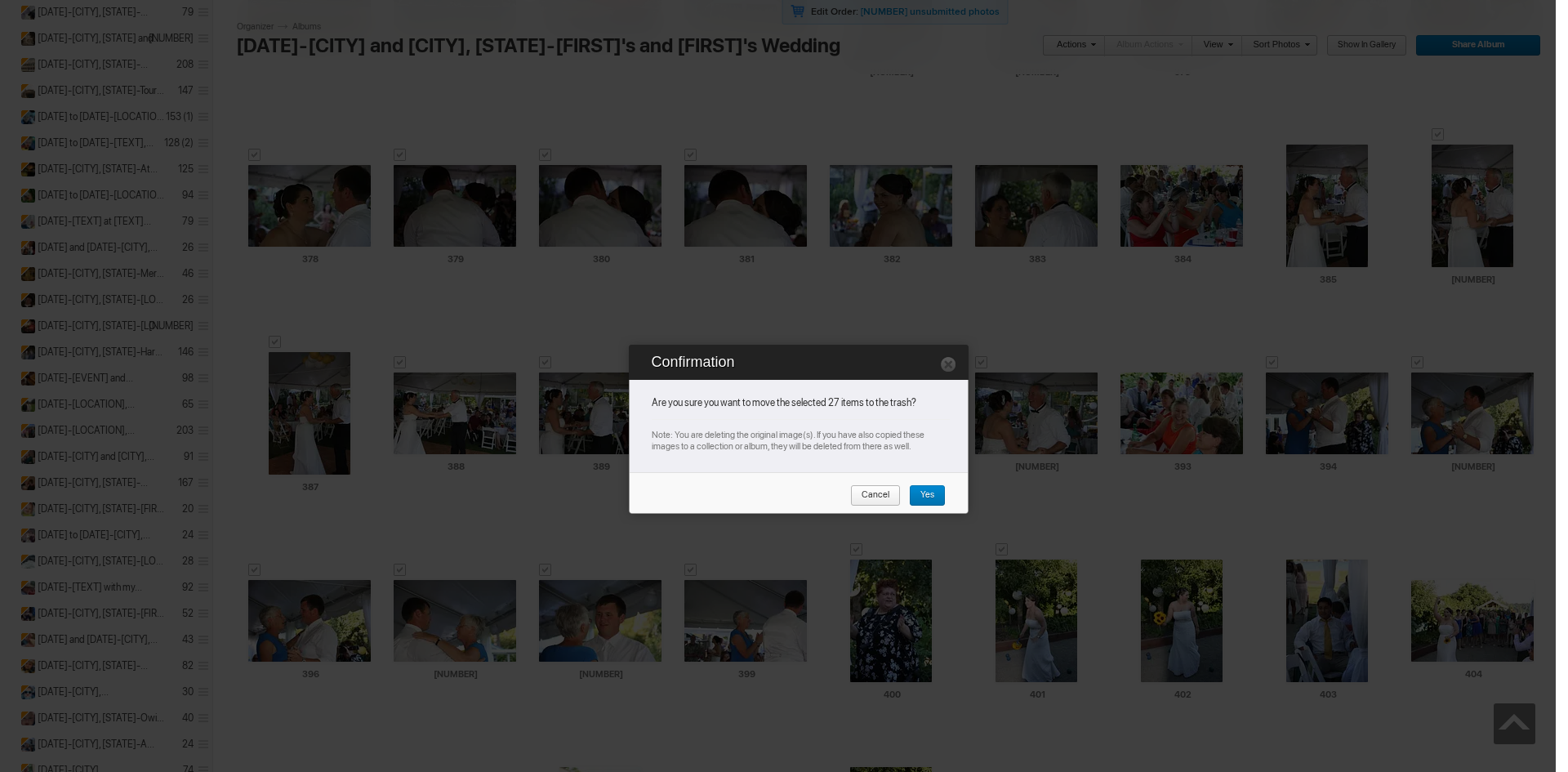 click on "Yes" at bounding box center [921, 496] 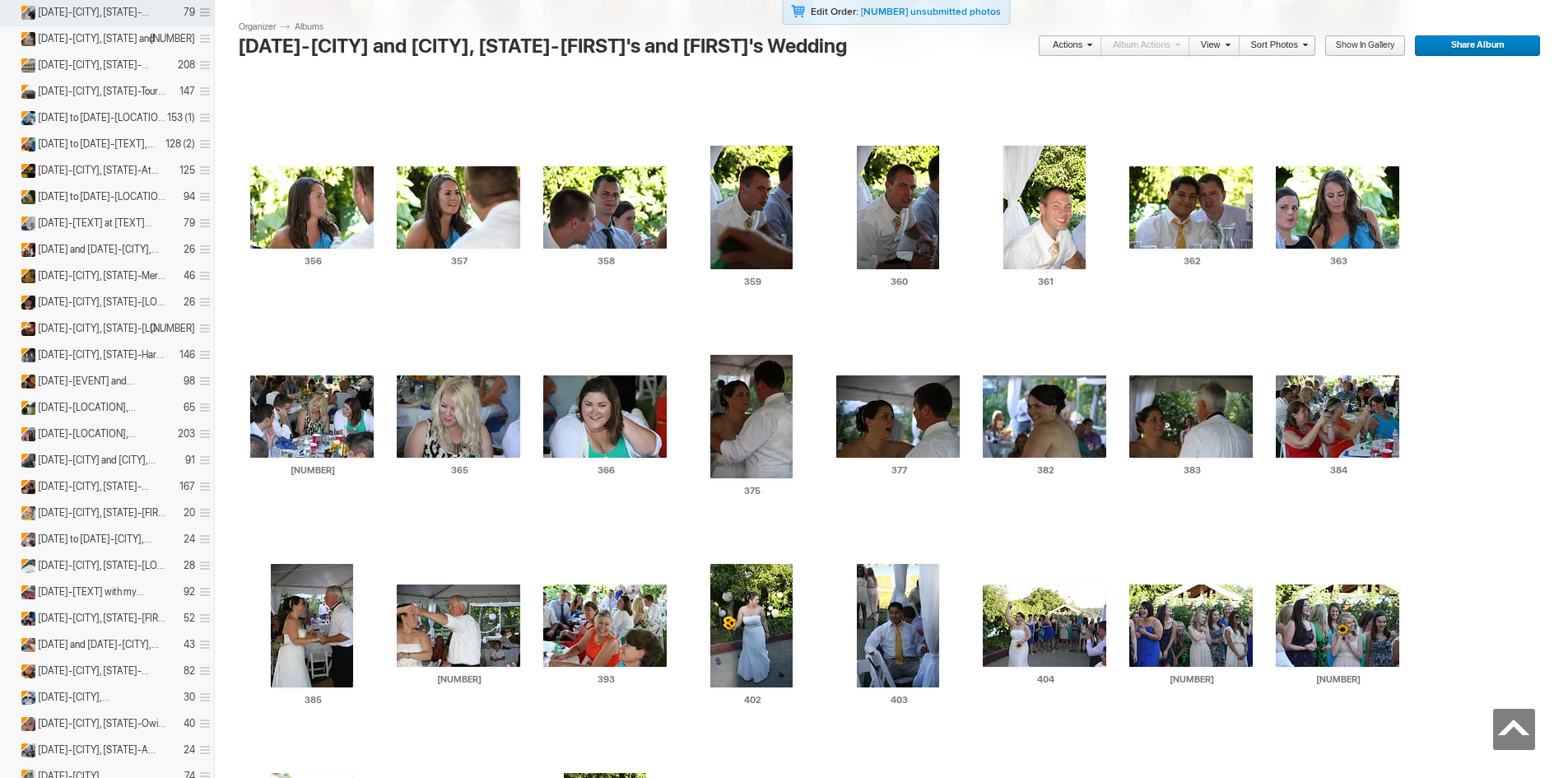 click at bounding box center [843, 993] 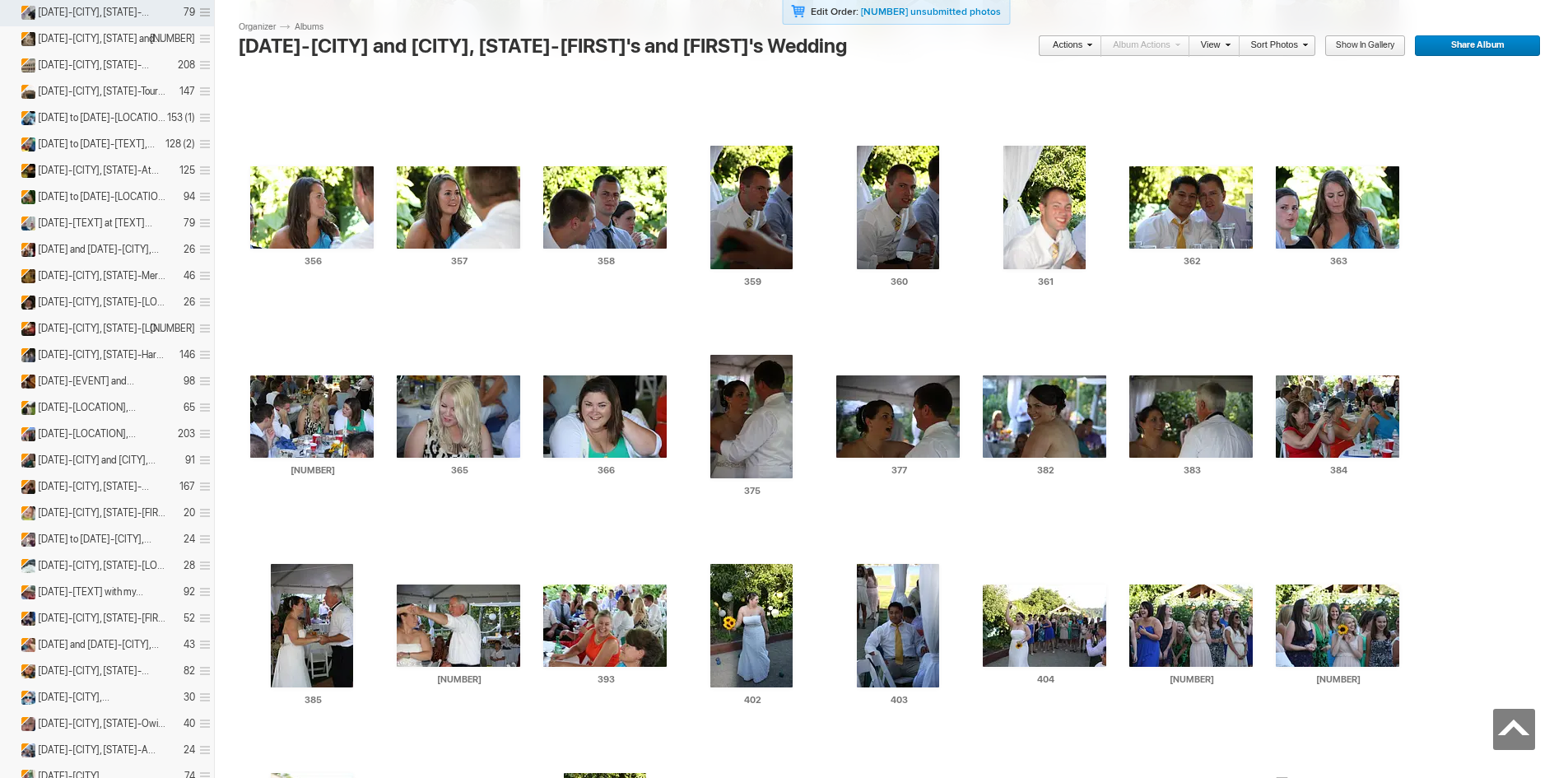 click at bounding box center [1282, 784] 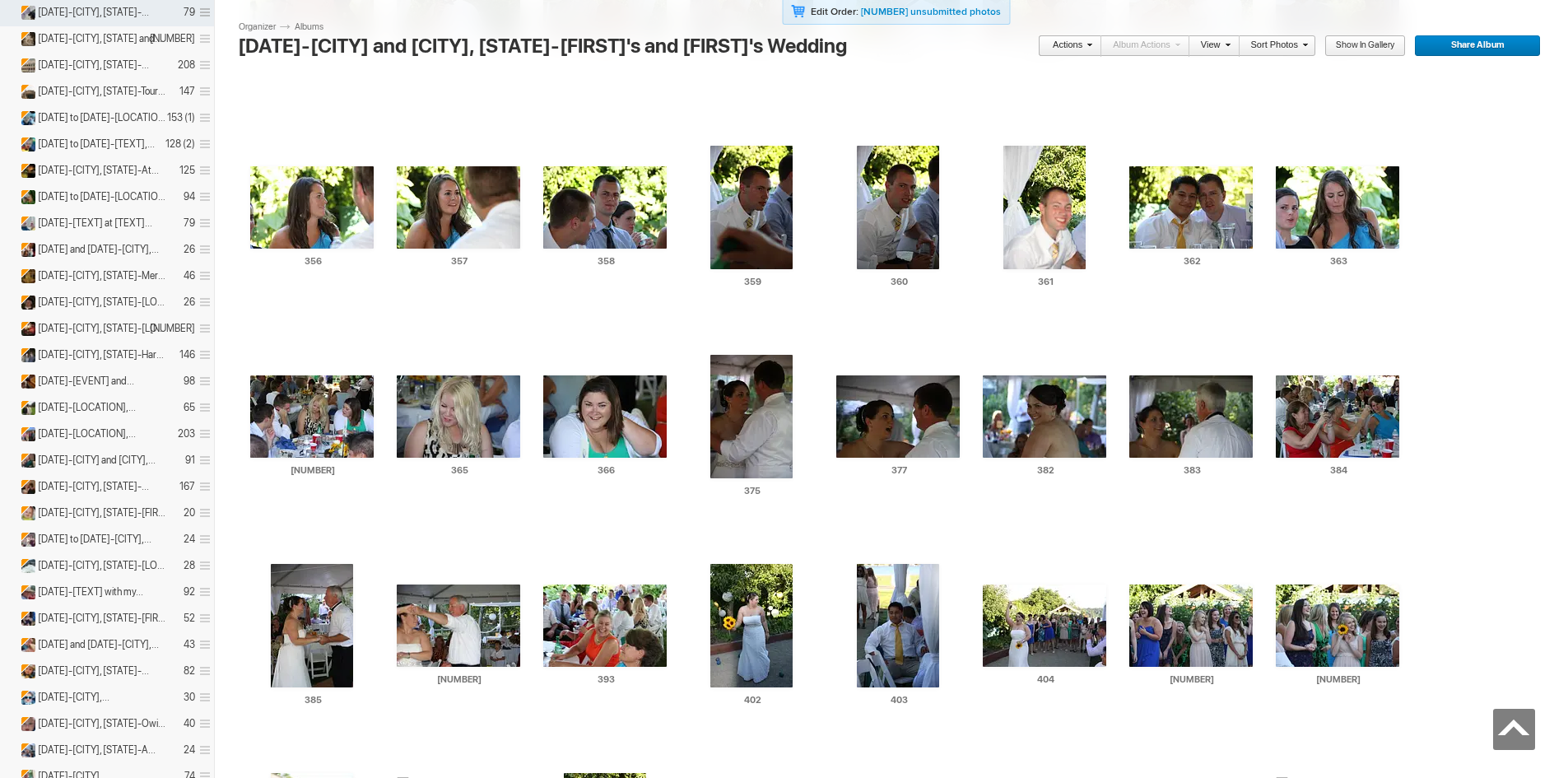 click at bounding box center (403, 784) 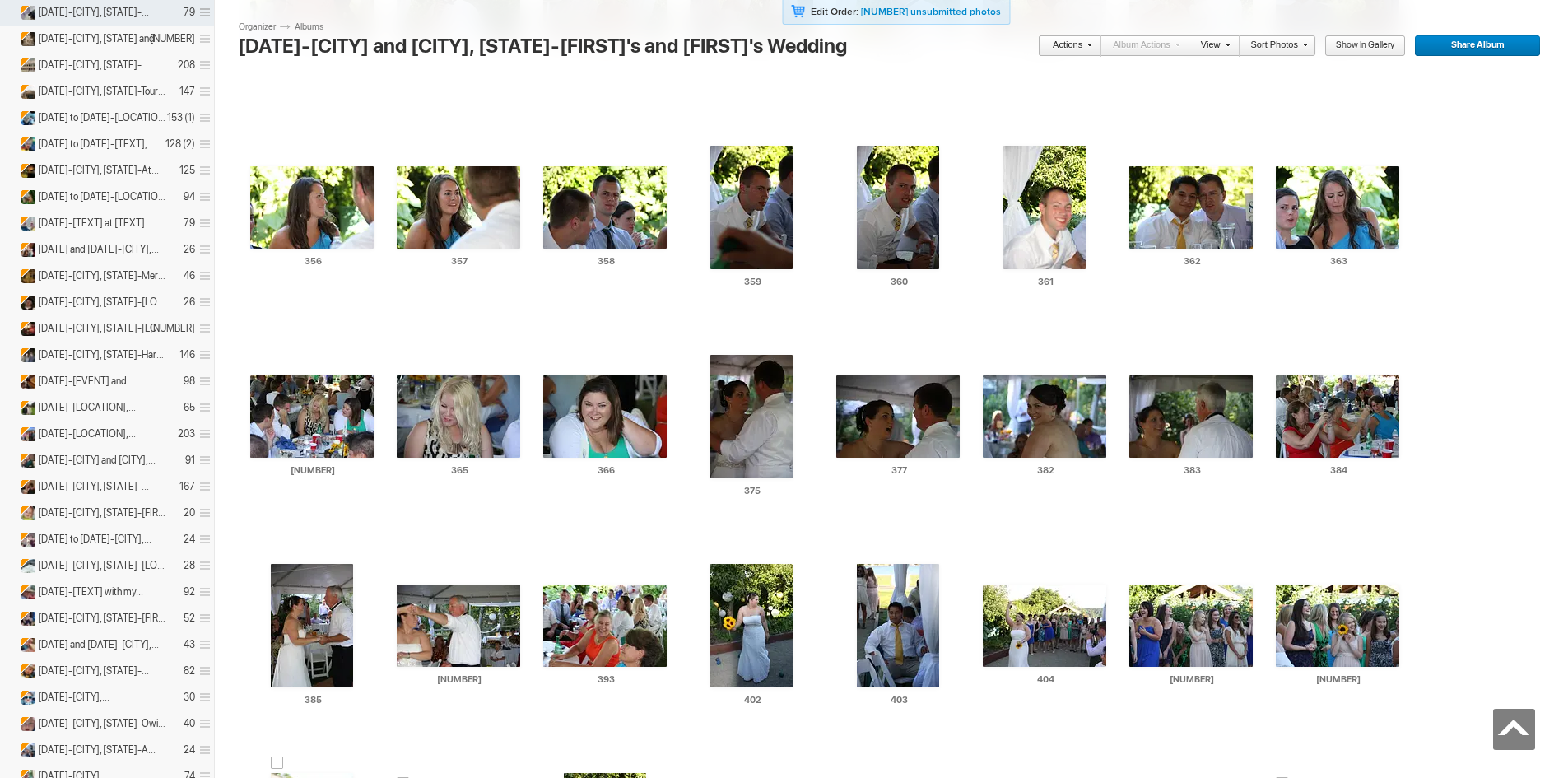 click at bounding box center [277, 763] 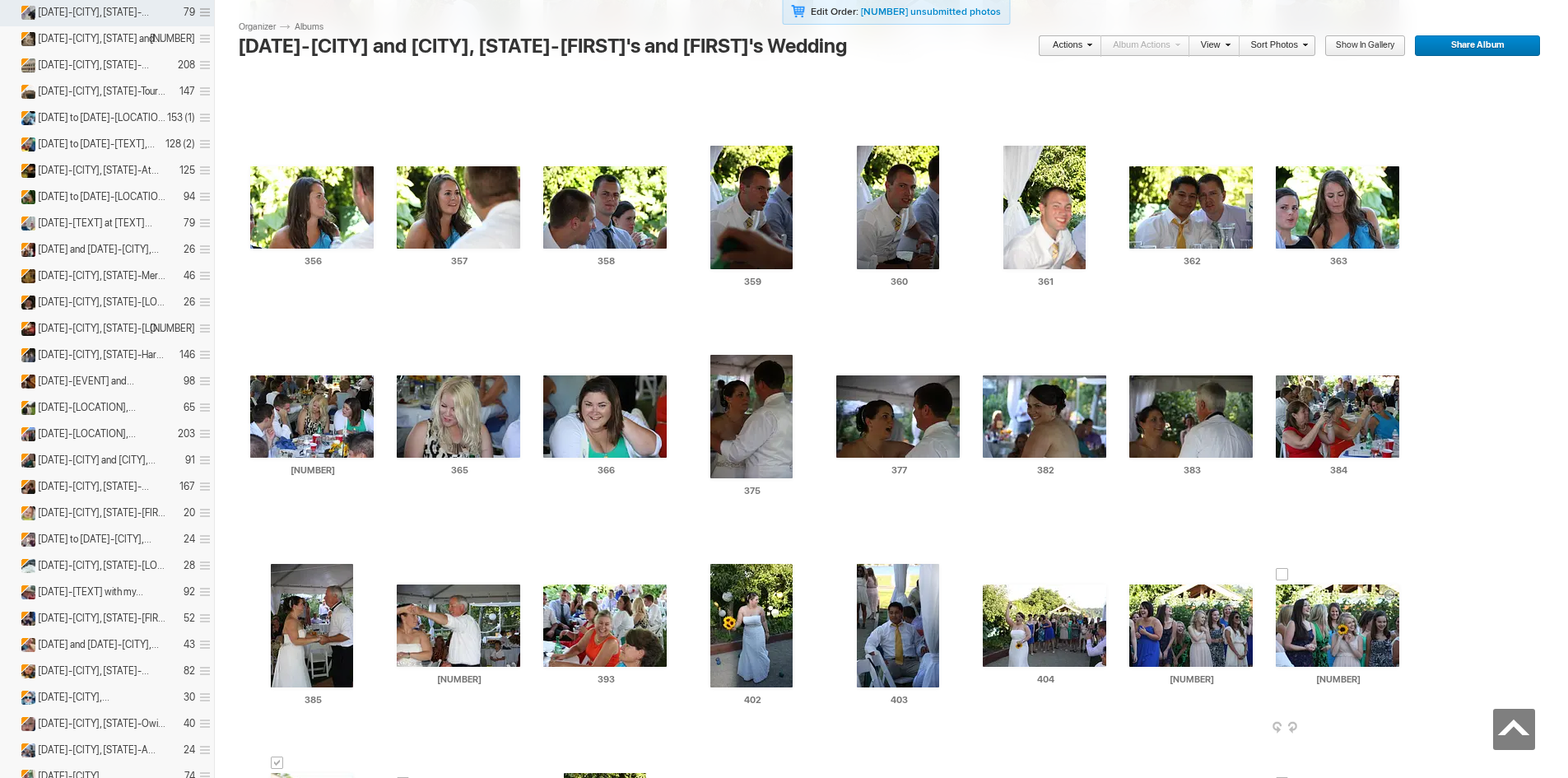 click at bounding box center (1282, 575) 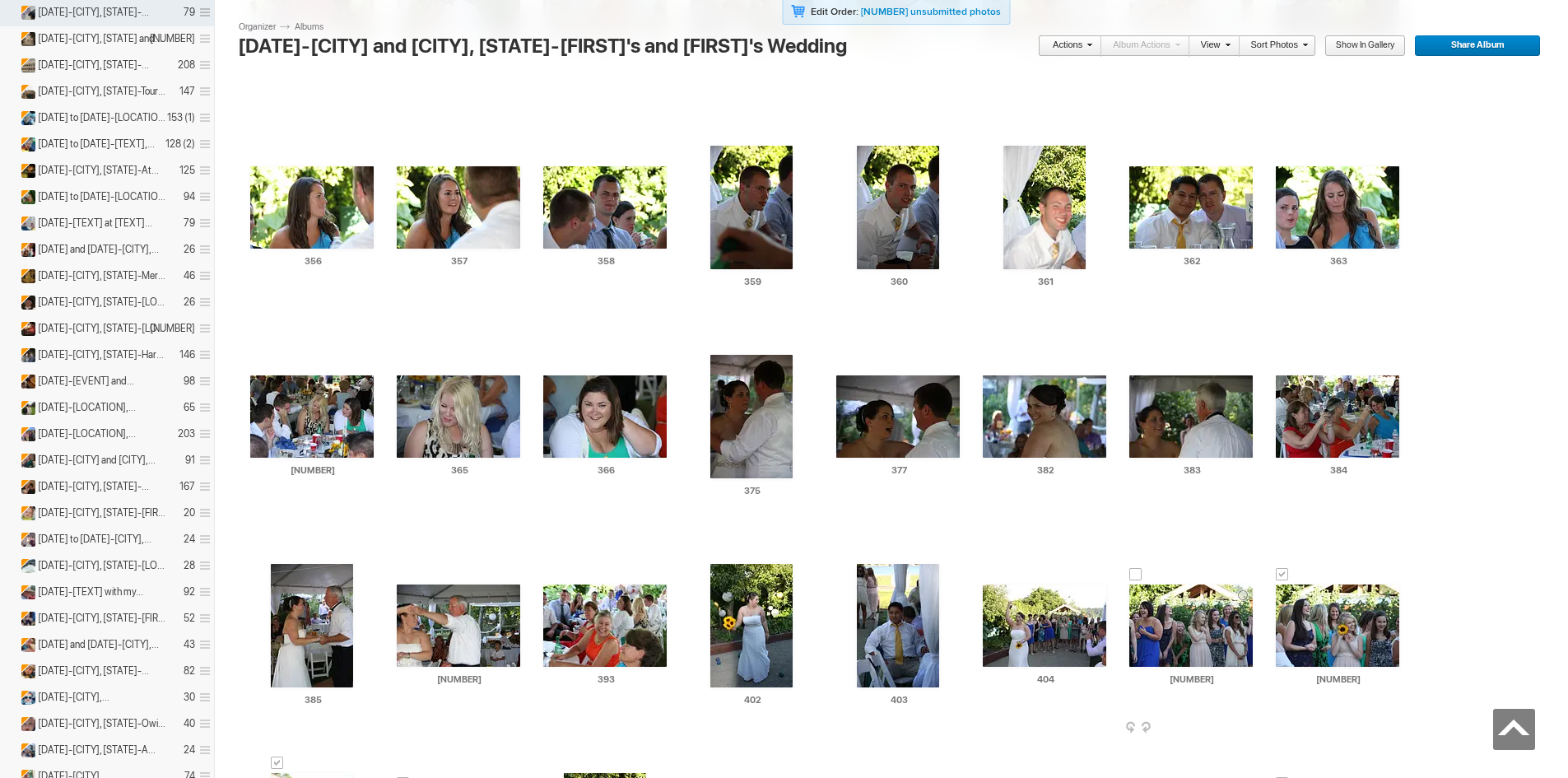 click at bounding box center (1136, 575) 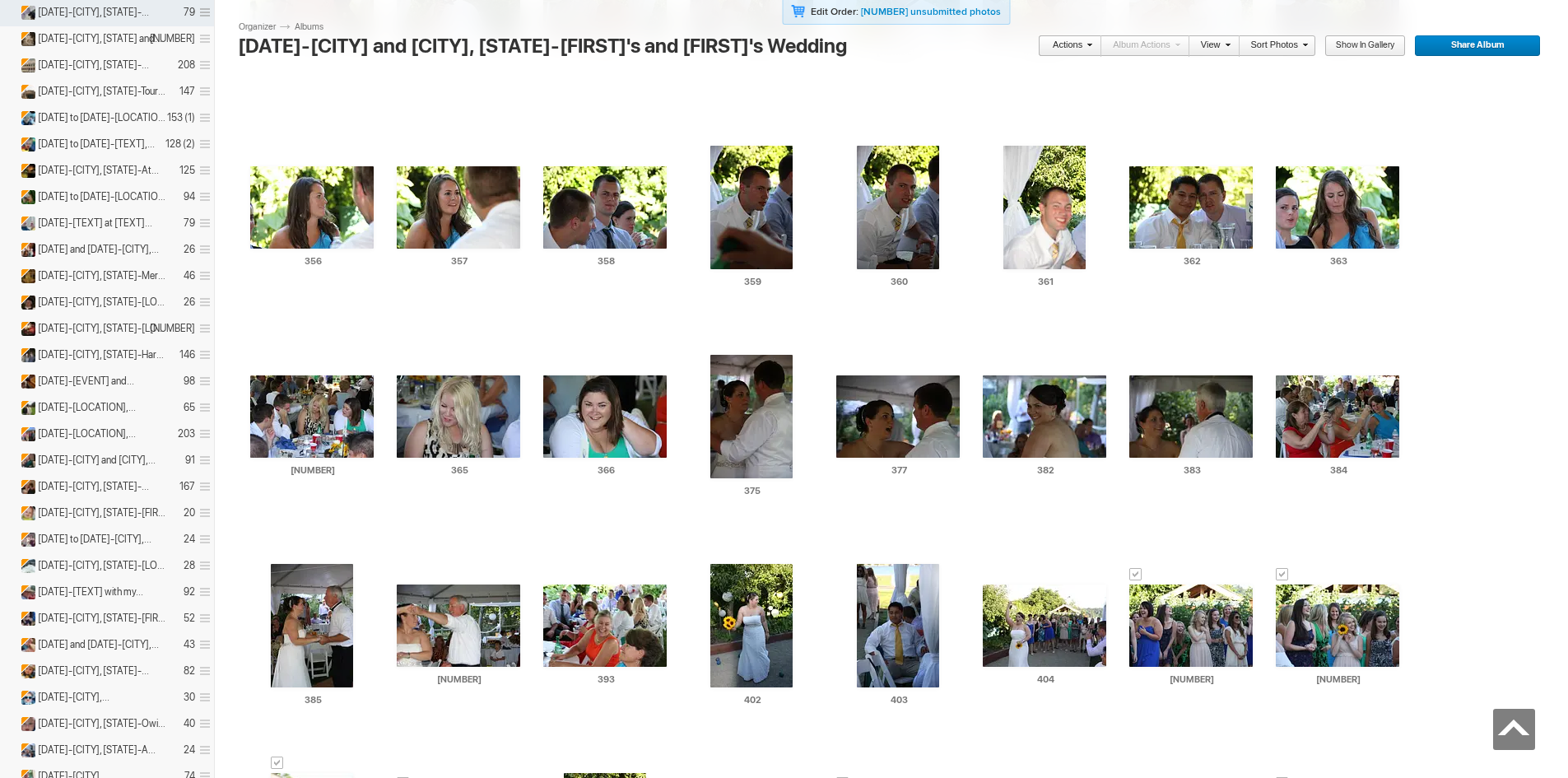 click at bounding box center (843, 784) 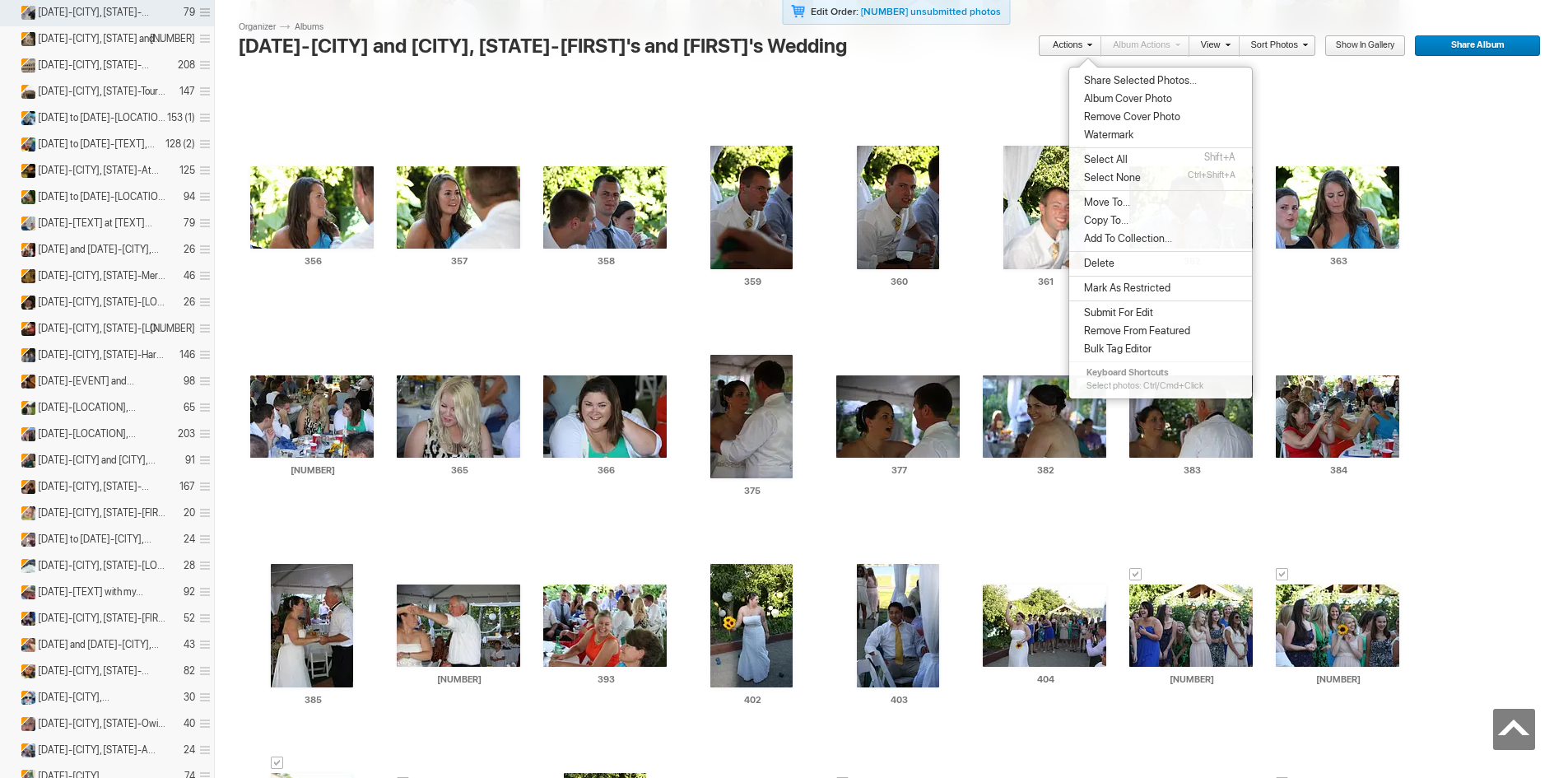 click on "Delete" at bounding box center (1096, 263) 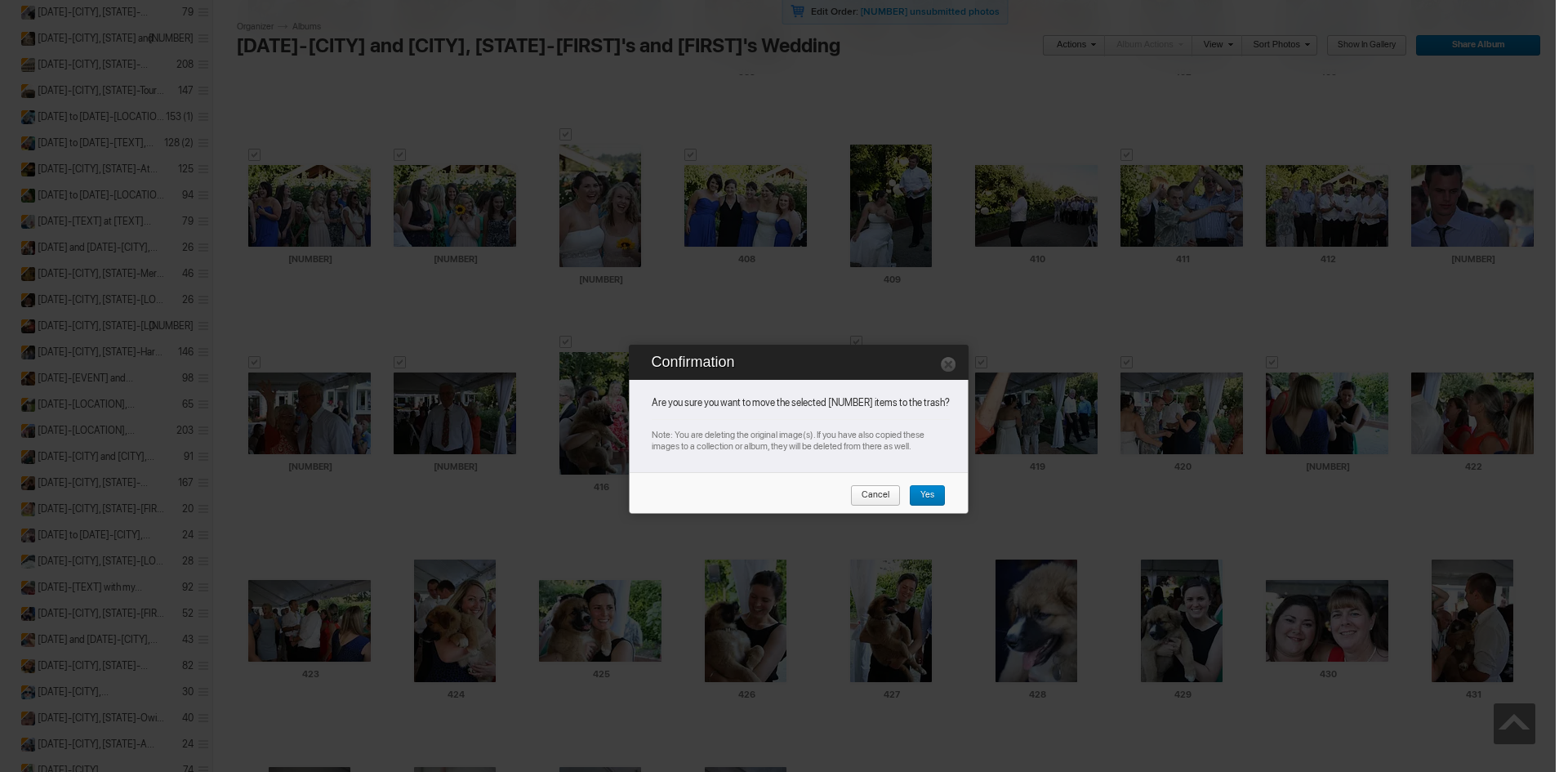 click on "Yes" at bounding box center [921, 496] 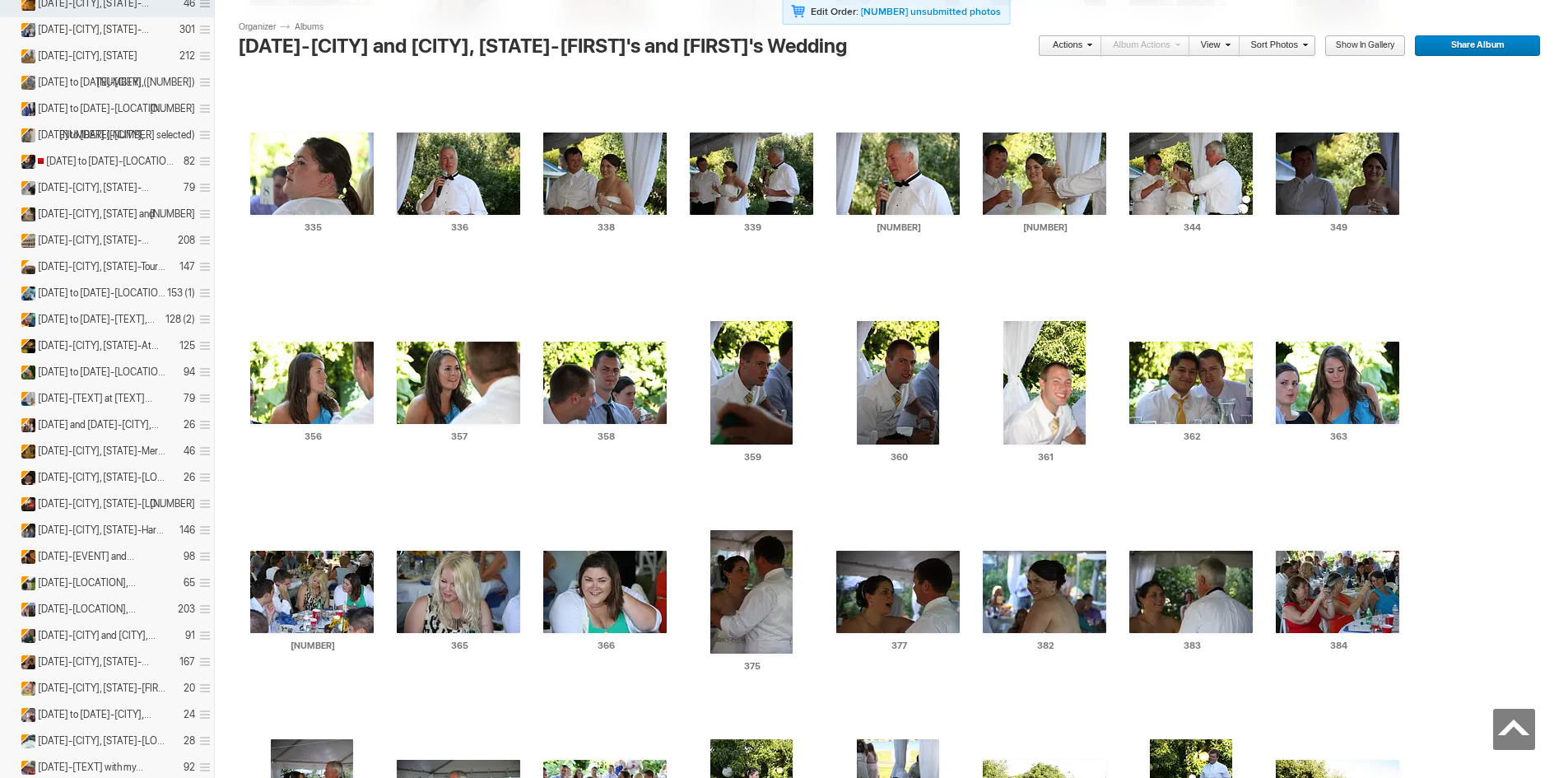 scroll, scrollTop: 4470, scrollLeft: 0, axis: vertical 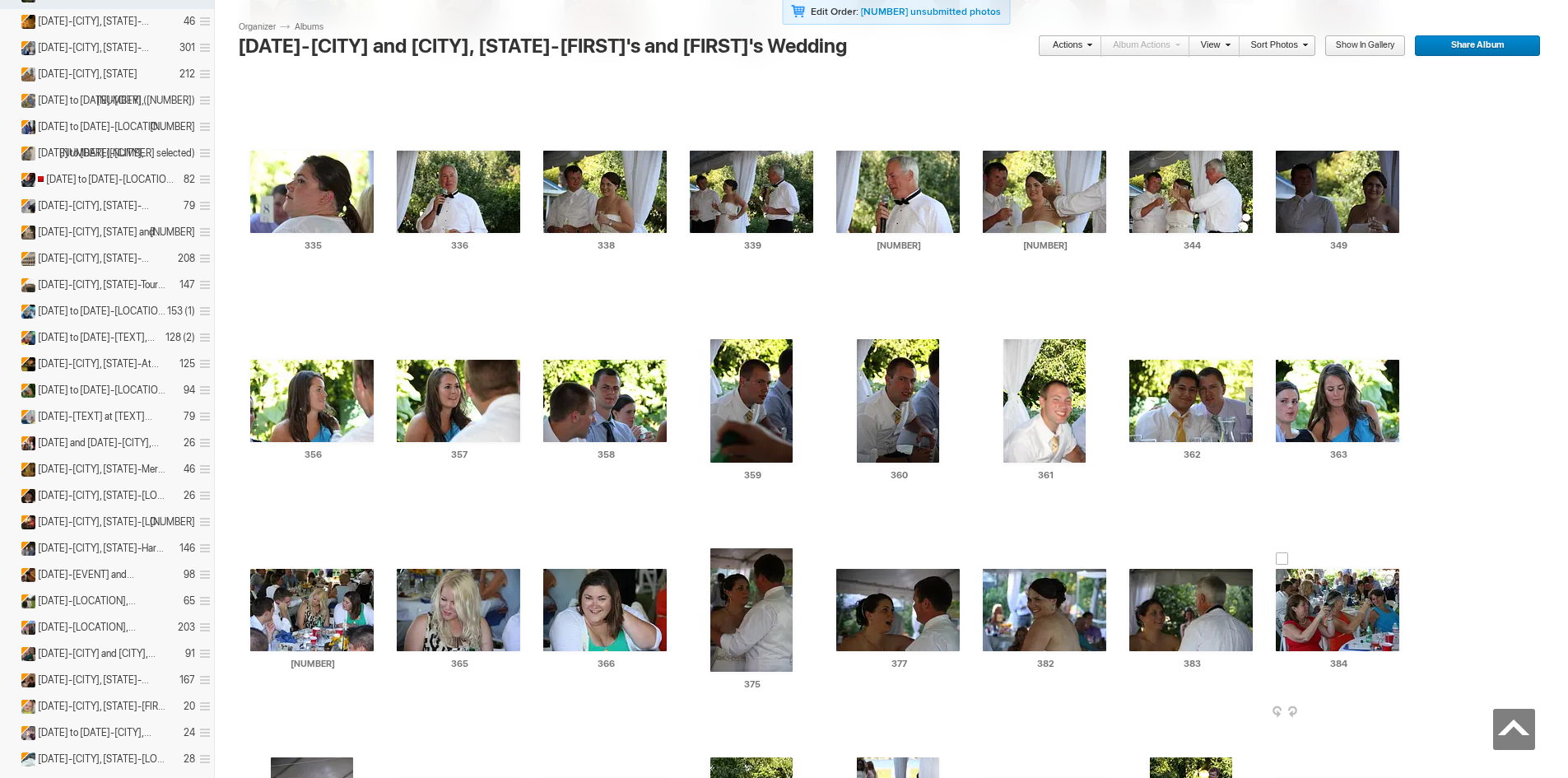 click at bounding box center [1338, 610] 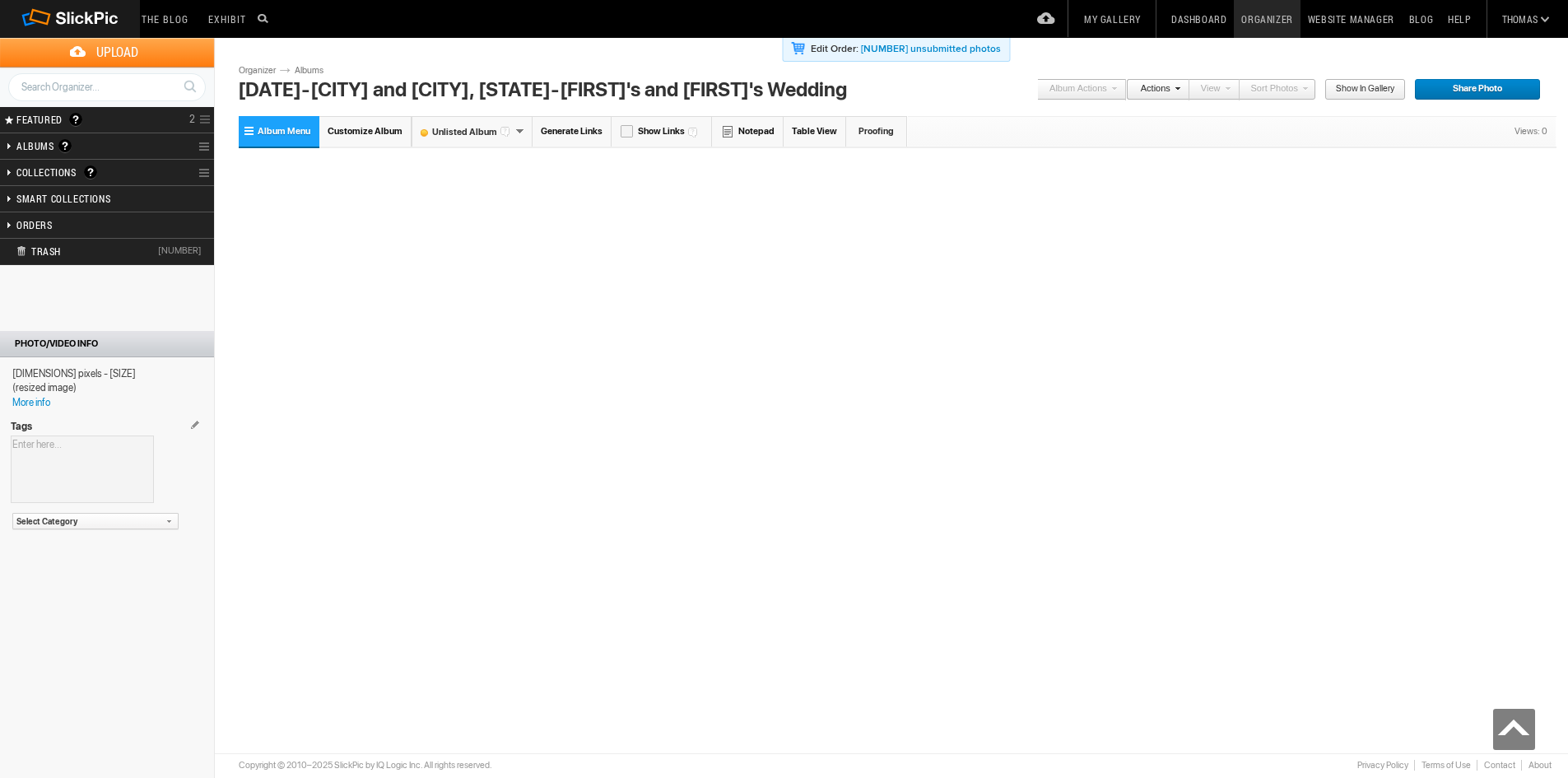 scroll, scrollTop: 0, scrollLeft: 0, axis: both 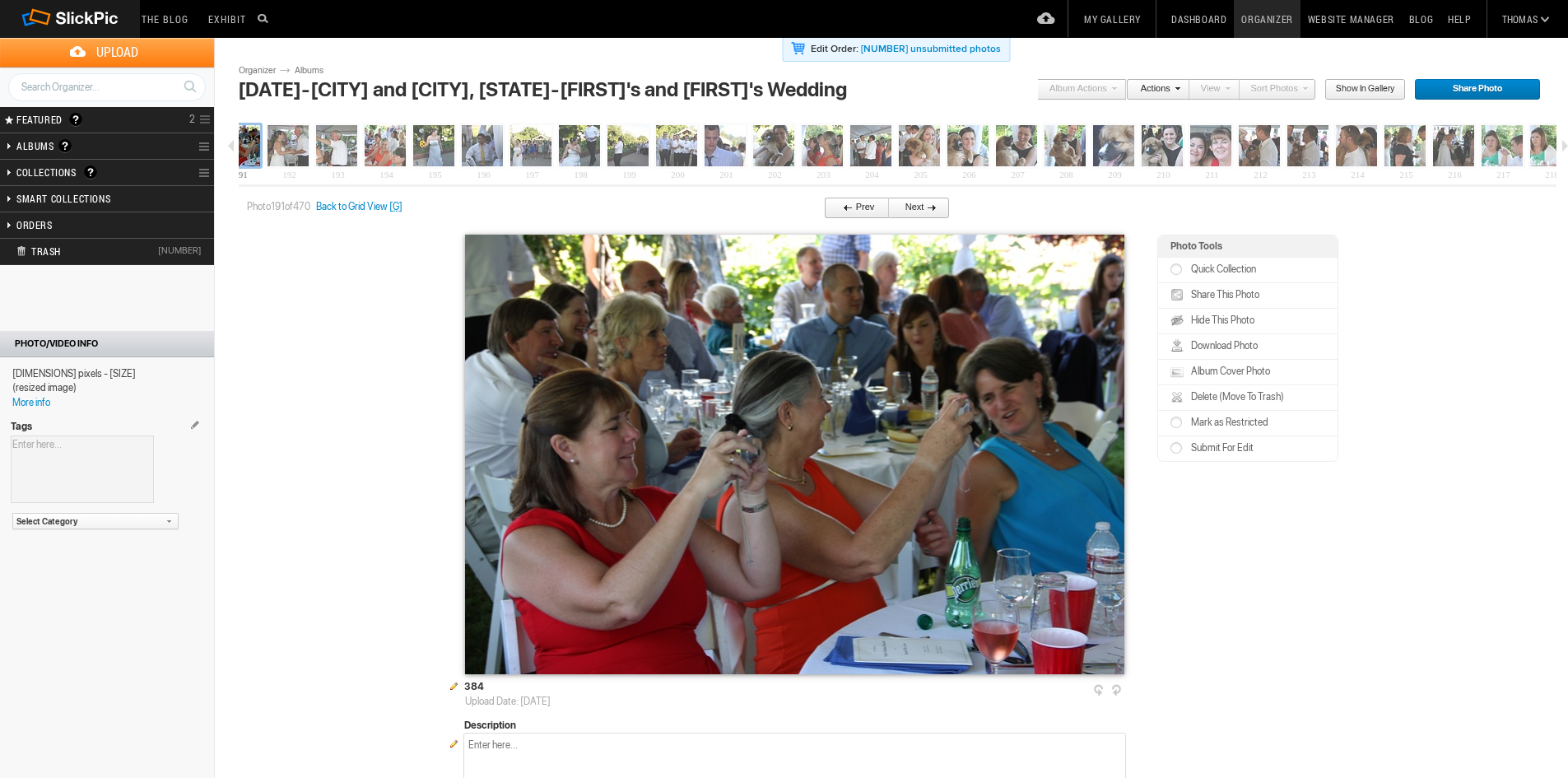 click at bounding box center (849, 207) 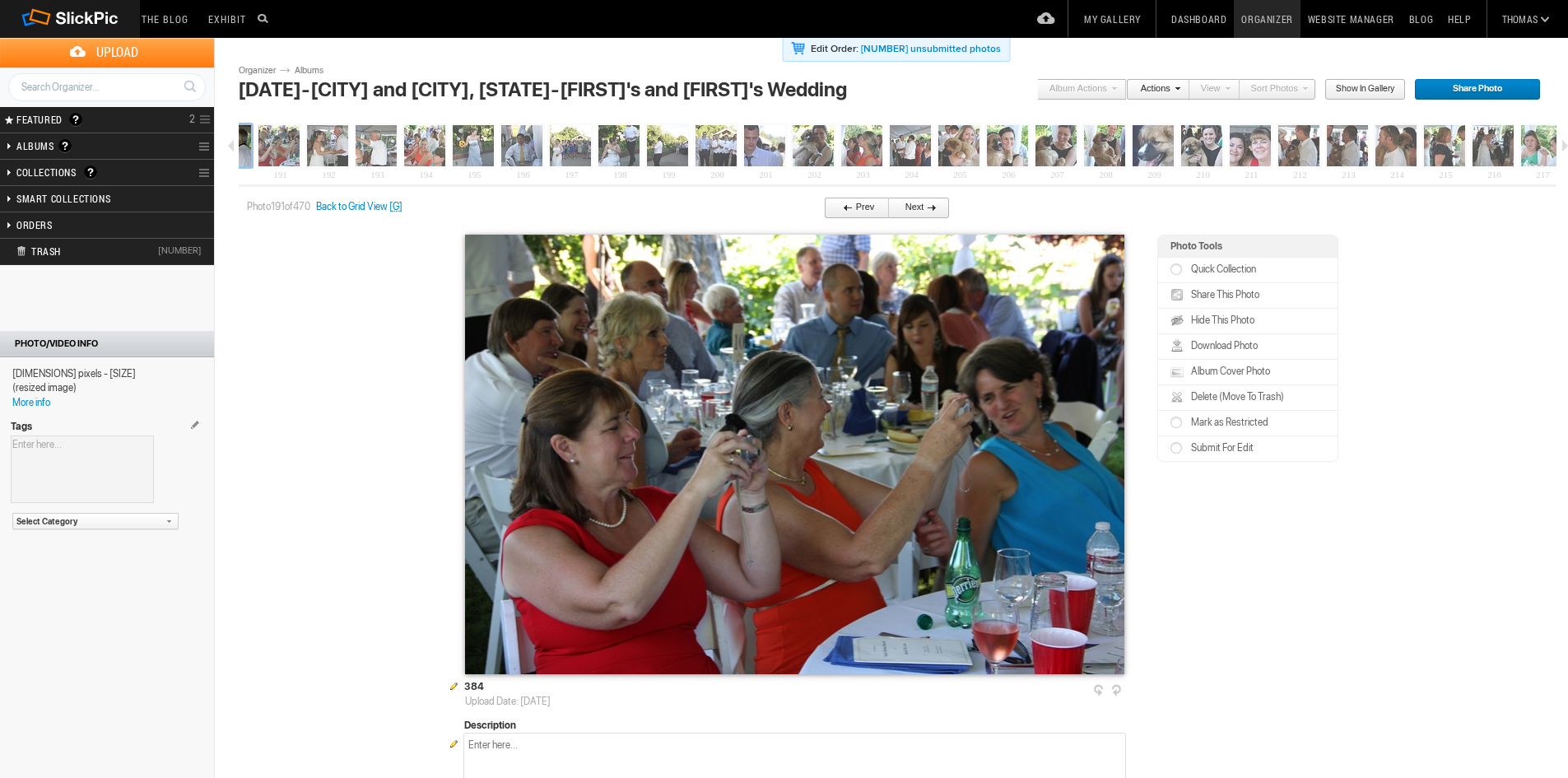 scroll, scrollTop: 0, scrollLeft: 9201, axis: horizontal 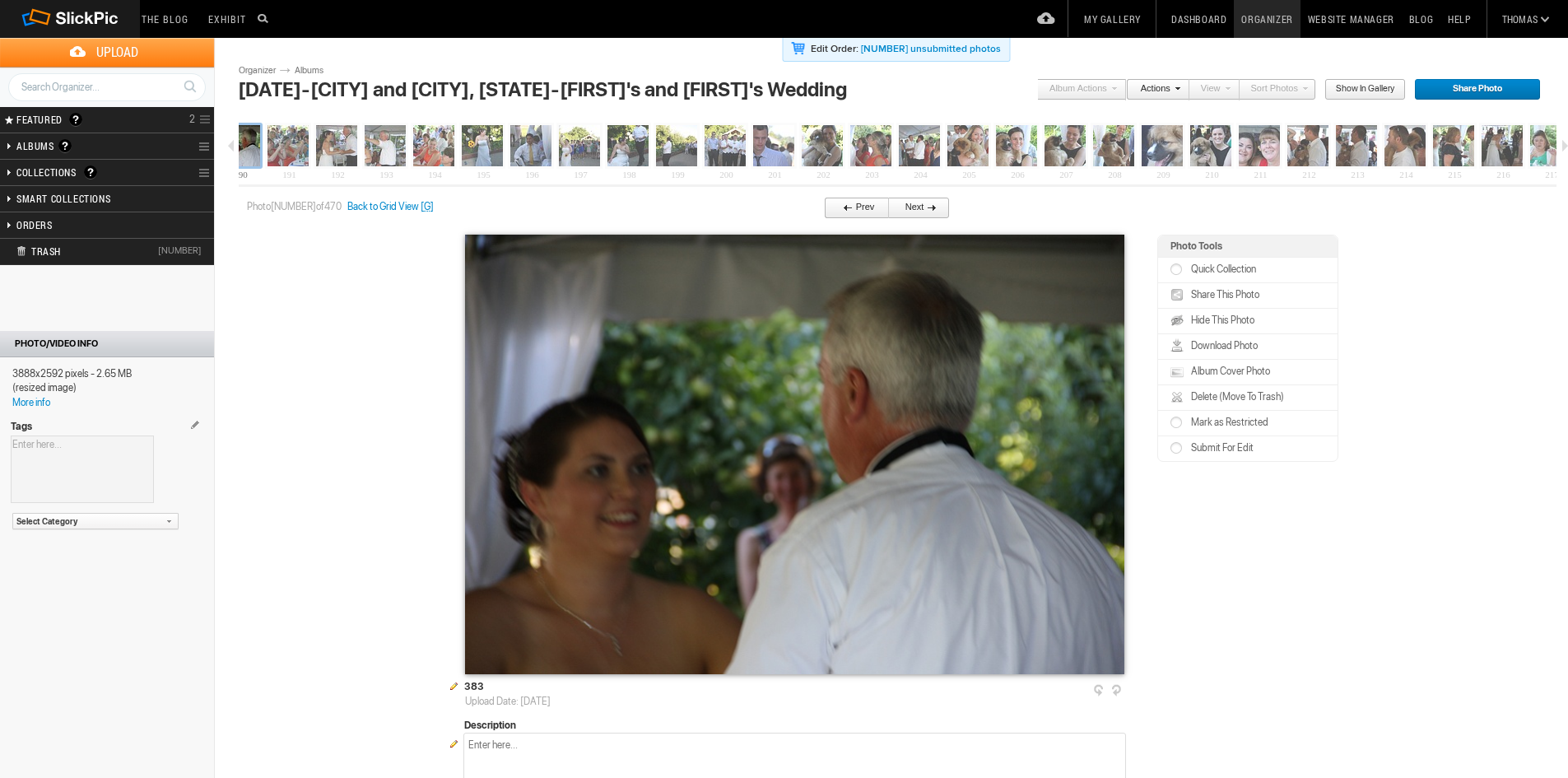click on "Delete (Move To Trash)" at bounding box center [1235, 397] 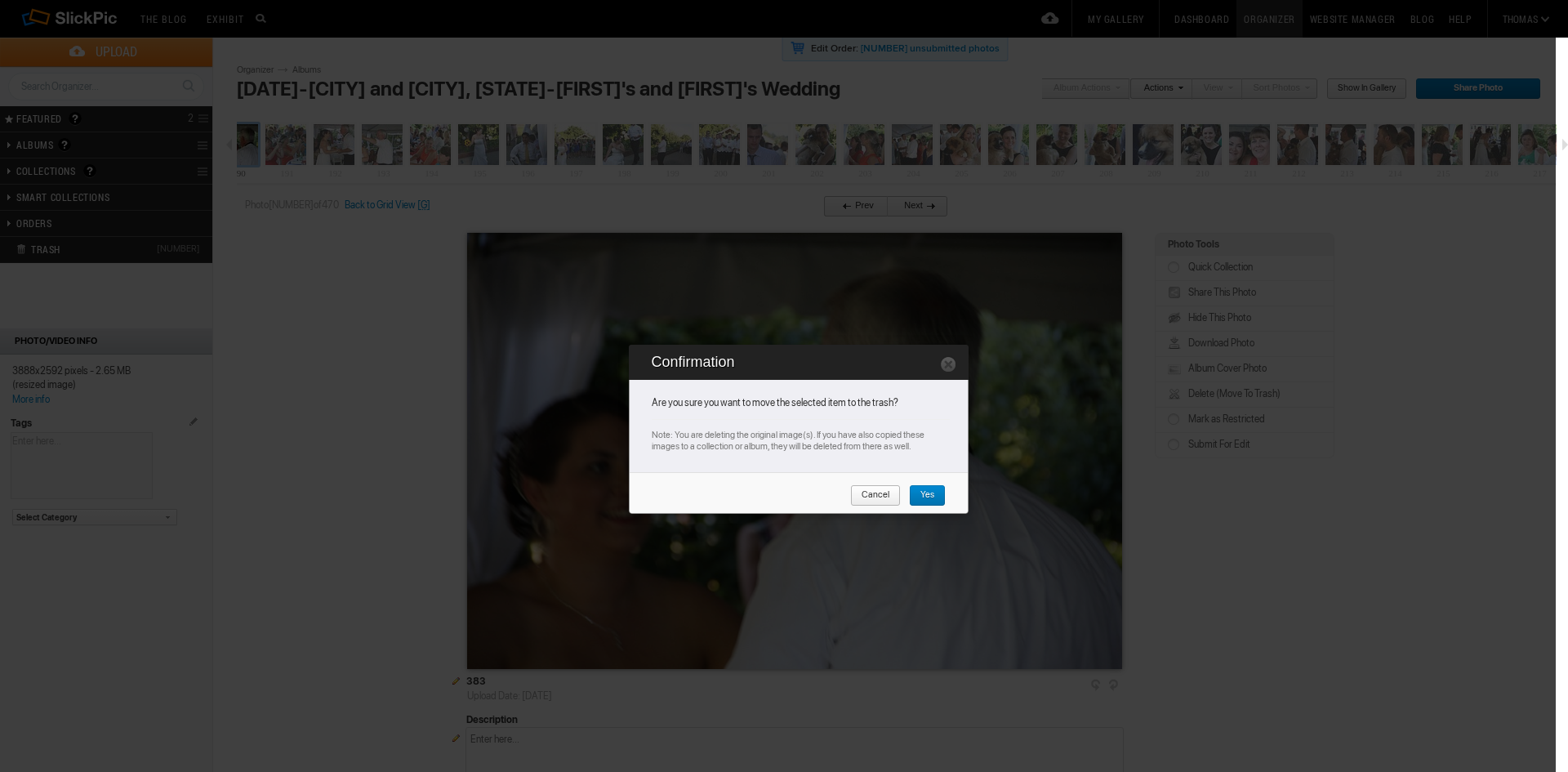 click on "Yes" at bounding box center [921, 496] 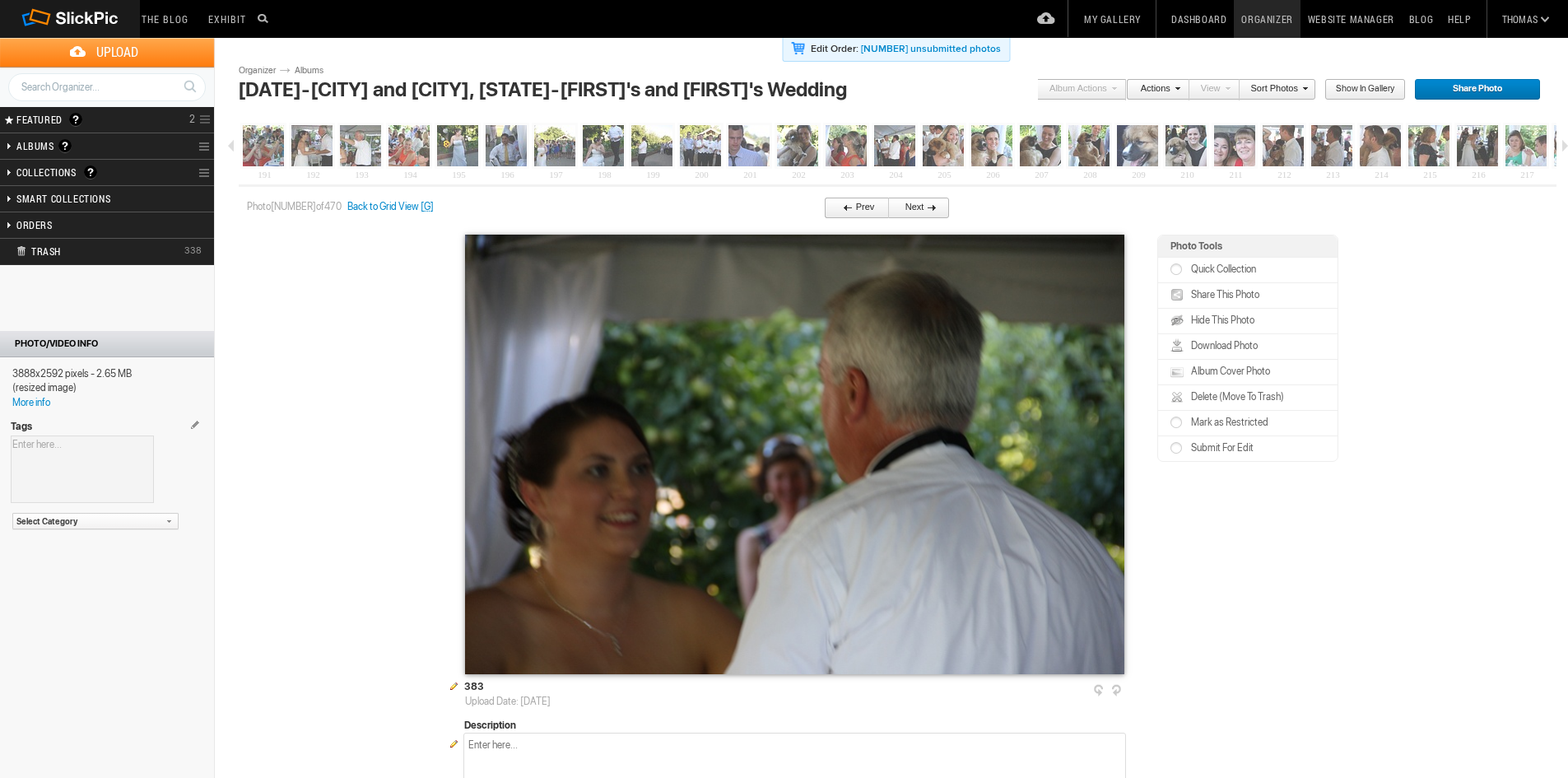 scroll, scrollTop: 0, scrollLeft: 9152, axis: horizontal 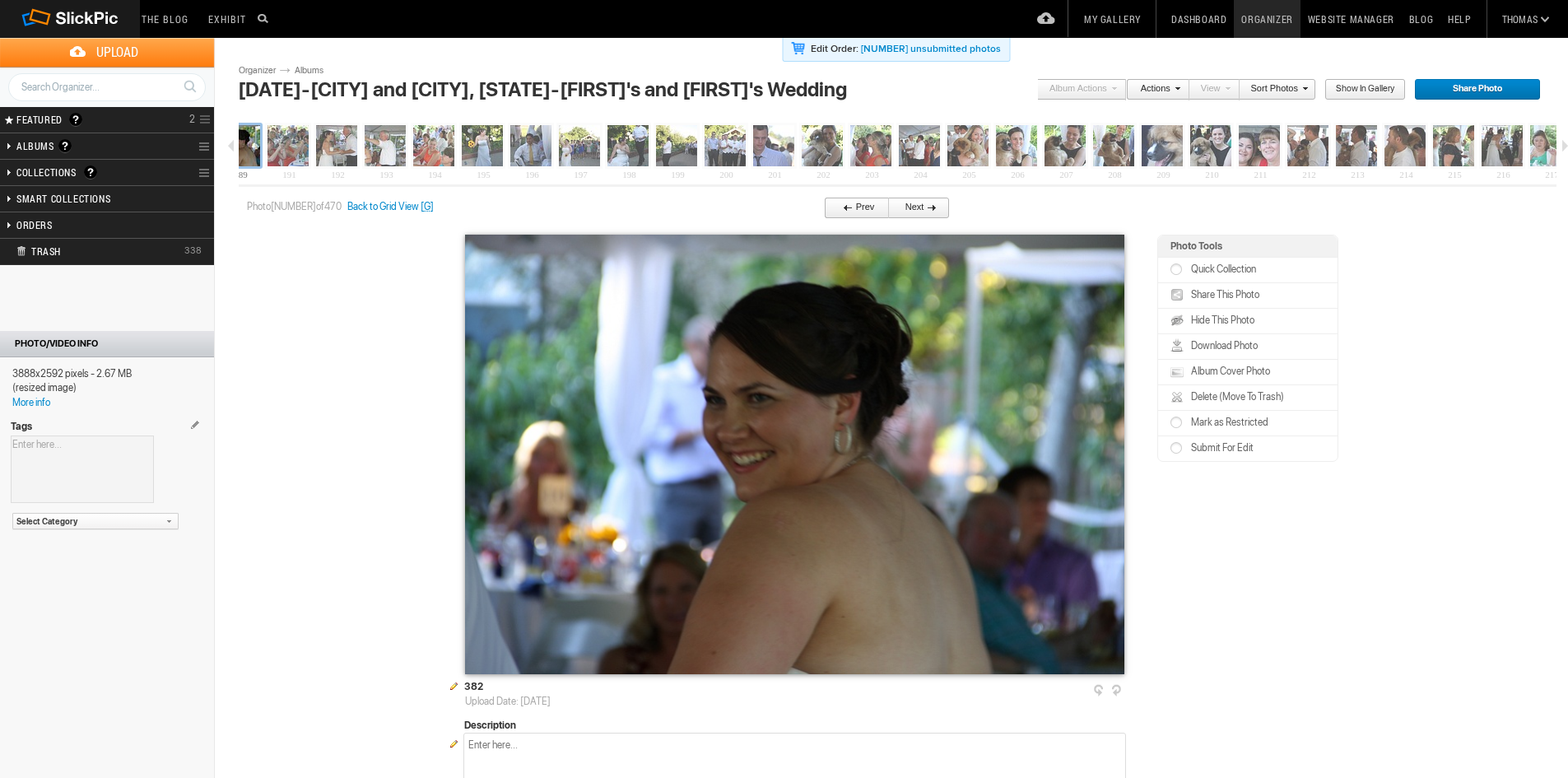 click on "Prev" at bounding box center [852, 208] 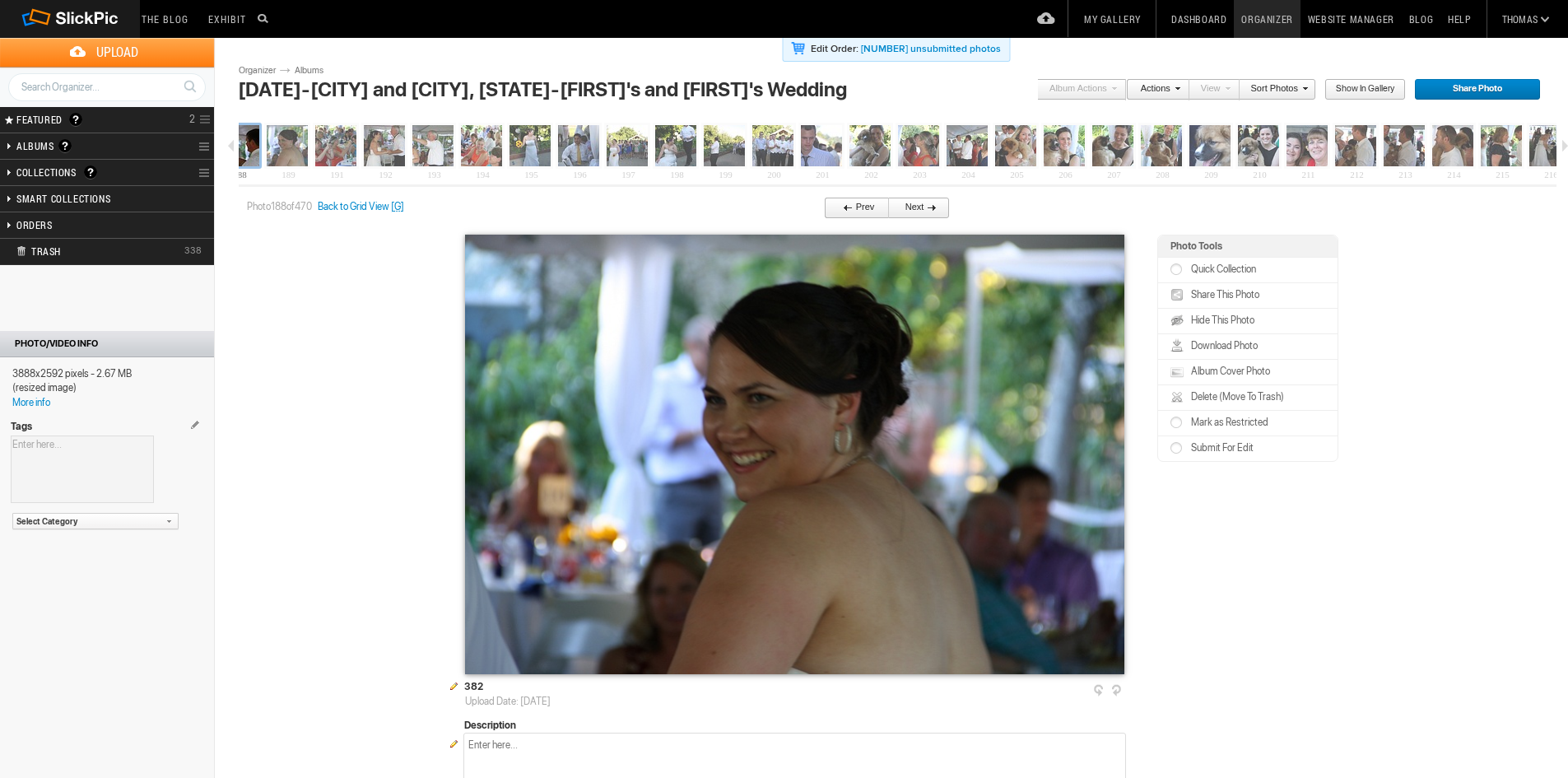 scroll, scrollTop: 0, scrollLeft: 9103, axis: horizontal 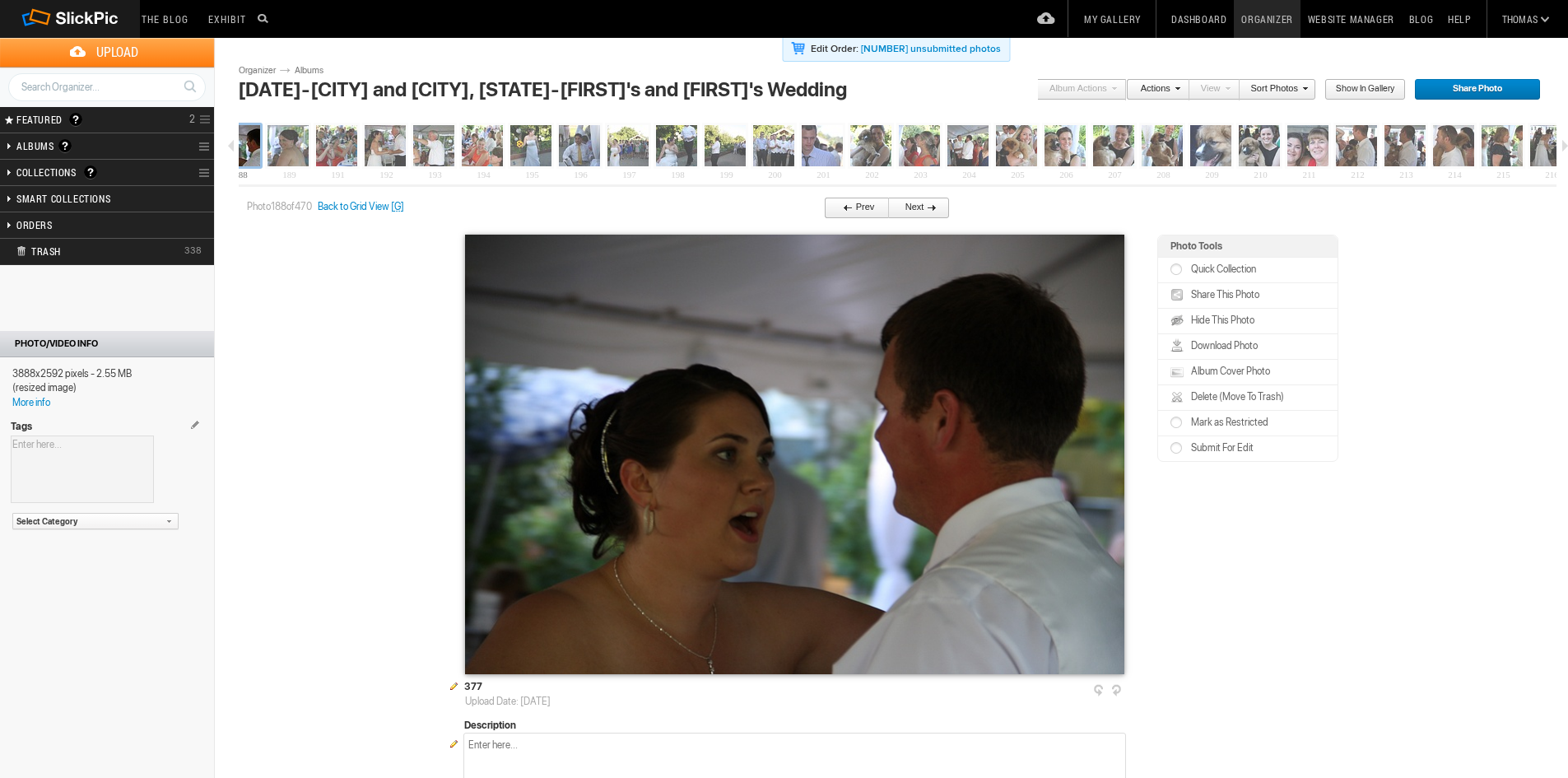 click on "Prev" at bounding box center [852, 208] 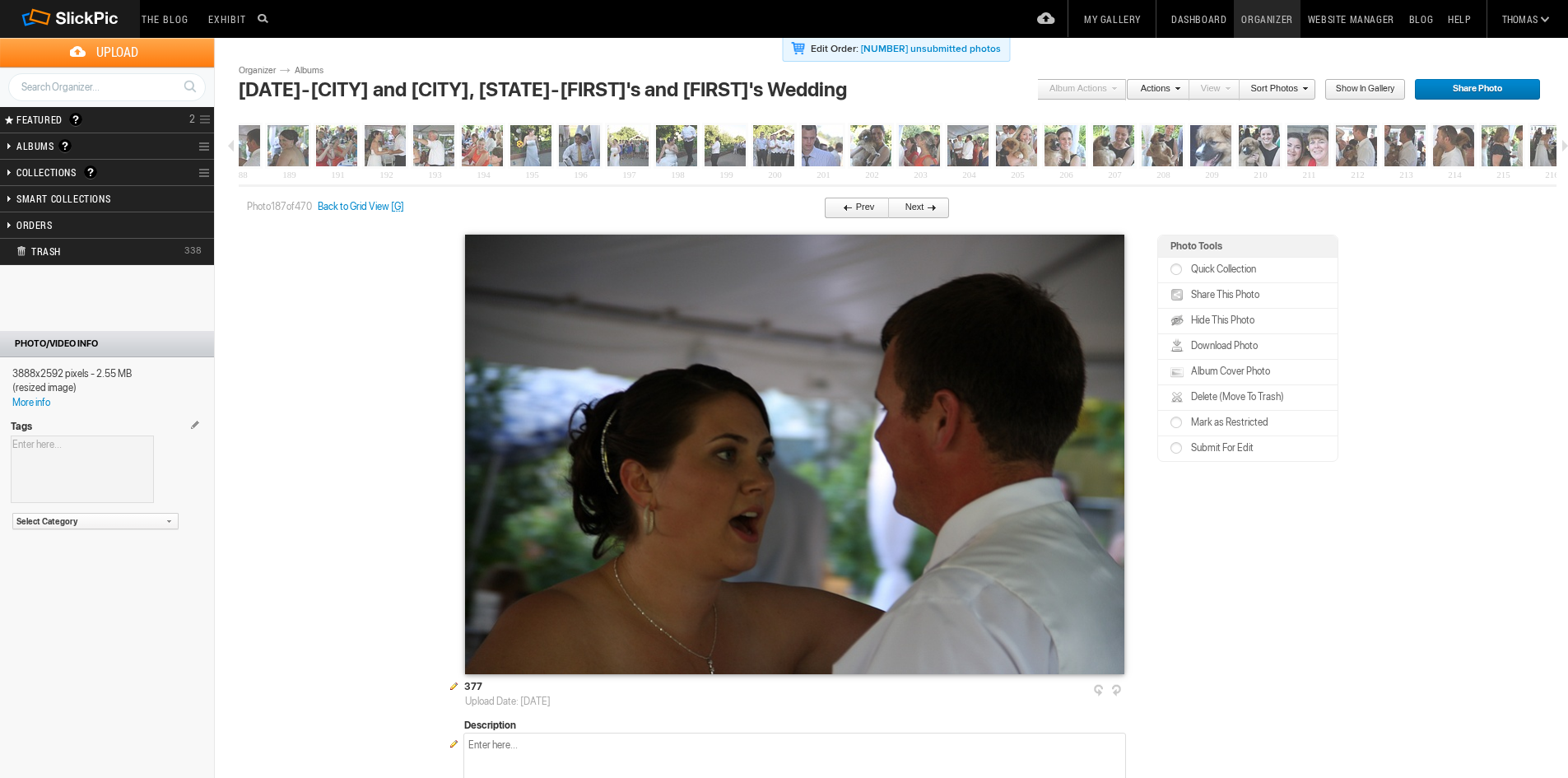 scroll, scrollTop: 0, scrollLeft: 9055, axis: horizontal 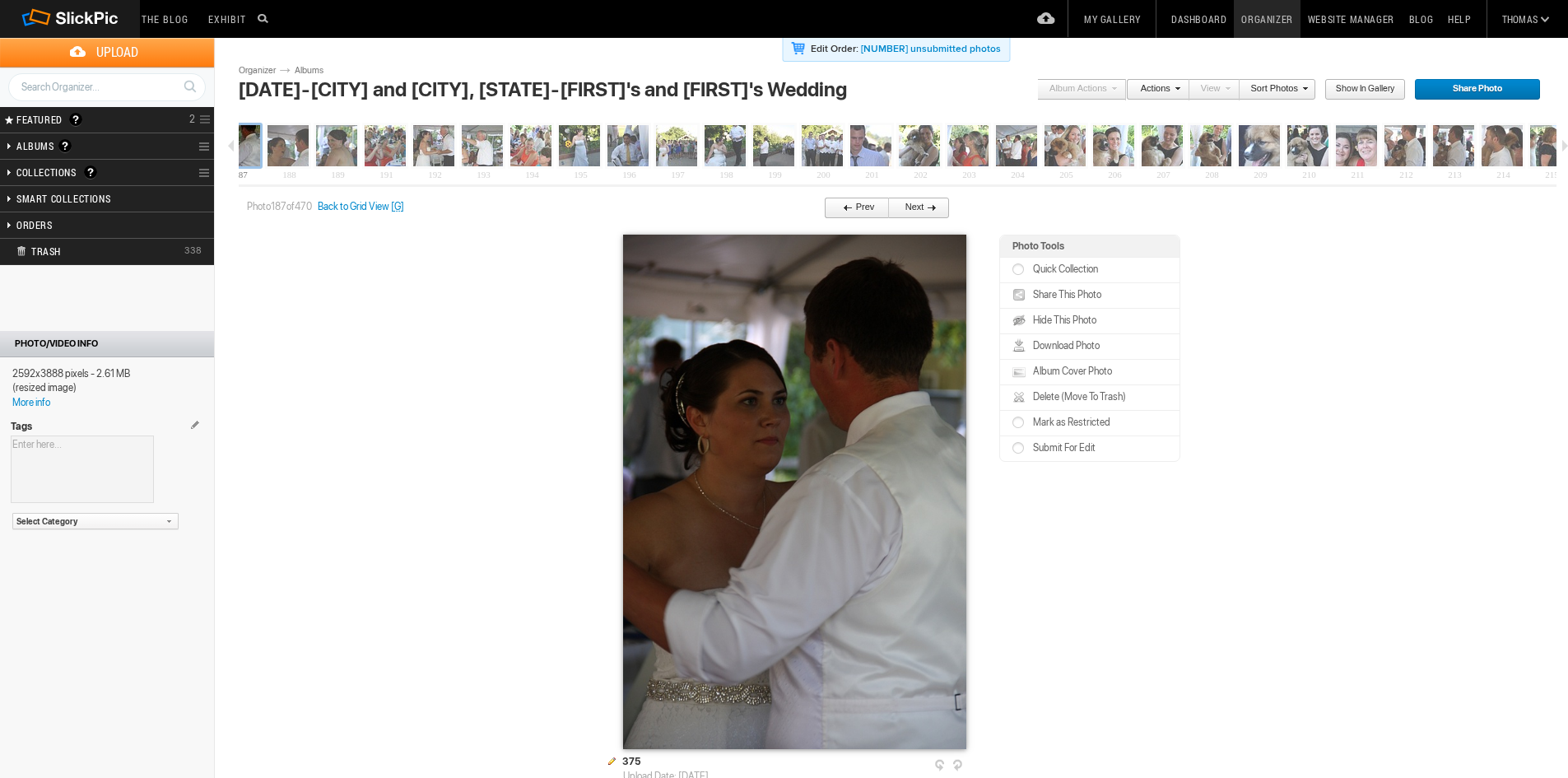 click on "Prev" at bounding box center [852, 208] 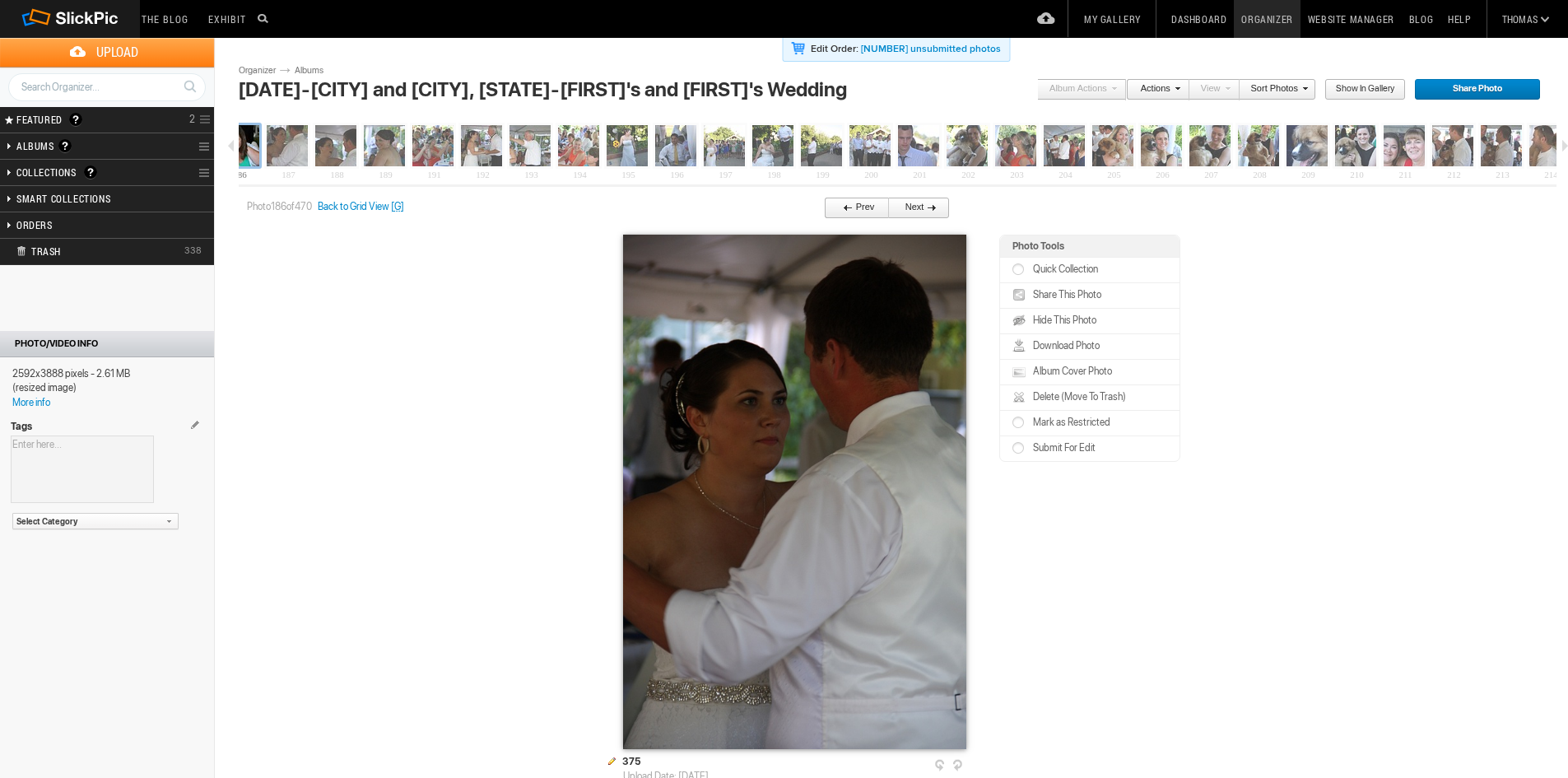 scroll, scrollTop: 0, scrollLeft: 9006, axis: horizontal 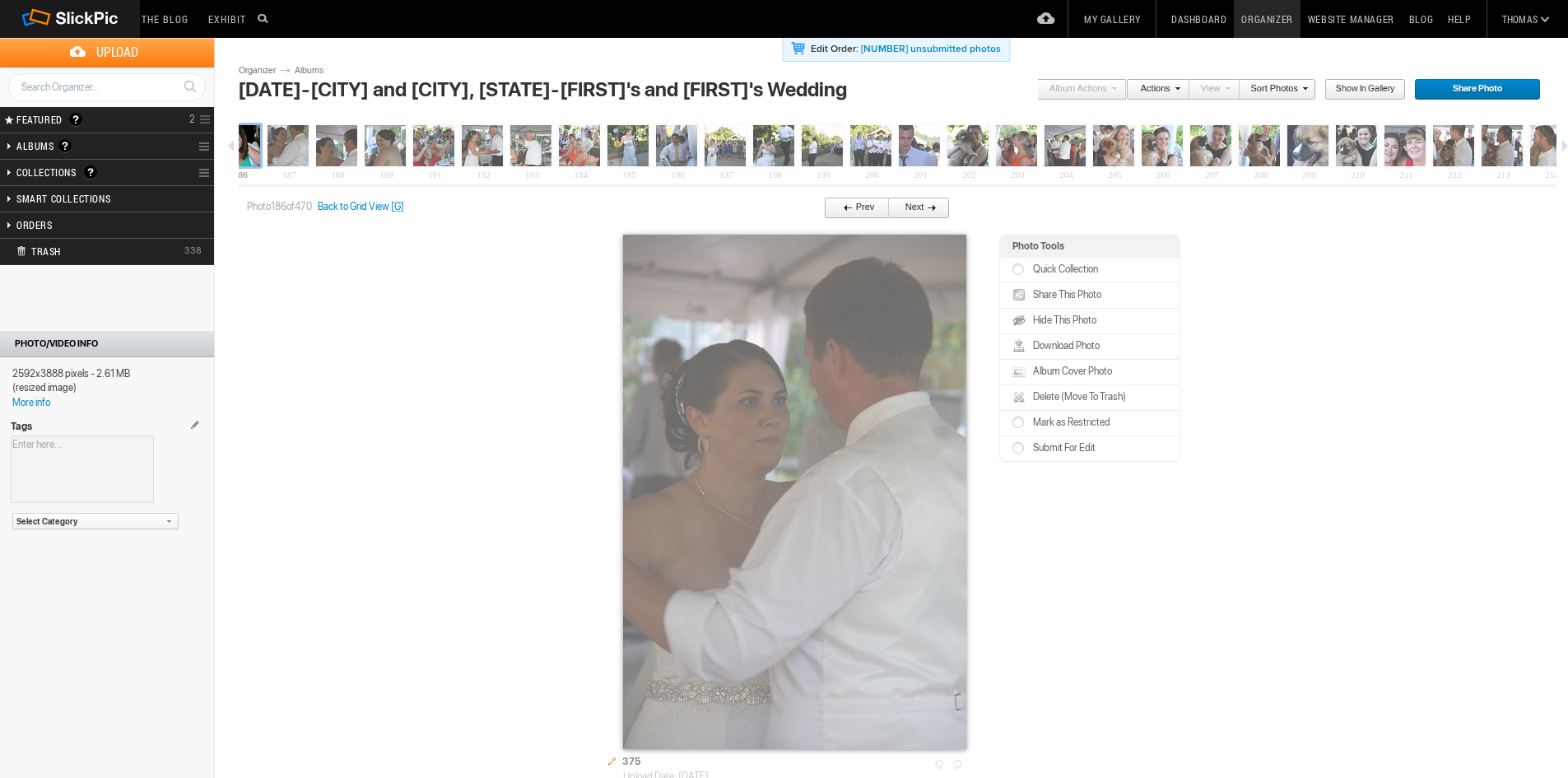 type on "366" 